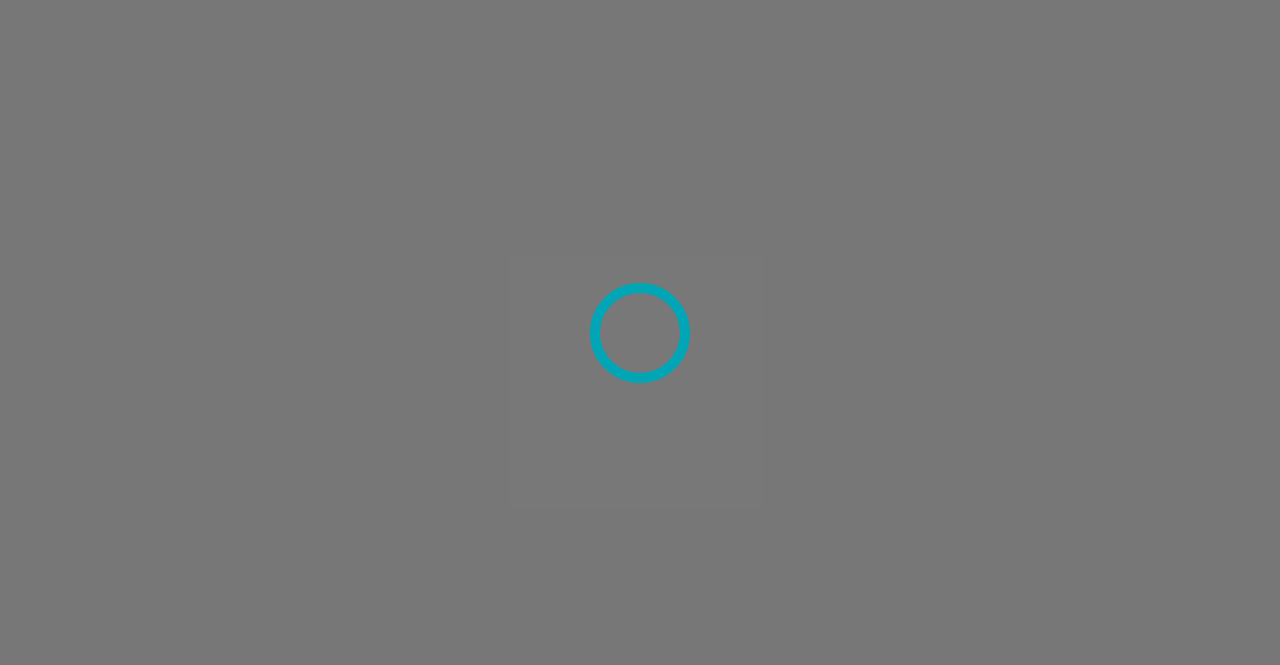 scroll, scrollTop: 0, scrollLeft: 0, axis: both 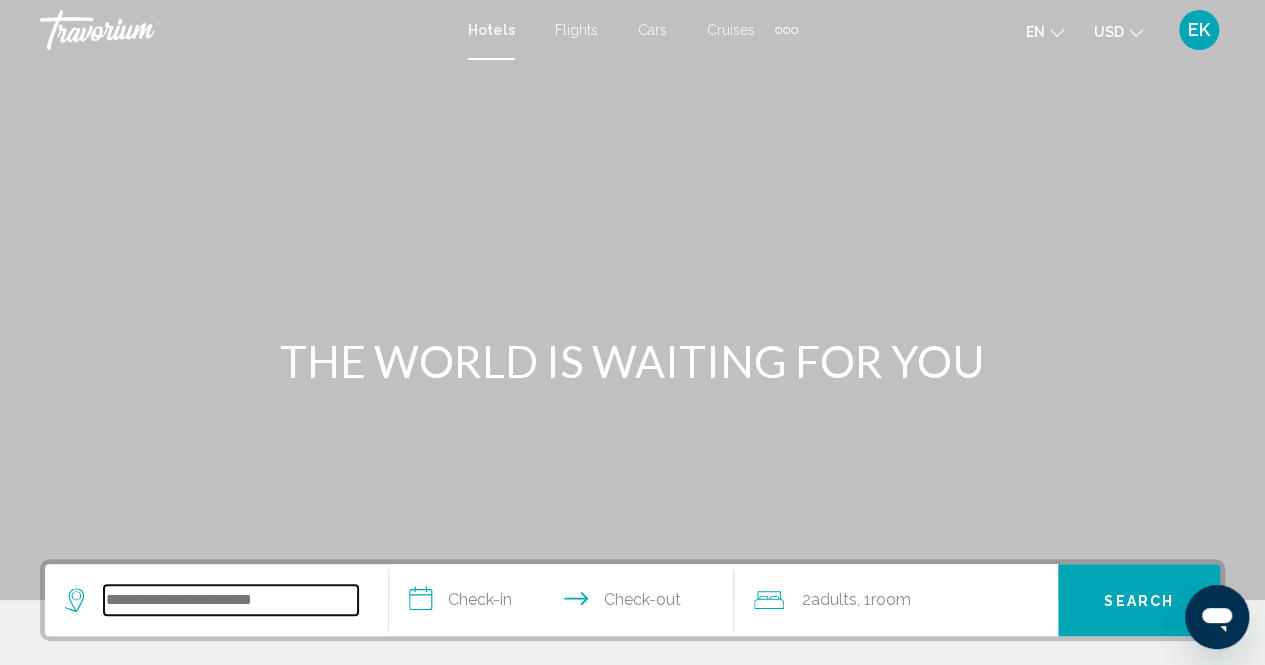 click at bounding box center (231, 600) 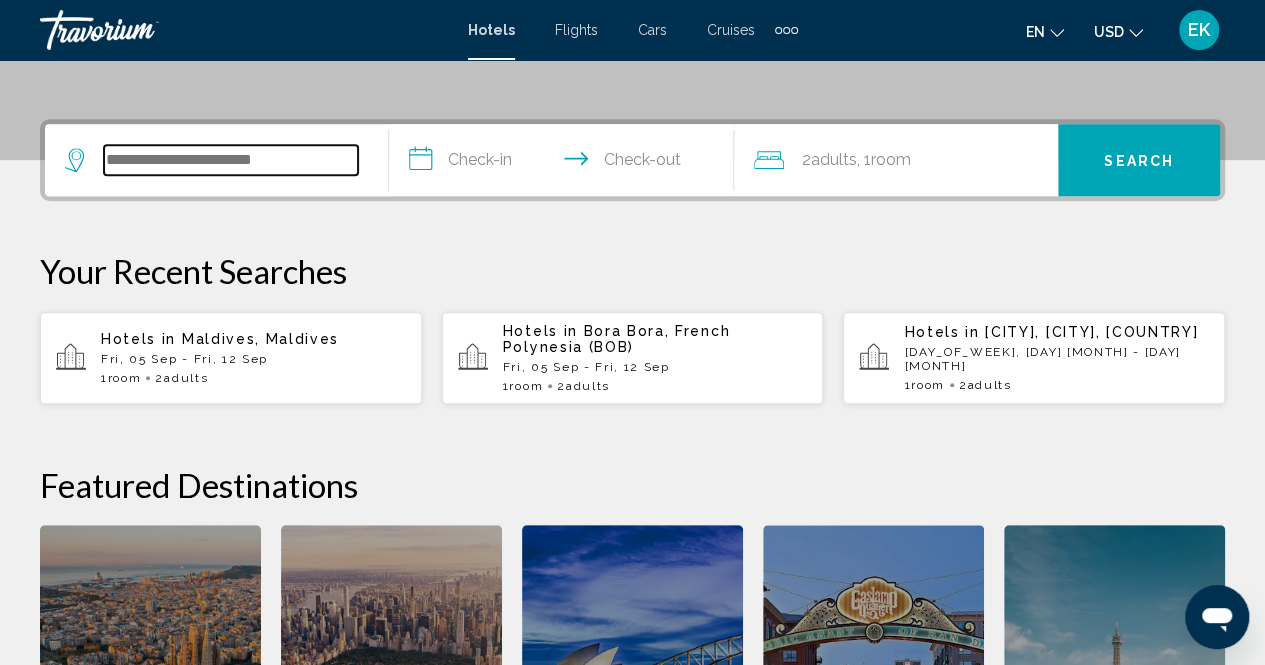scroll, scrollTop: 494, scrollLeft: 0, axis: vertical 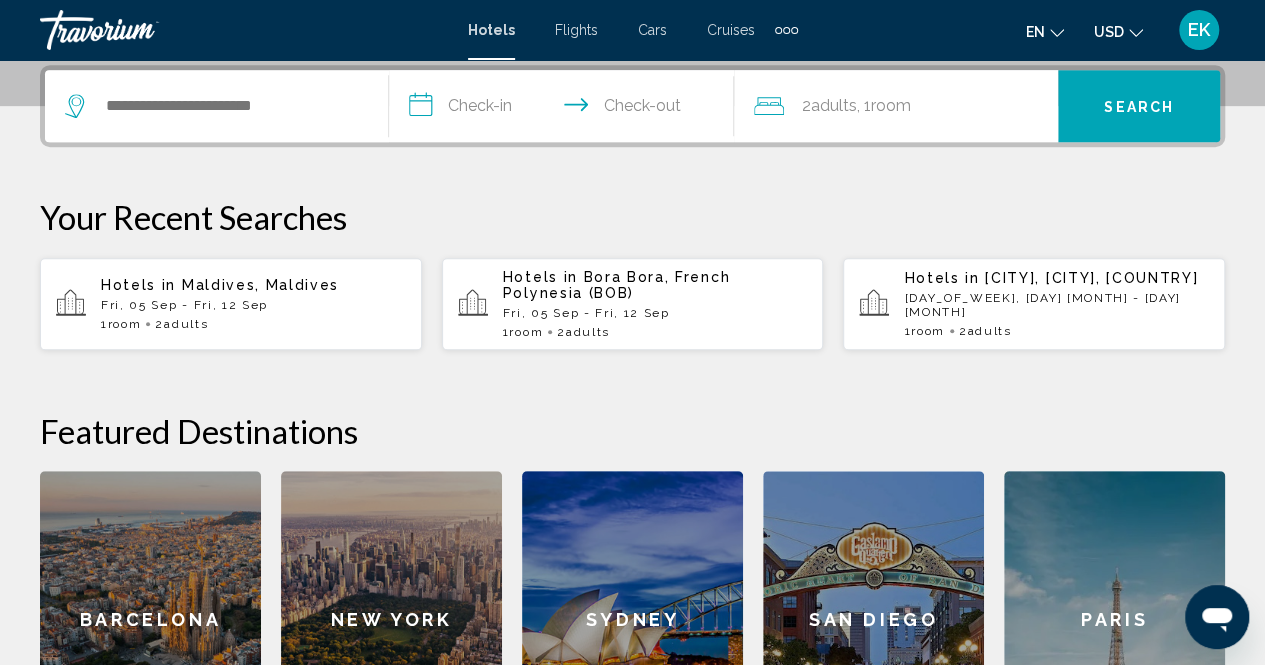 click 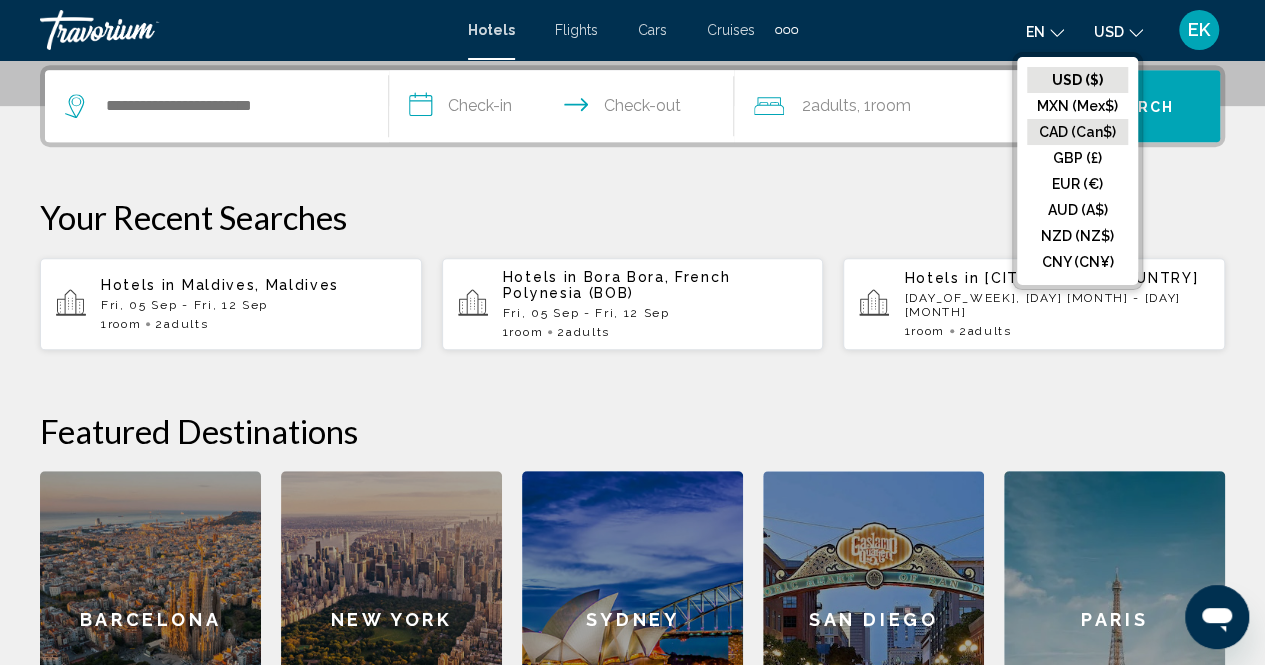 click on "CAD (Can$)" 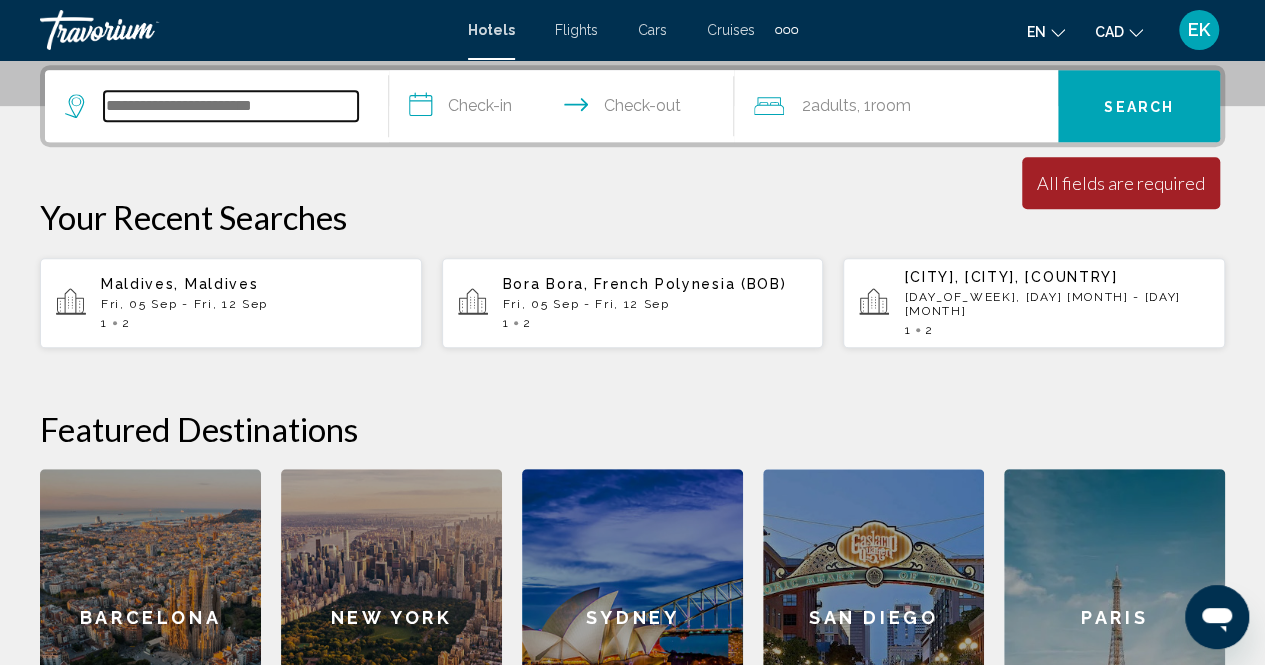 click at bounding box center [231, 106] 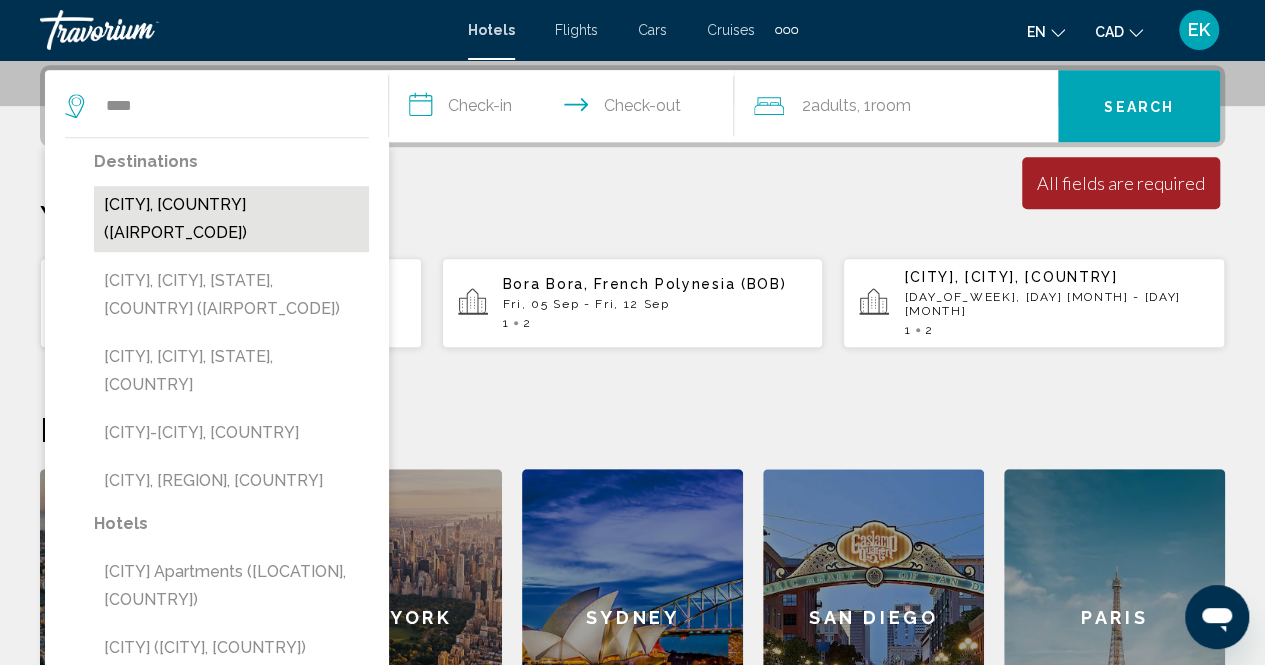 click on "[CITY], [COUNTRY] ([AIRPORT_CODE])" at bounding box center (231, 219) 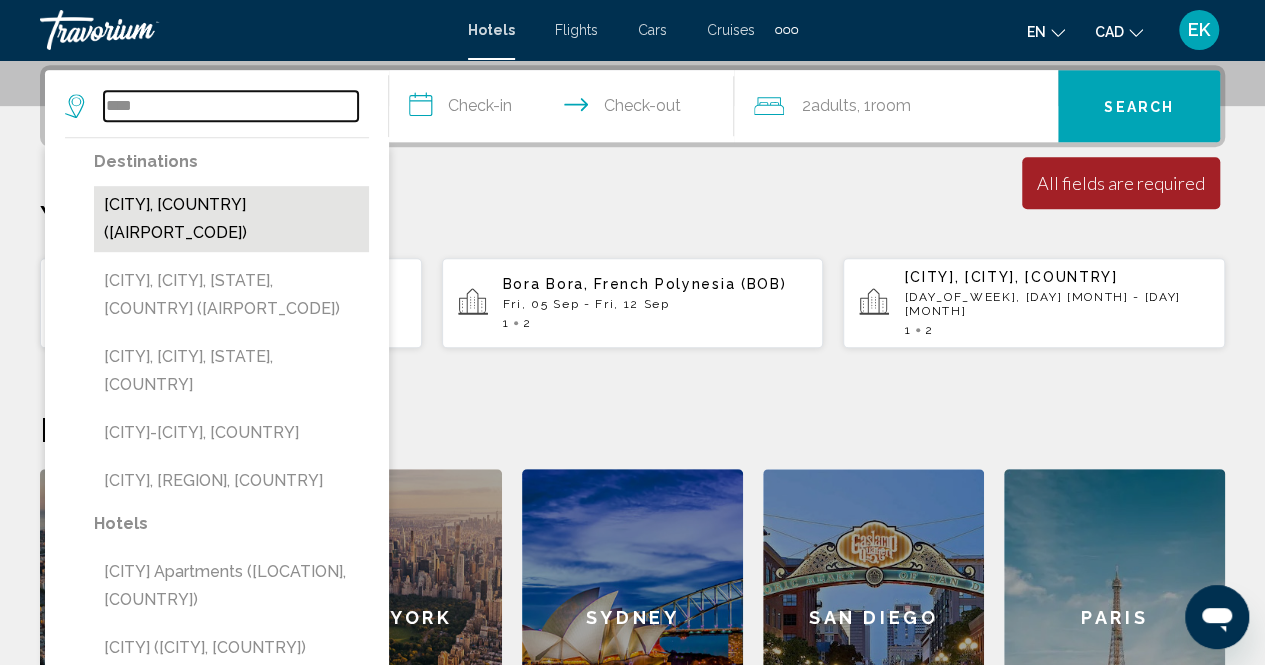 type on "**********" 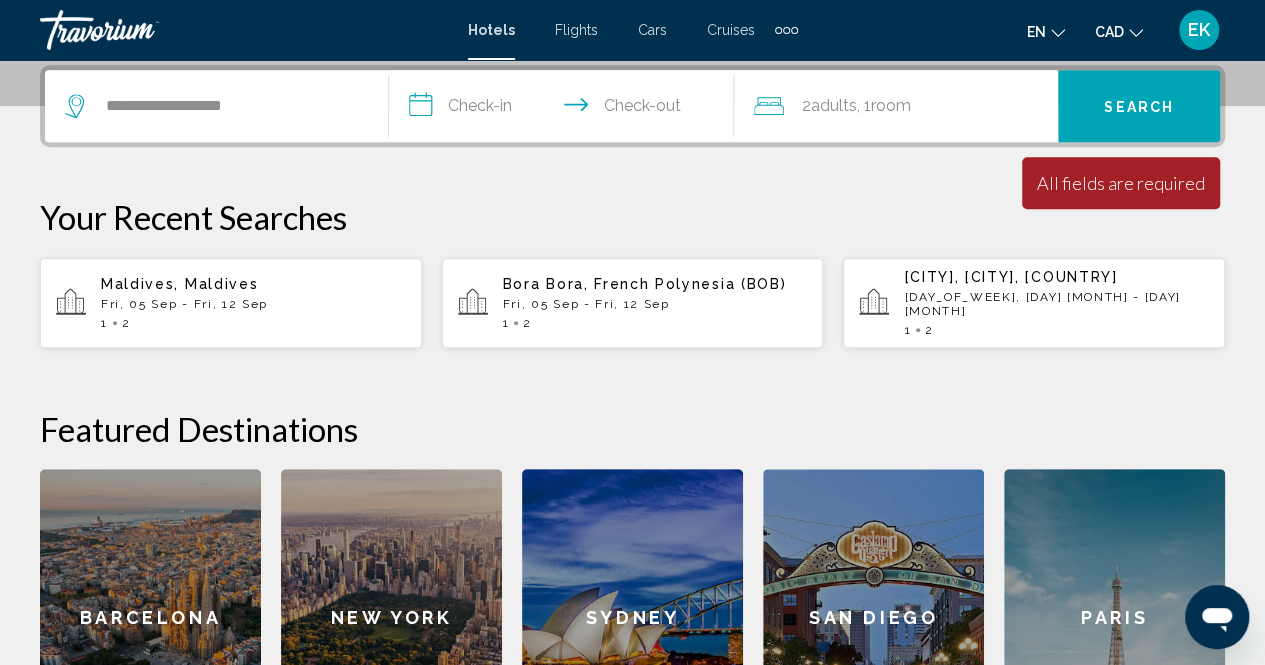click on "Hotels" at bounding box center (491, 30) 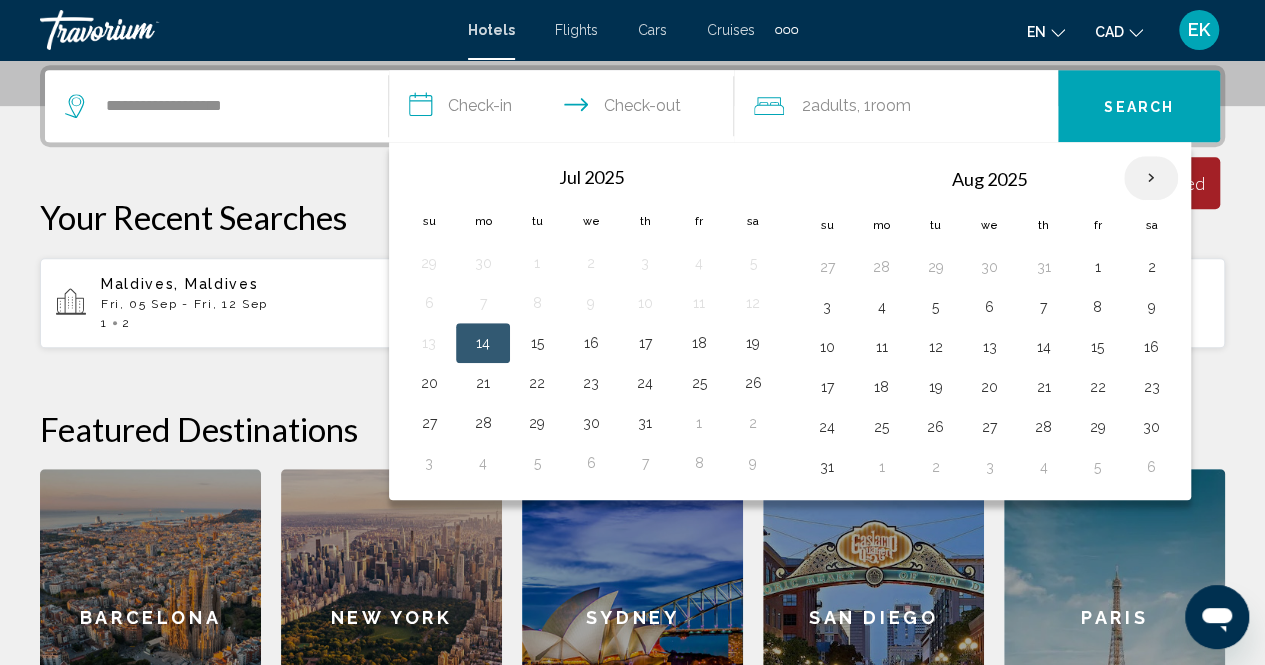 click at bounding box center [1151, 178] 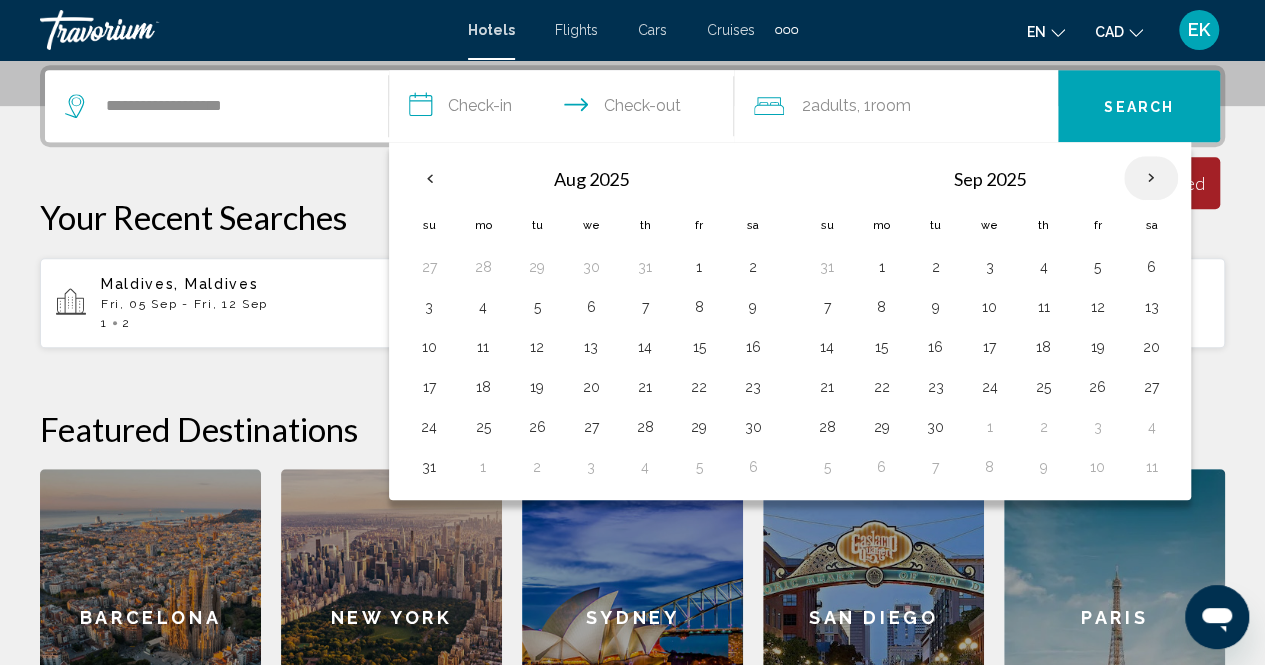 click at bounding box center (1151, 178) 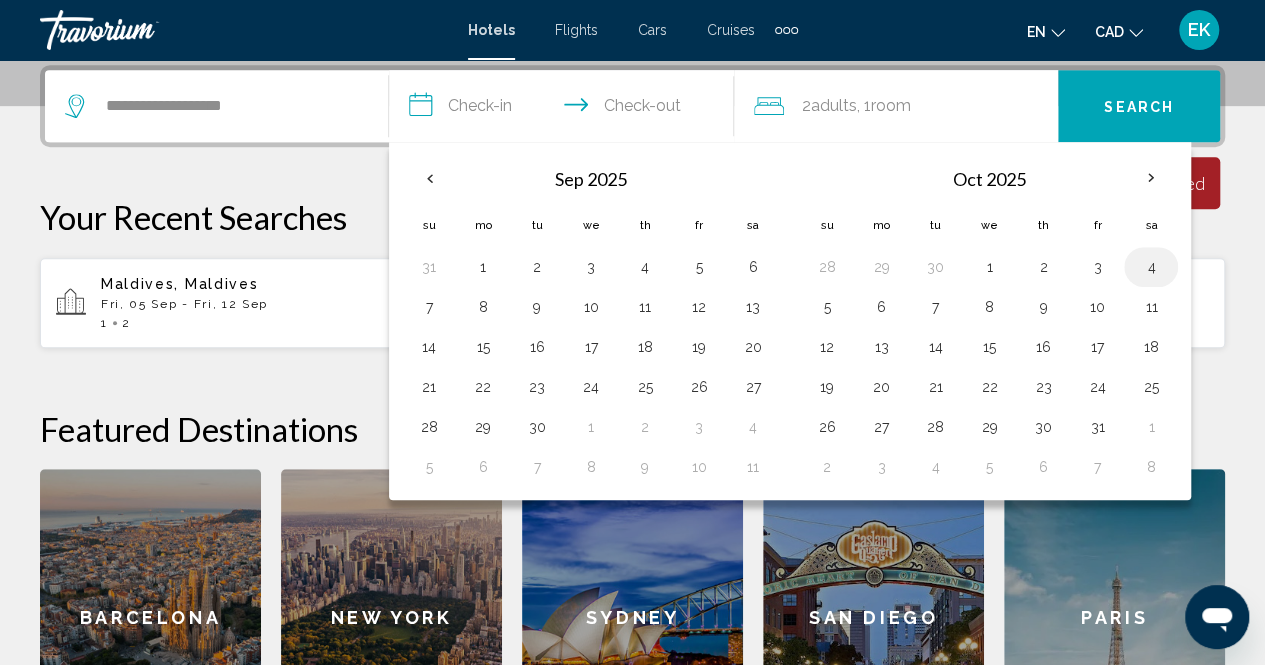 click on "4" at bounding box center (1151, 267) 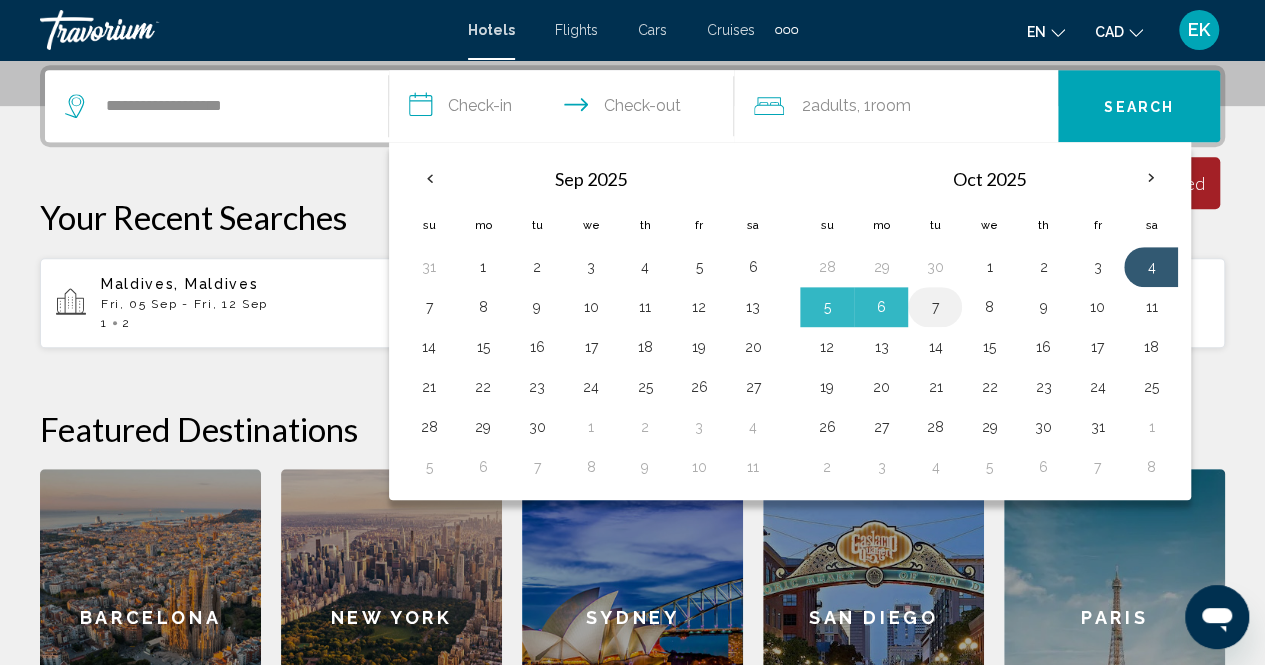 click on "7" at bounding box center (935, 307) 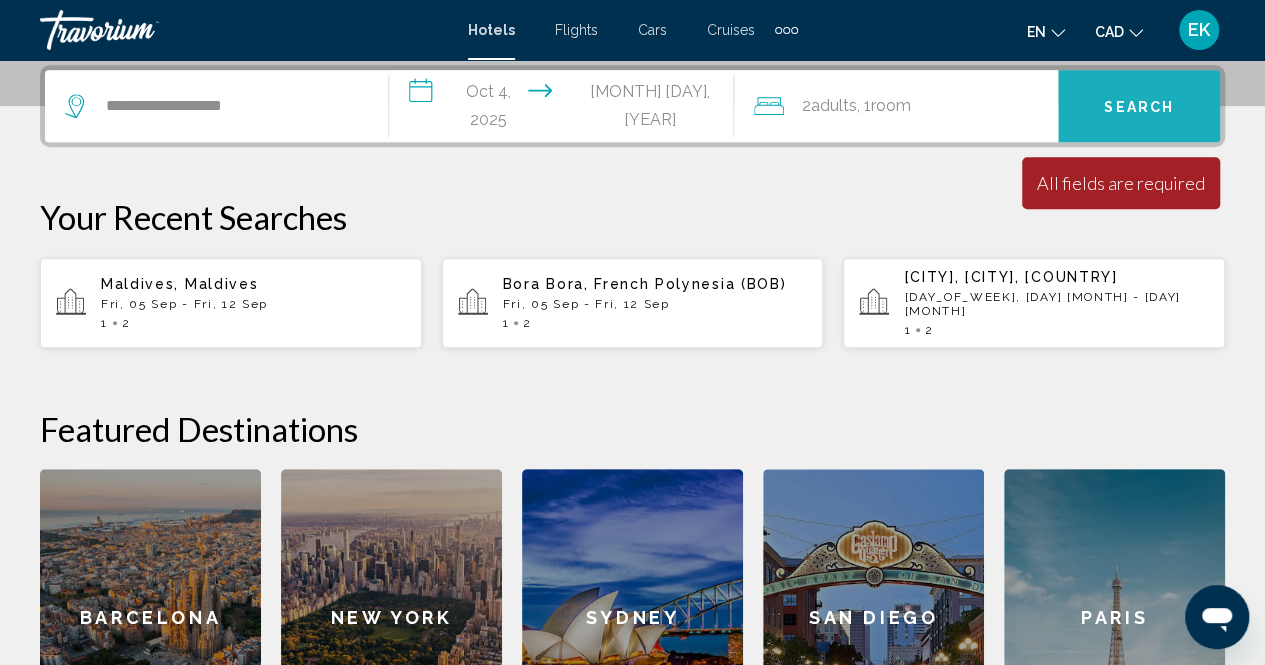 click on "Search" at bounding box center (1139, 107) 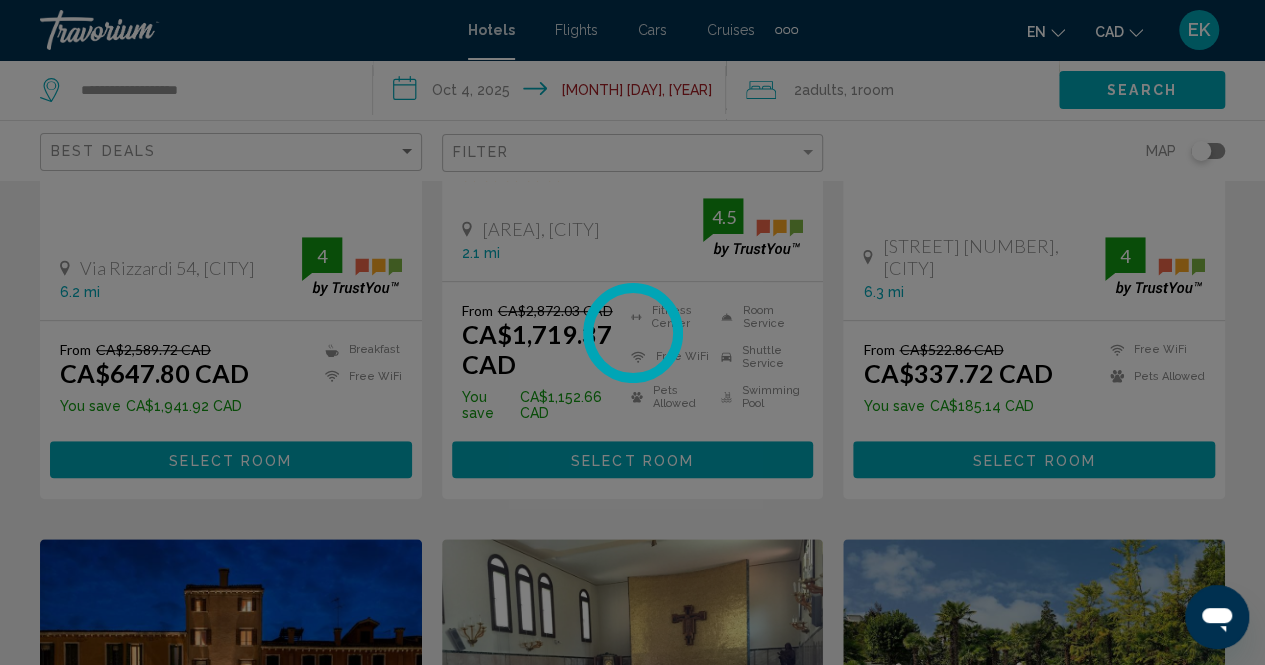 scroll, scrollTop: 0, scrollLeft: 0, axis: both 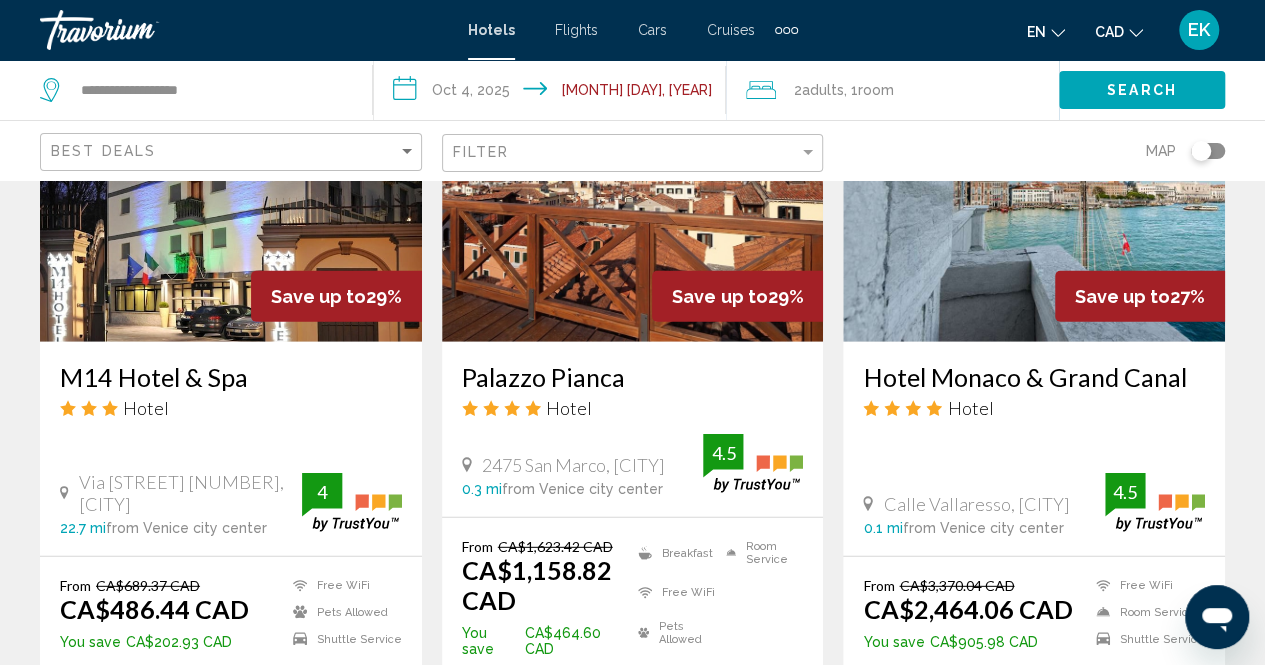 click at bounding box center (633, 182) 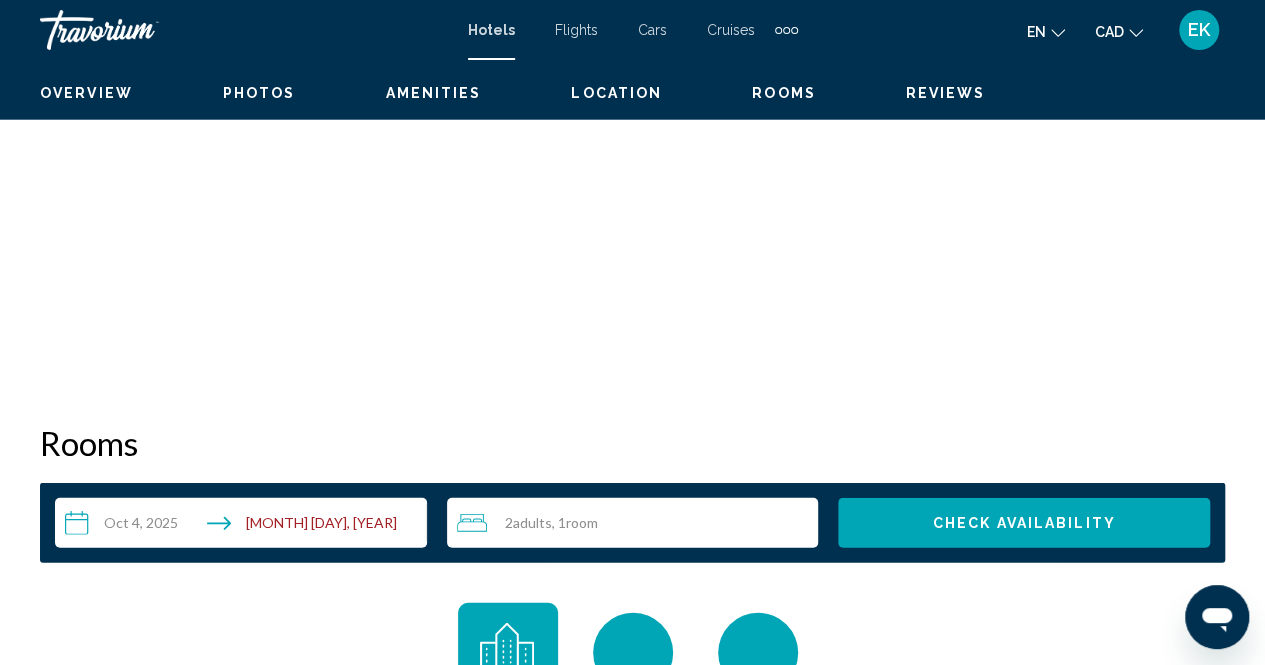 scroll, scrollTop: 202, scrollLeft: 0, axis: vertical 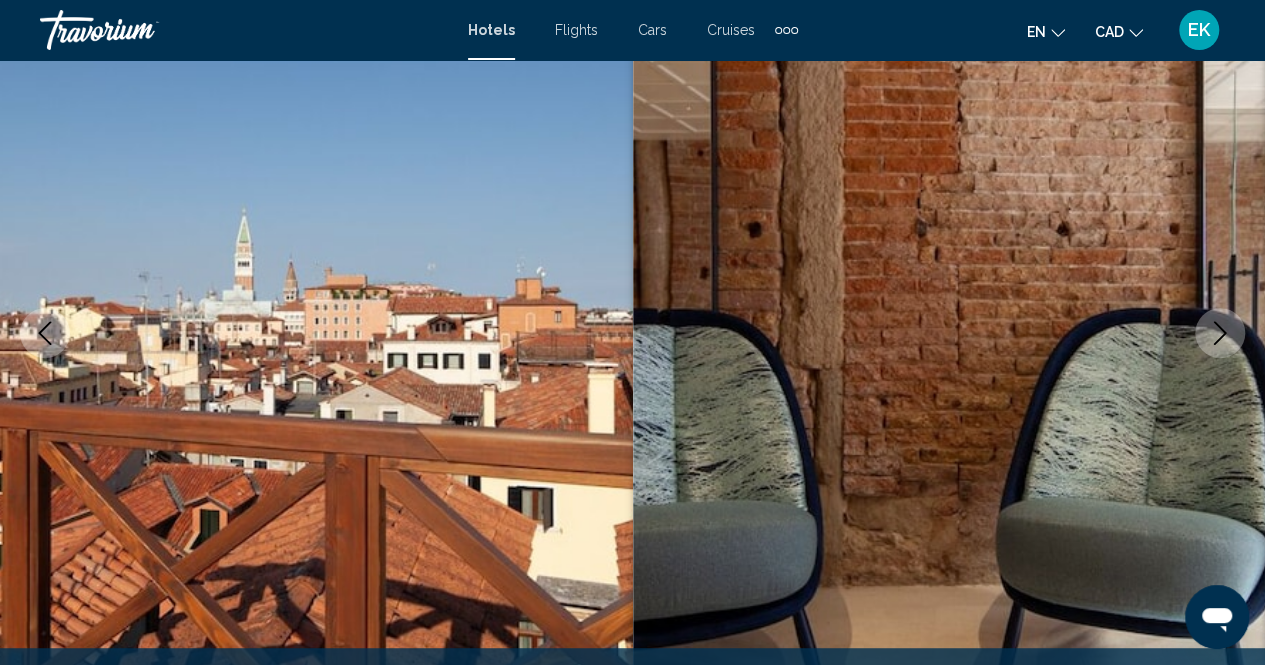 click 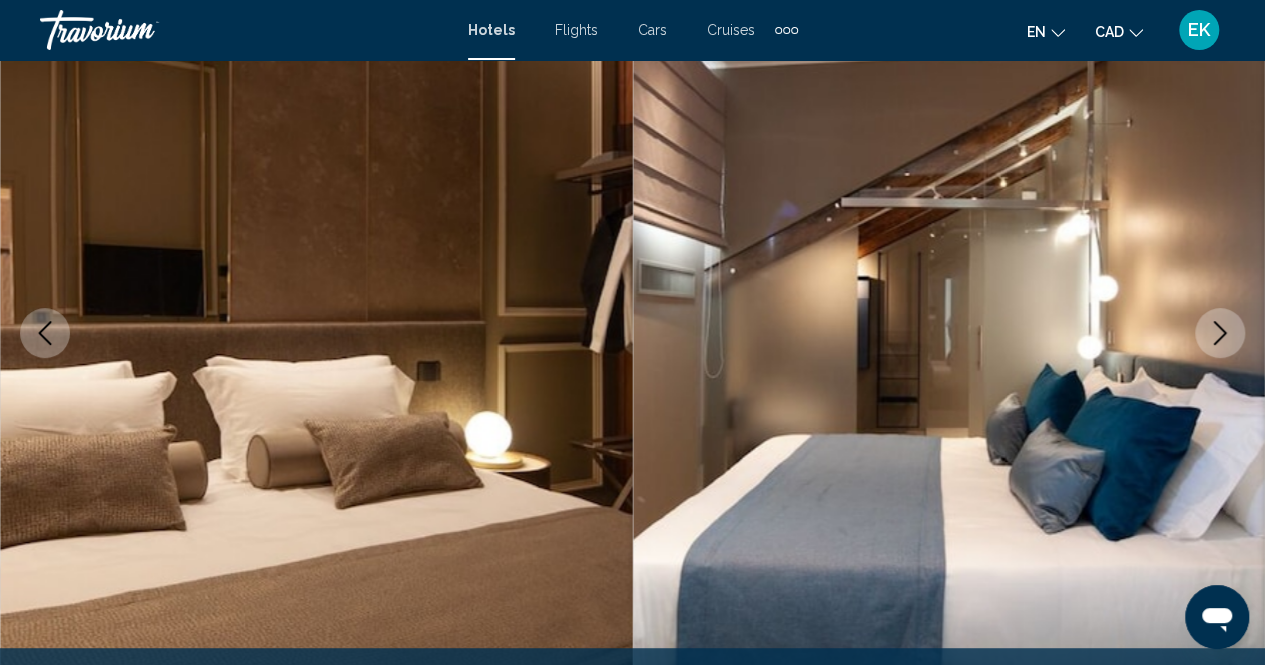 click 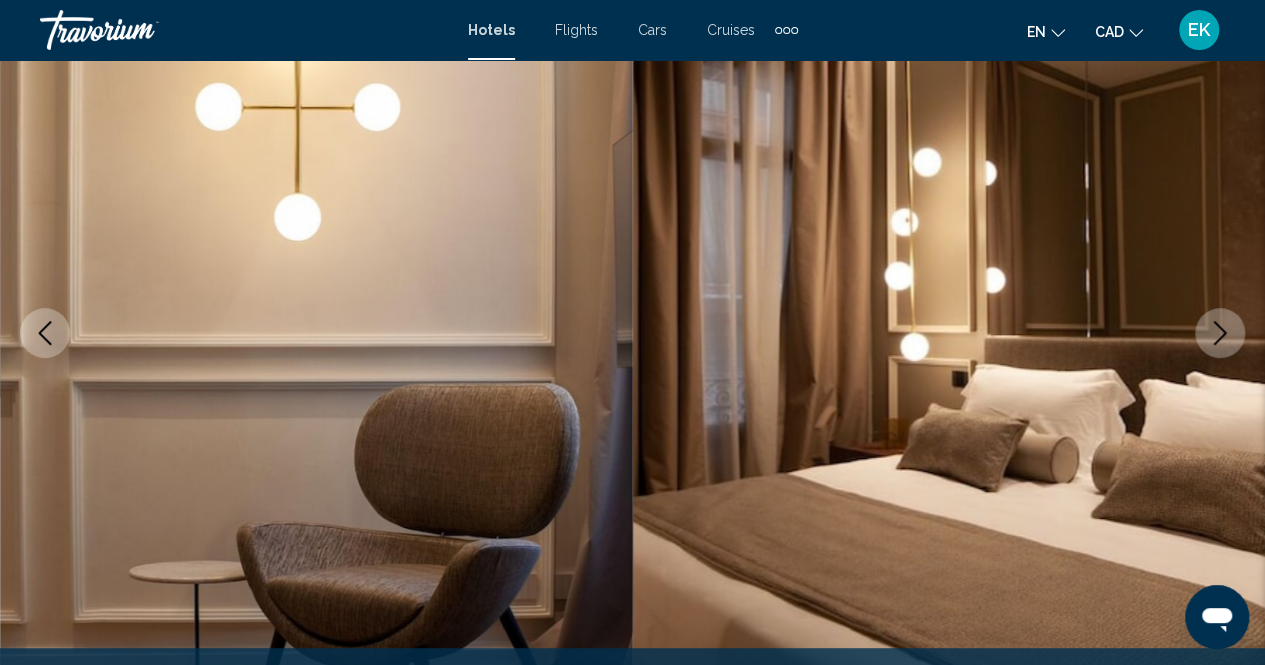 click 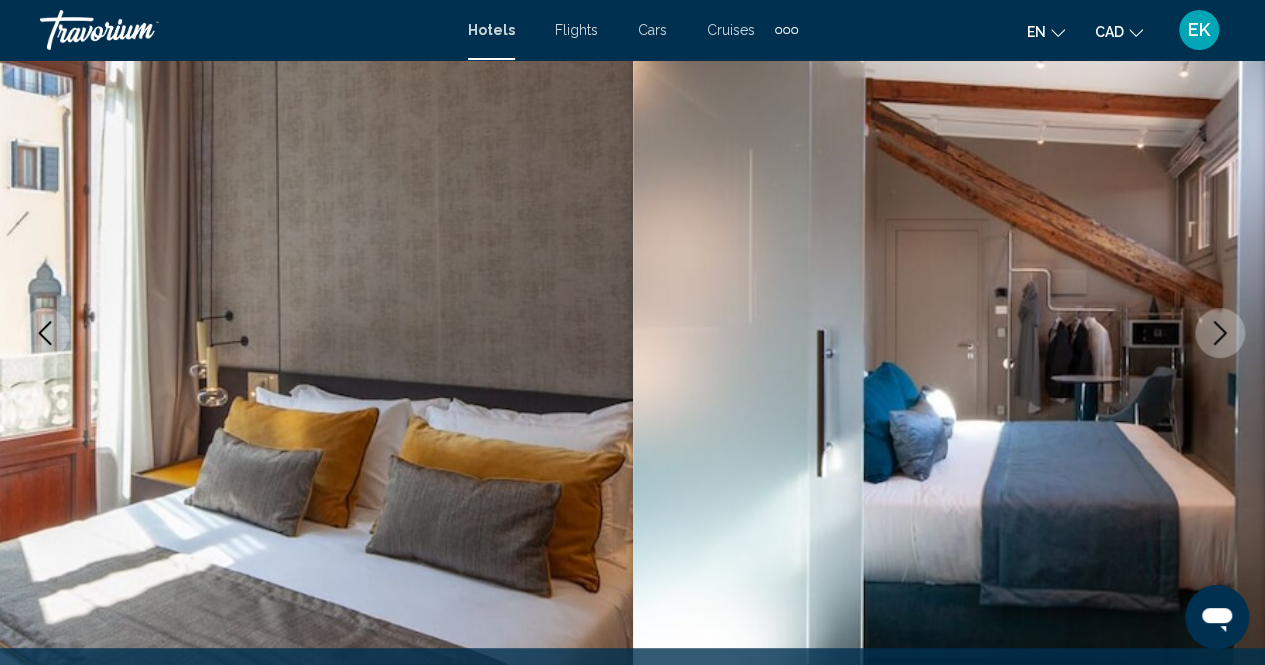 click 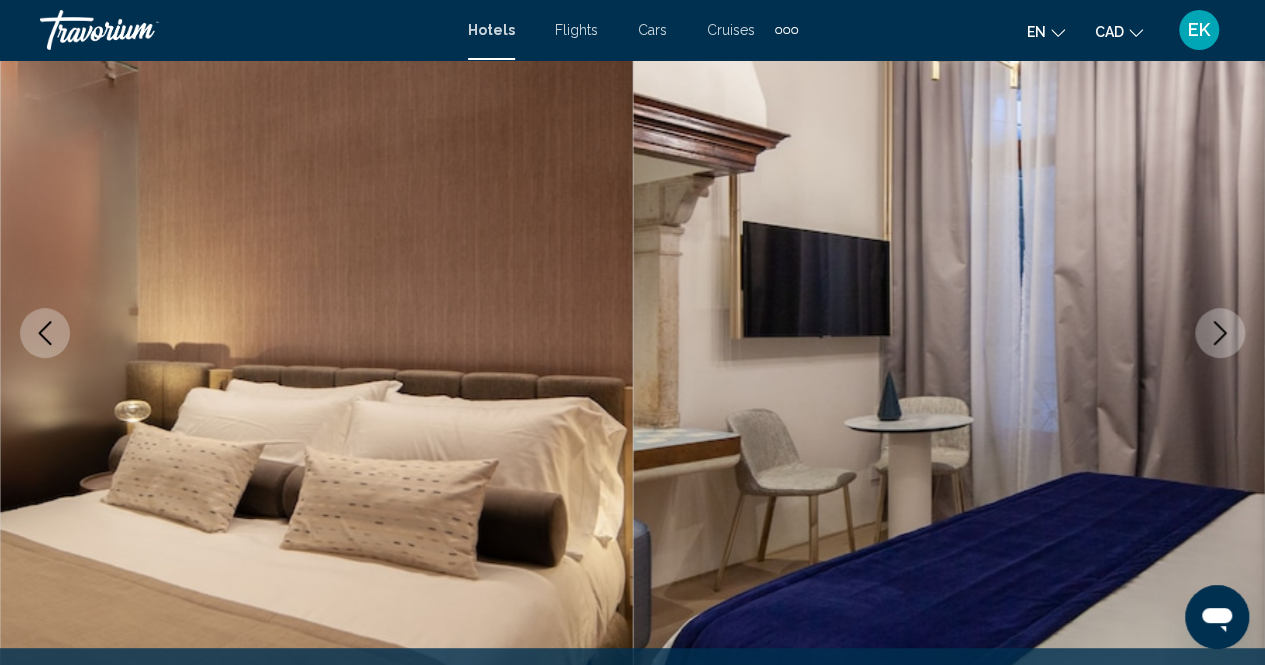 click 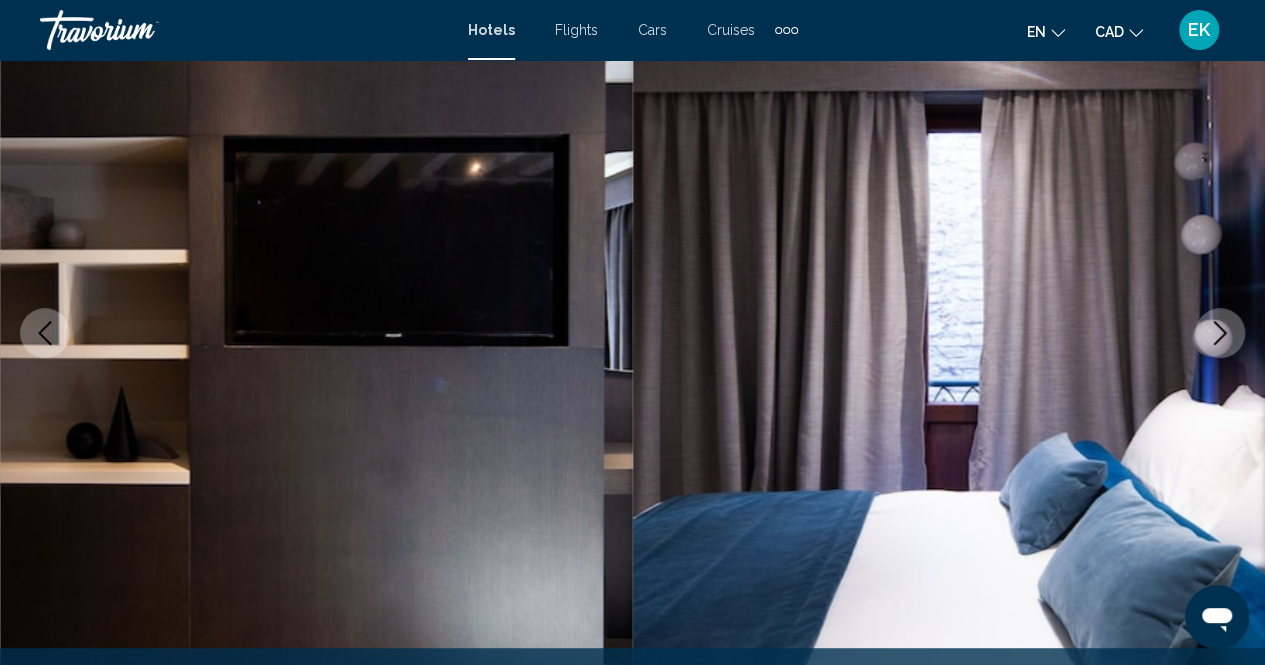 click 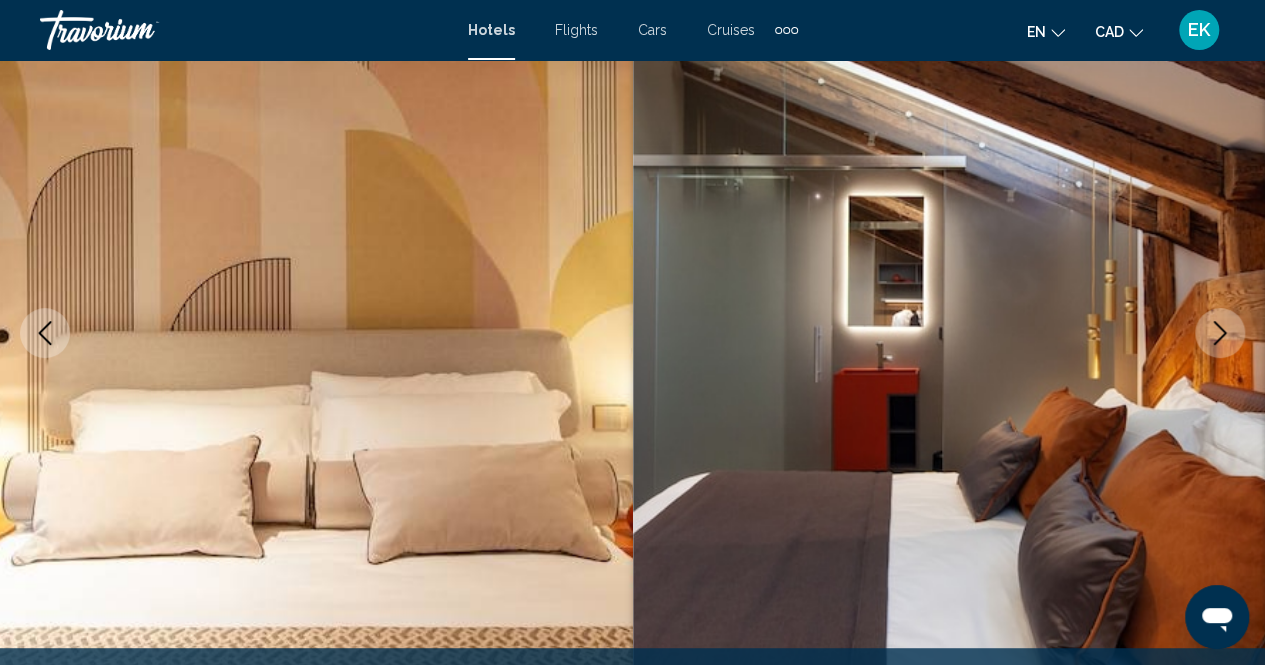 click 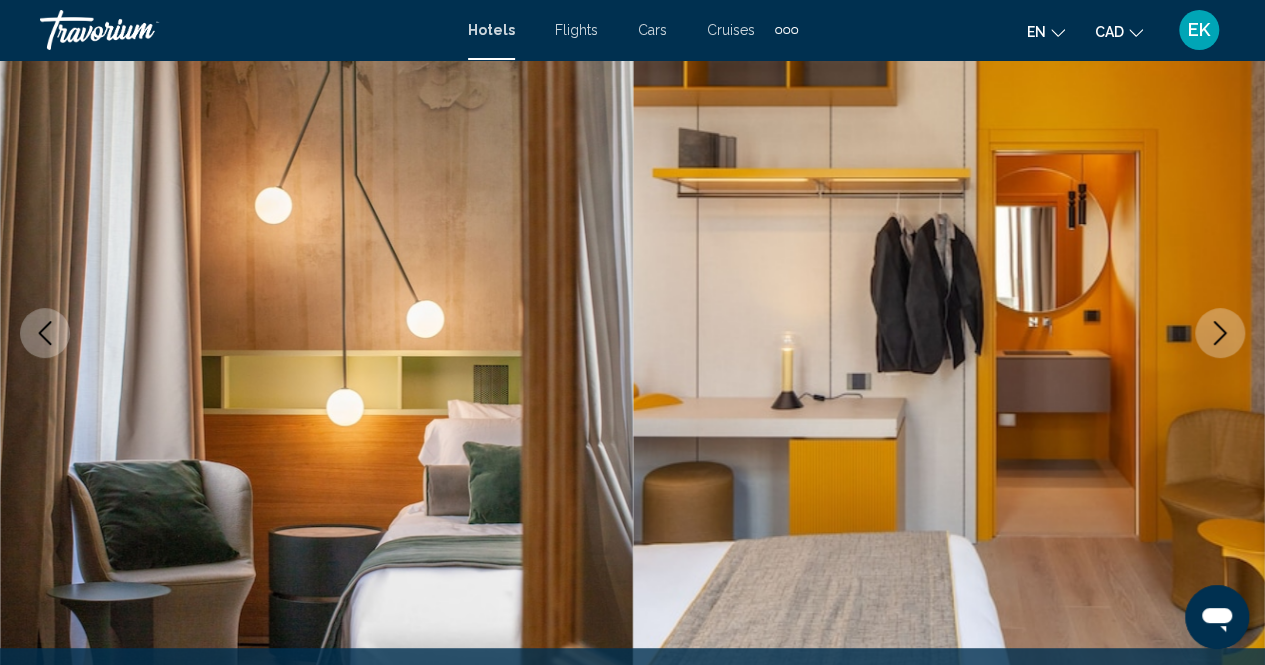 click 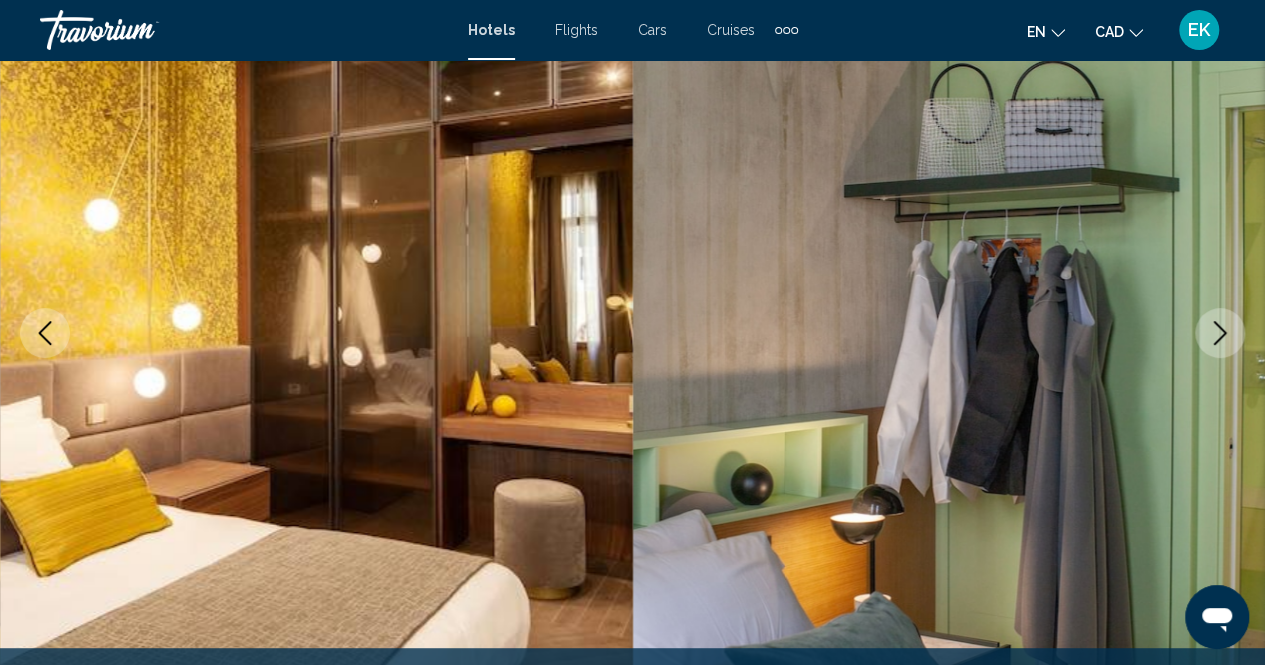 click 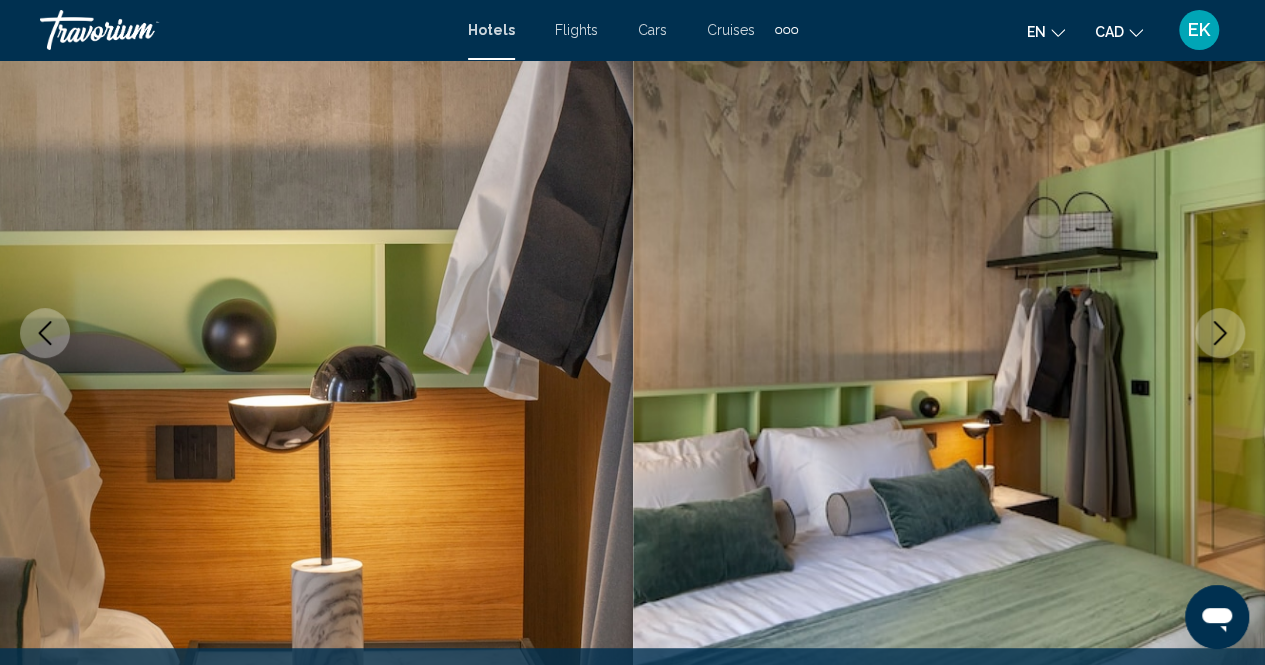 click 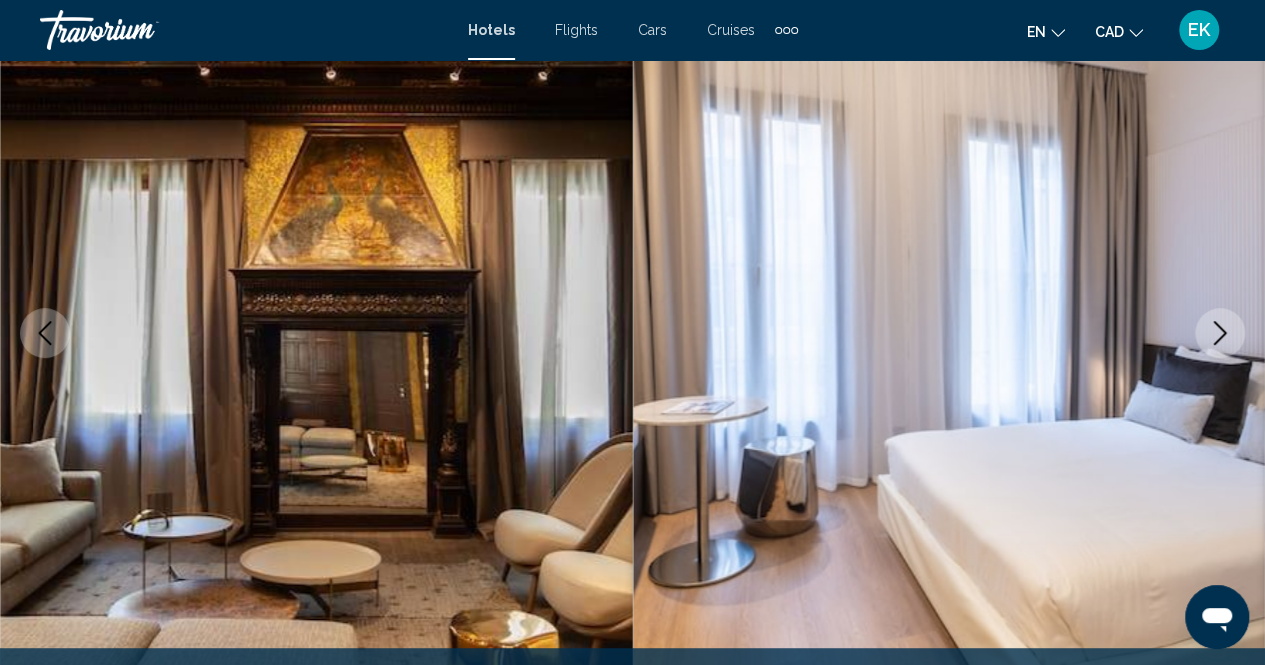 click 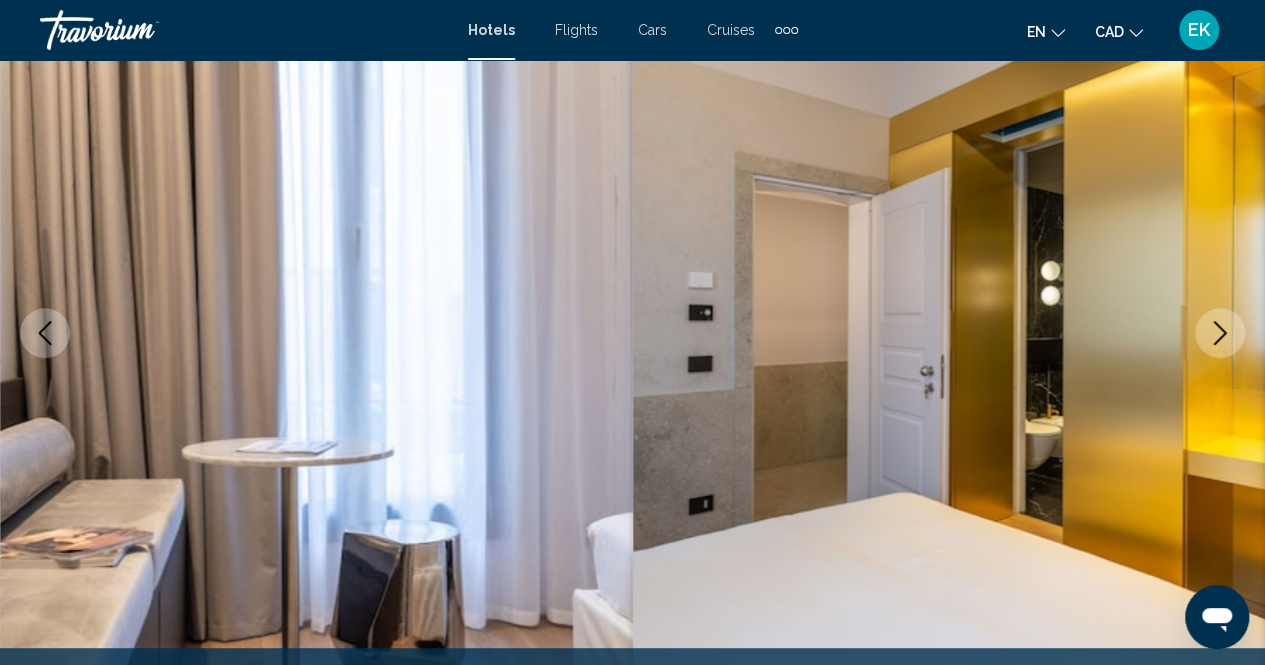 click 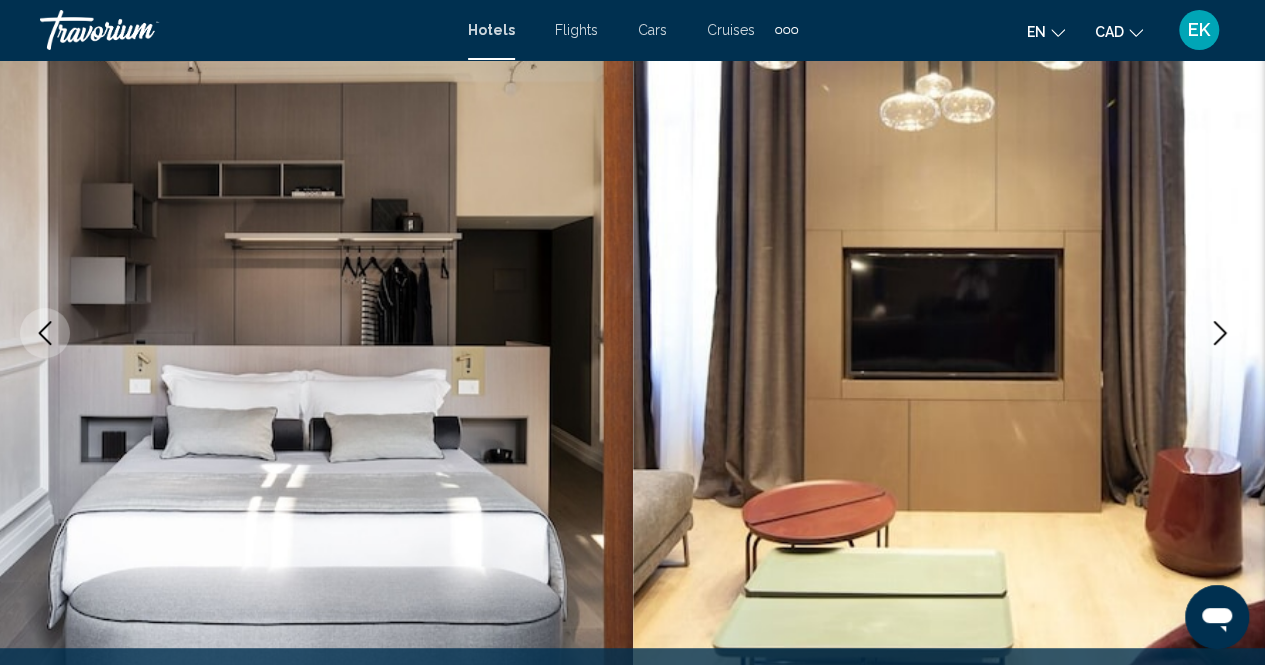 click 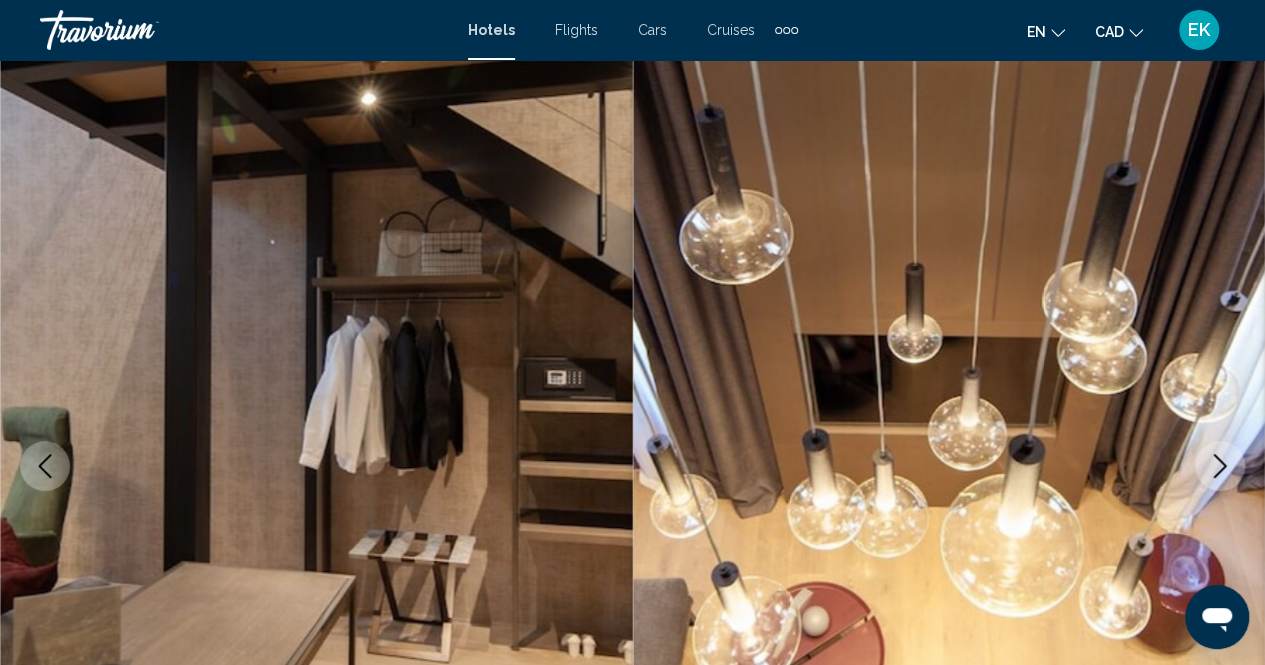 scroll, scrollTop: 0, scrollLeft: 0, axis: both 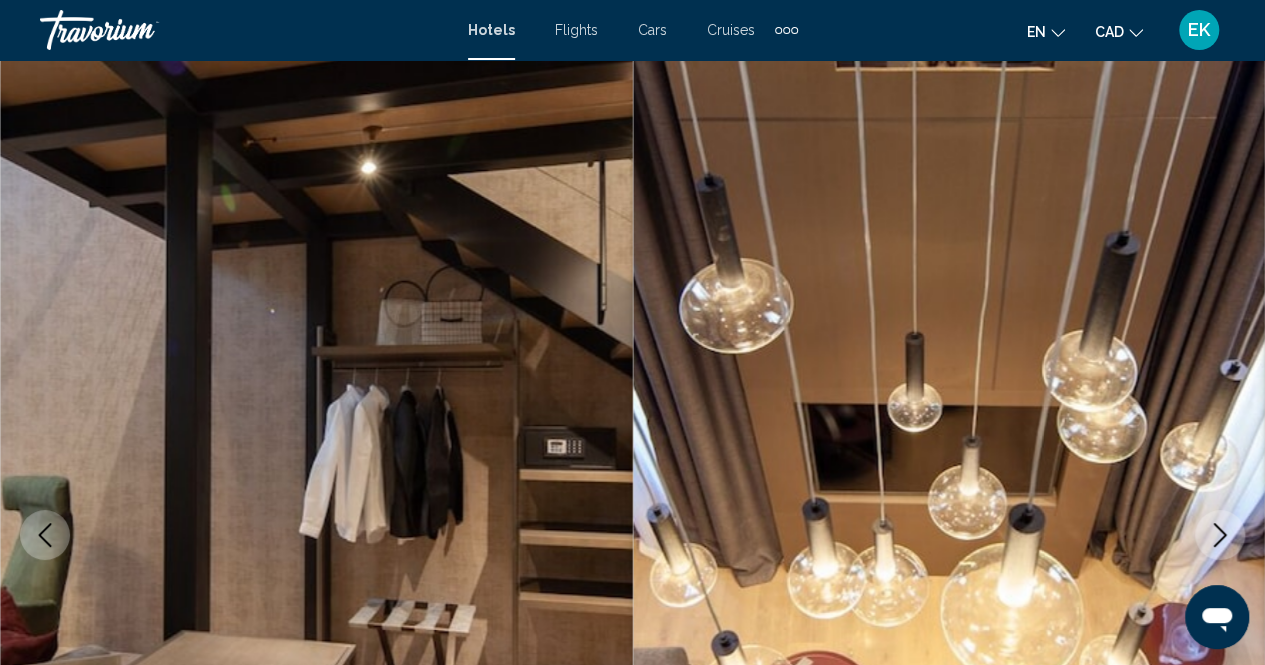 click at bounding box center (316, 535) 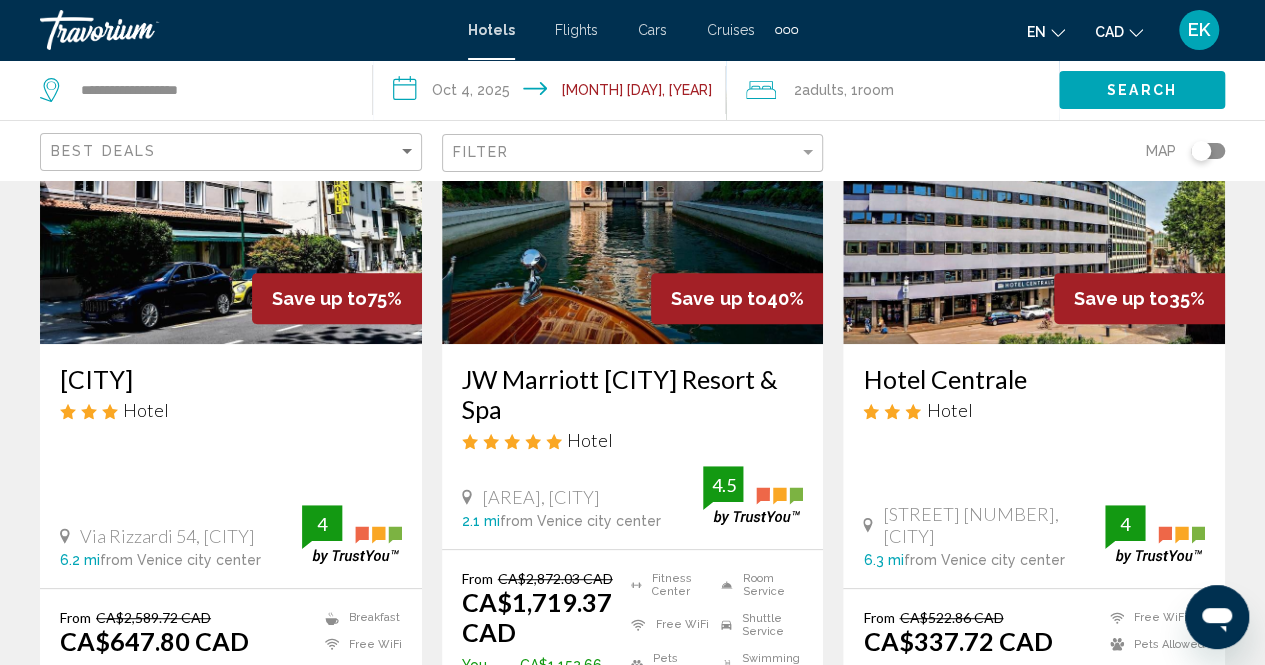 scroll, scrollTop: 253, scrollLeft: 0, axis: vertical 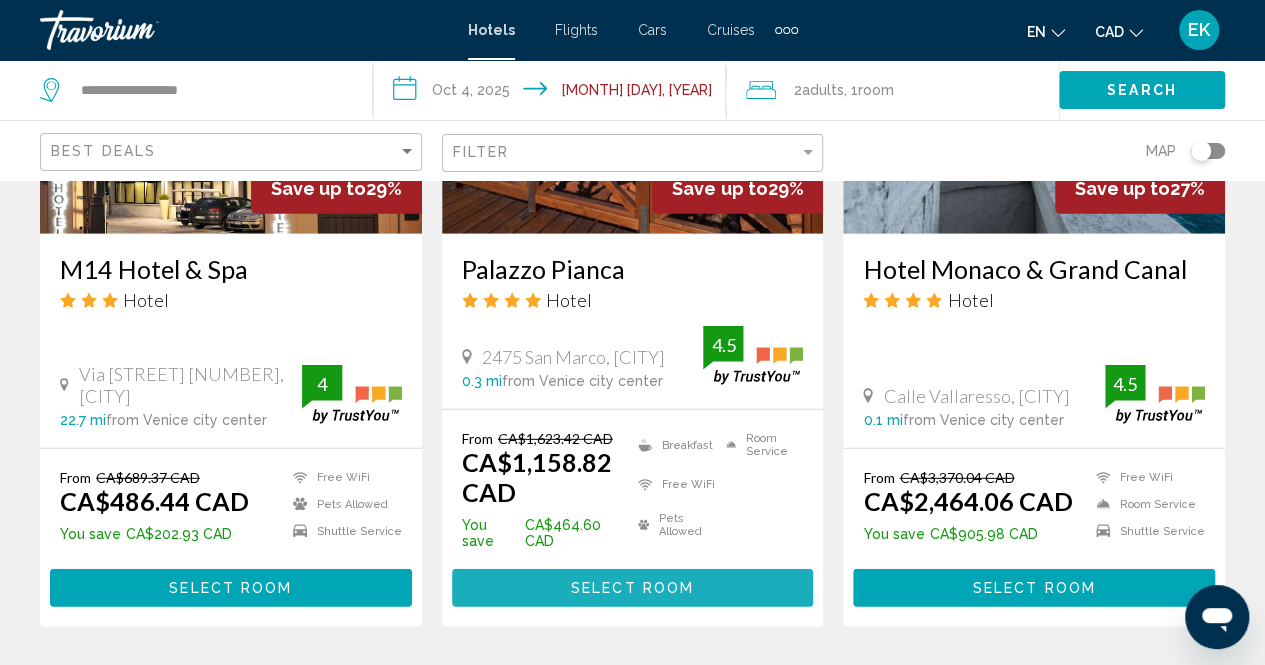 click on "Select Room" at bounding box center [632, 589] 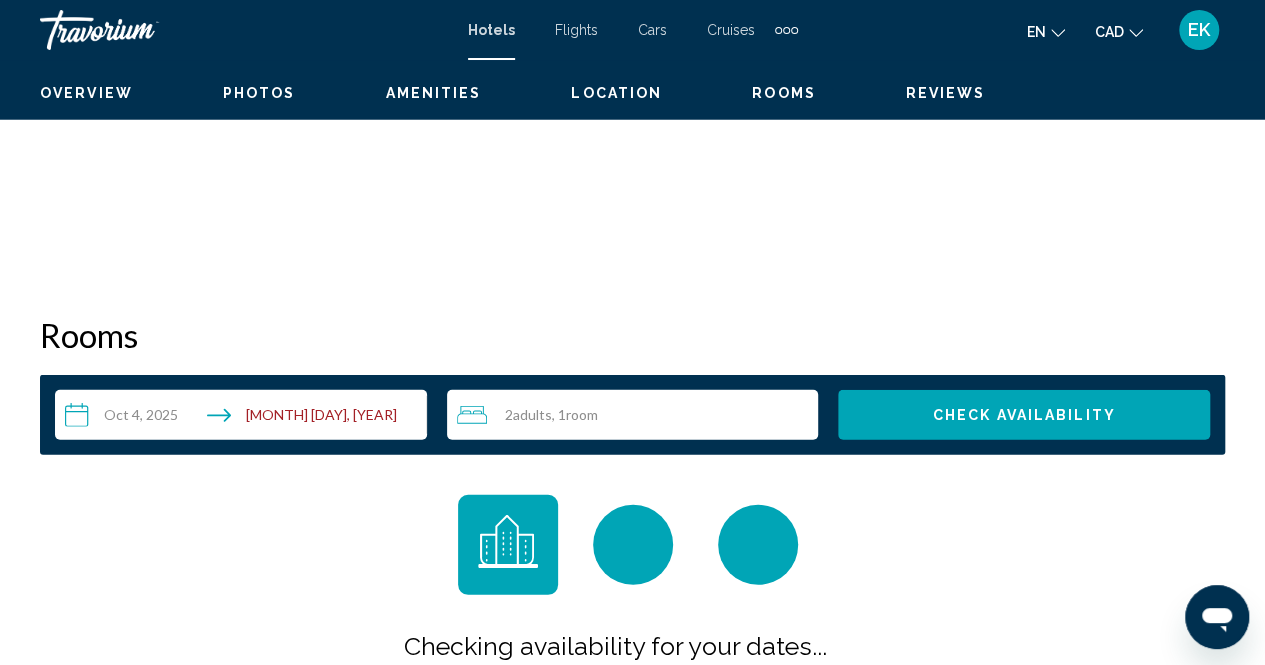 scroll, scrollTop: 202, scrollLeft: 0, axis: vertical 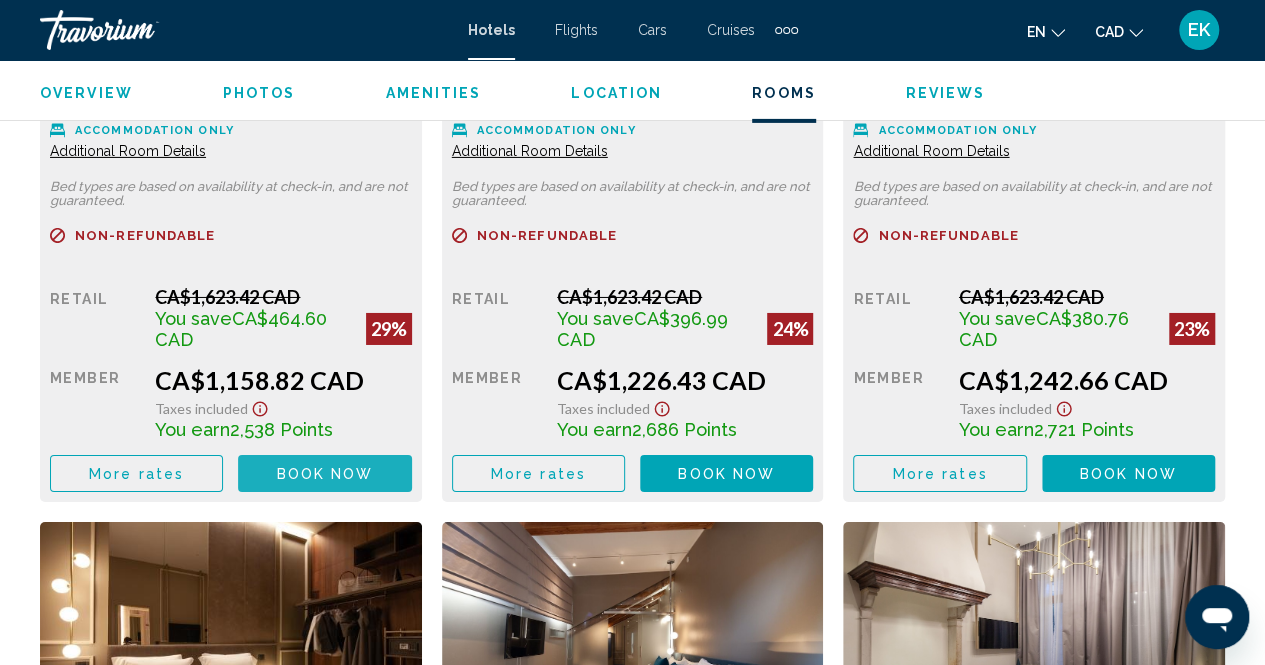 click on "Book now" at bounding box center (325, 474) 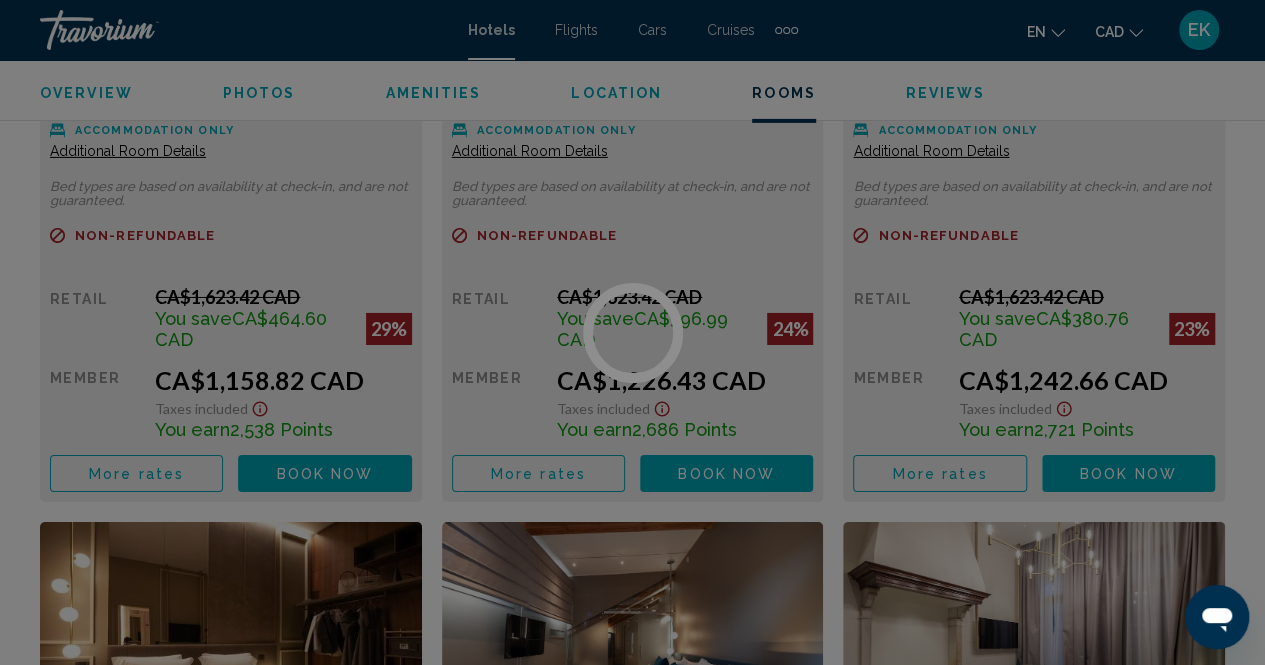 scroll, scrollTop: 0, scrollLeft: 0, axis: both 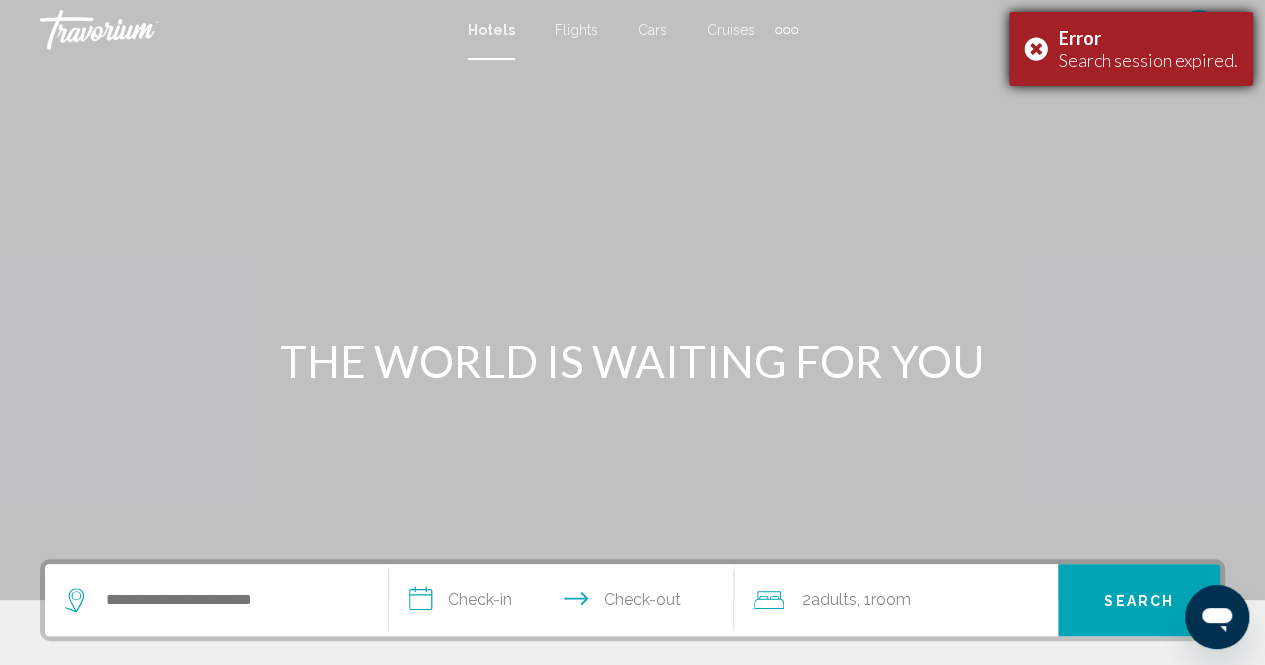 click on "Error   Search session expired." at bounding box center (1131, 49) 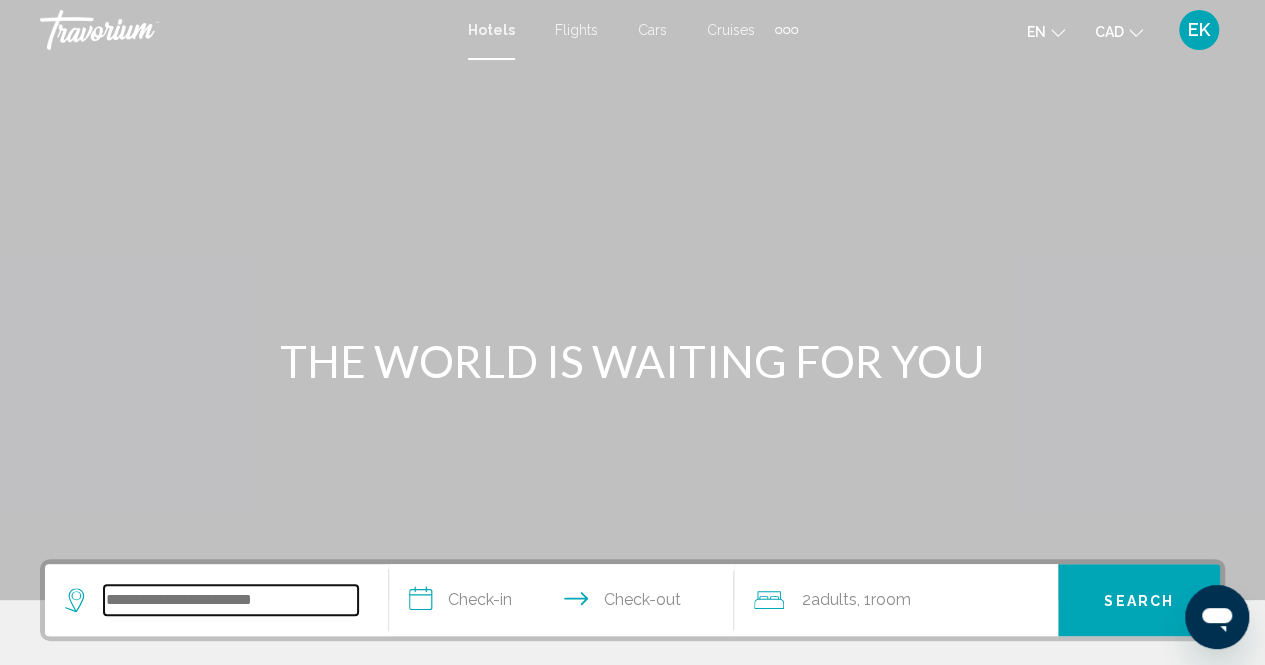 click at bounding box center [231, 600] 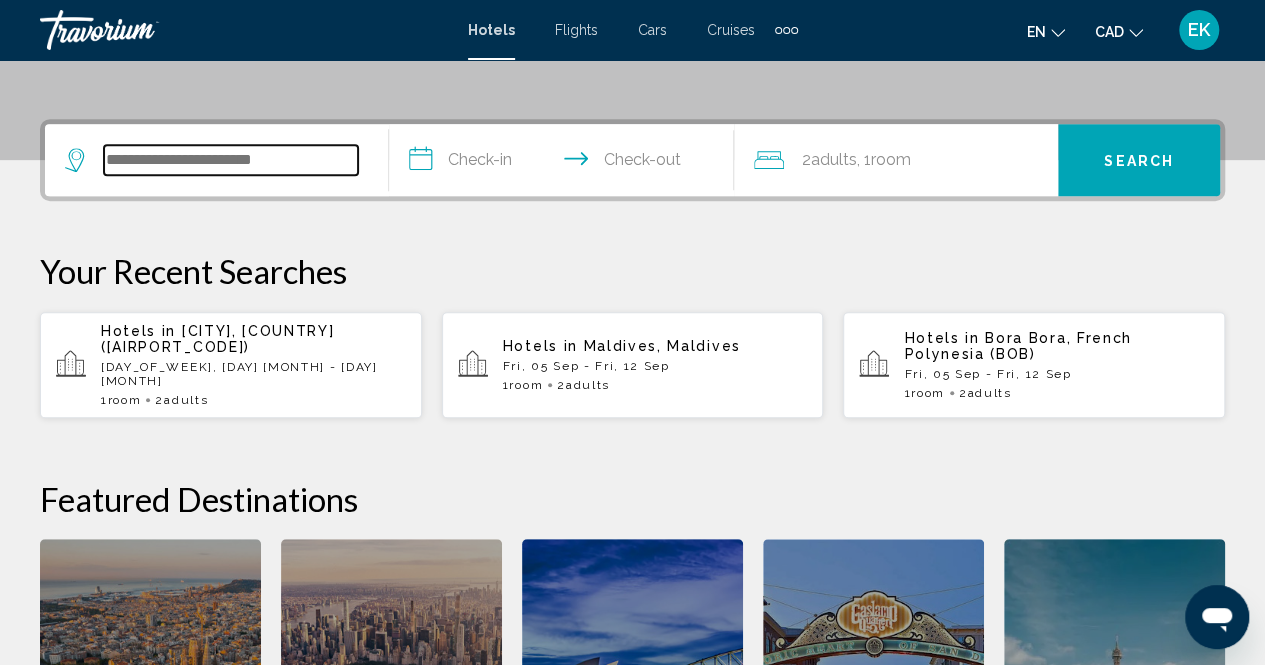 scroll, scrollTop: 494, scrollLeft: 0, axis: vertical 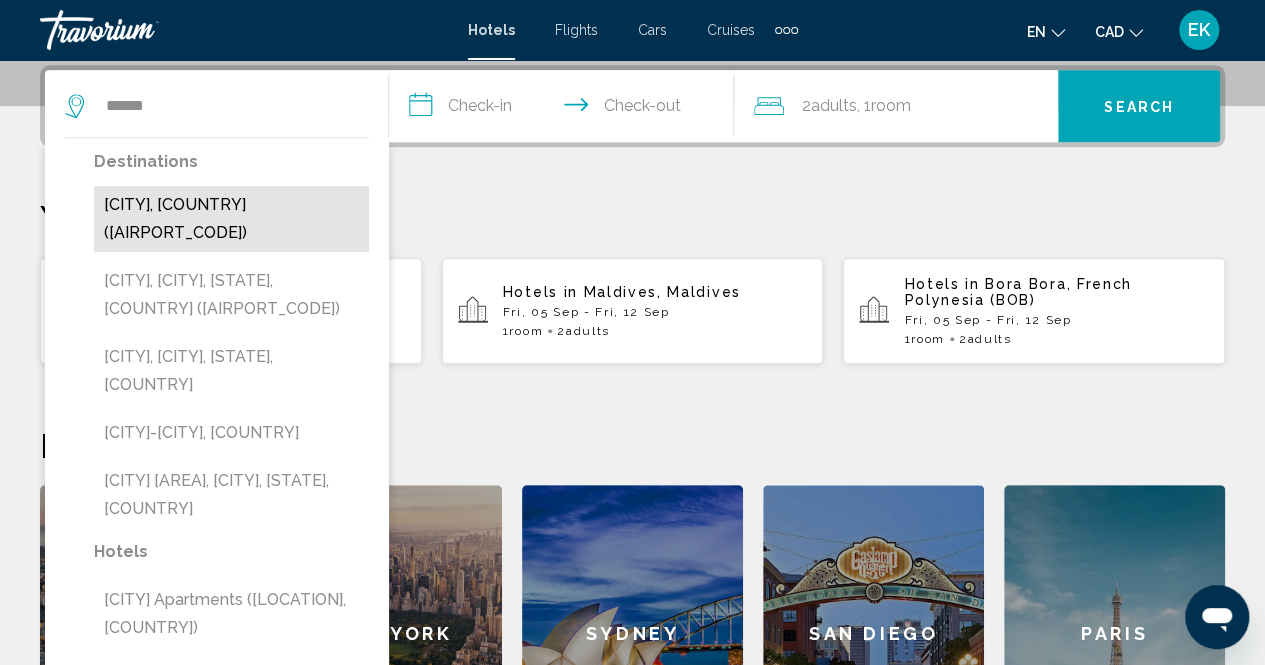 click on "[CITY], [COUNTRY] ([AIRPORT_CODE])" at bounding box center [231, 219] 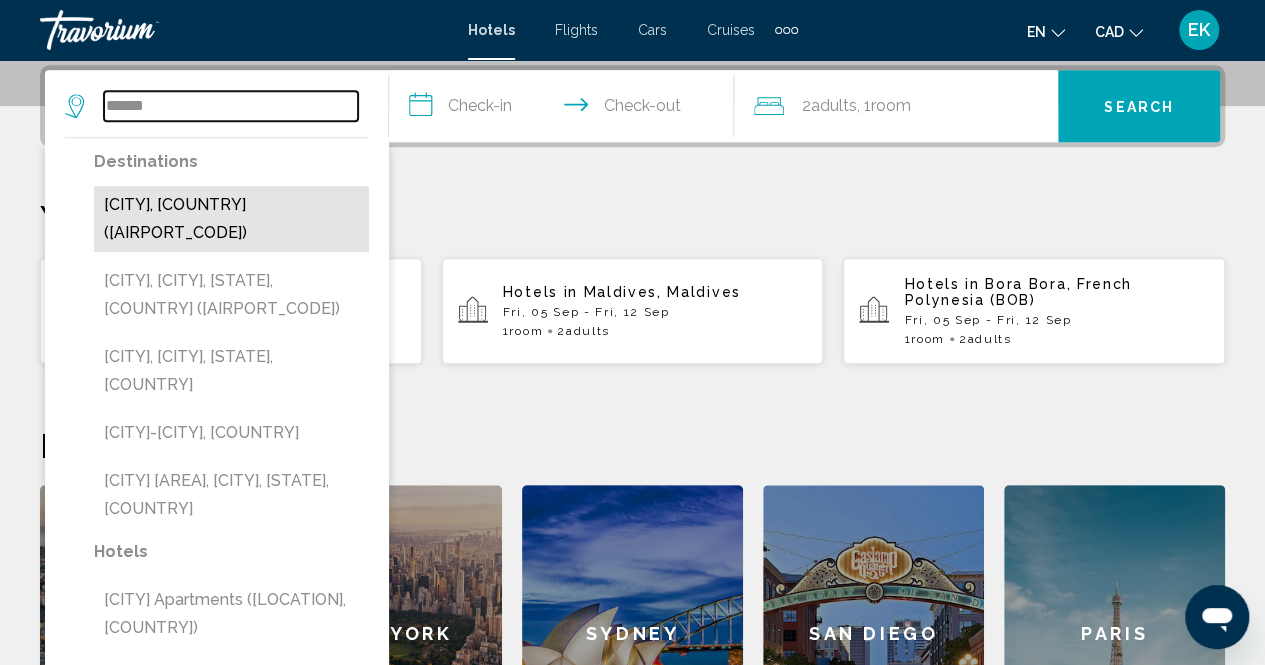 type on "**********" 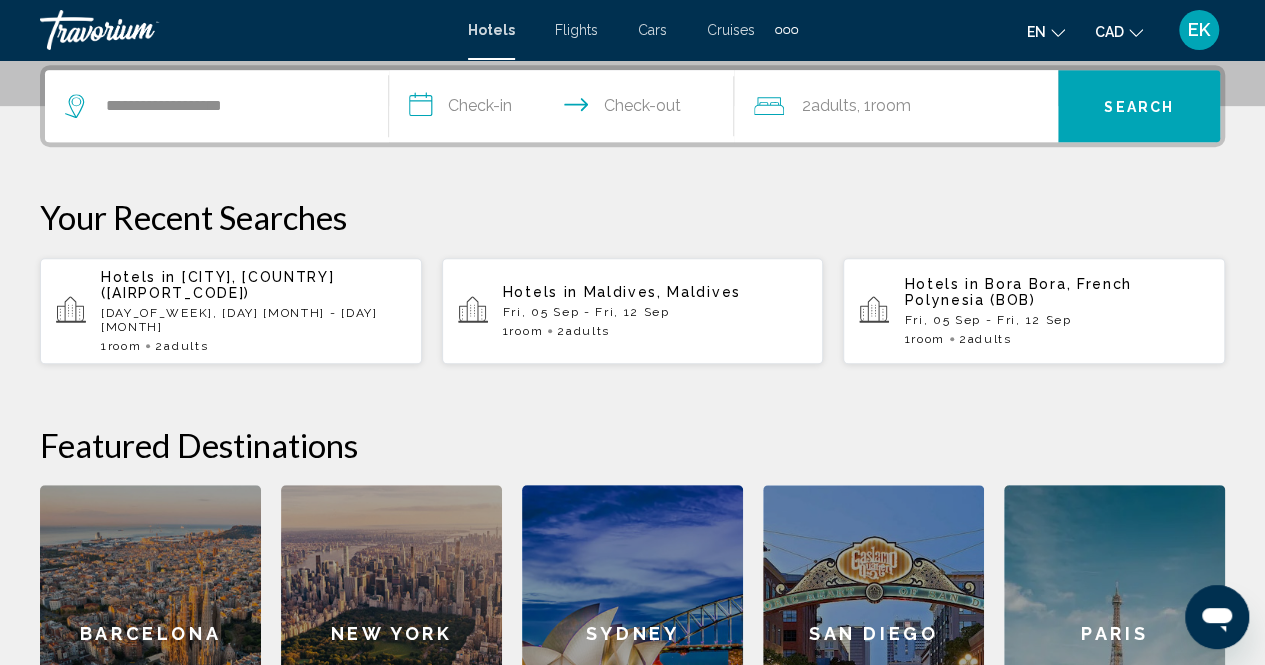 click on "**********" at bounding box center [565, 109] 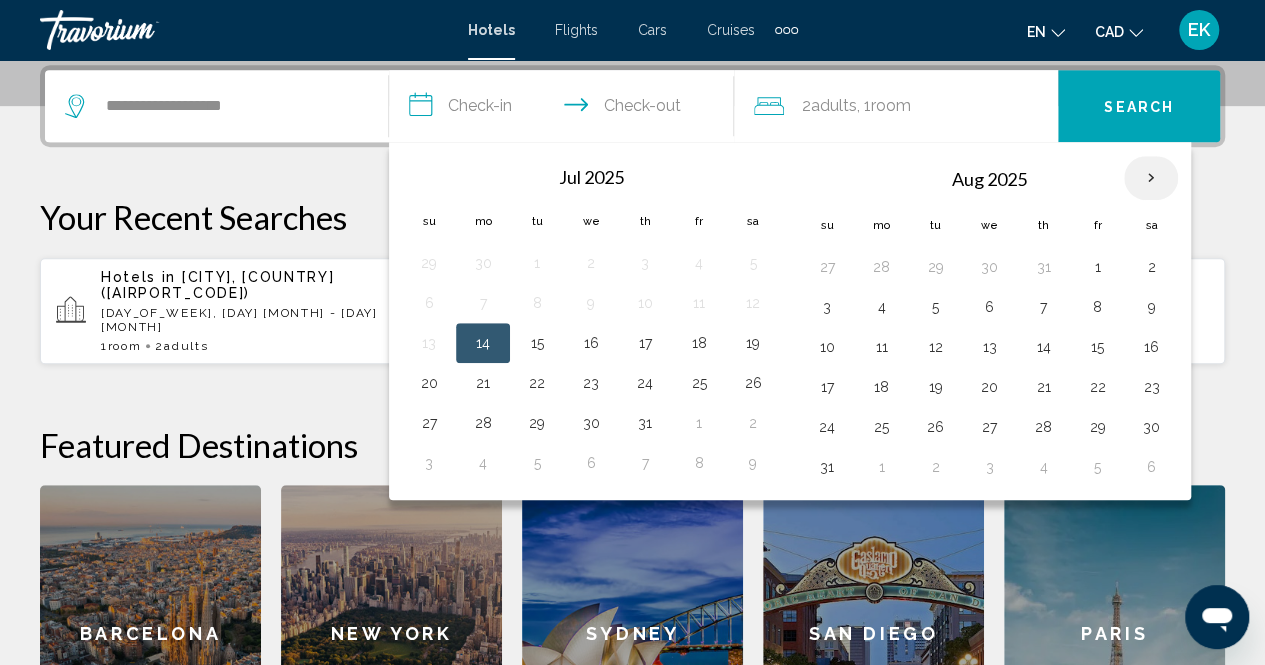 click at bounding box center (1151, 178) 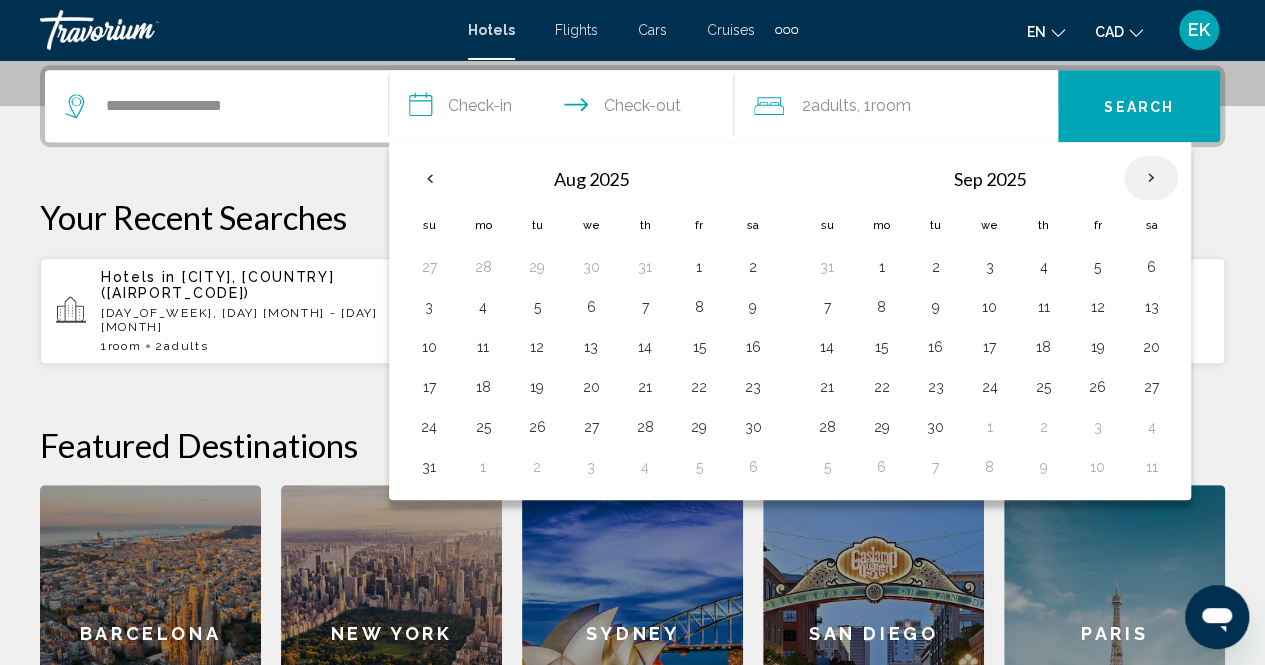 click at bounding box center [1151, 178] 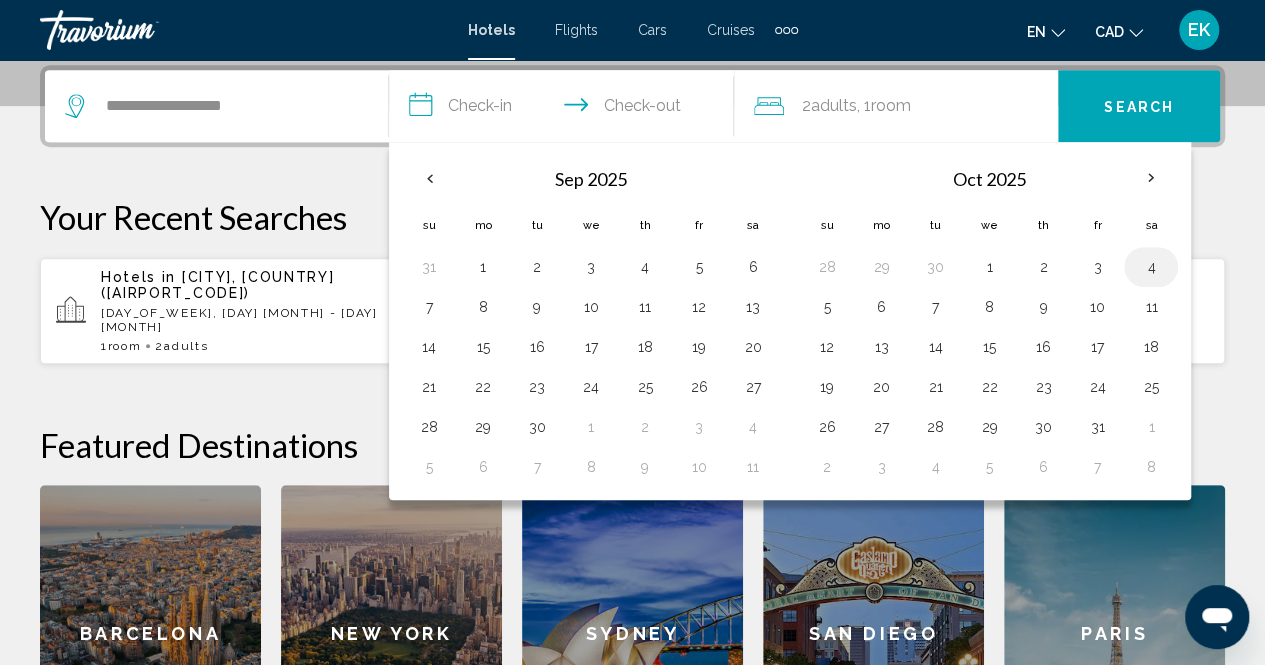 click on "4" at bounding box center [1151, 267] 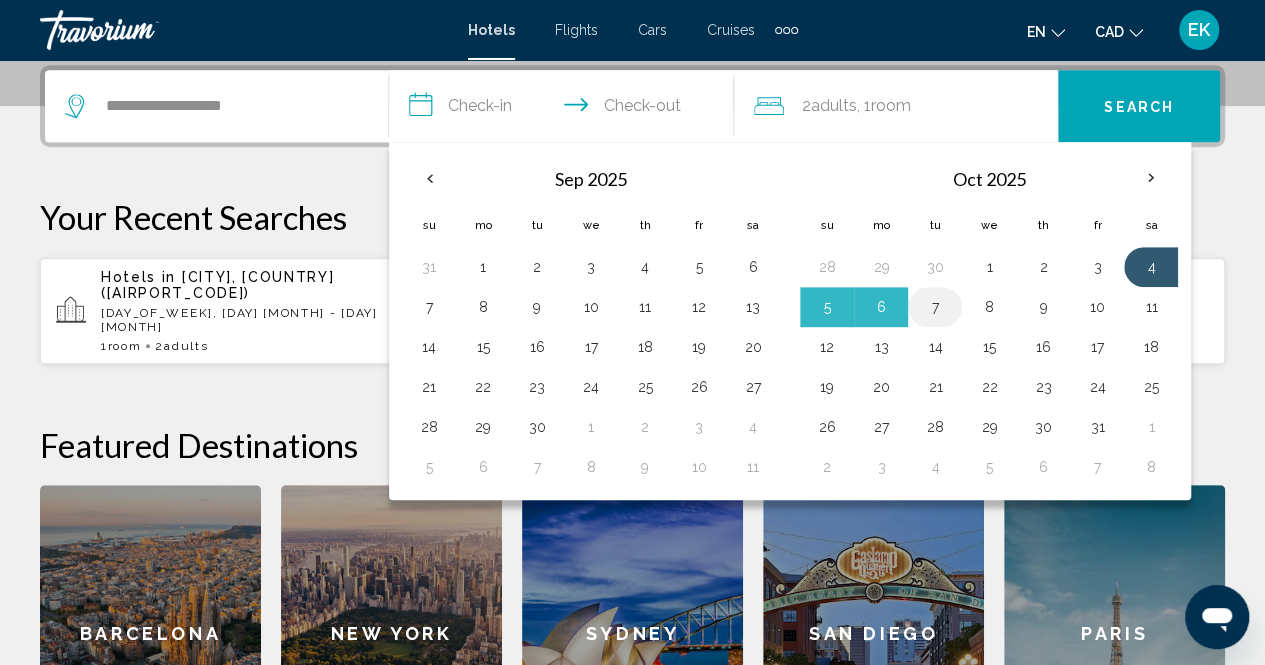 click on "7" at bounding box center (935, 307) 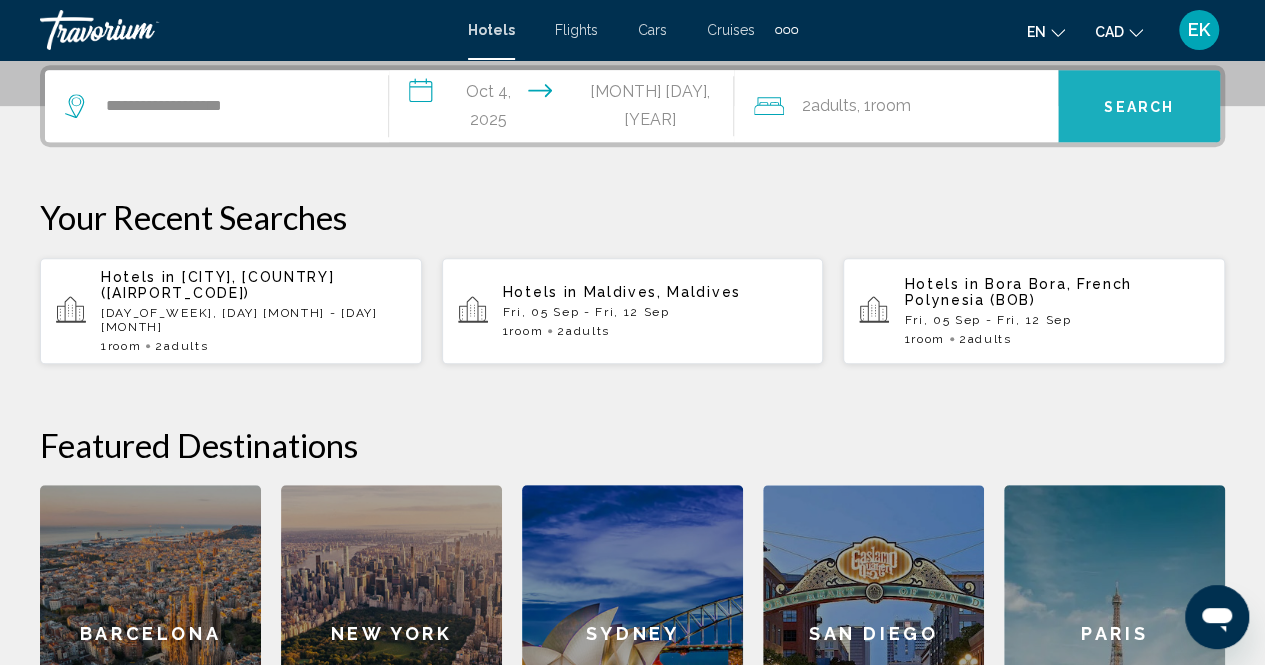 click on "Search" at bounding box center [1139, 107] 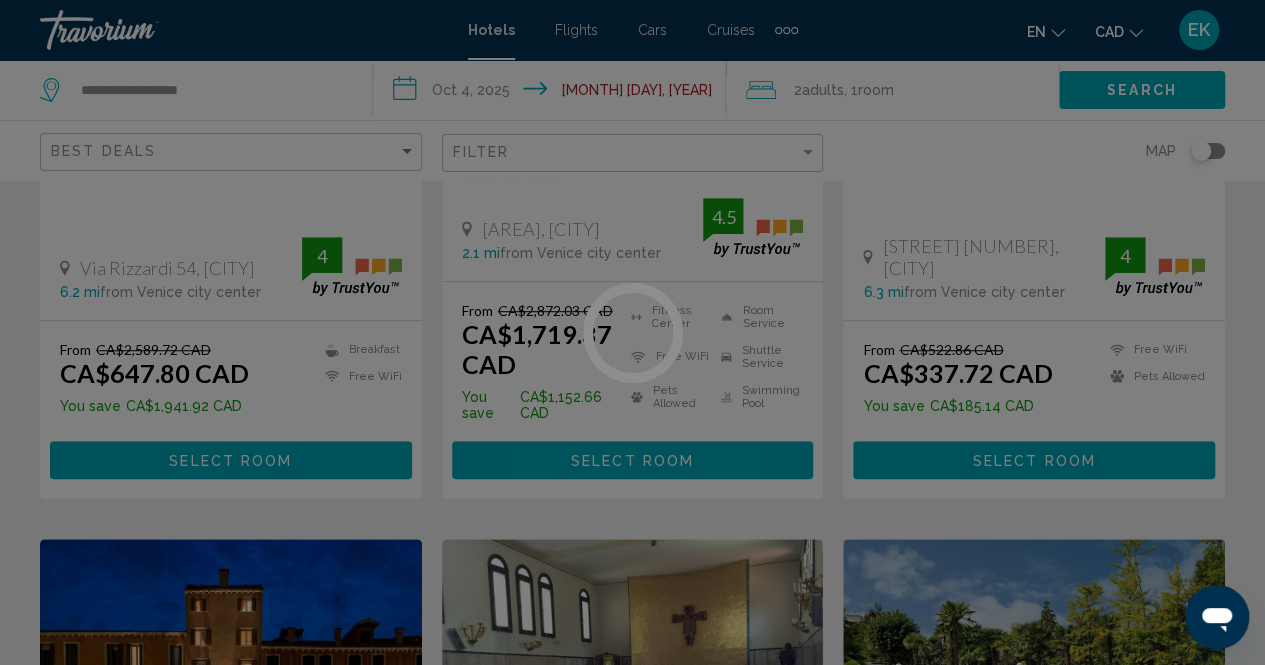 scroll, scrollTop: 0, scrollLeft: 0, axis: both 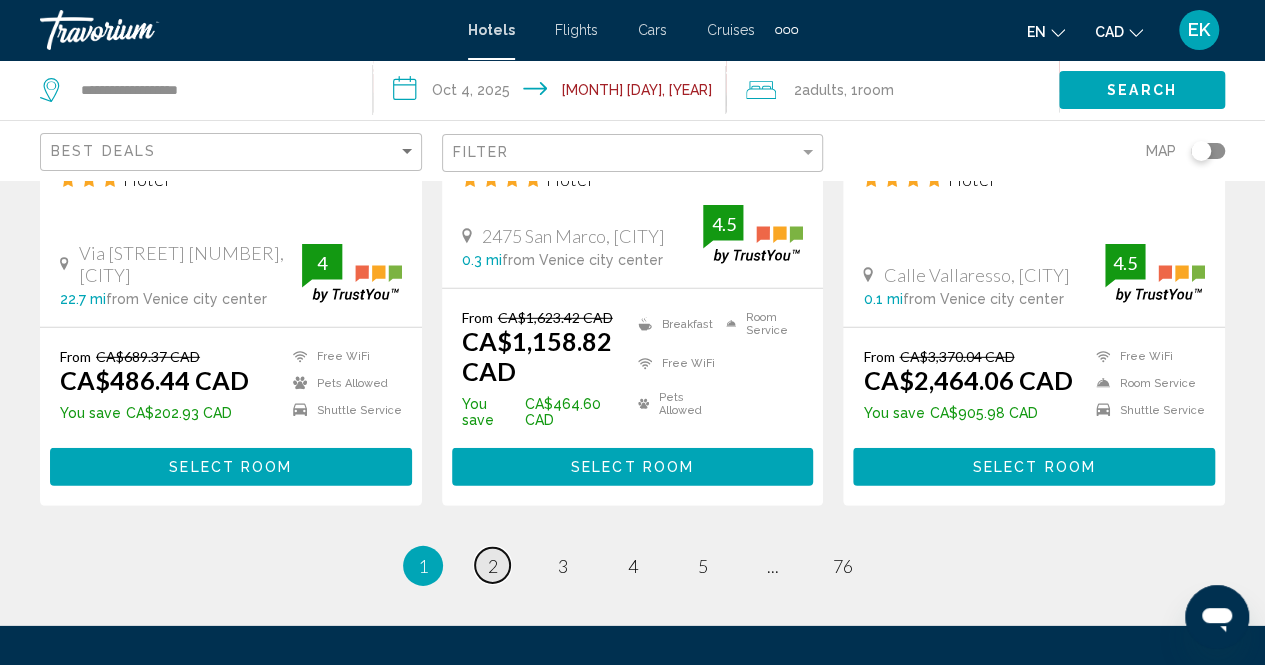 click on "page  2" at bounding box center (492, 565) 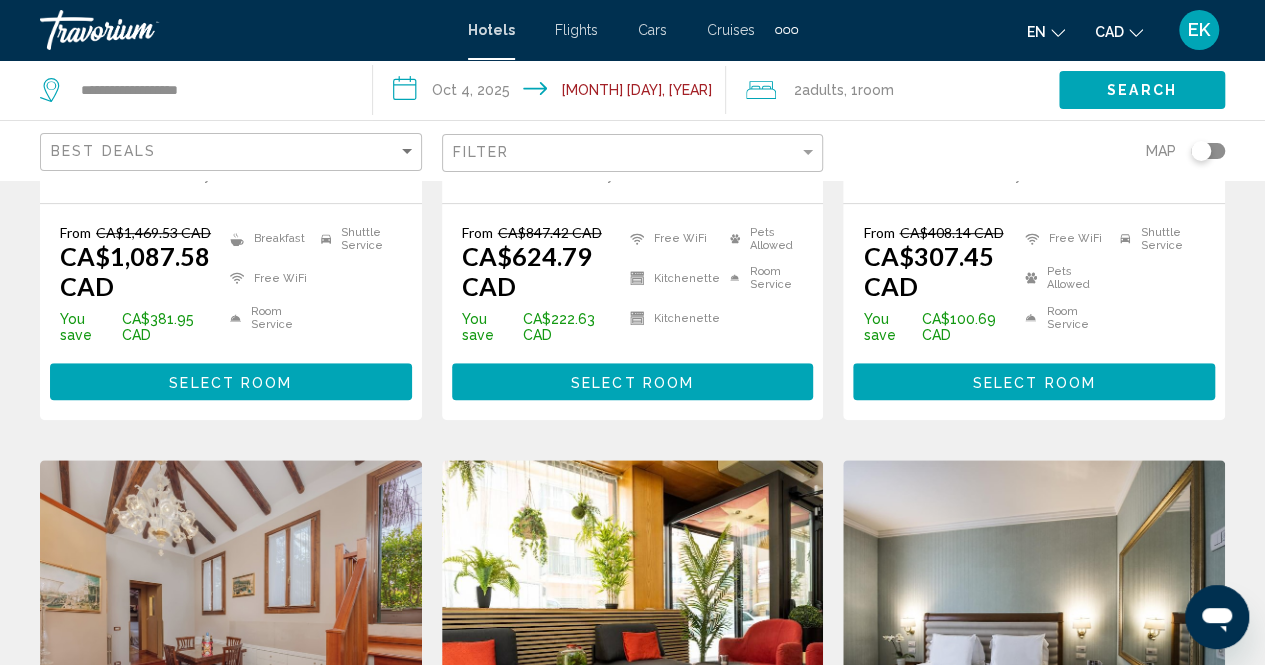 scroll, scrollTop: 0, scrollLeft: 0, axis: both 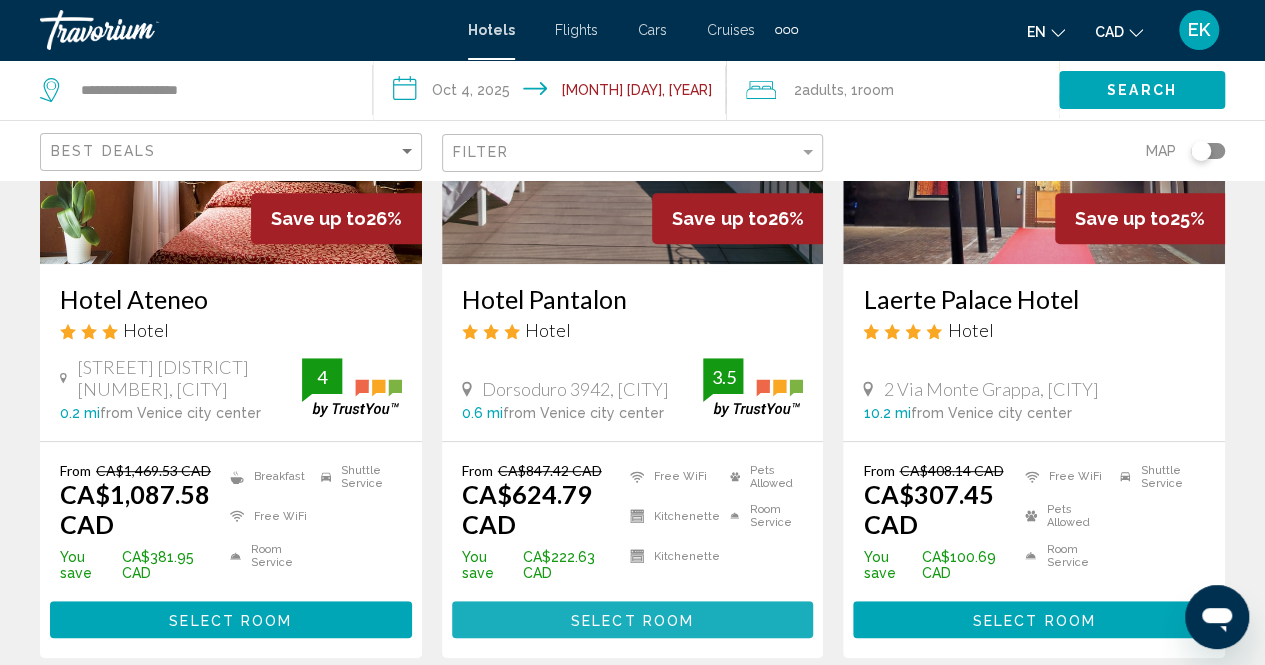 click on "Select Room" at bounding box center (632, 620) 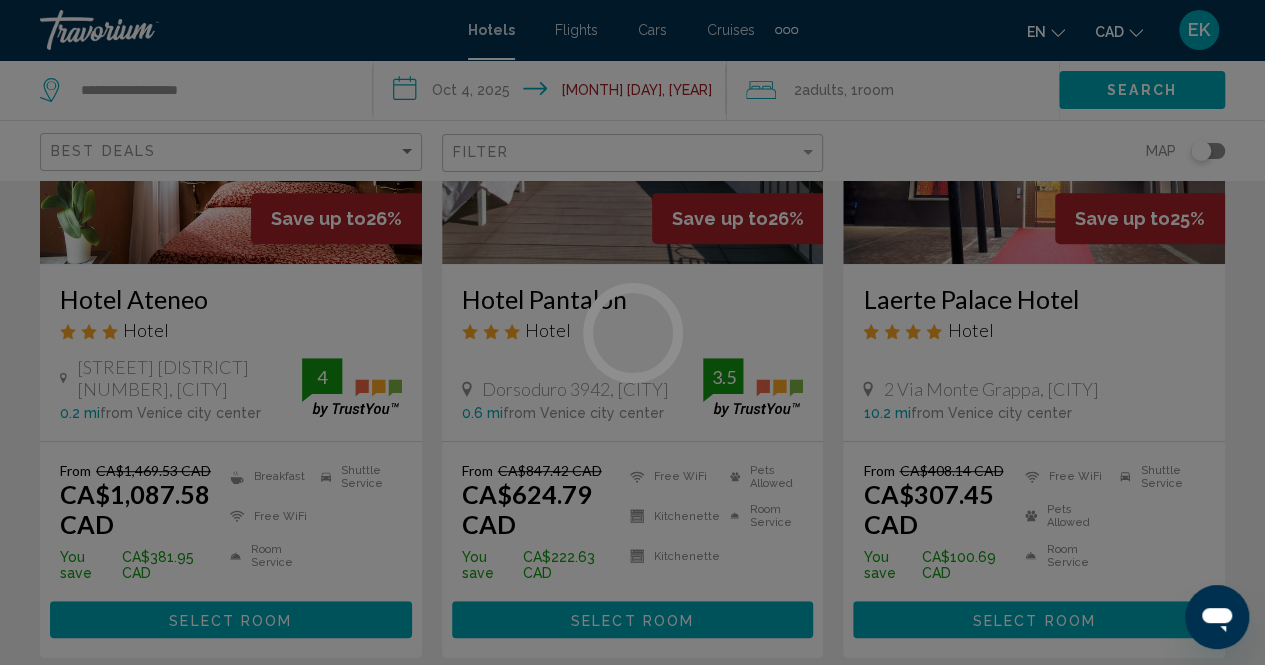 scroll, scrollTop: 202, scrollLeft: 0, axis: vertical 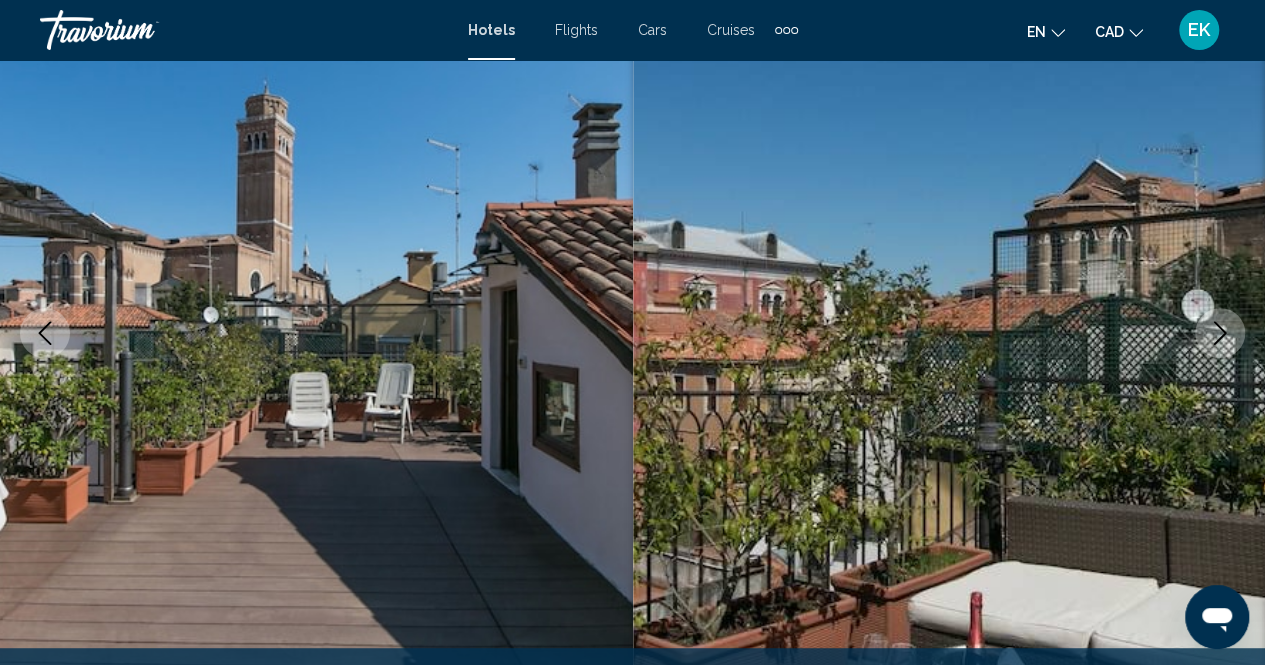 click 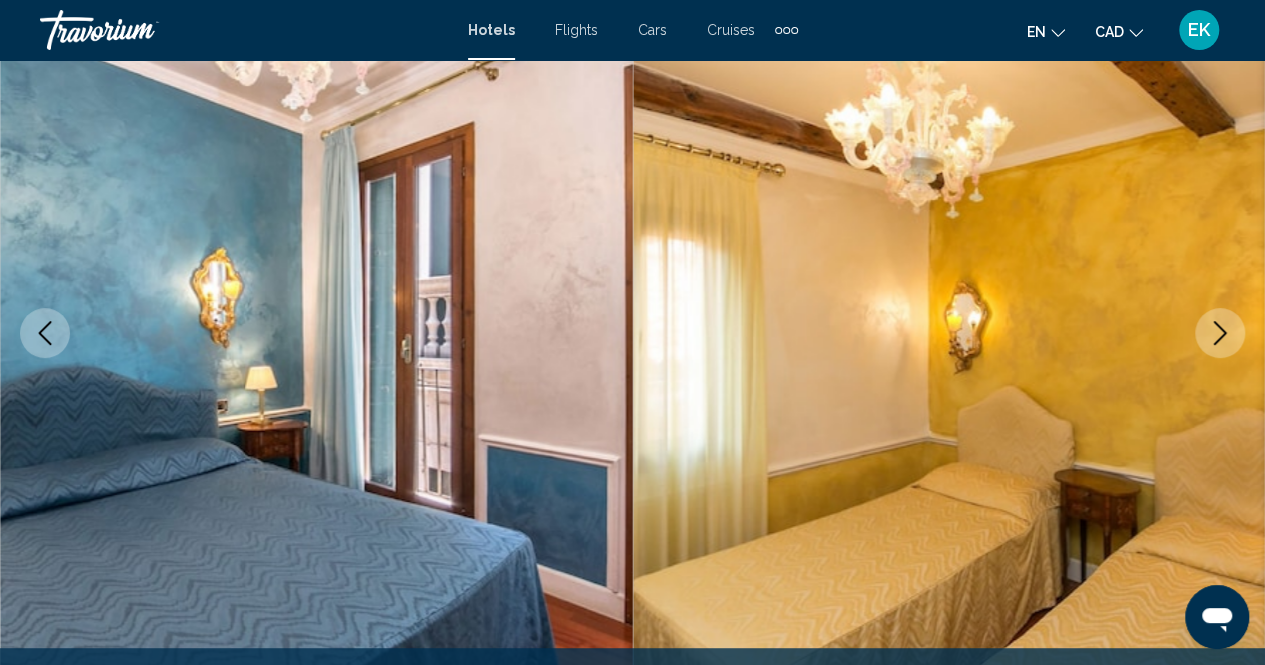 click 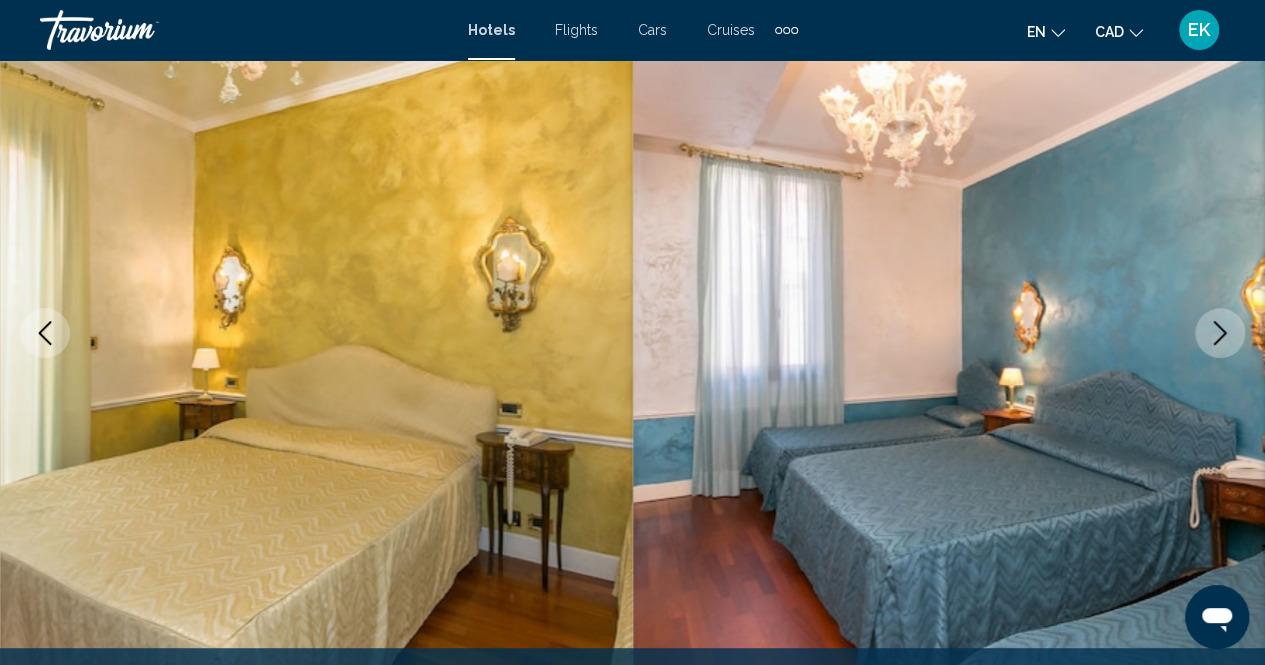 click 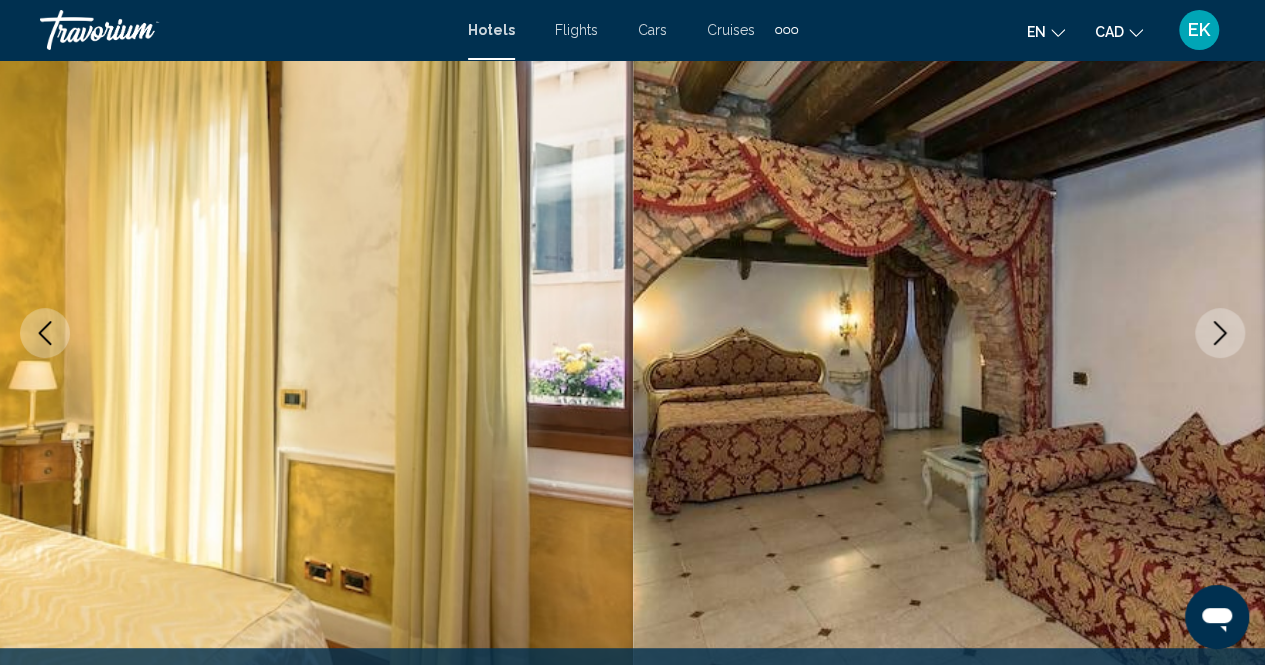 click 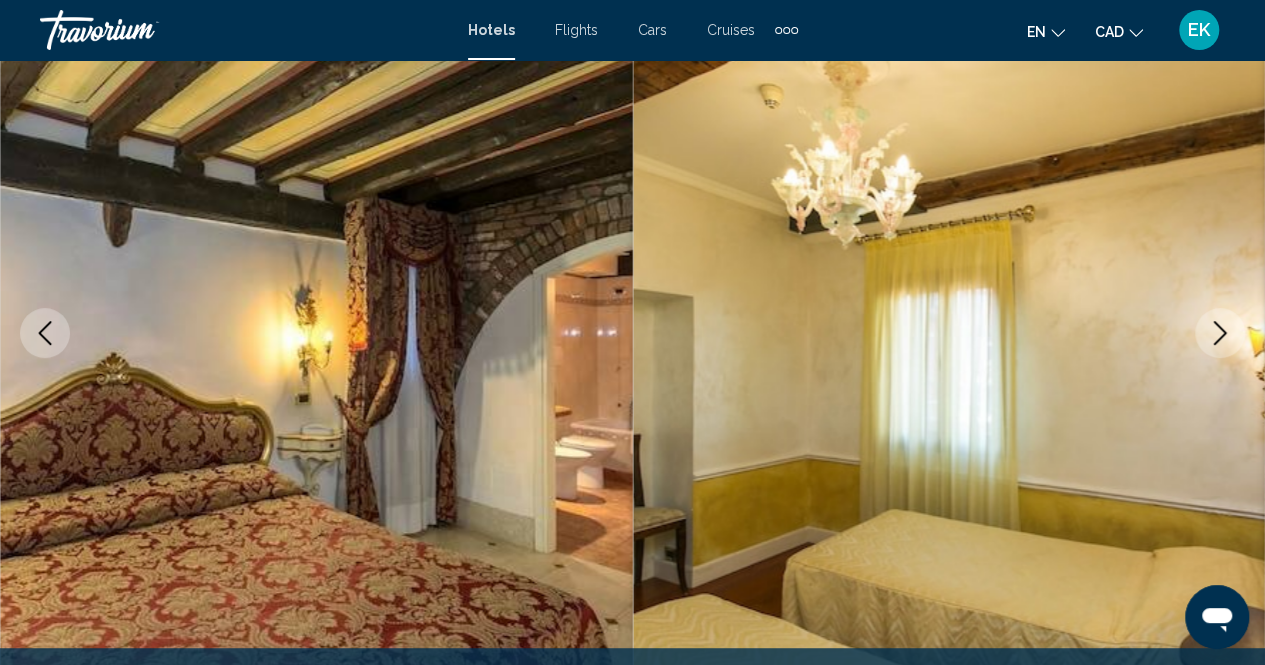 click 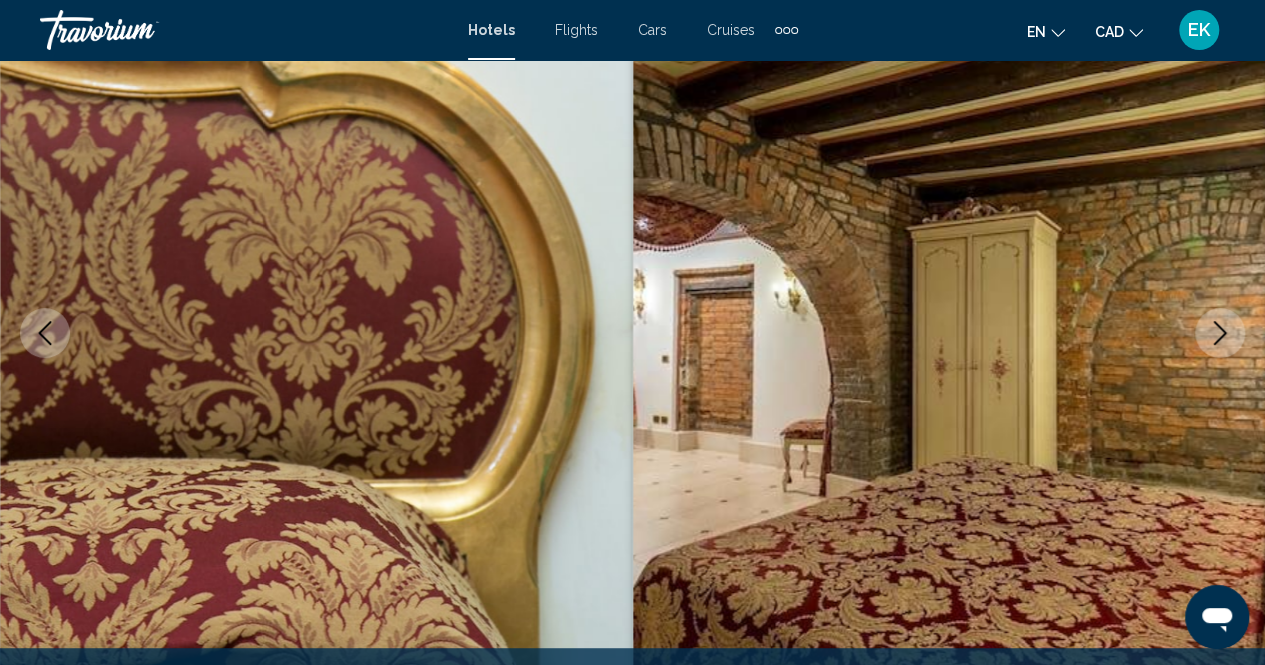 click 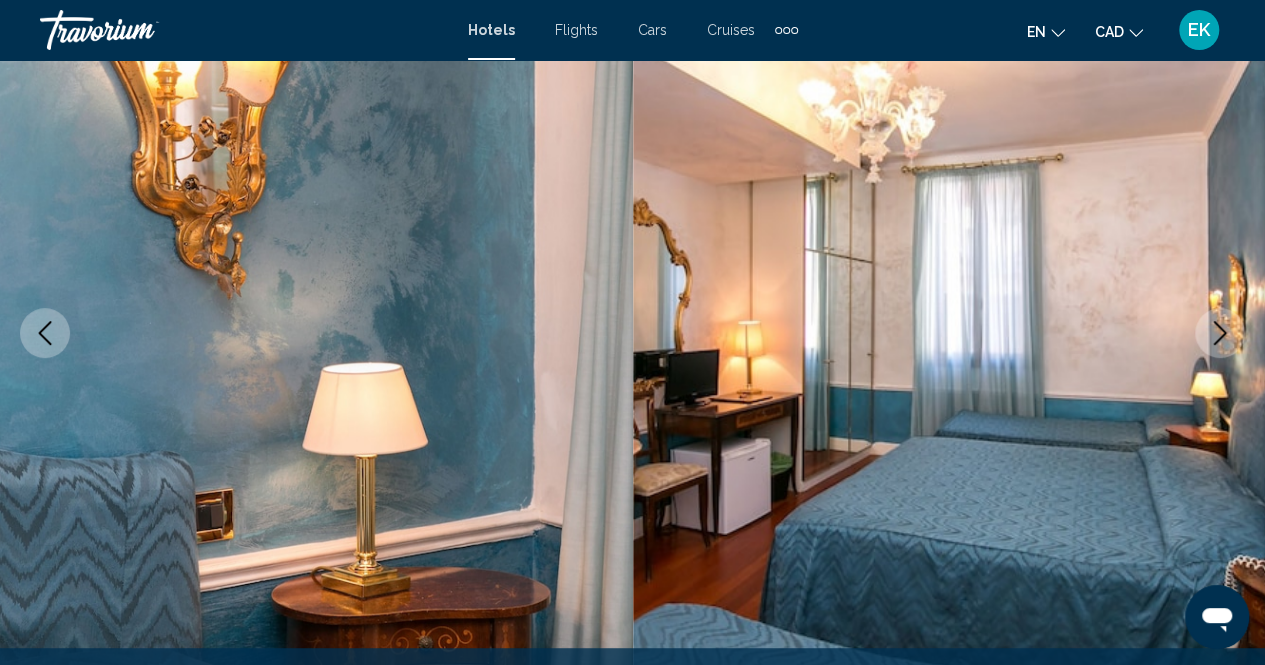 click 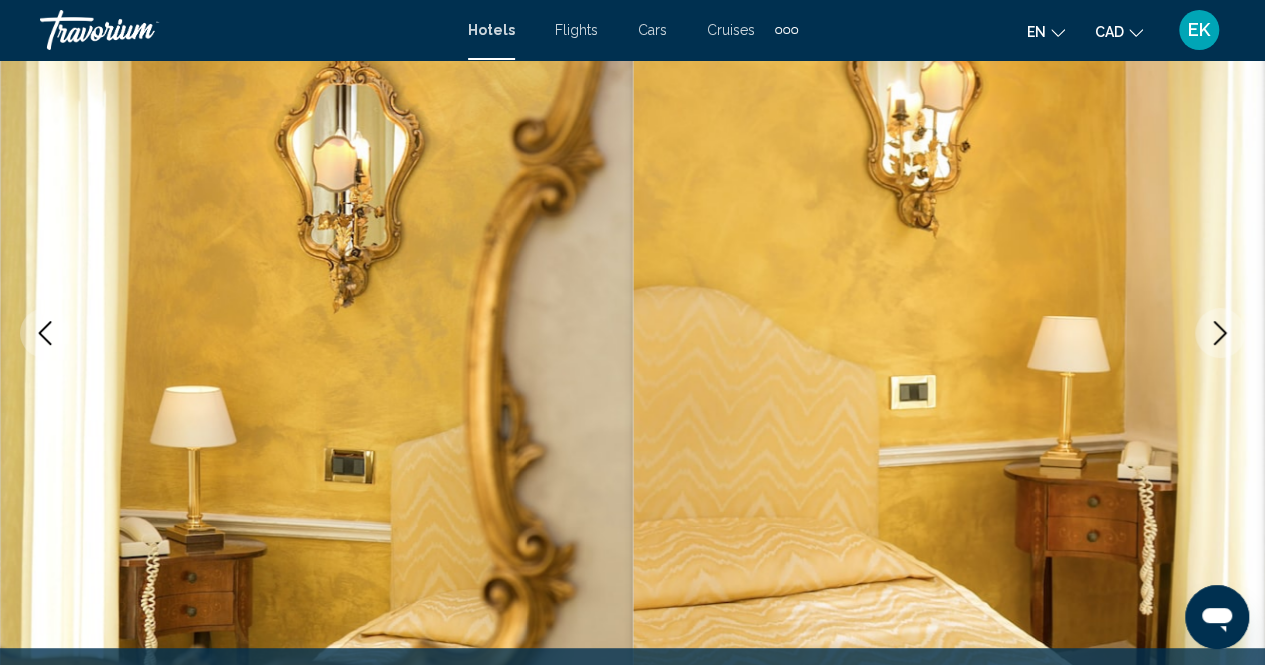 click 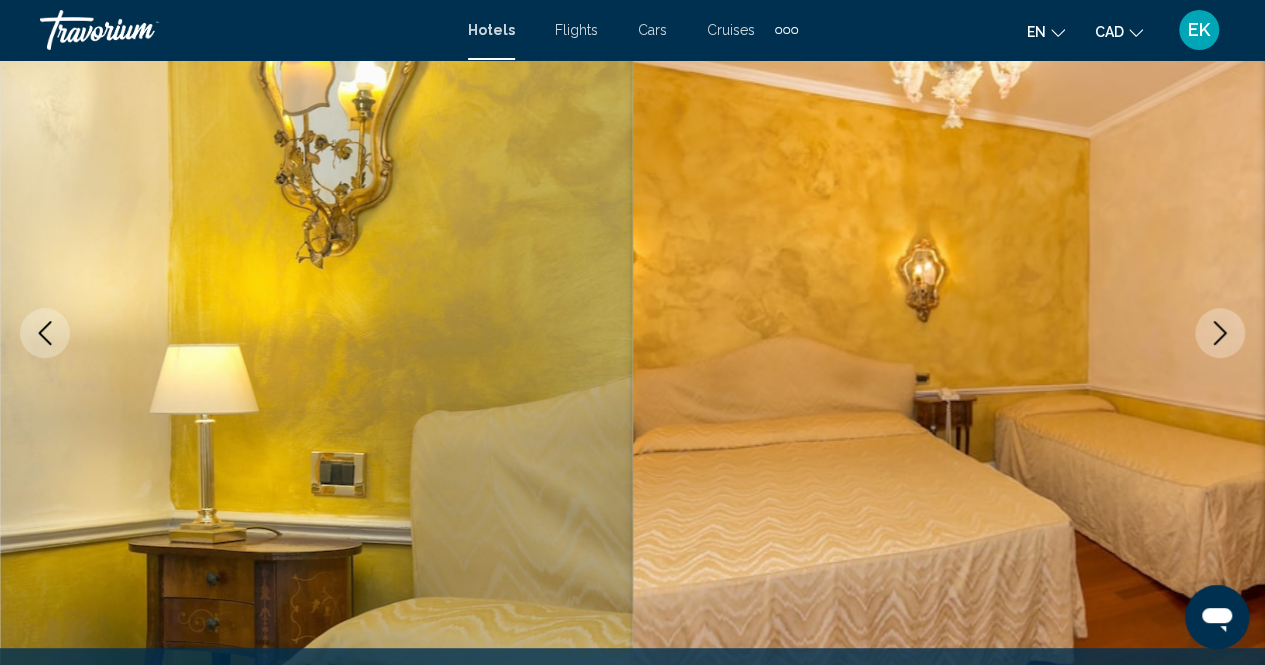 click 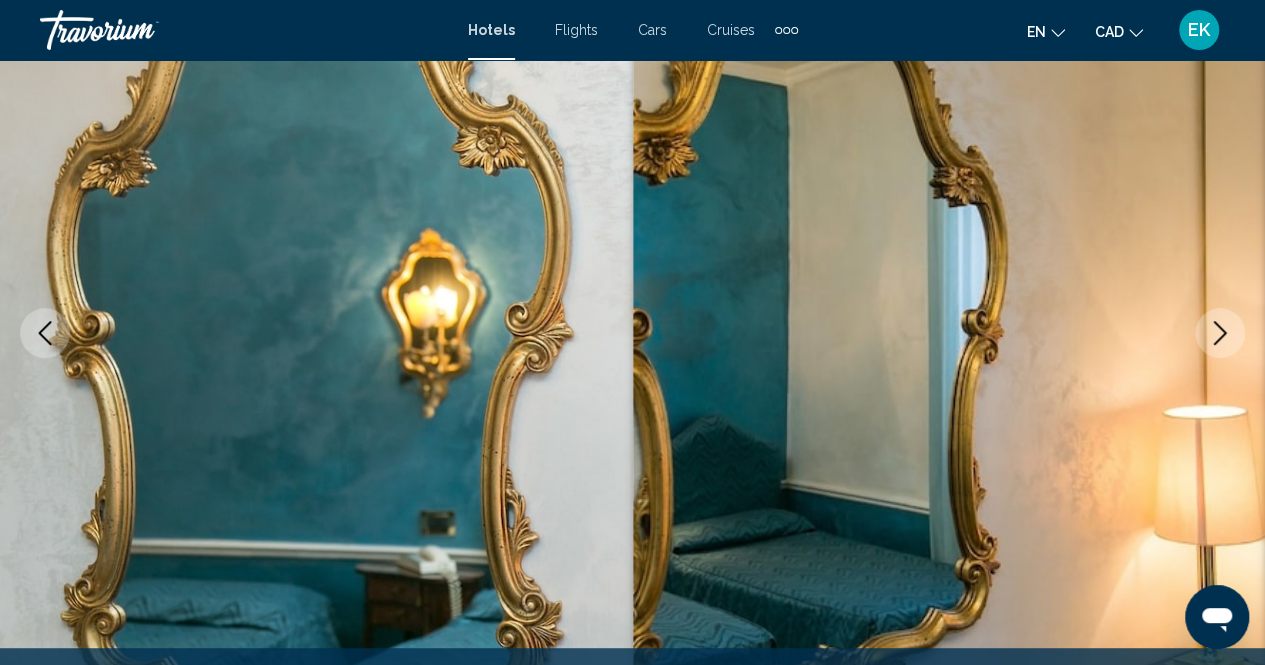 click 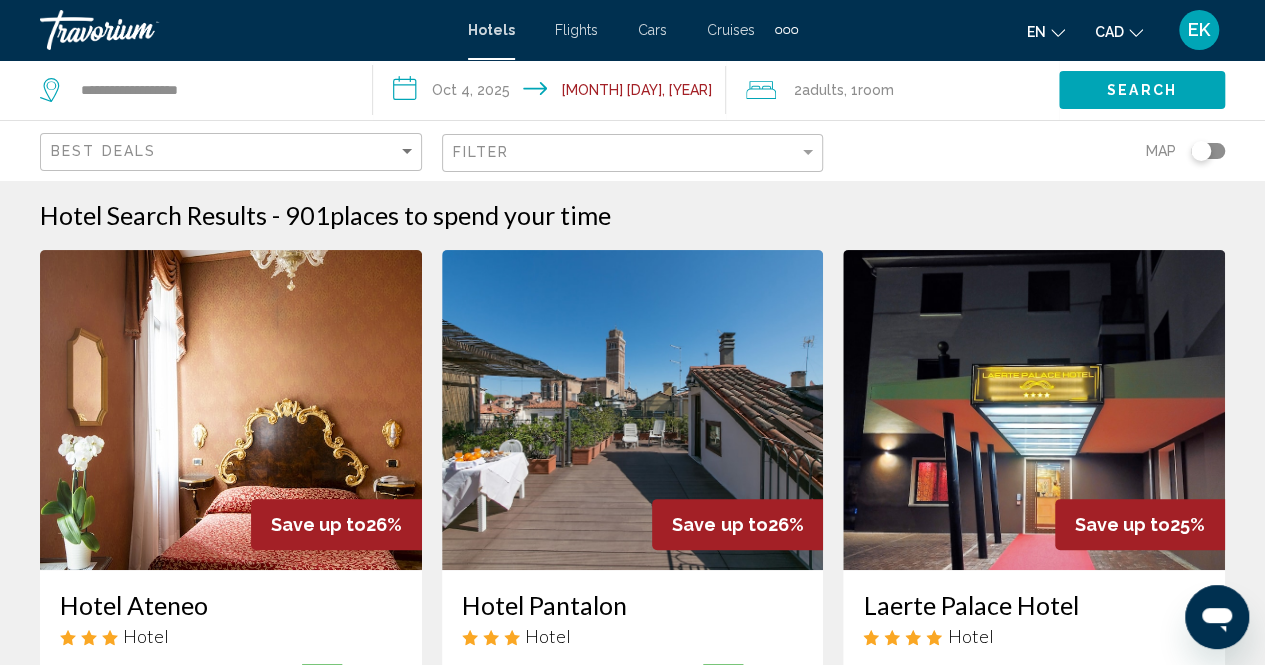 scroll, scrollTop: 40, scrollLeft: 0, axis: vertical 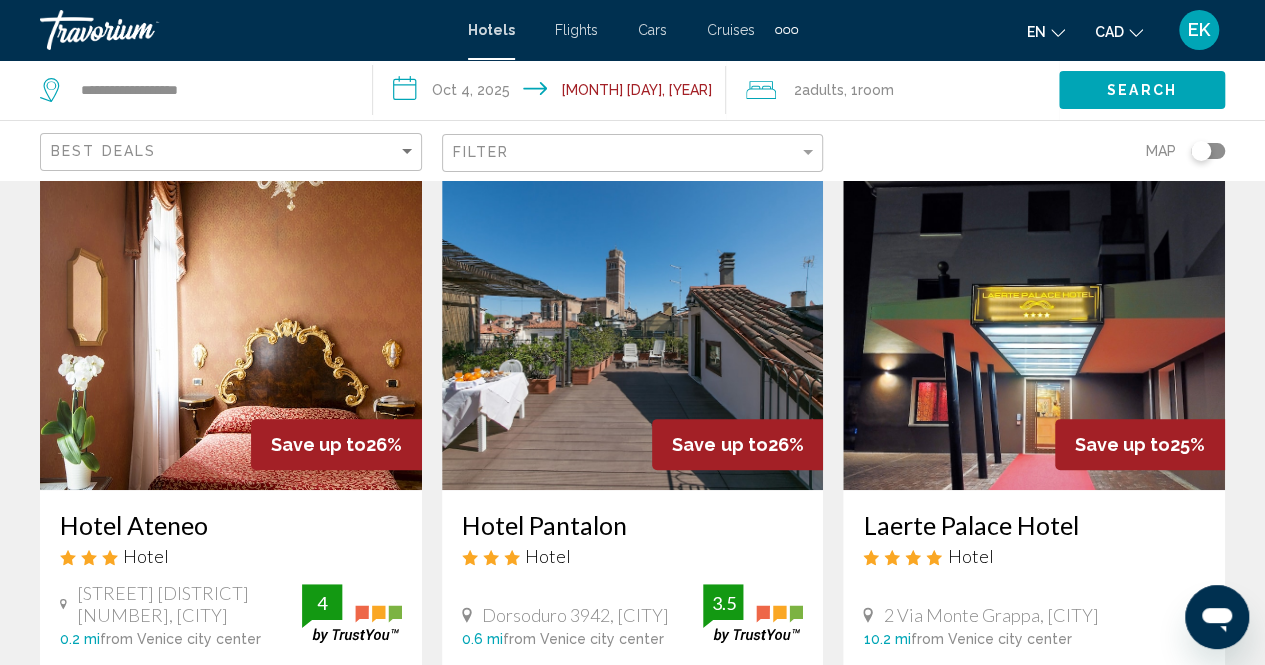 click at bounding box center (231, 330) 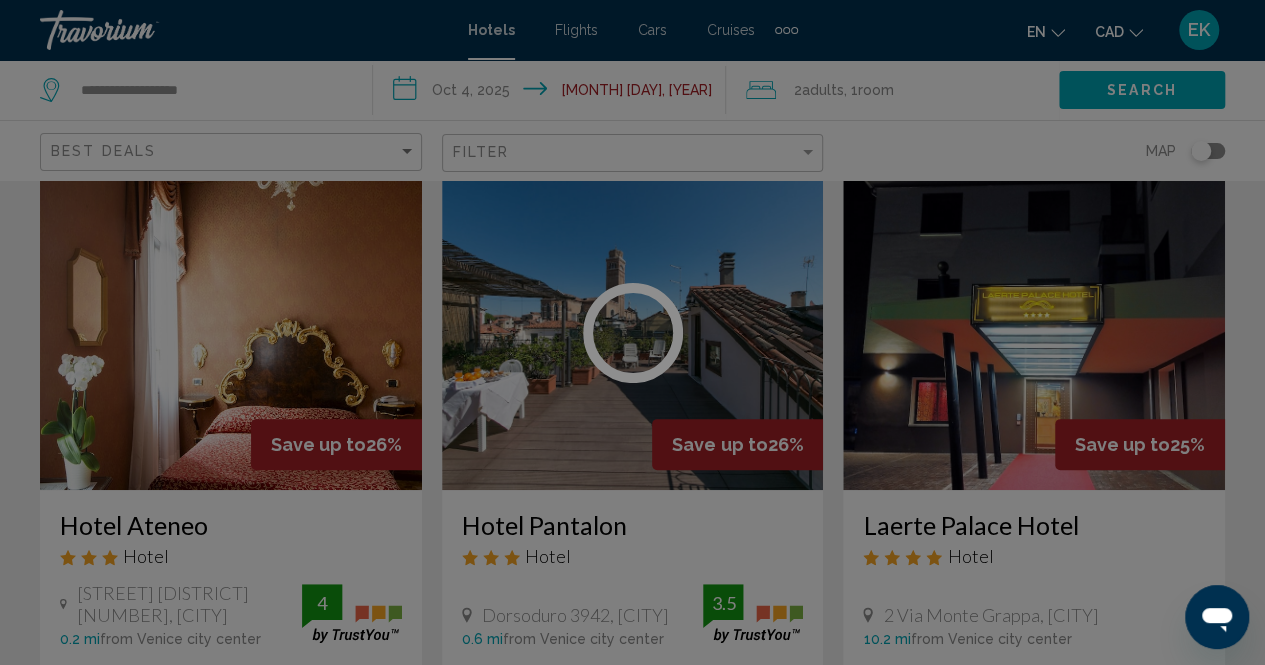scroll, scrollTop: 202, scrollLeft: 0, axis: vertical 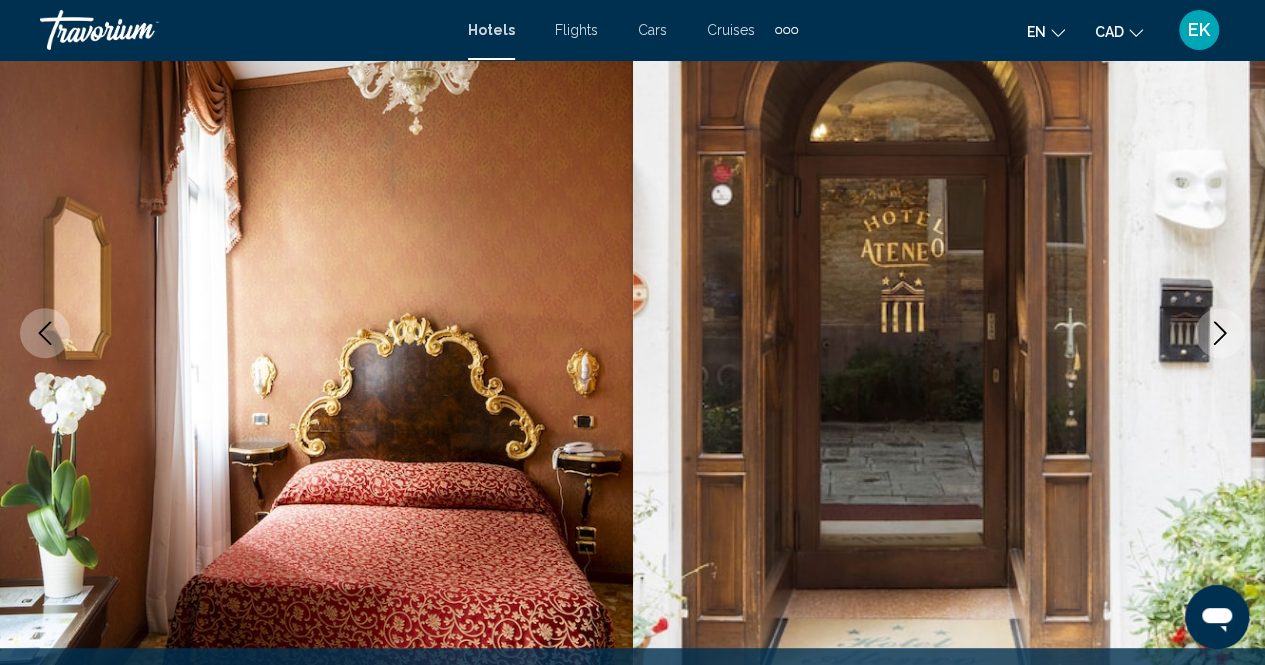 click 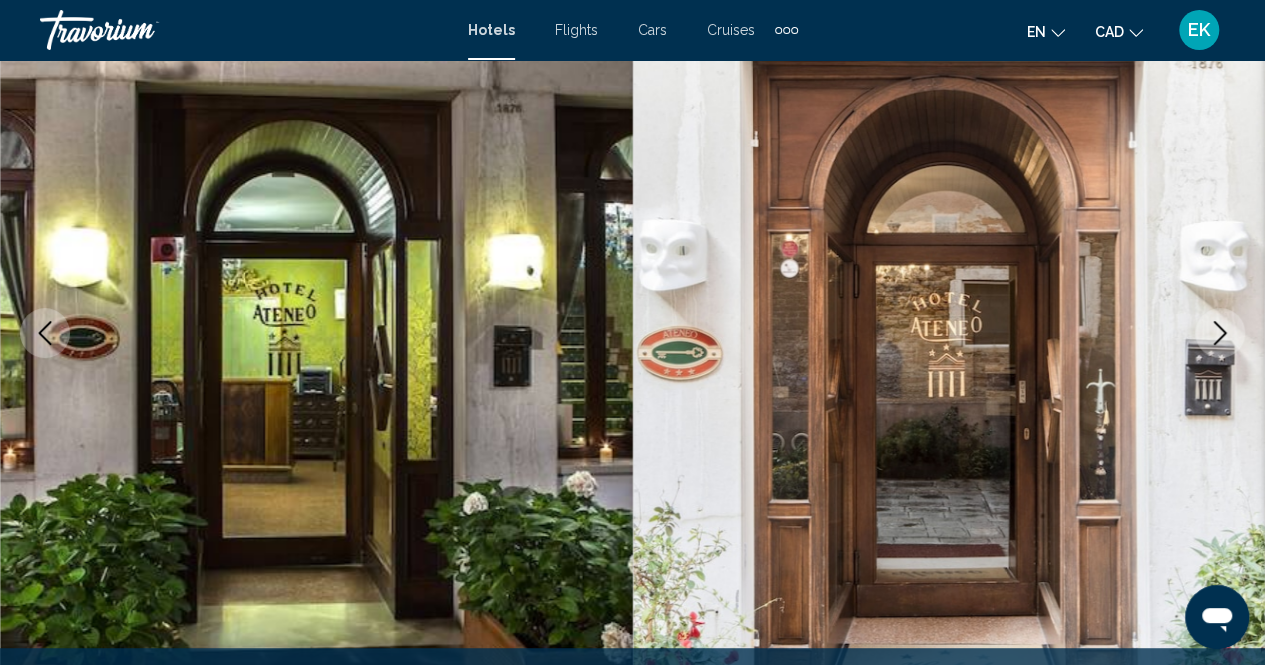click 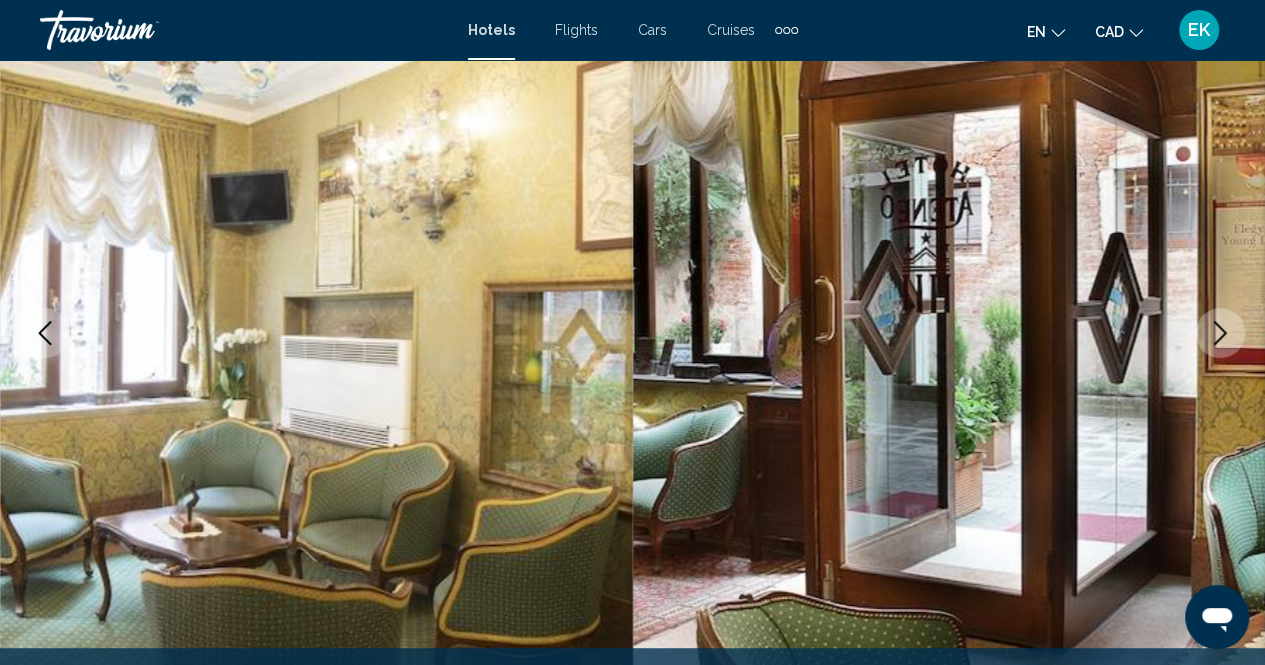 click 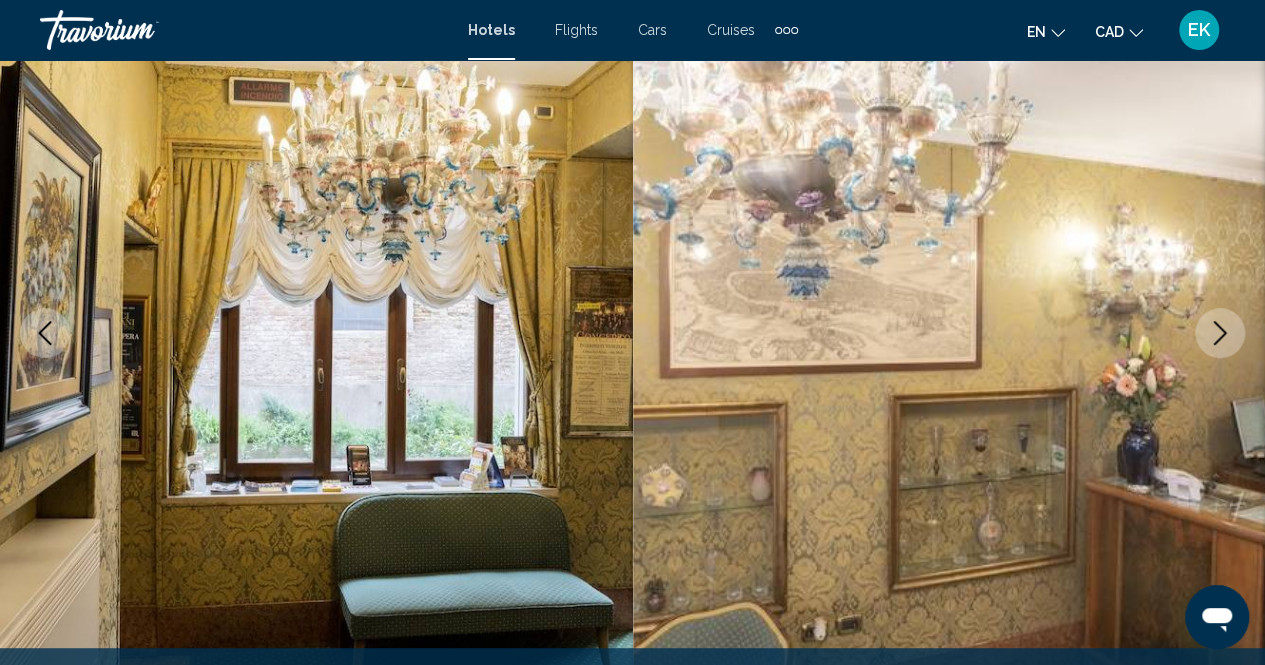 click 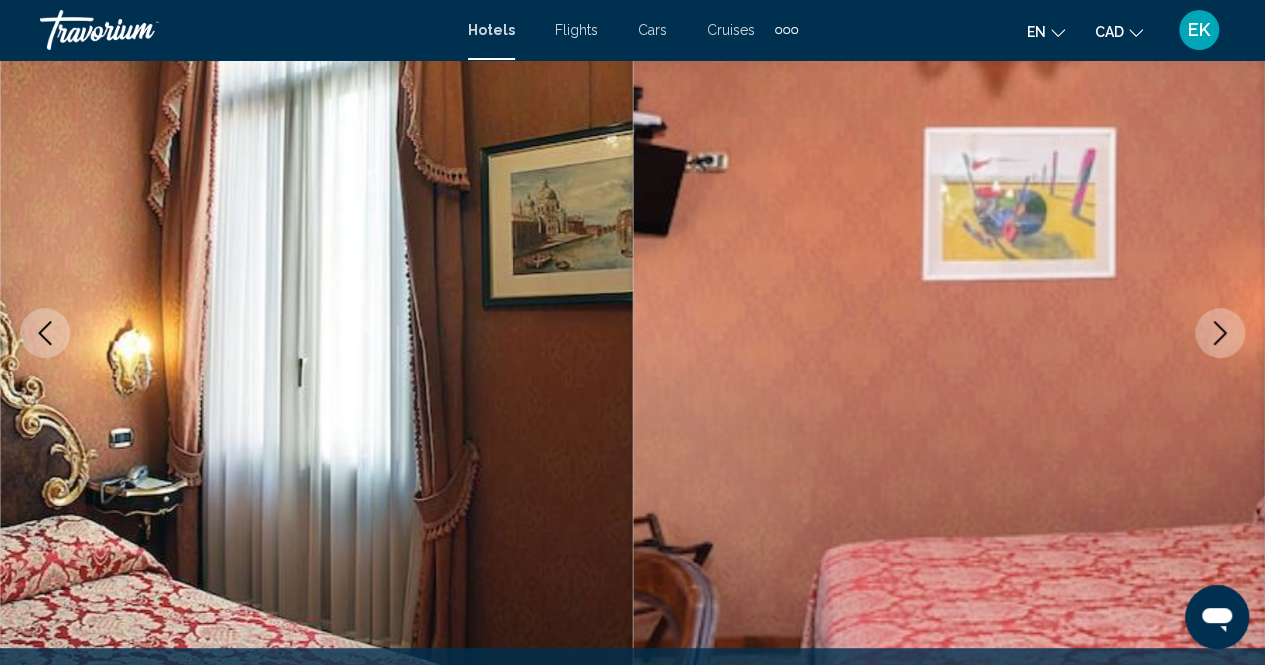 click 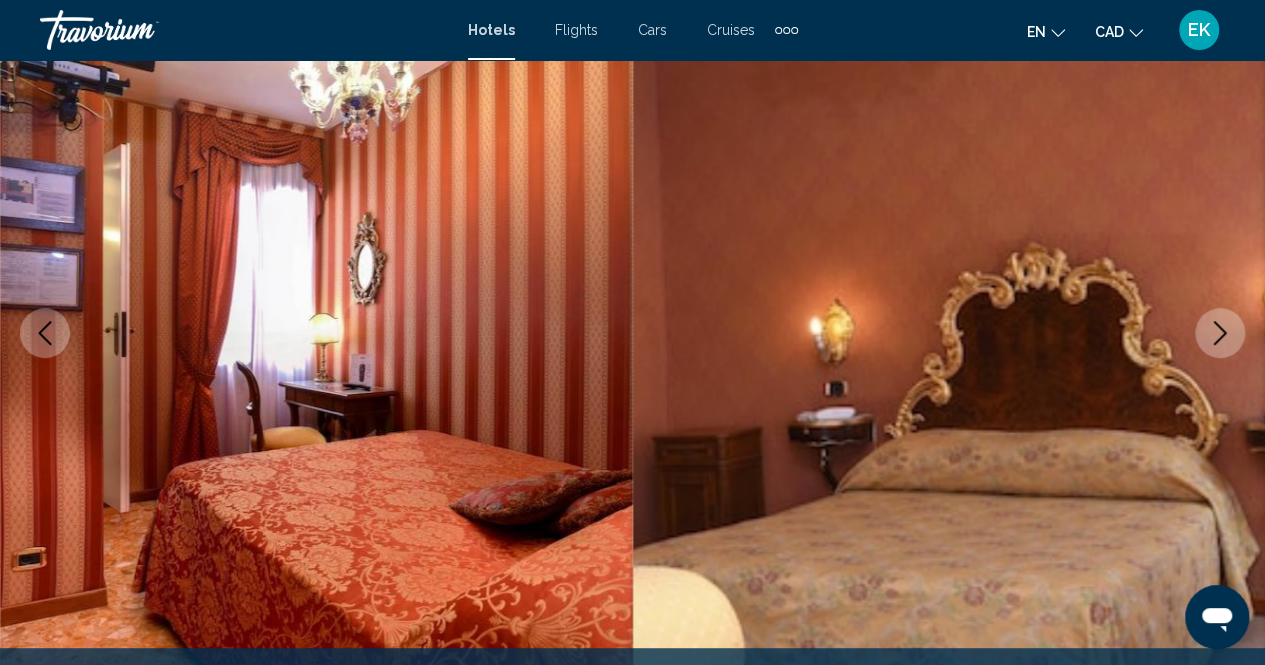 click 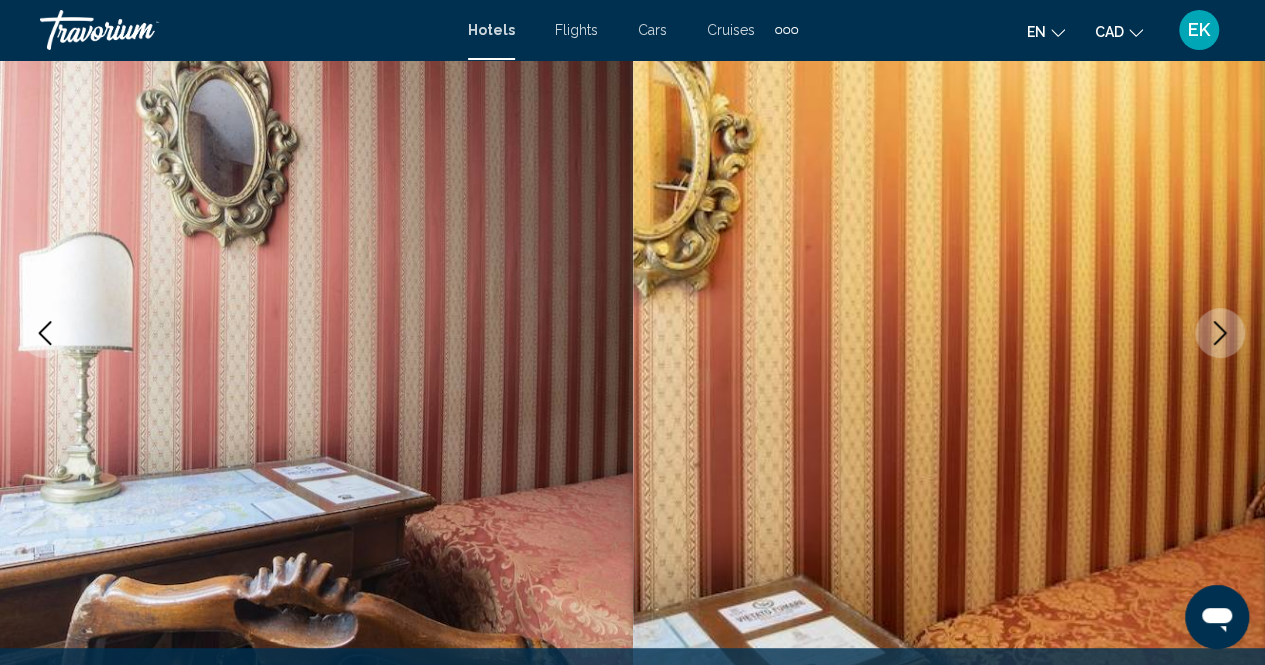 click 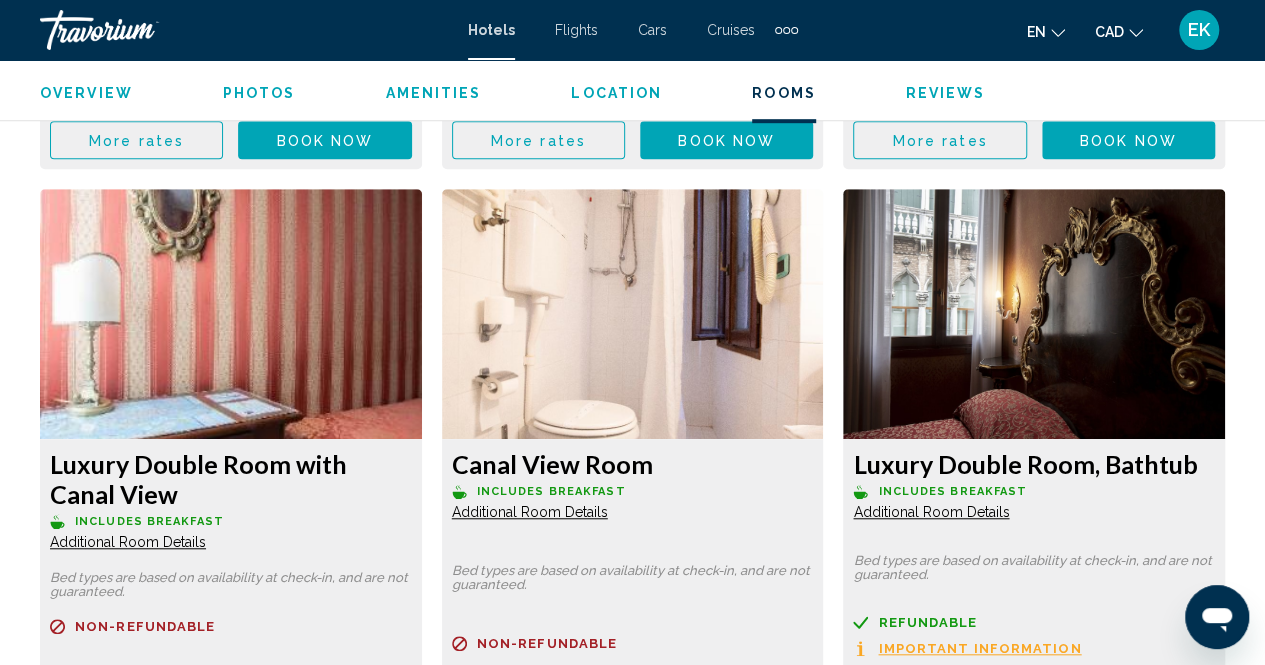scroll, scrollTop: 4521, scrollLeft: 0, axis: vertical 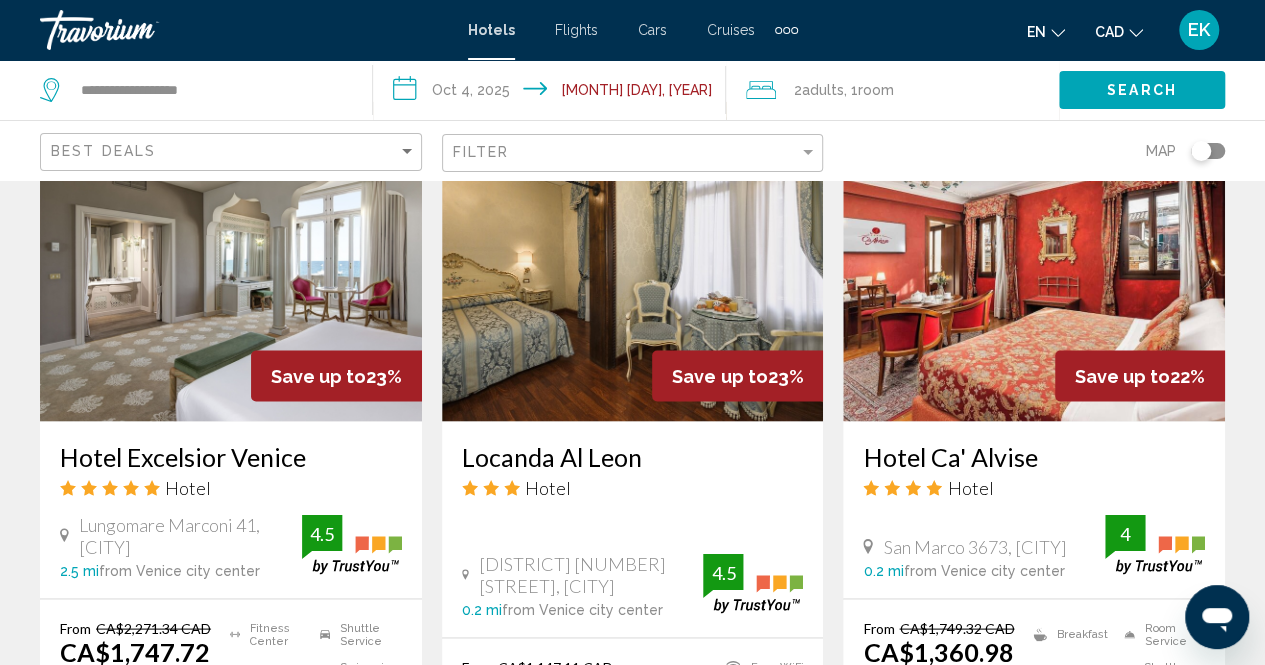click at bounding box center [231, 261] 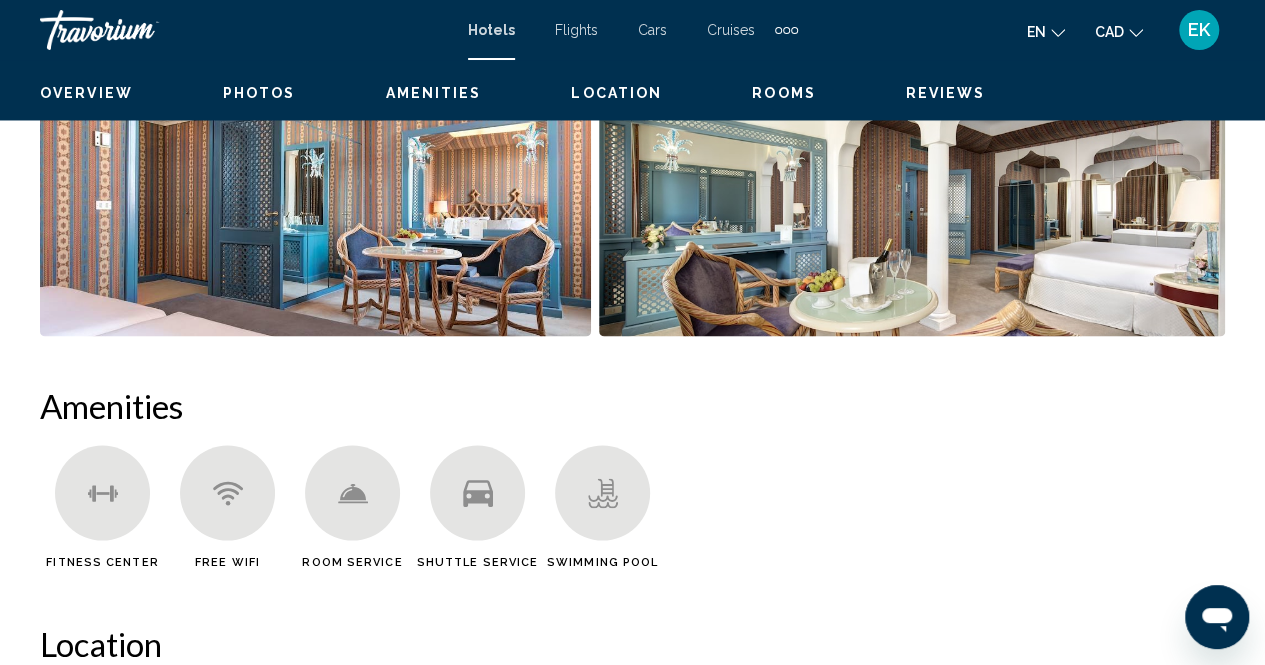 scroll, scrollTop: 202, scrollLeft: 0, axis: vertical 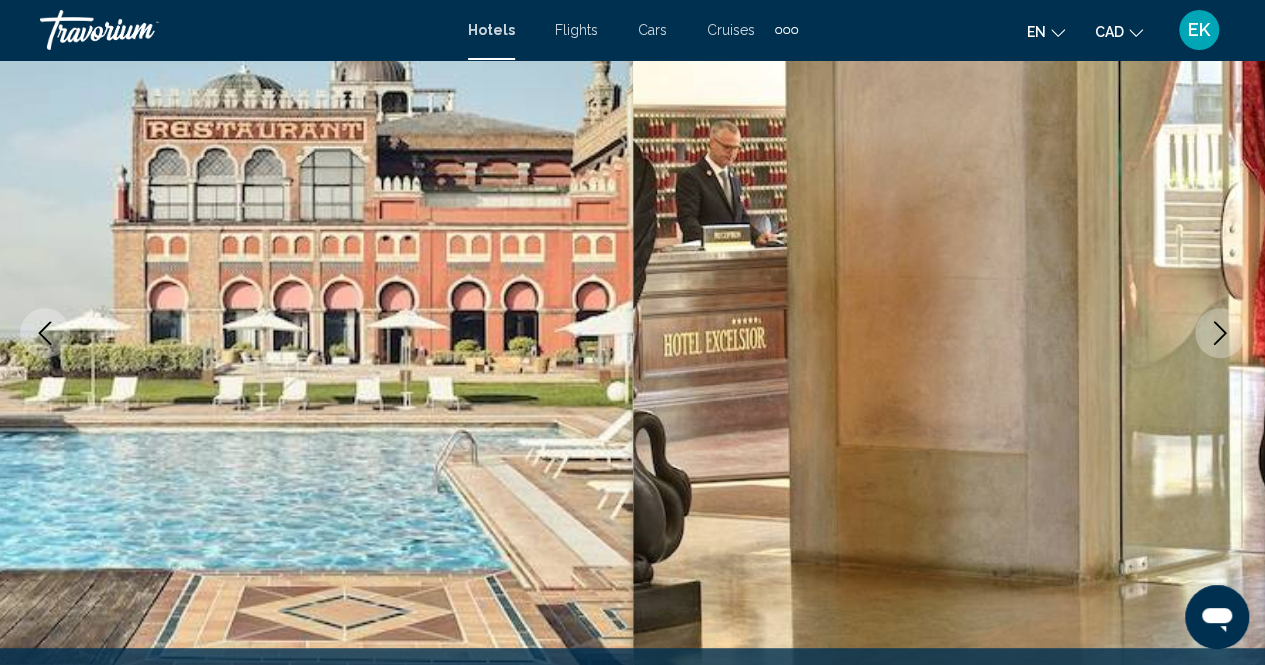 click 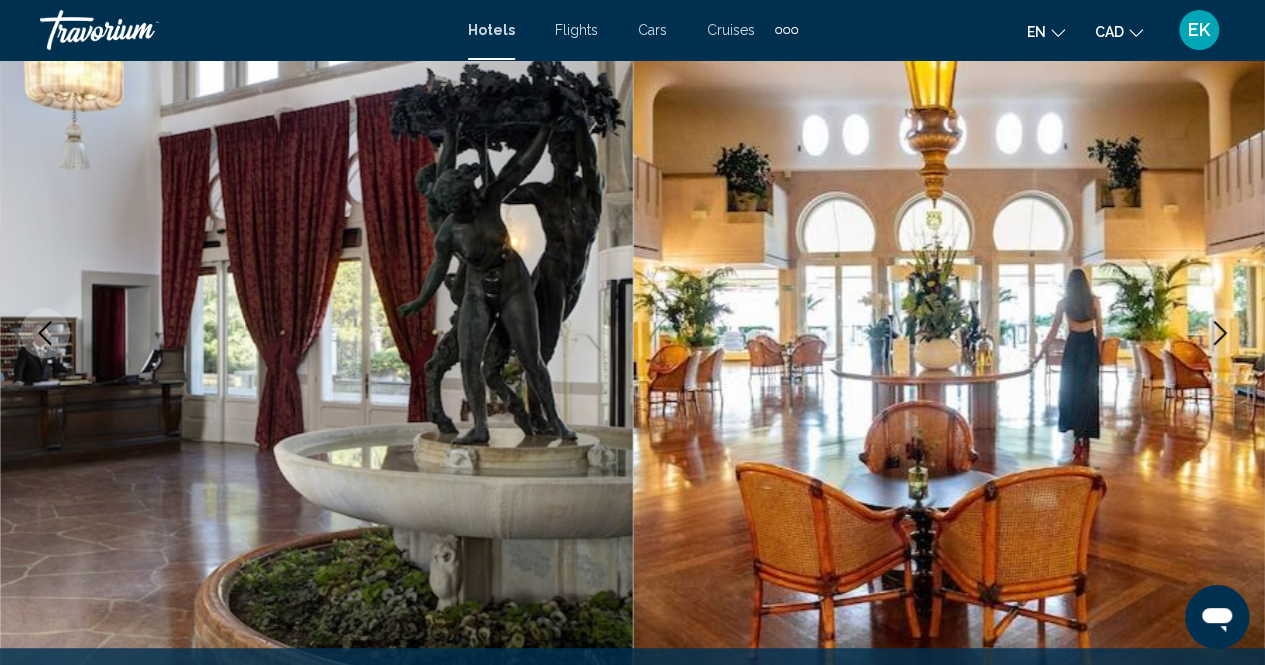 click 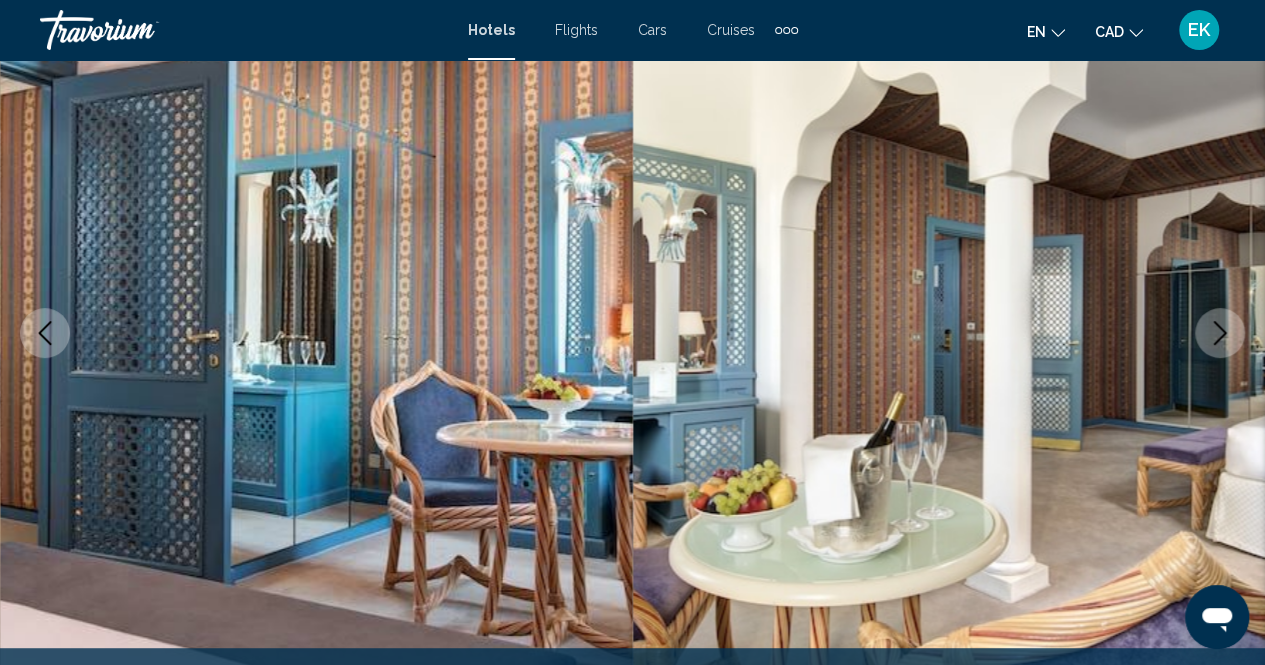 click 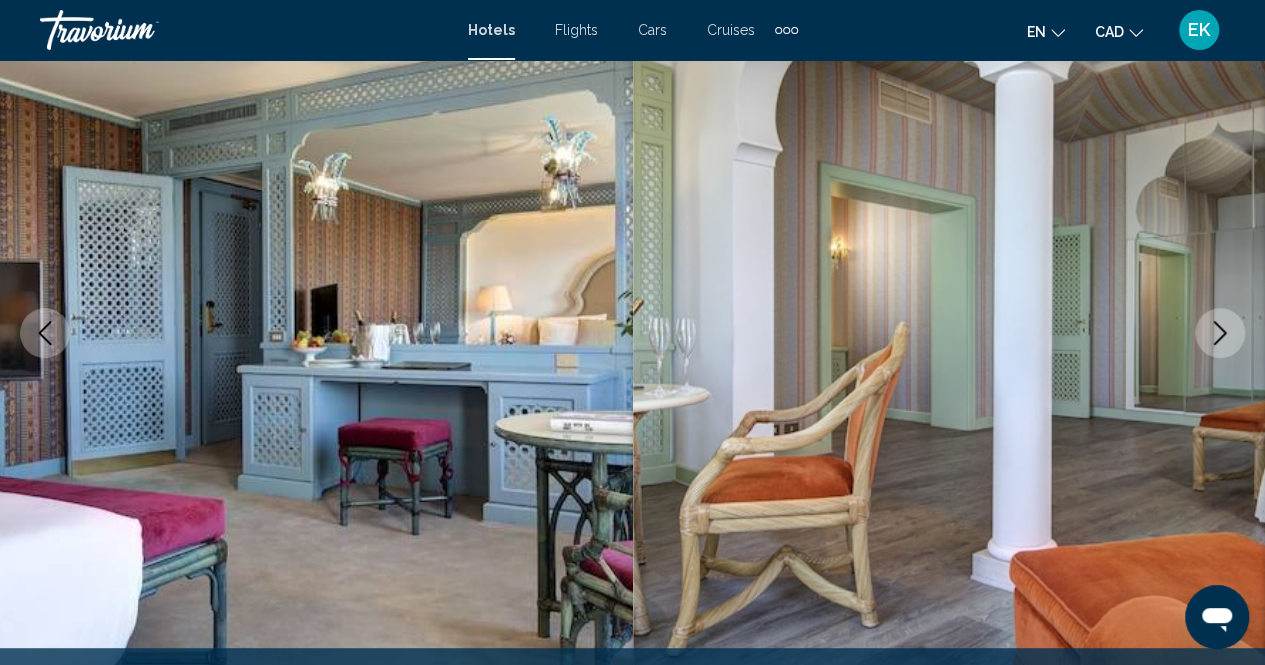 click 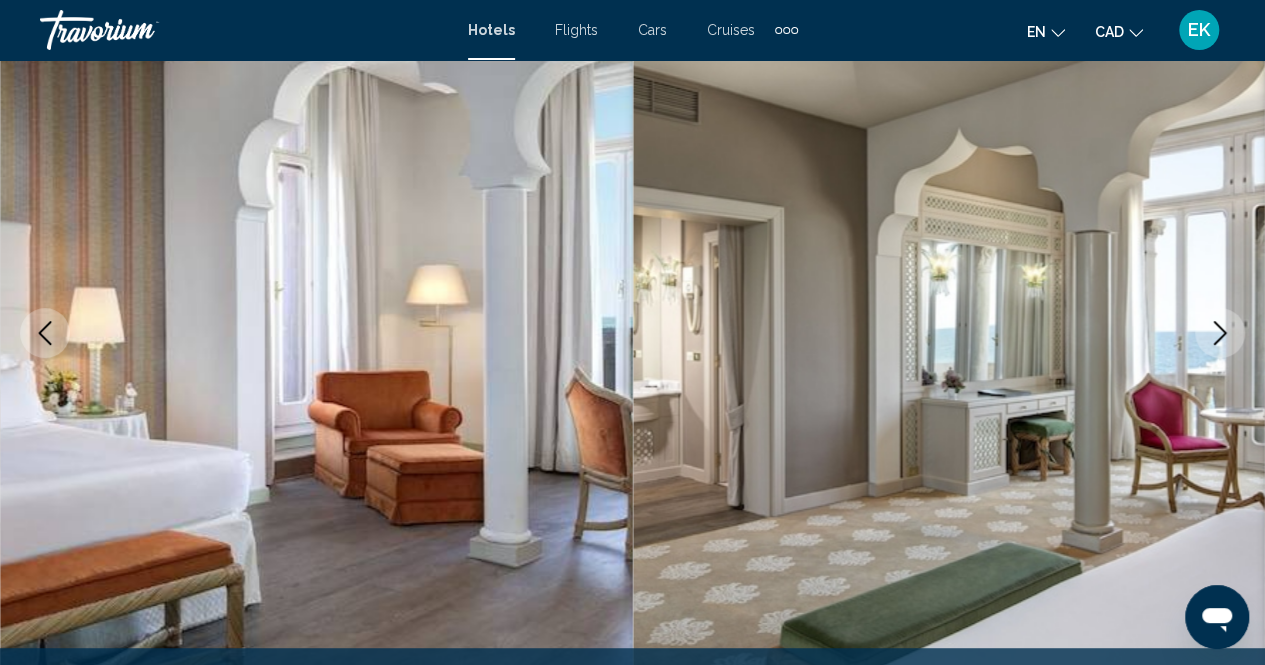 click 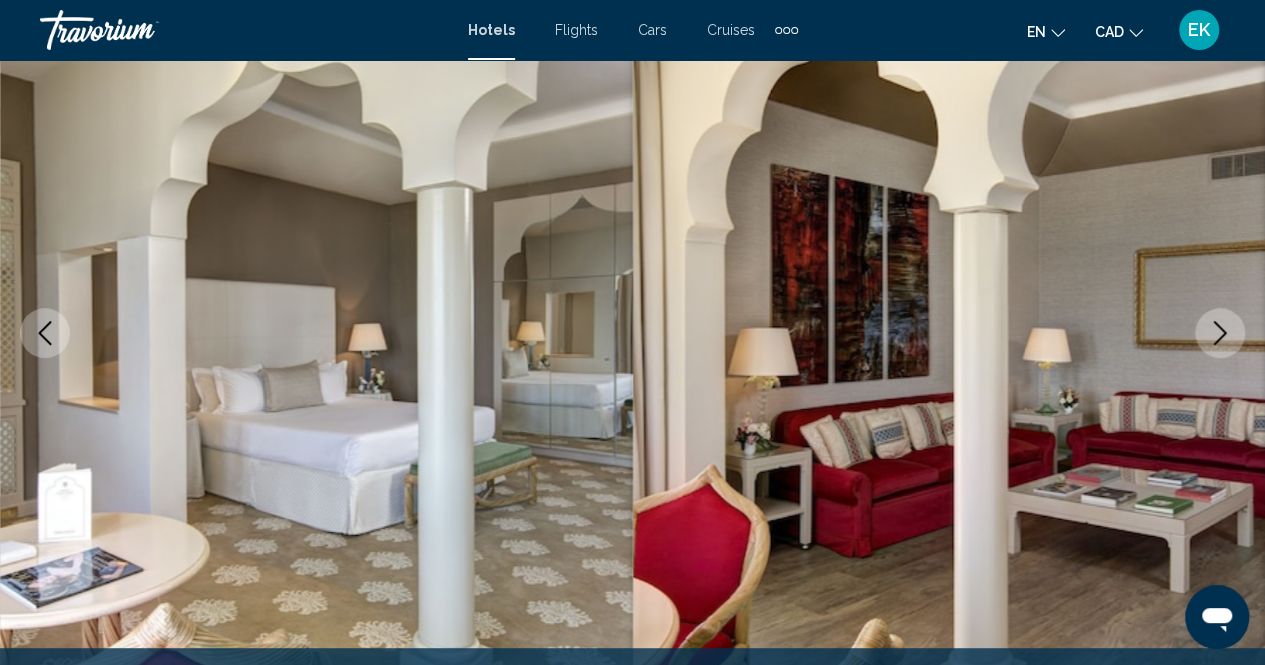 click 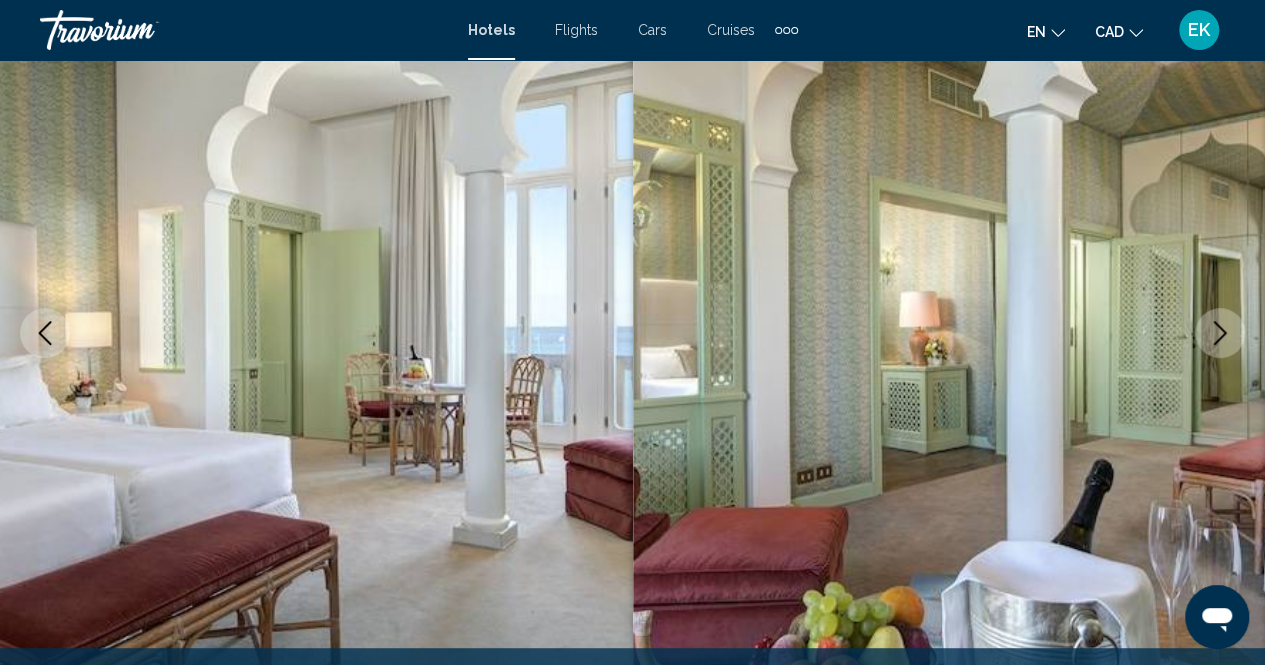 click 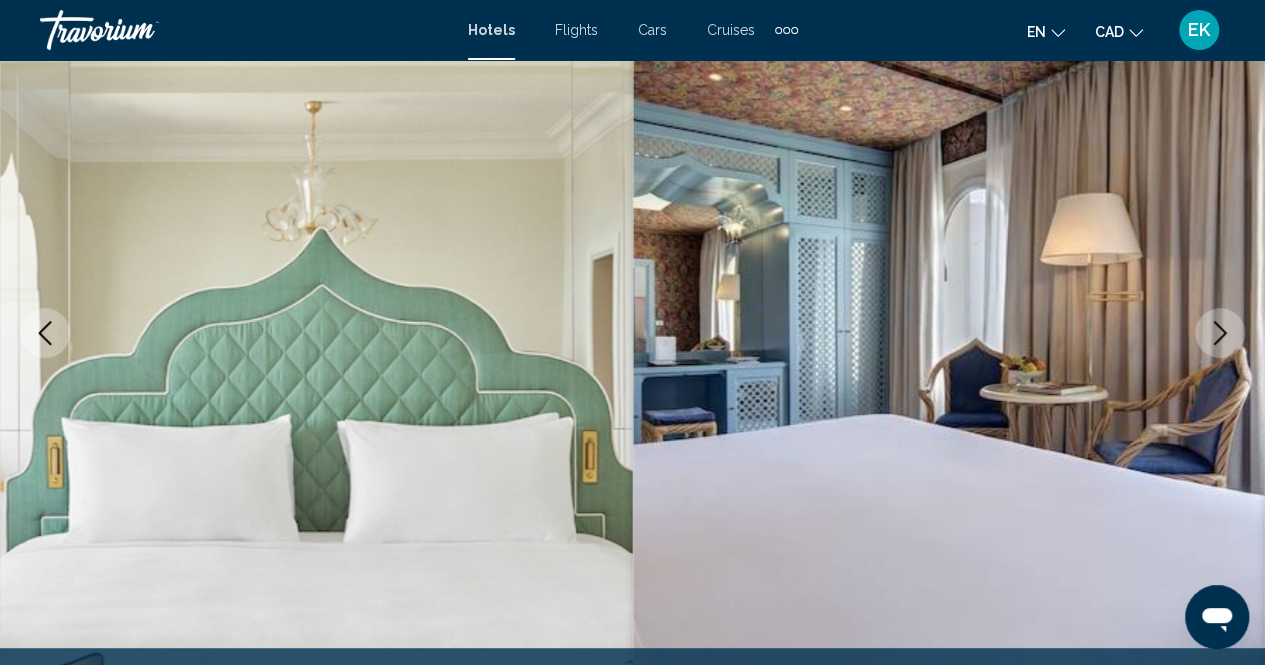 click 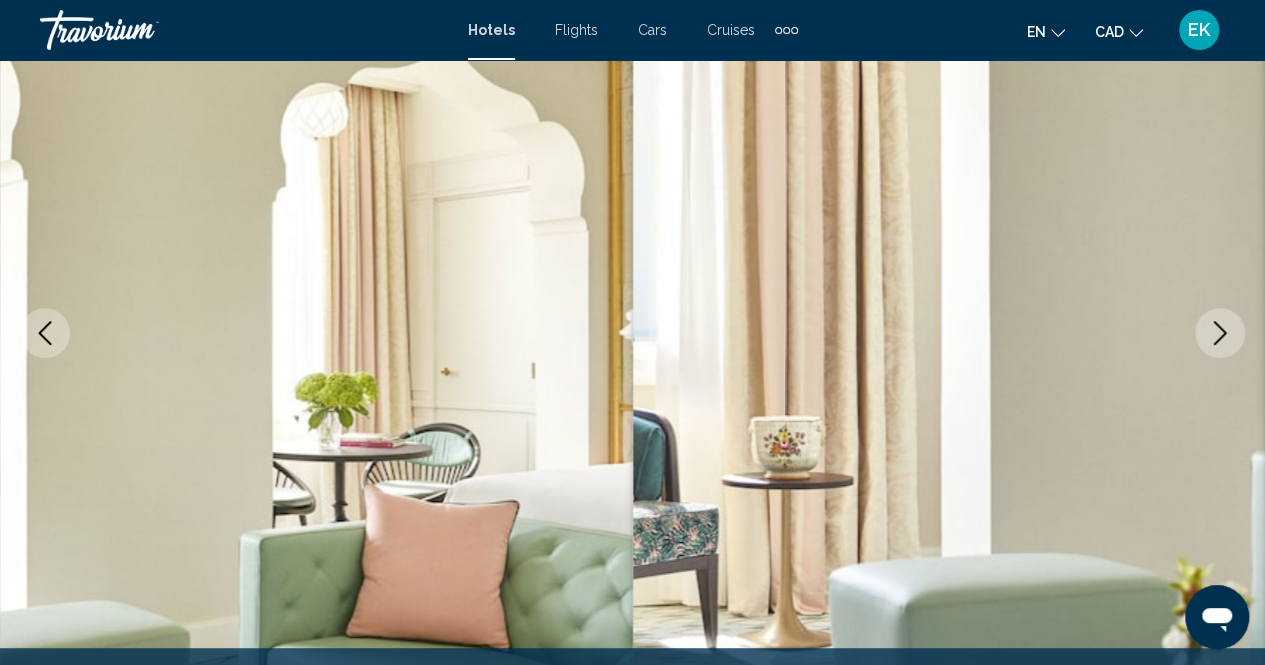 click 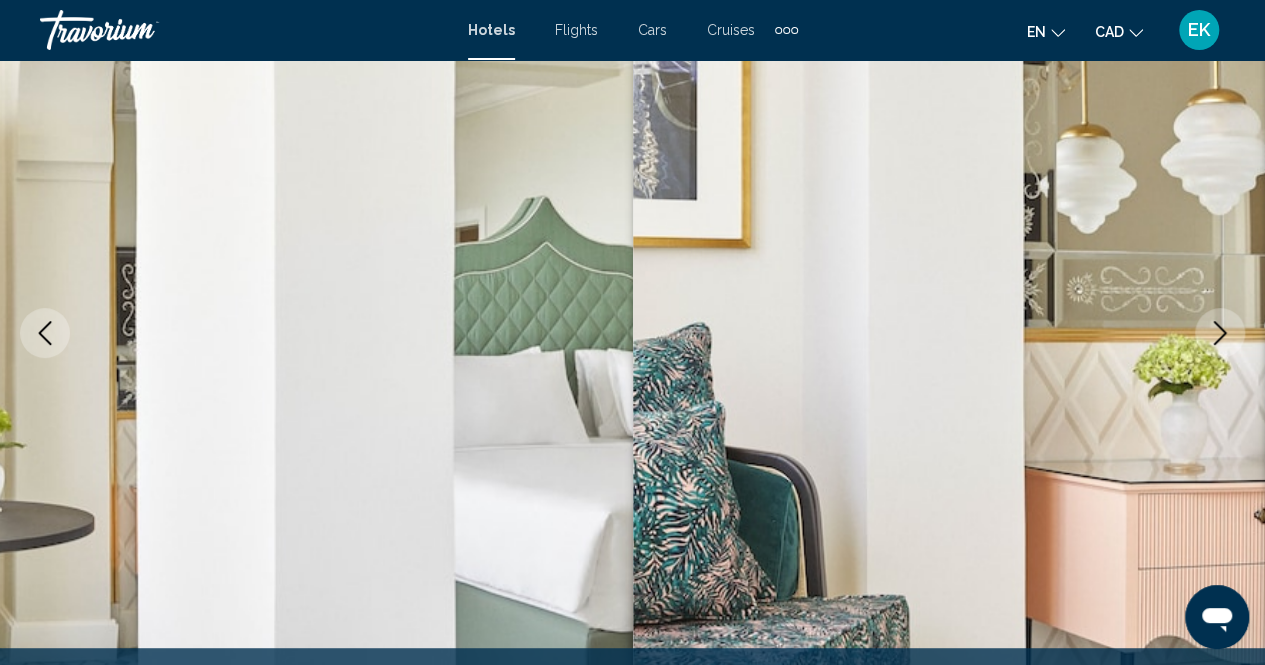 click 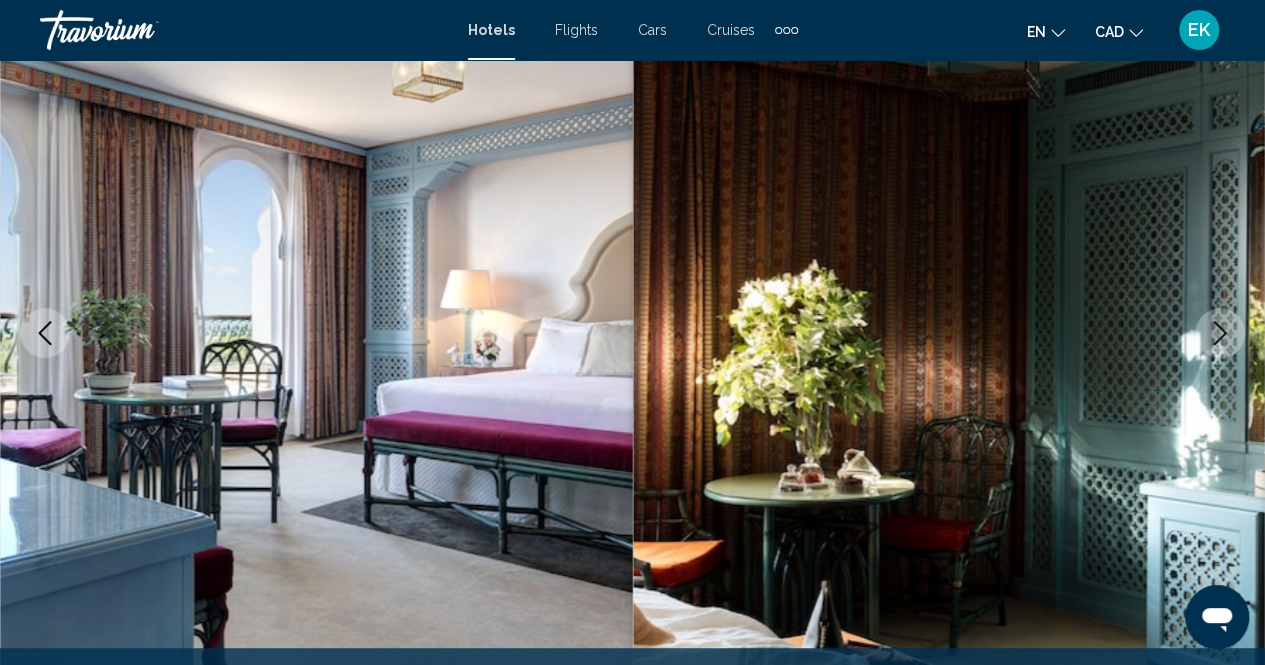click 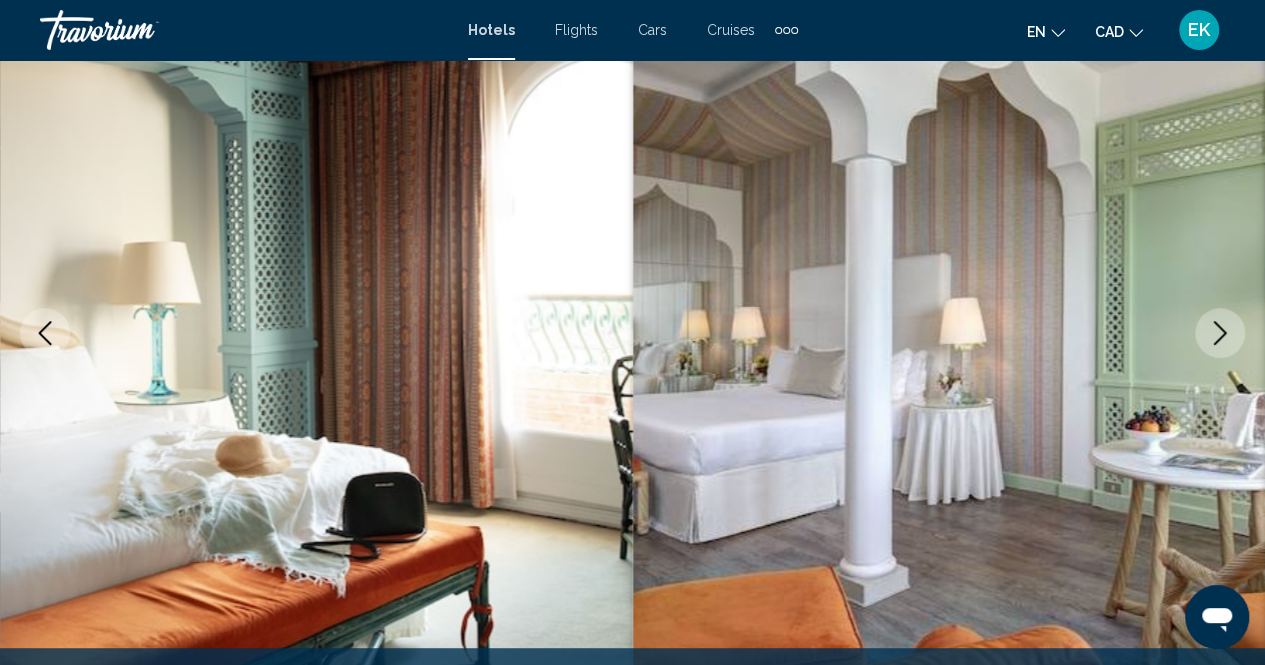 click 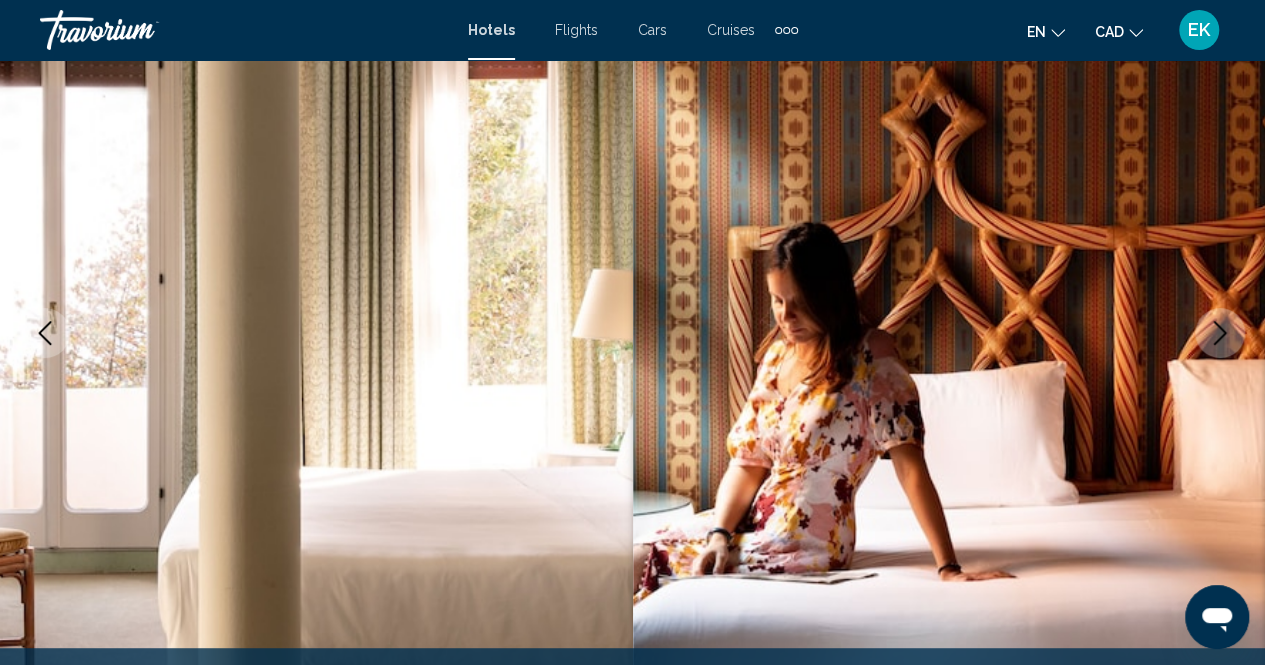 click 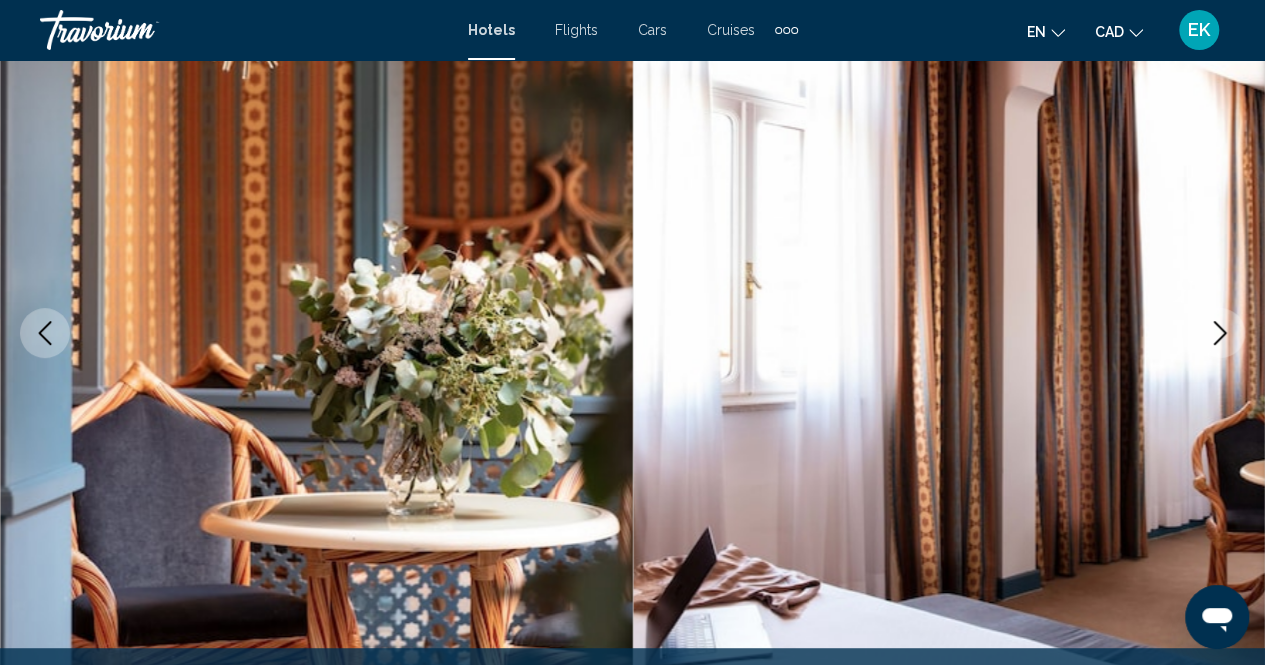 click 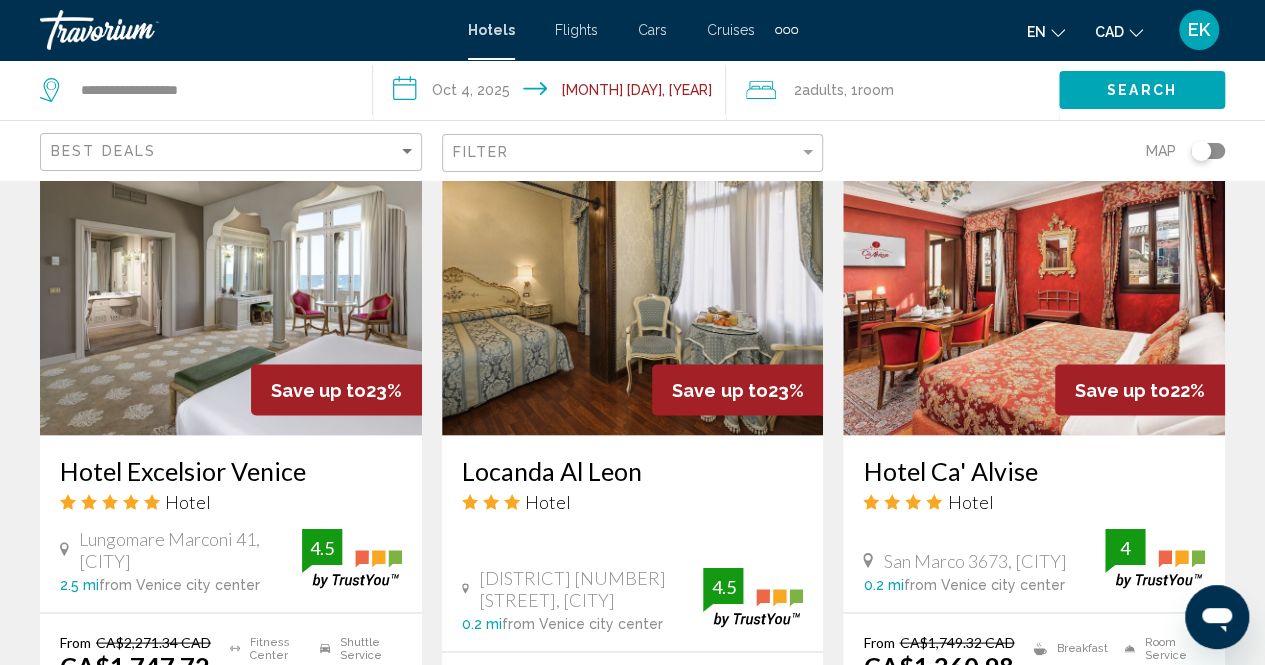scroll, scrollTop: 1692, scrollLeft: 0, axis: vertical 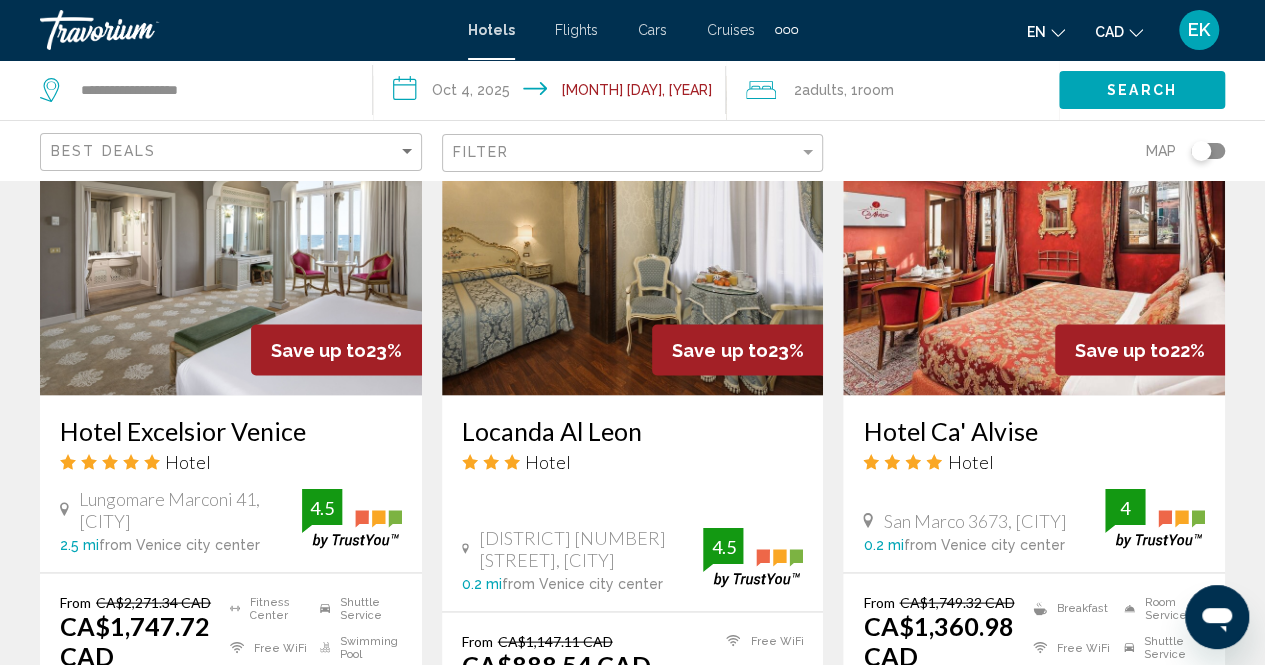 click at bounding box center [633, 235] 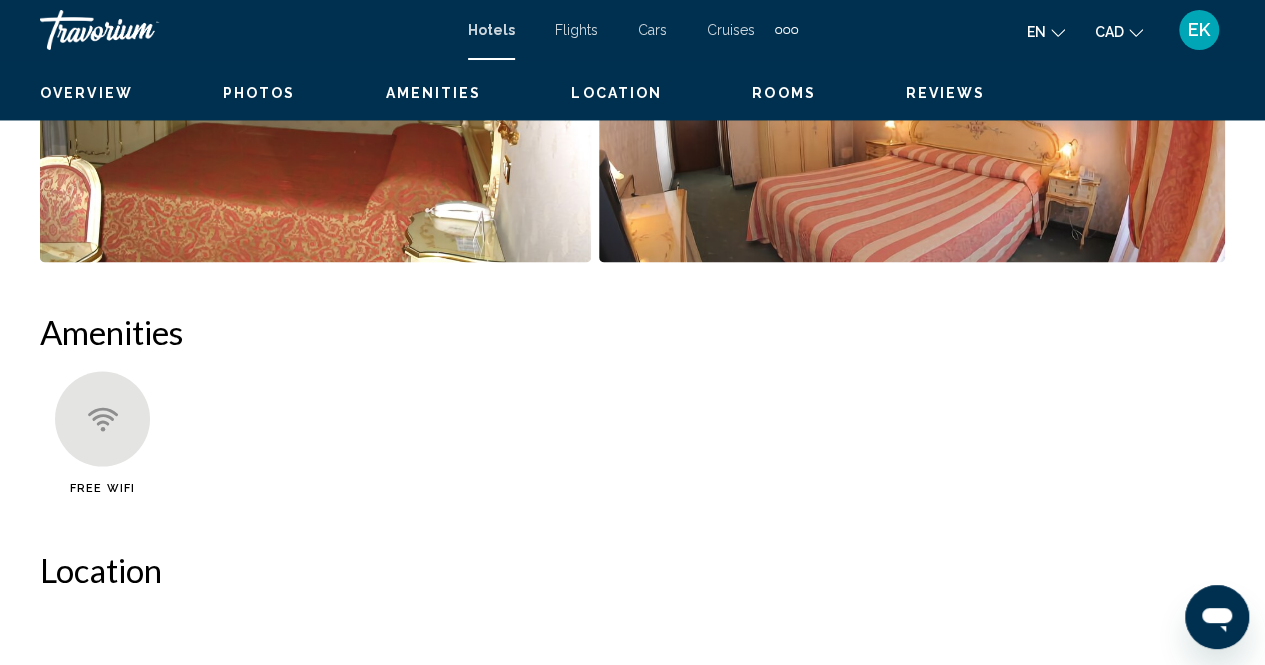 scroll, scrollTop: 202, scrollLeft: 0, axis: vertical 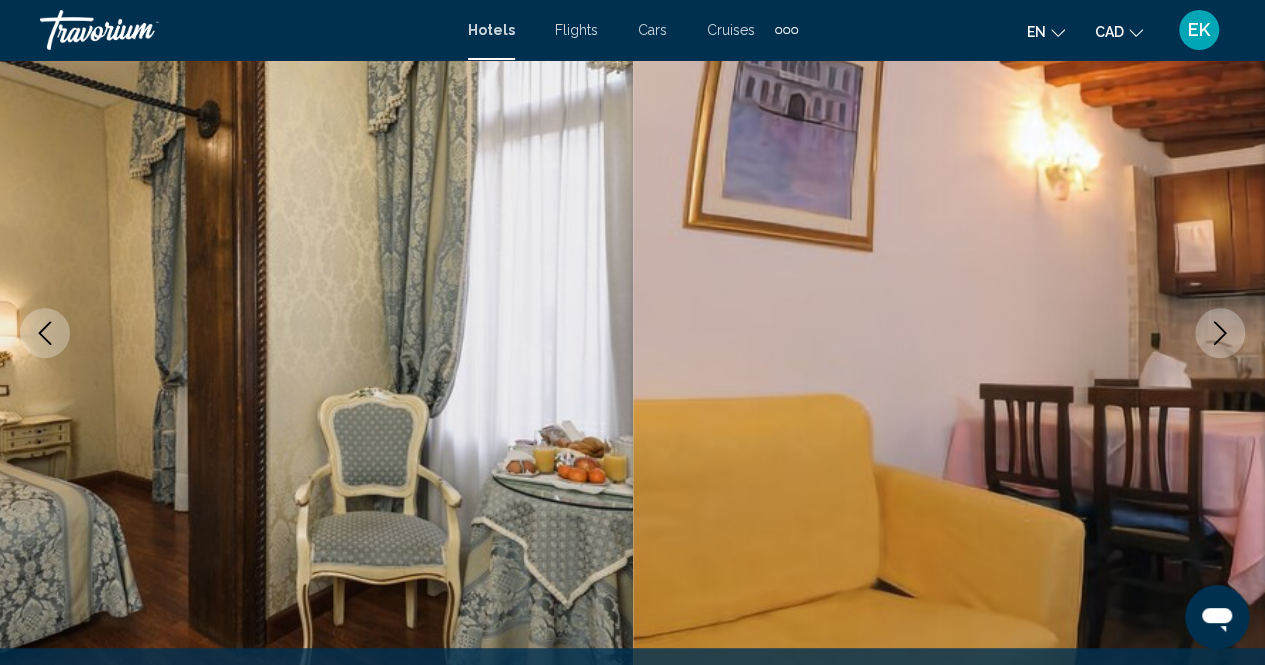click 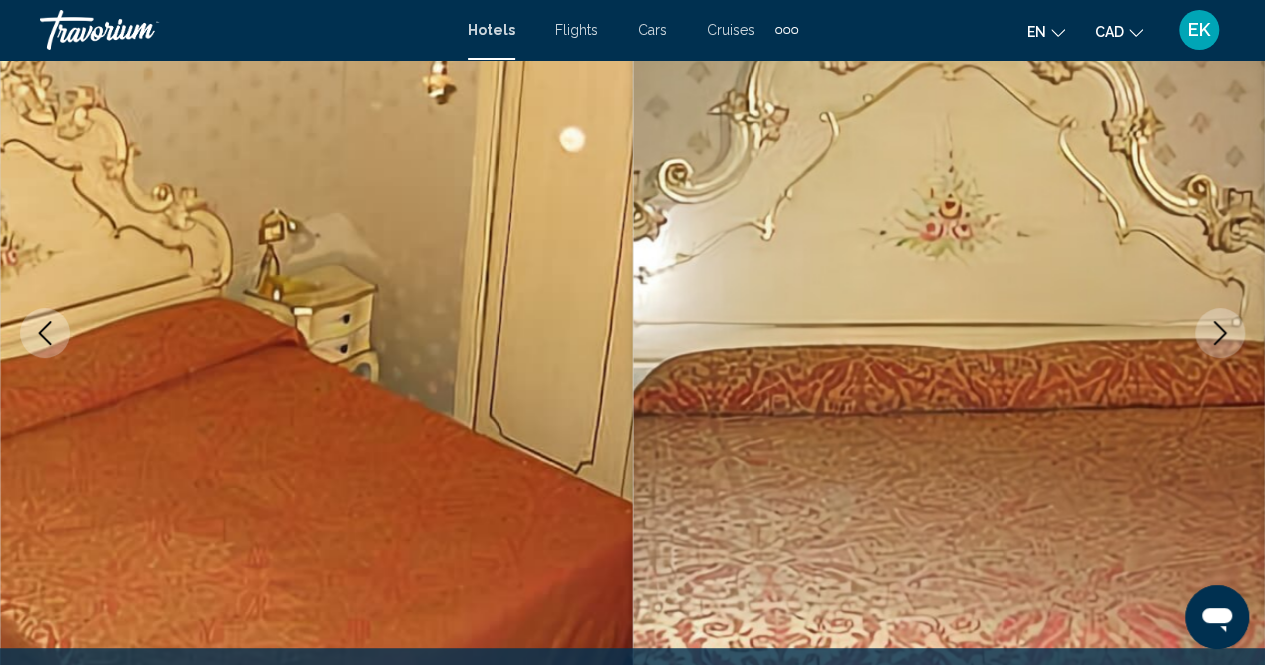click 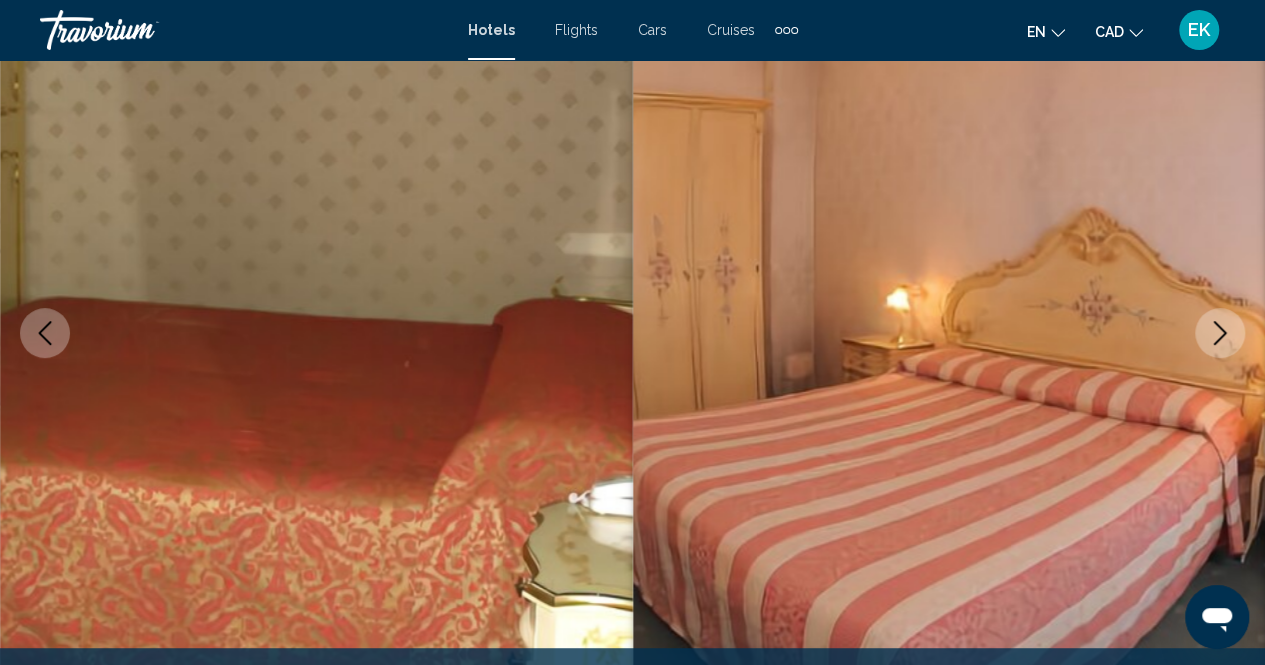 click 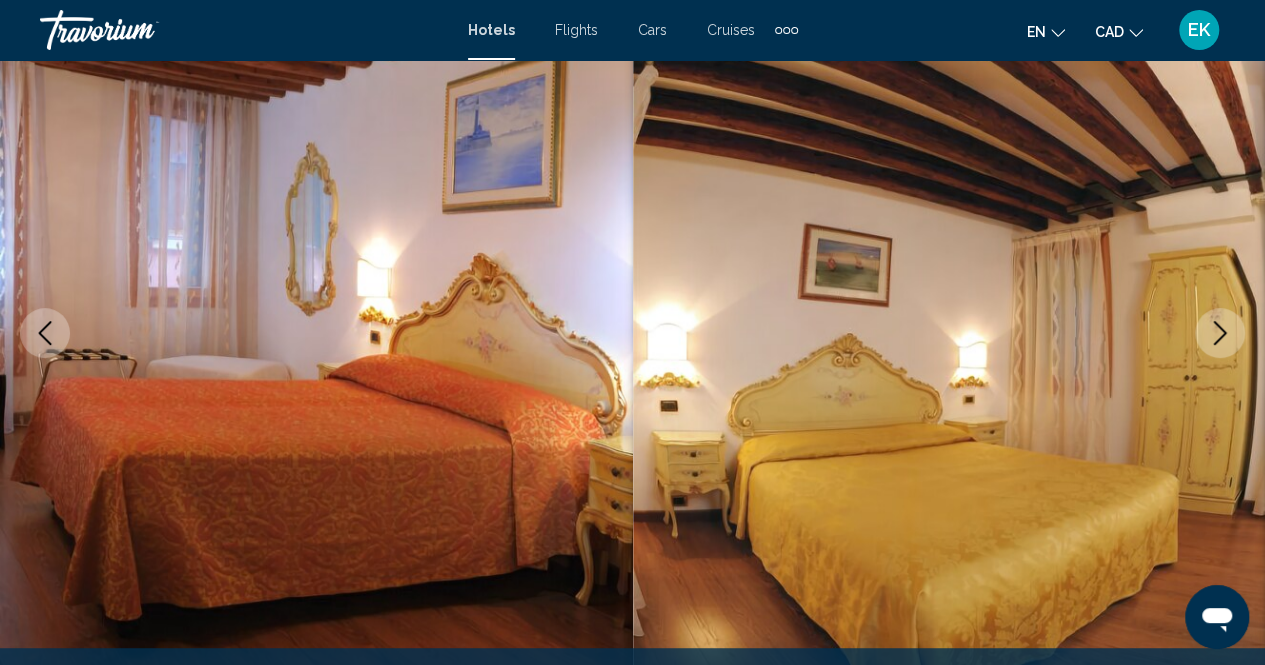 click 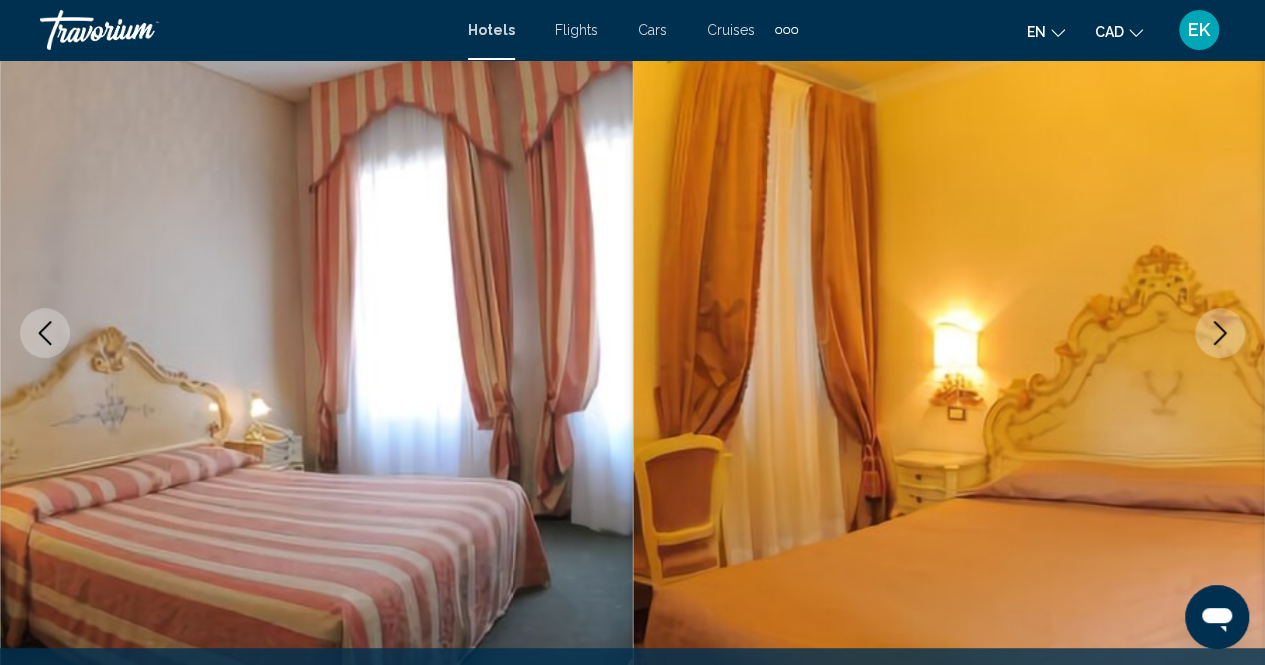 click 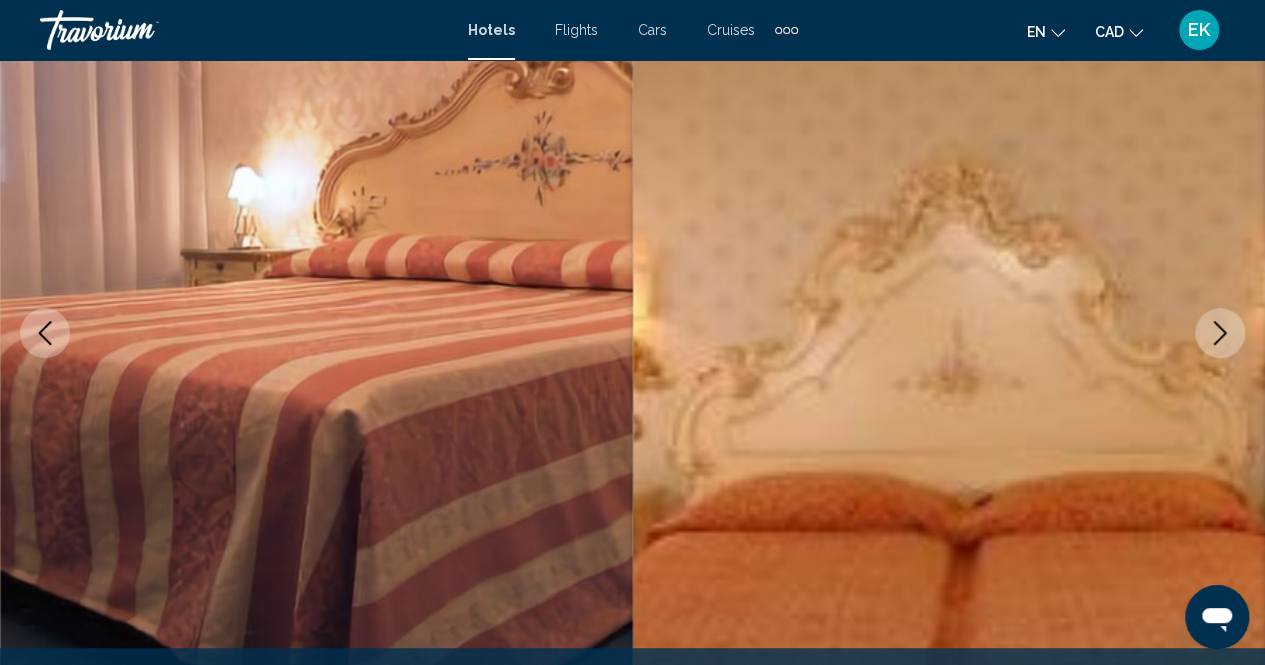 click 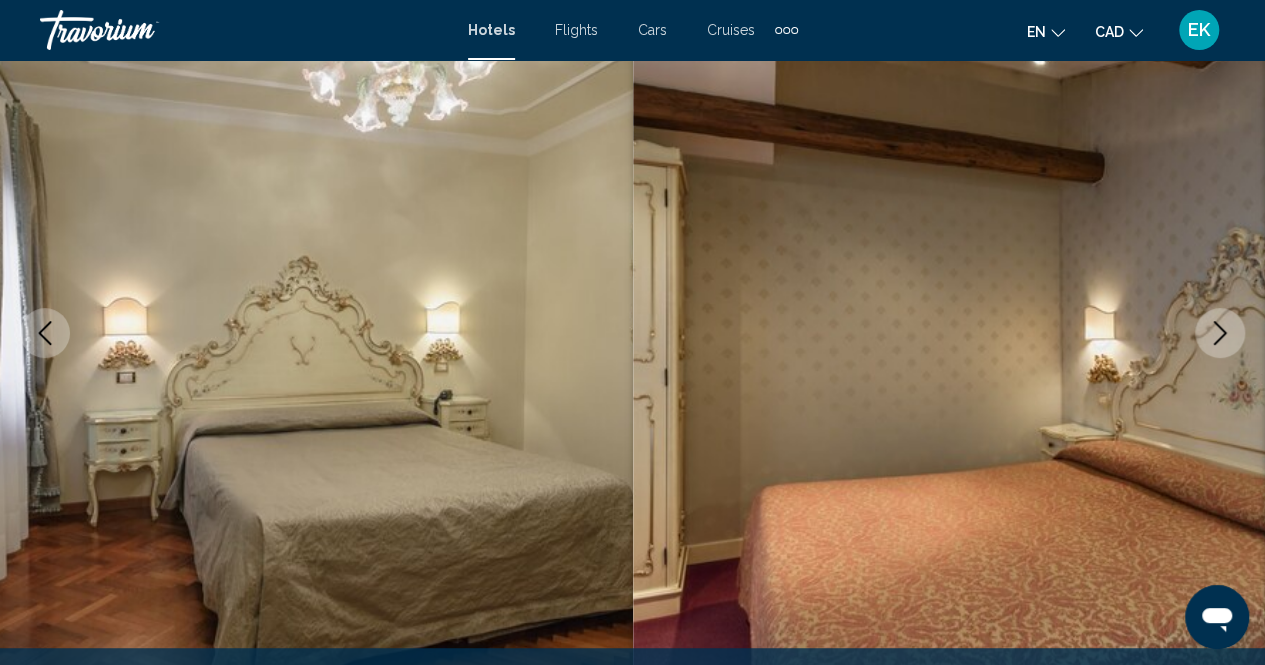 click 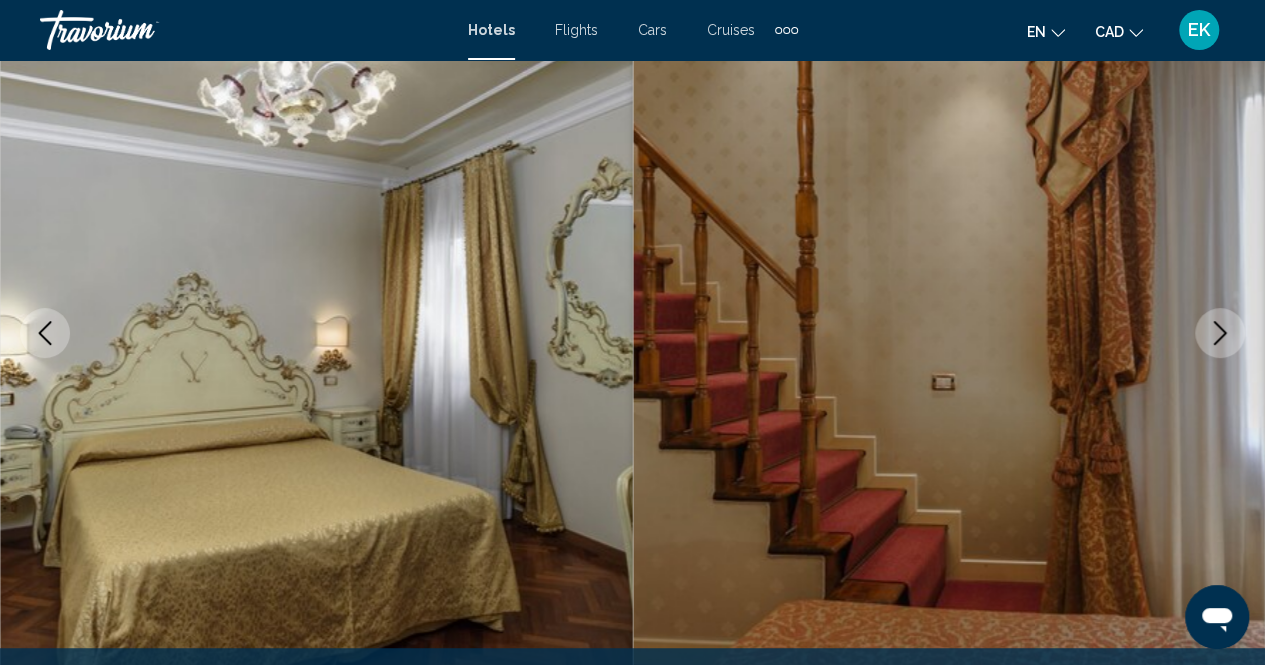 click 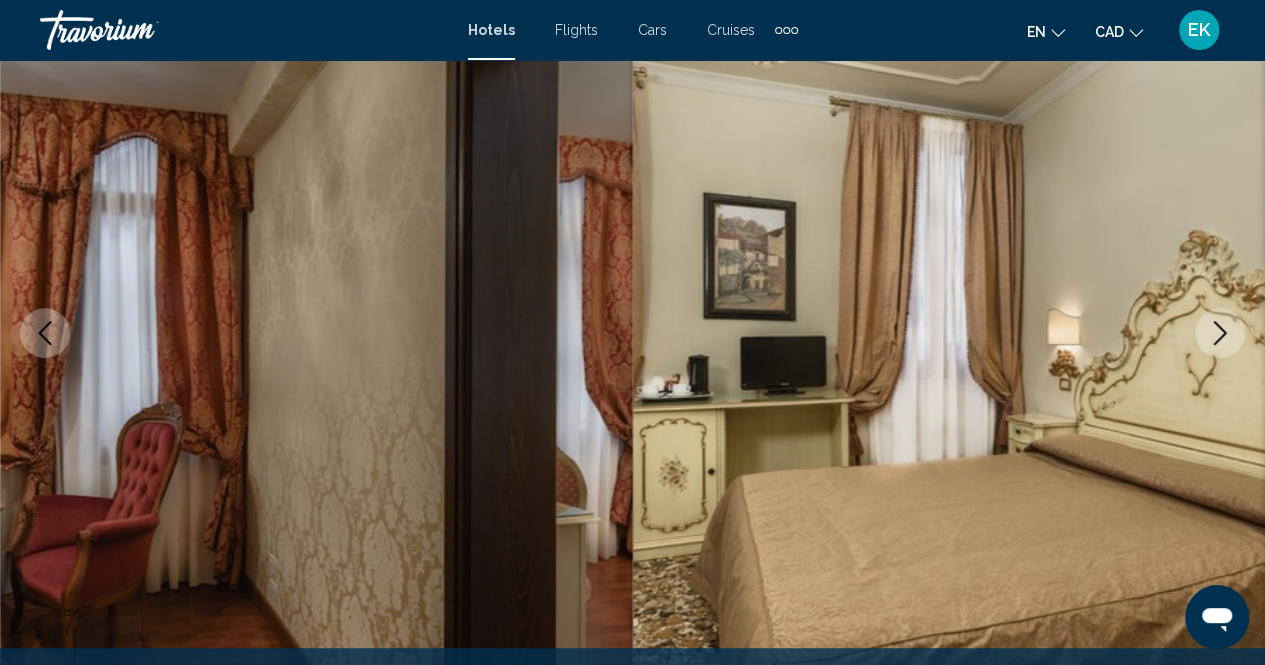 click 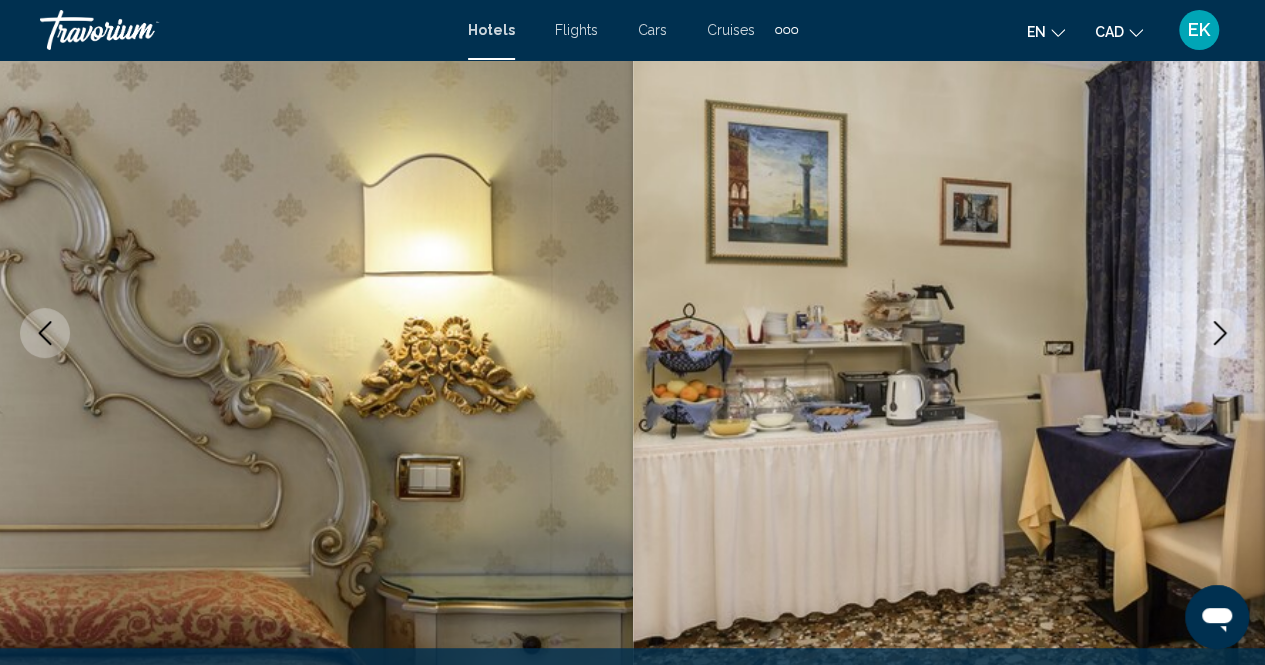 click 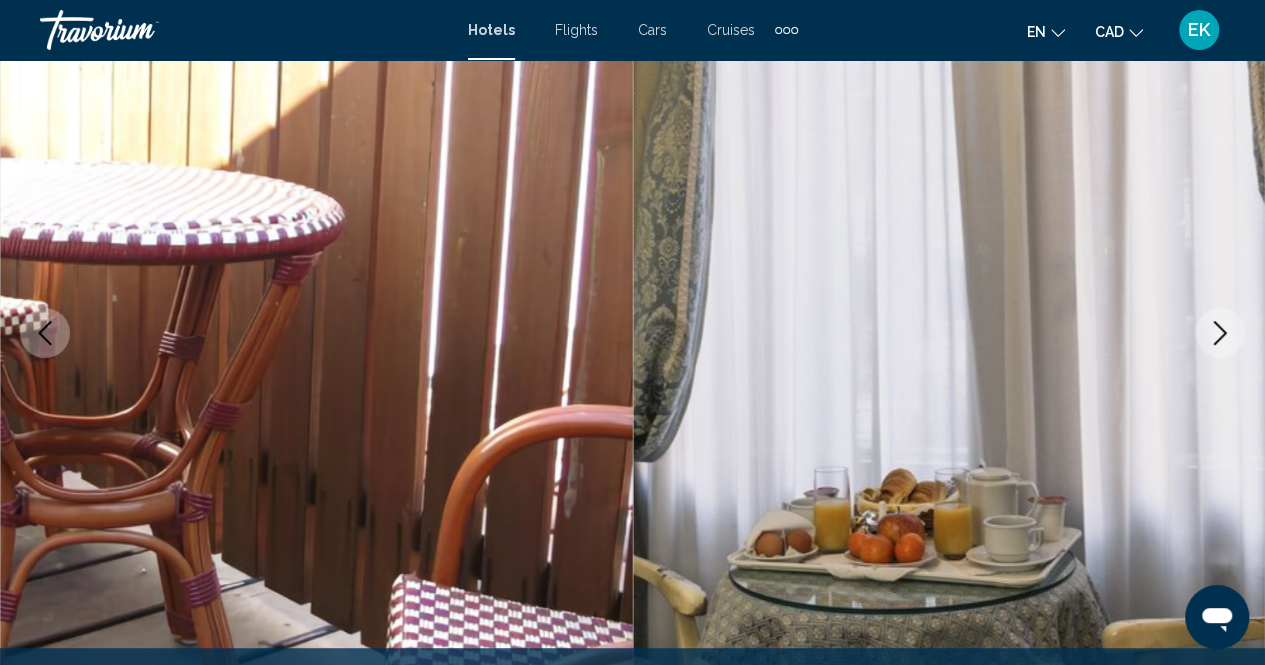 click 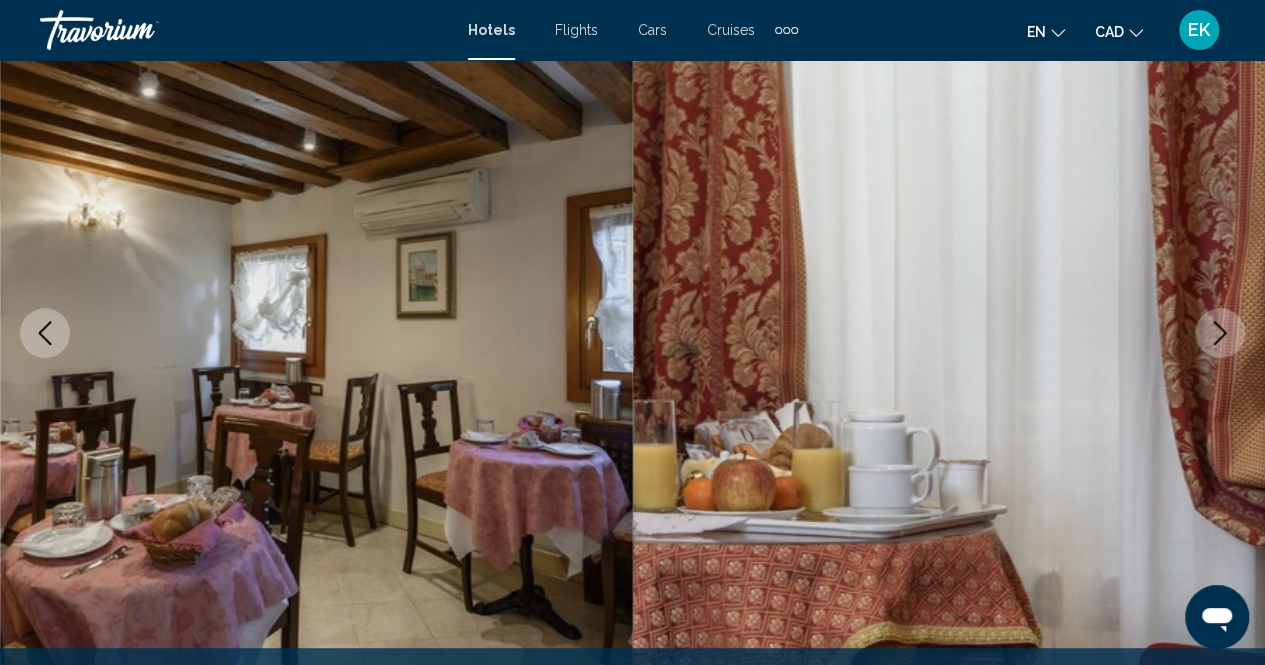 click 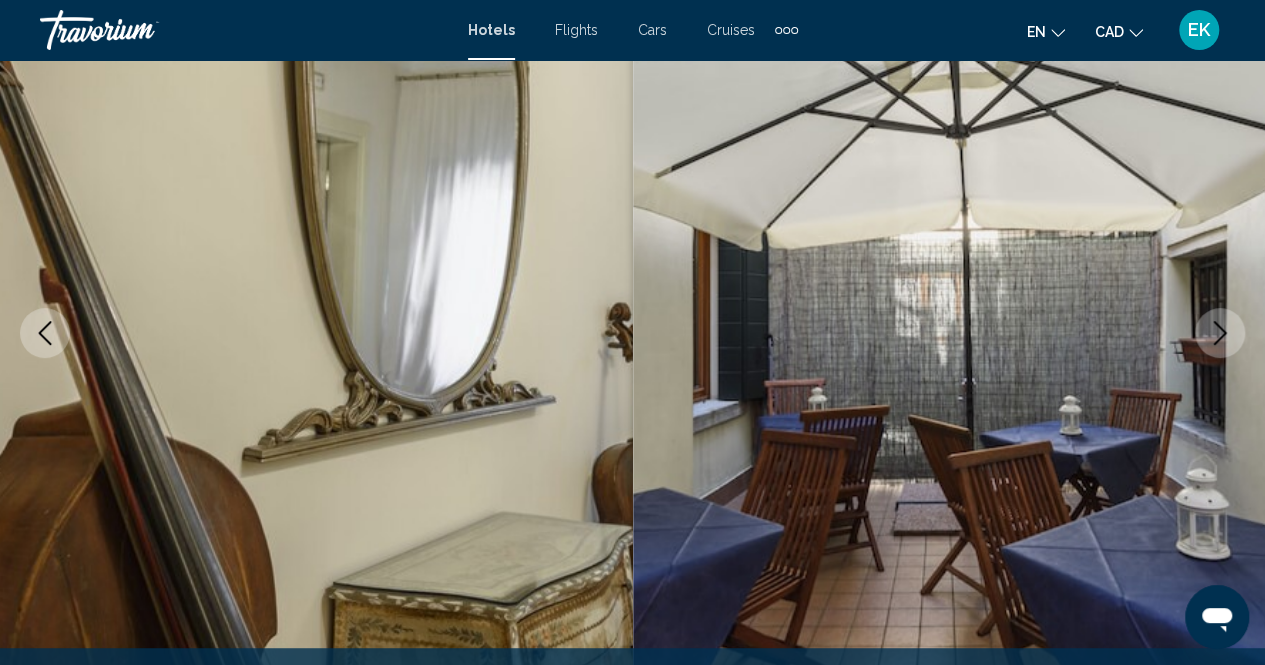 click 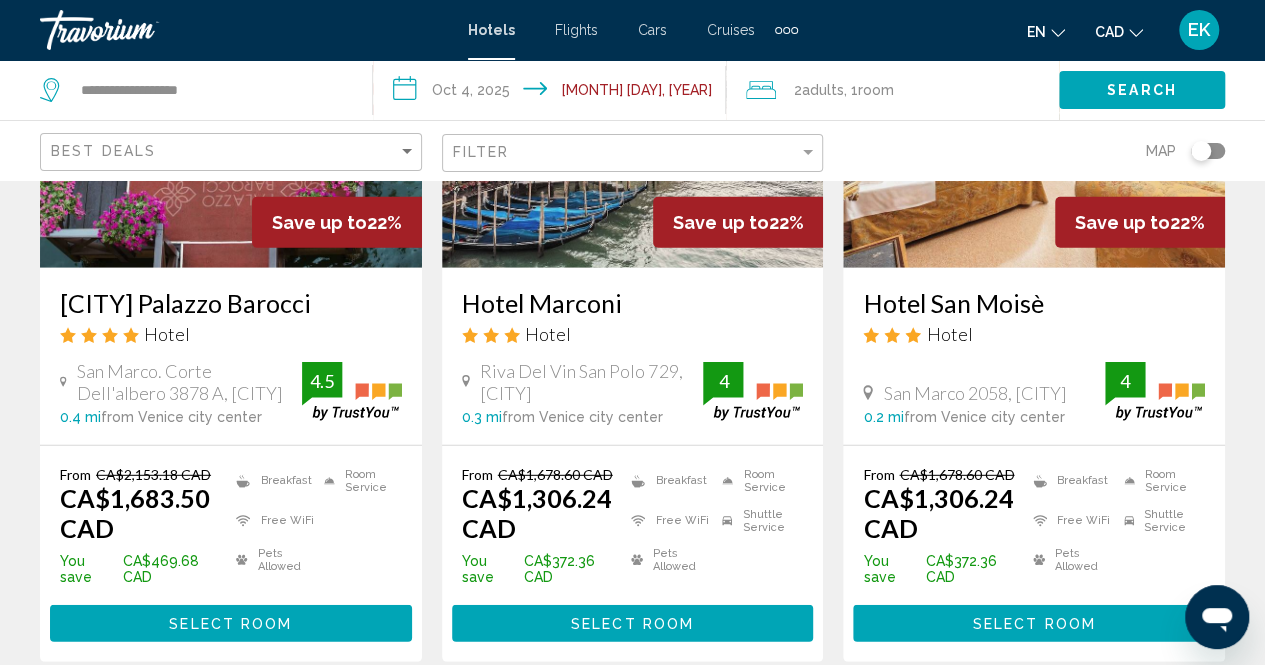 scroll, scrollTop: 2680, scrollLeft: 0, axis: vertical 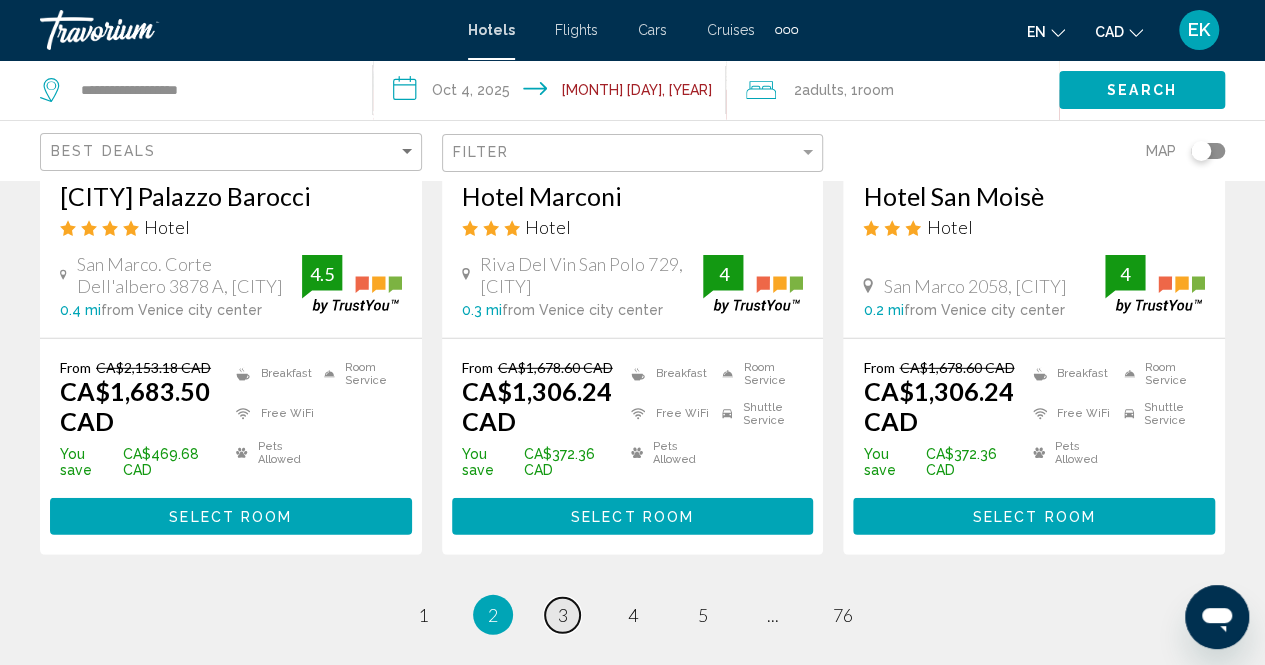click on "3" at bounding box center (563, 615) 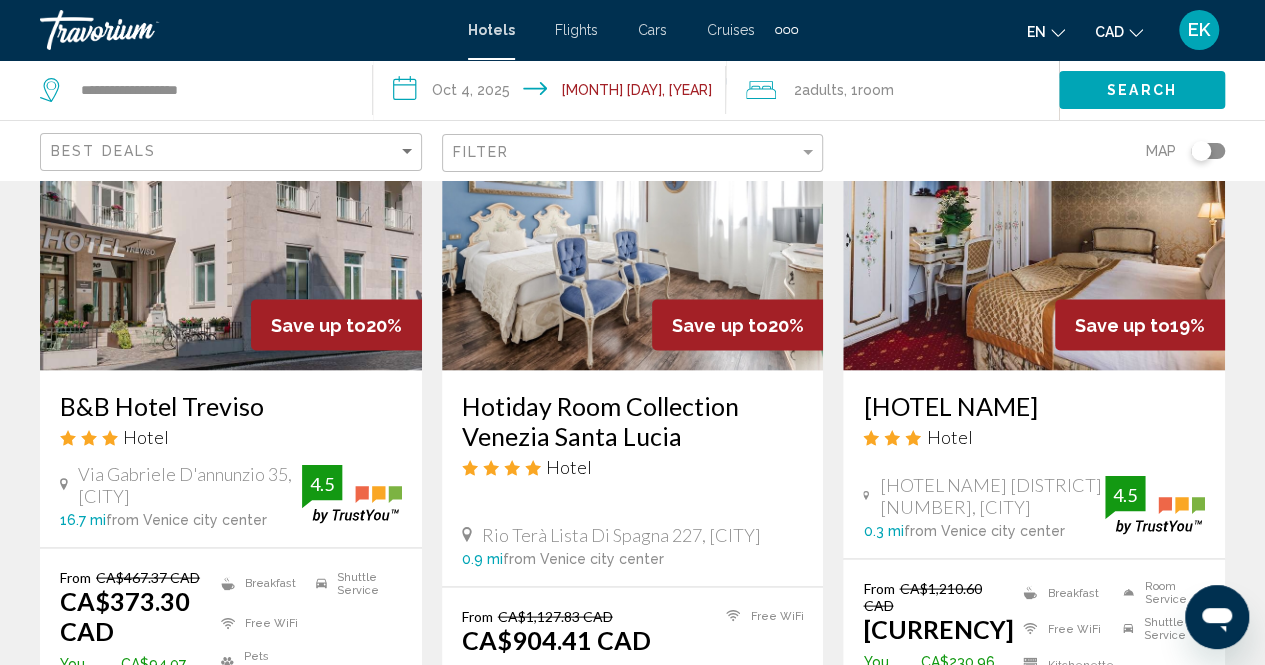 scroll, scrollTop: 1747, scrollLeft: 0, axis: vertical 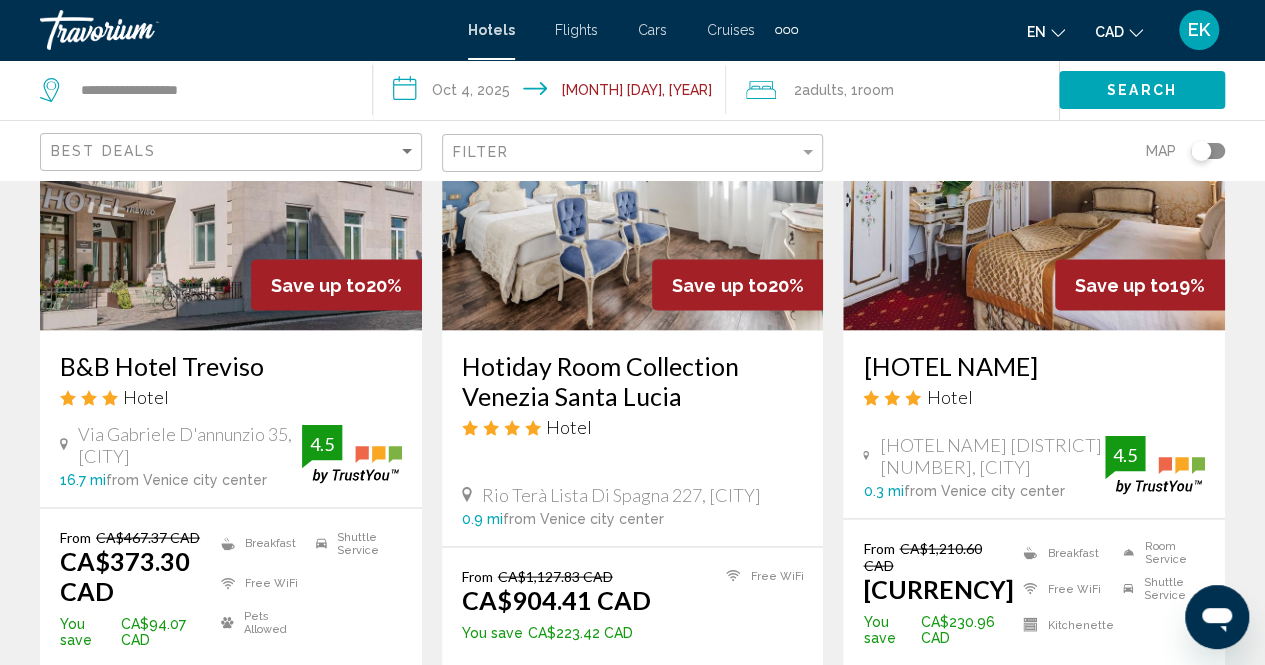 click at bounding box center [1034, 170] 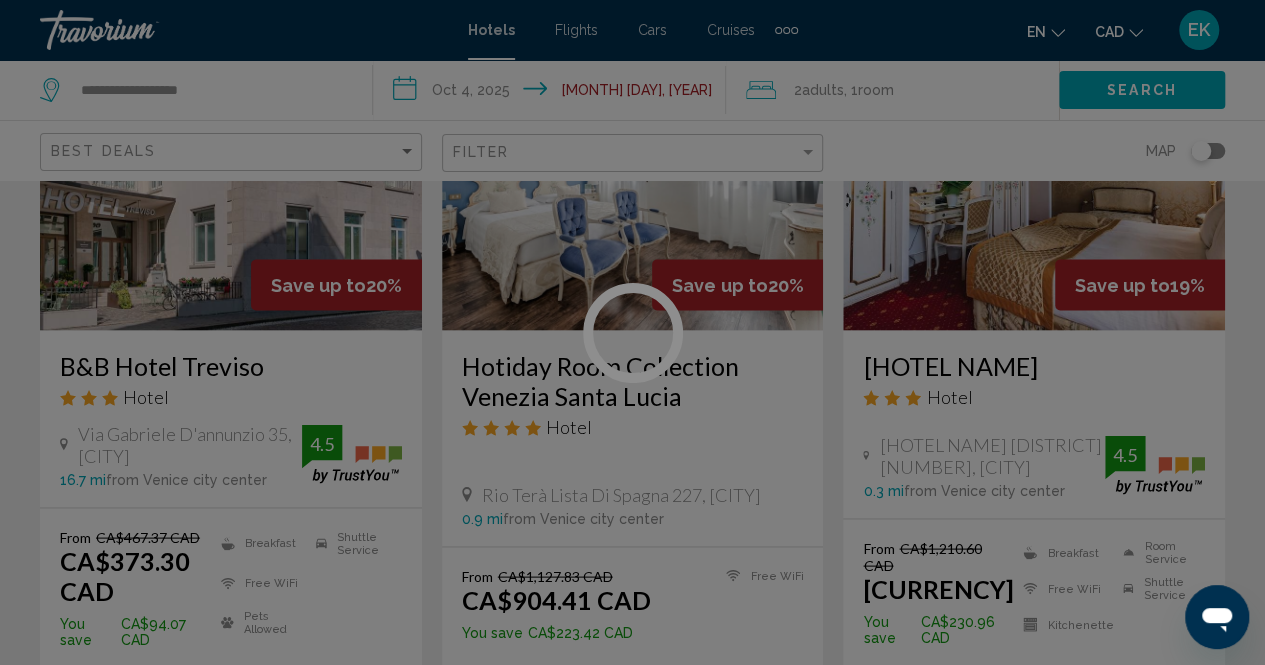 scroll, scrollTop: 202, scrollLeft: 0, axis: vertical 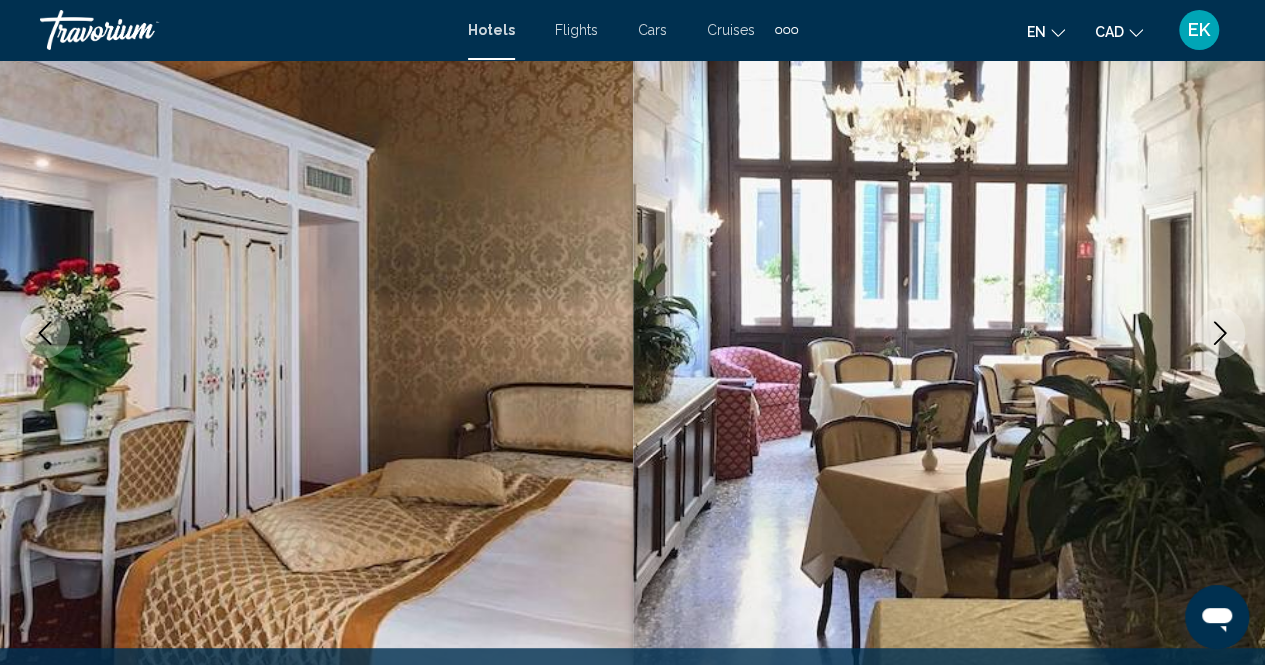 click 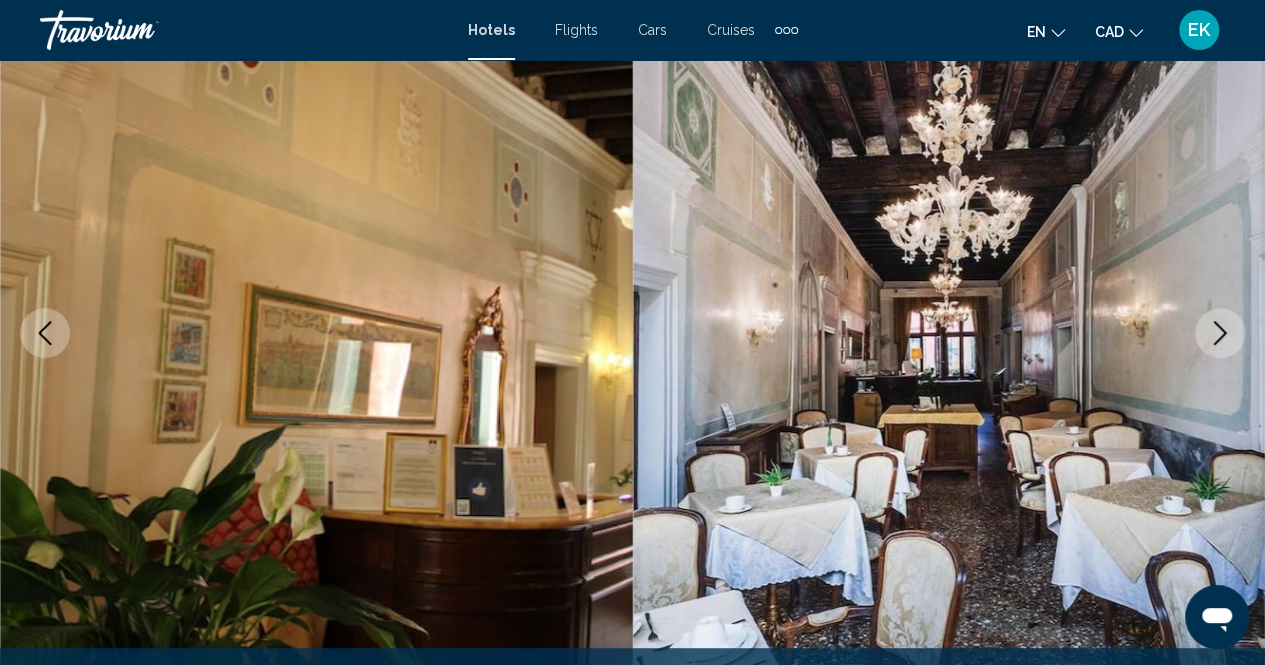 click 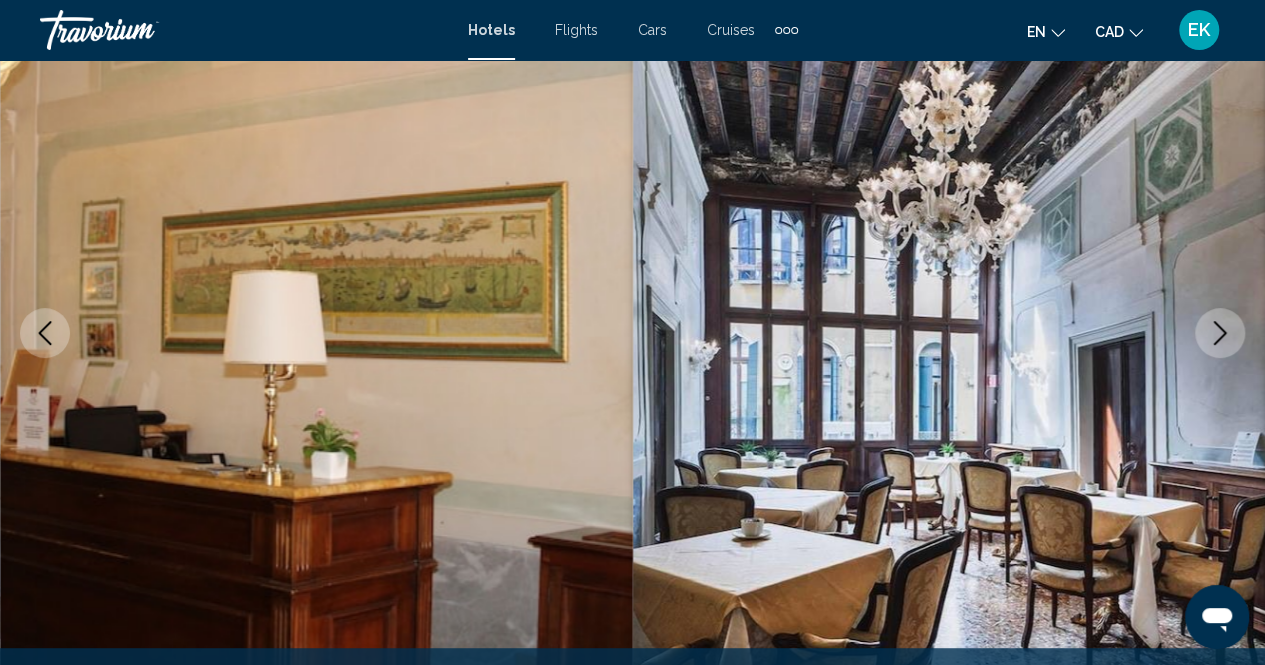 click 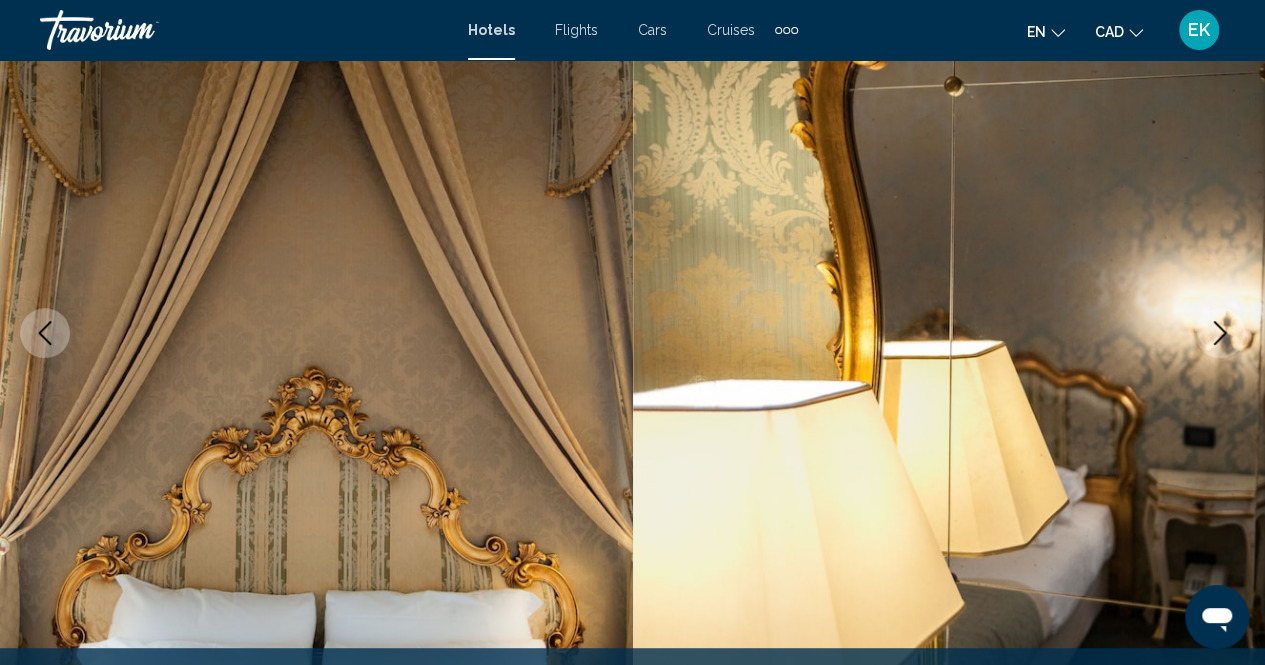 click 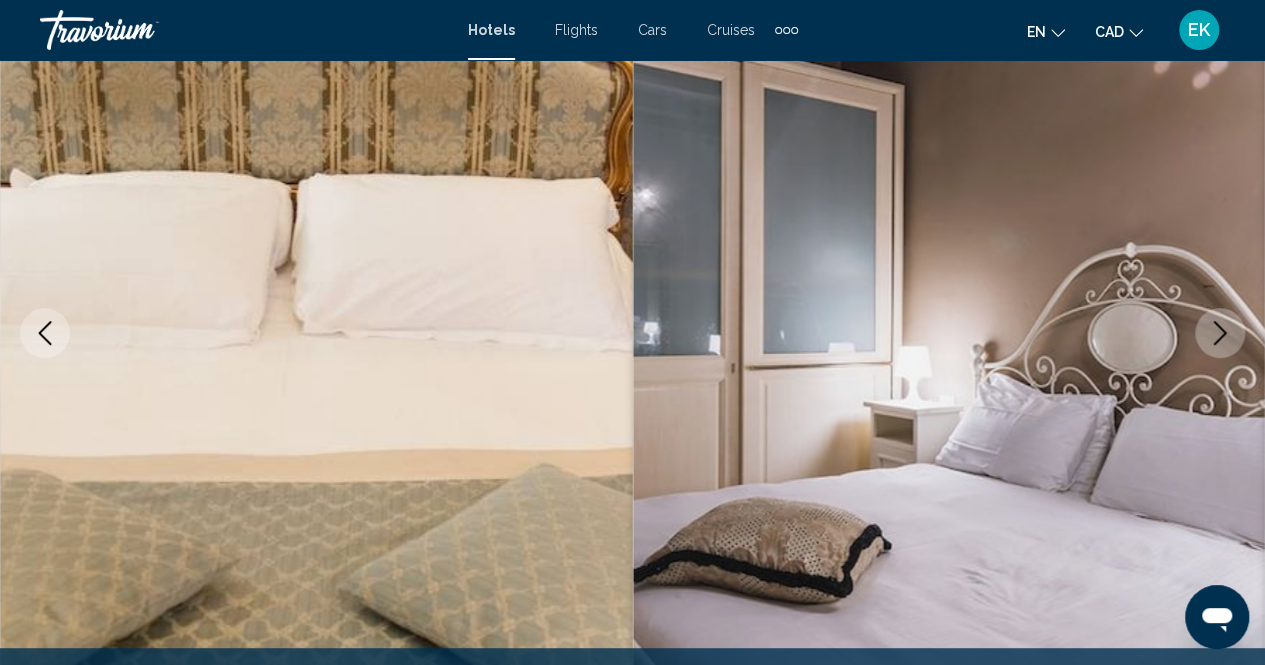 click 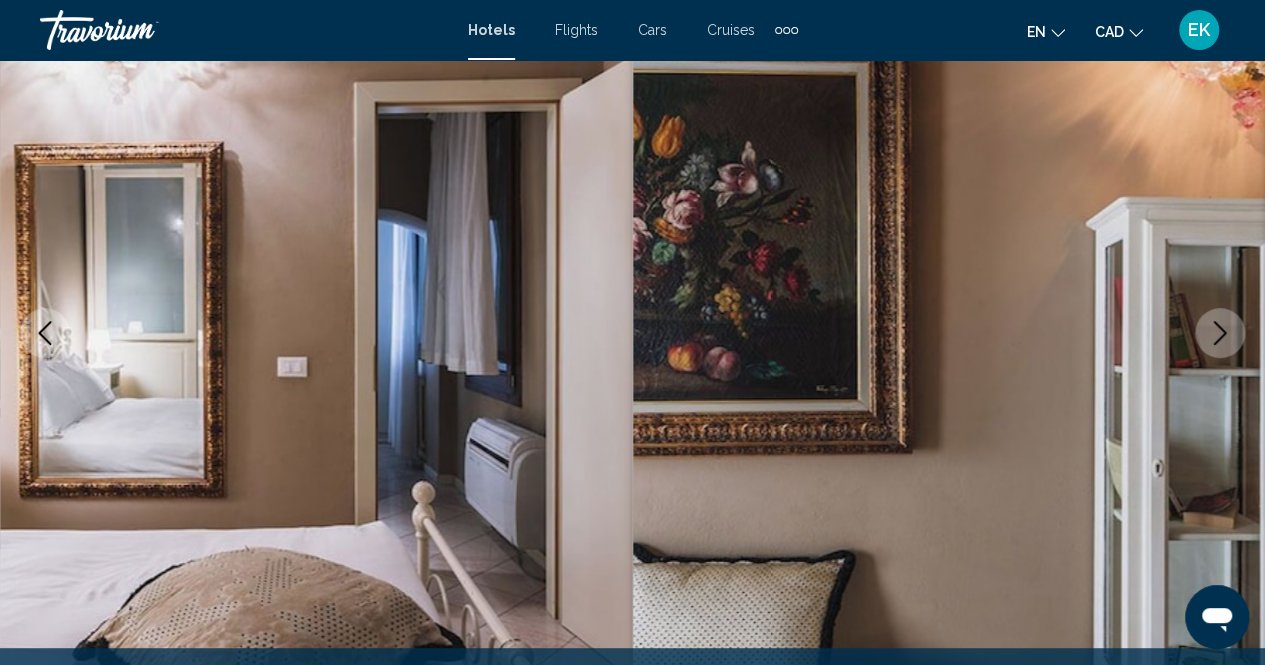 click 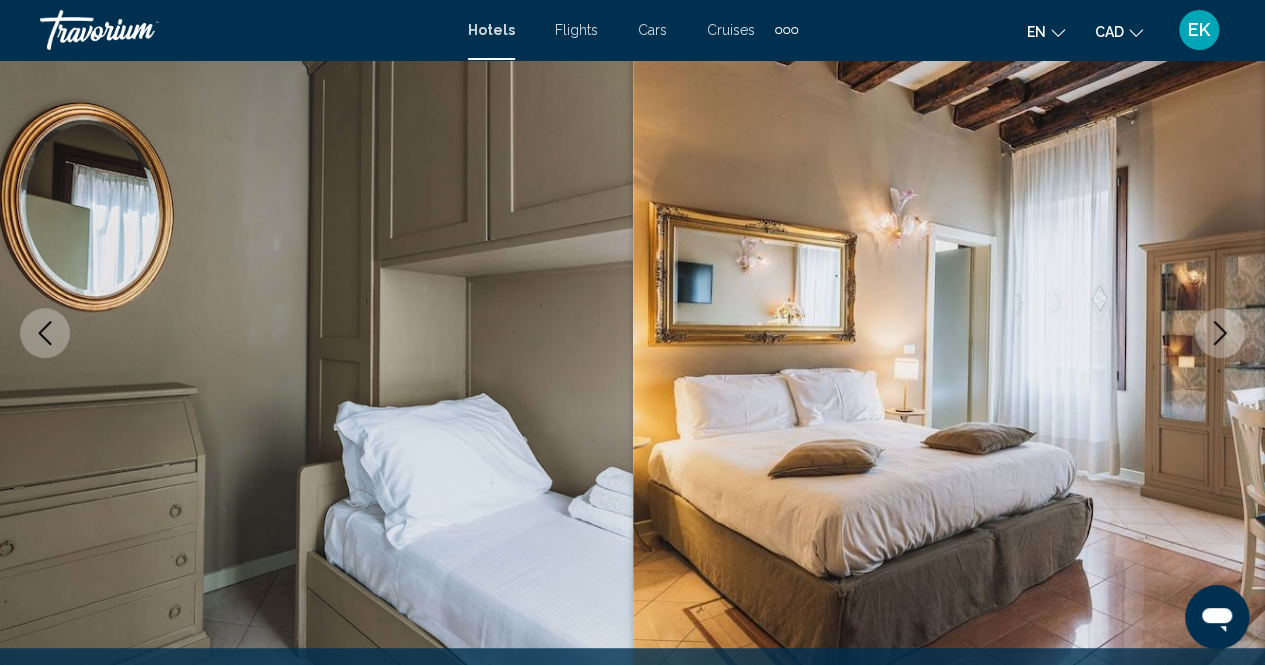 click 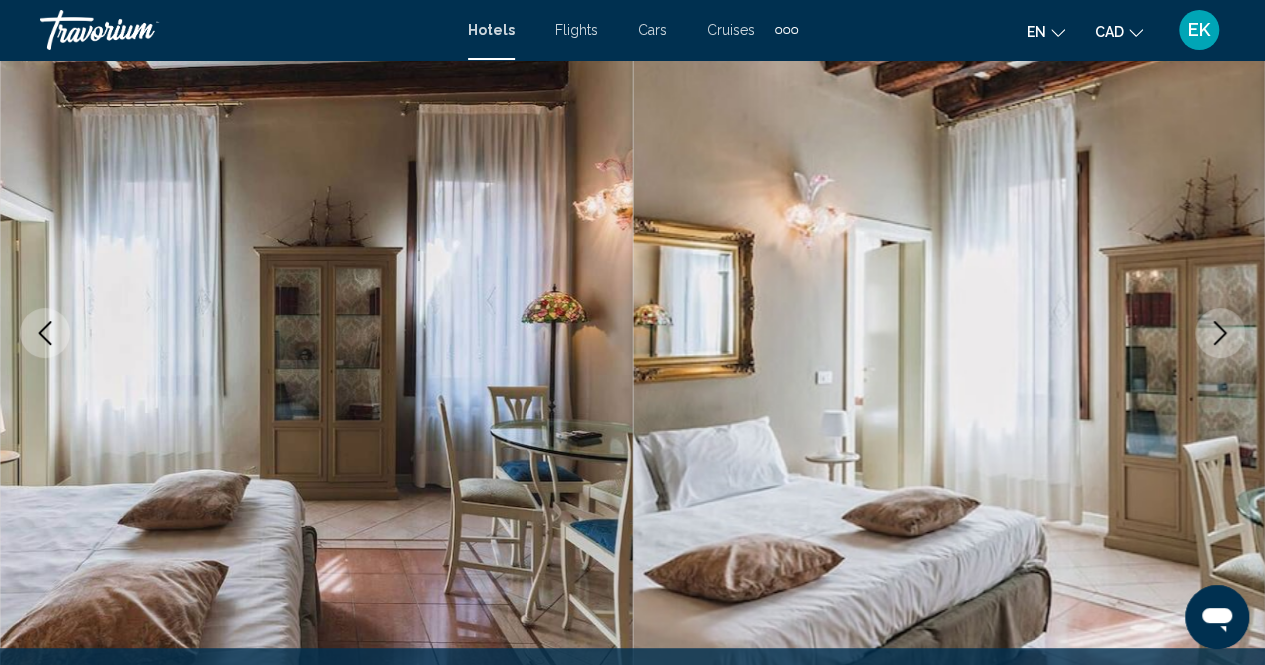 click 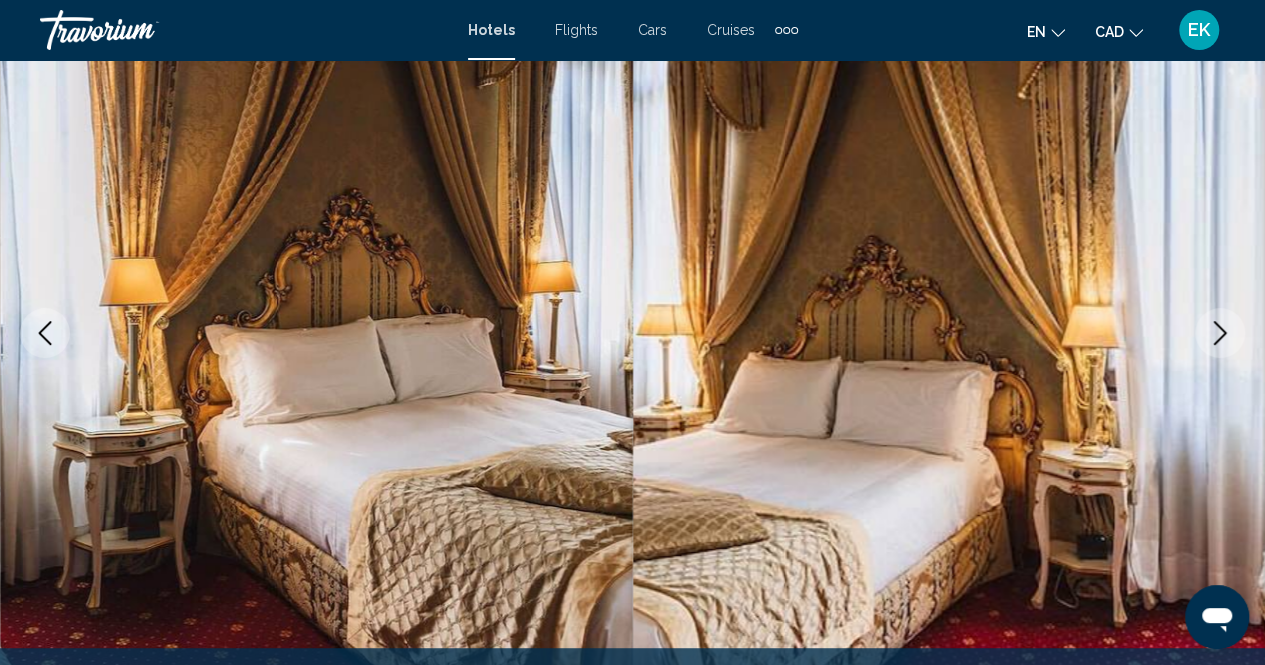 click 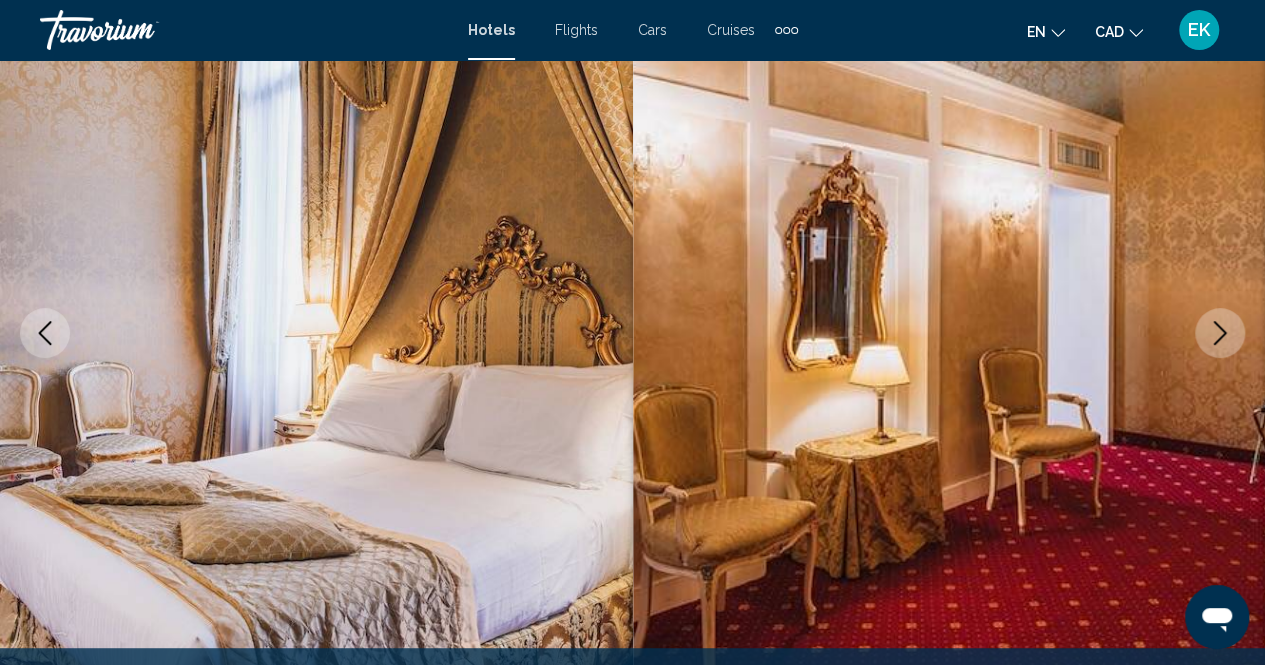 click 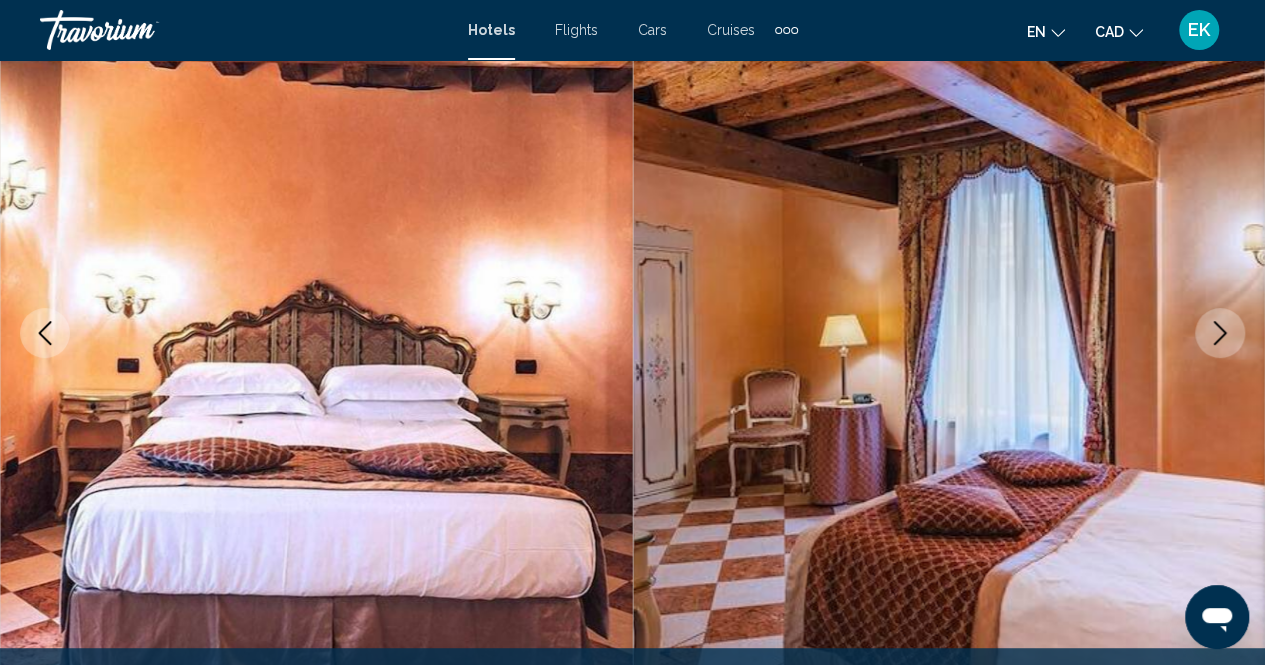 click 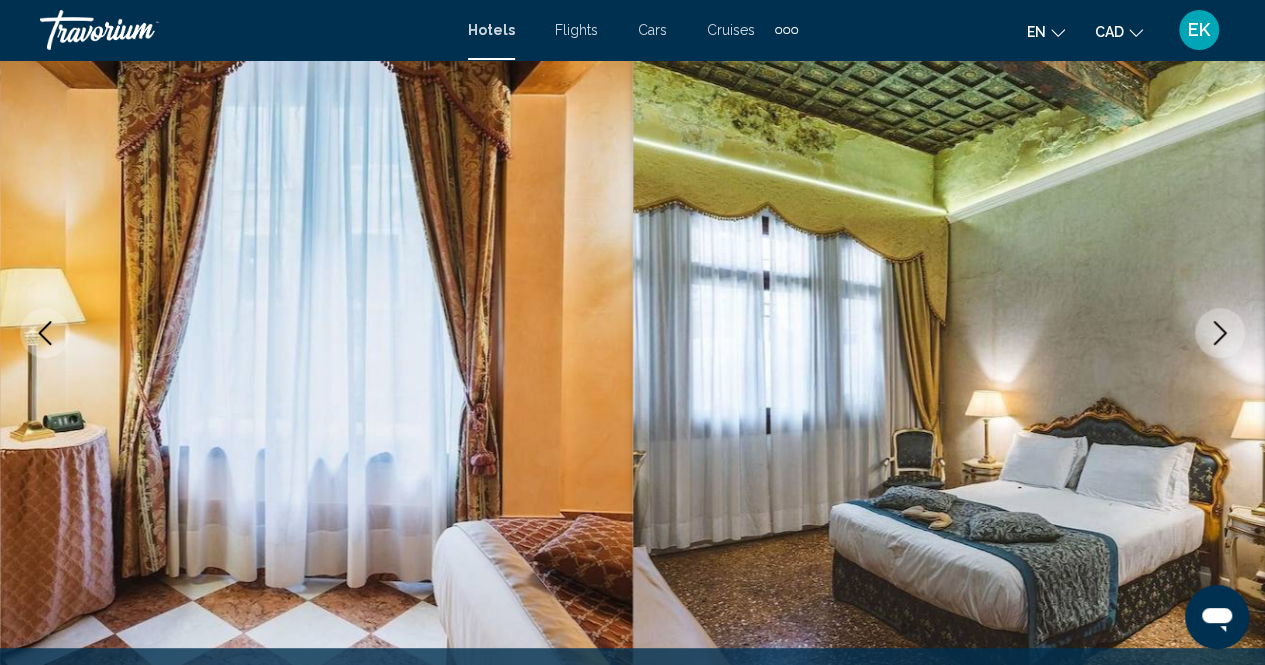 click 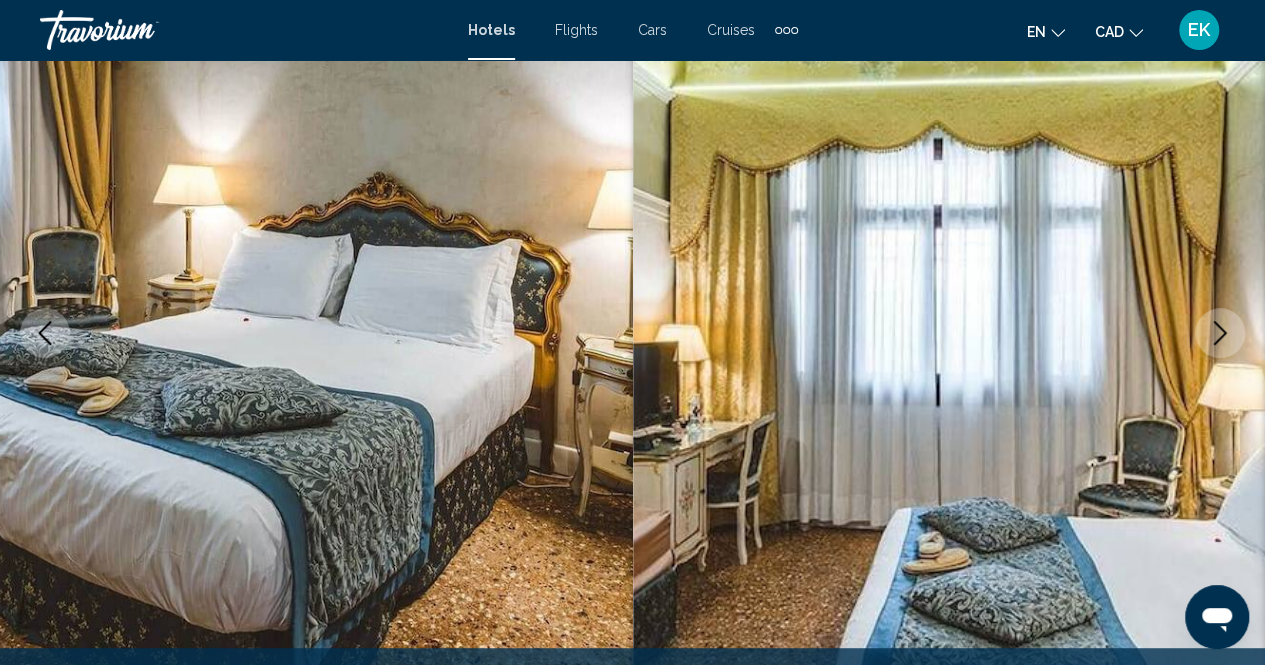 click 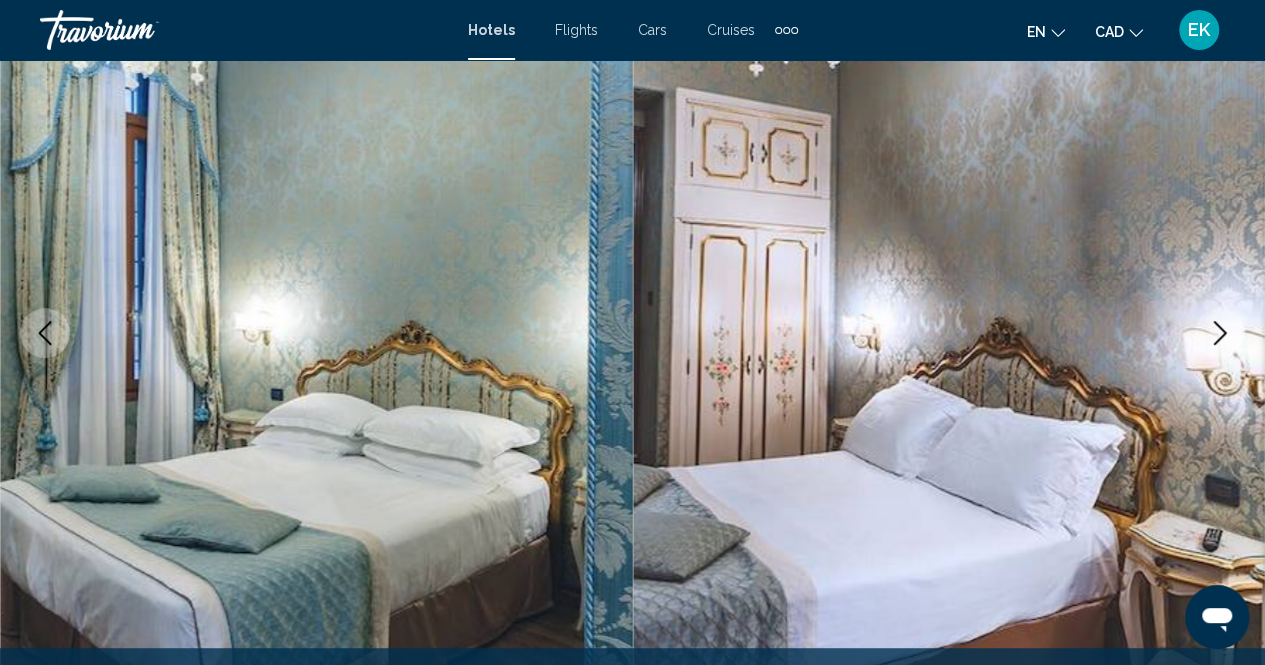 click 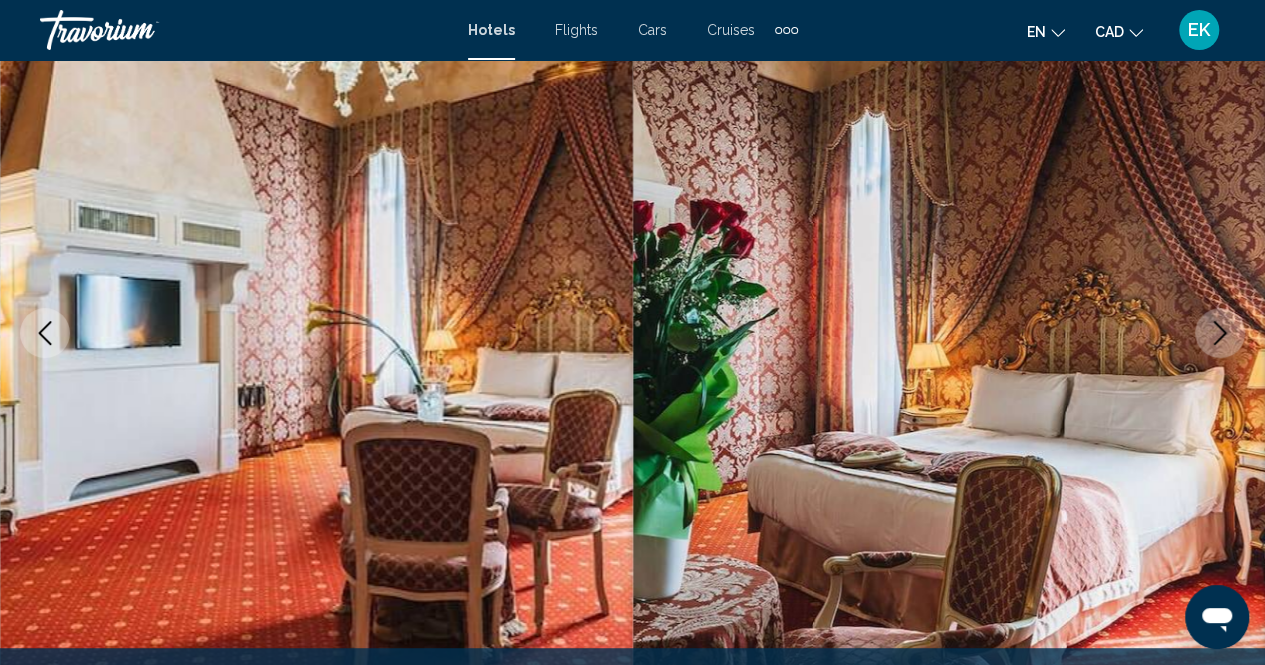 click 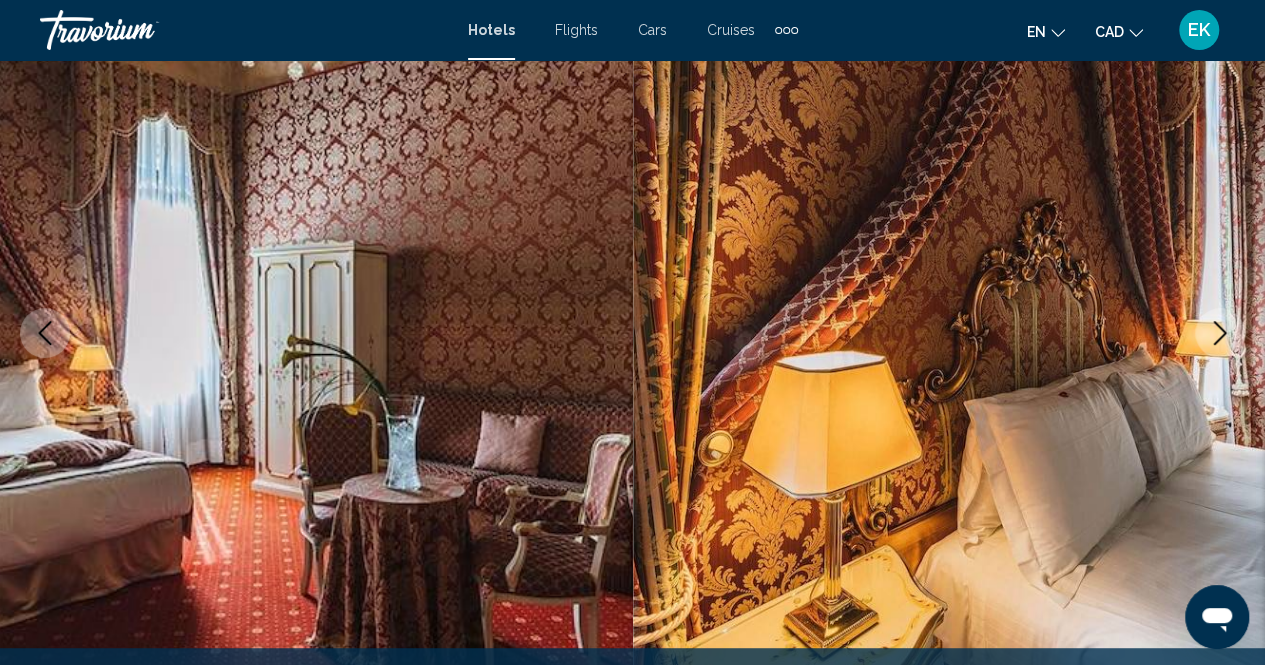 click 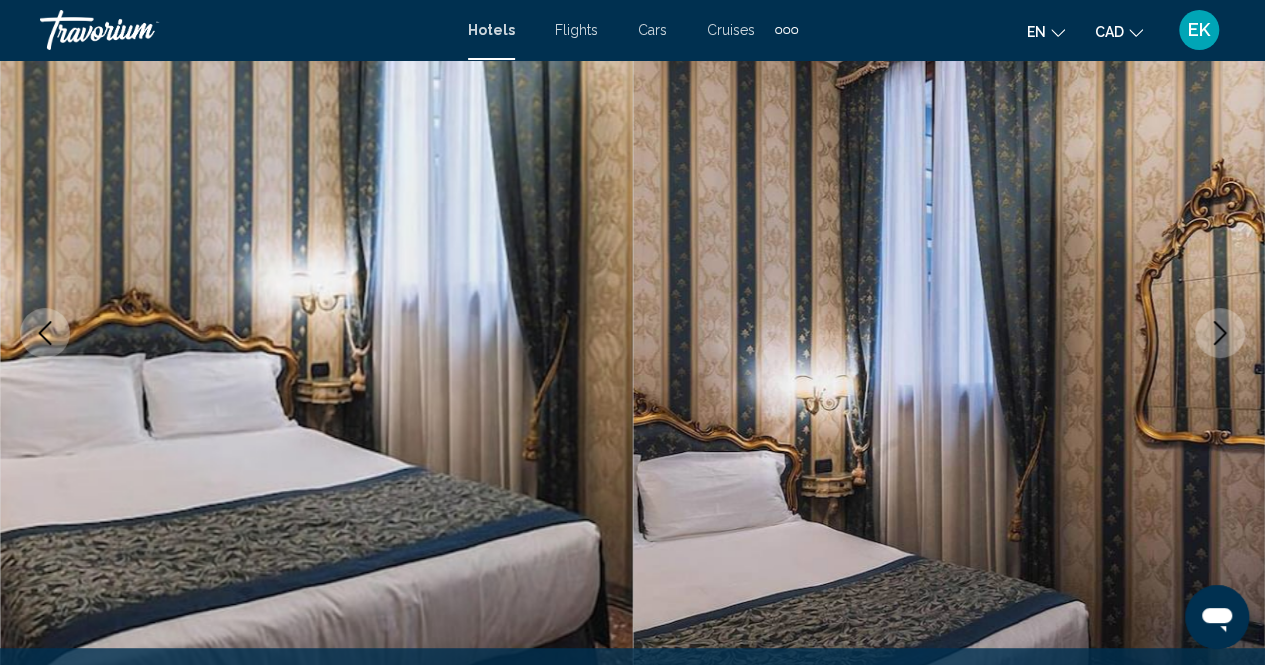 click 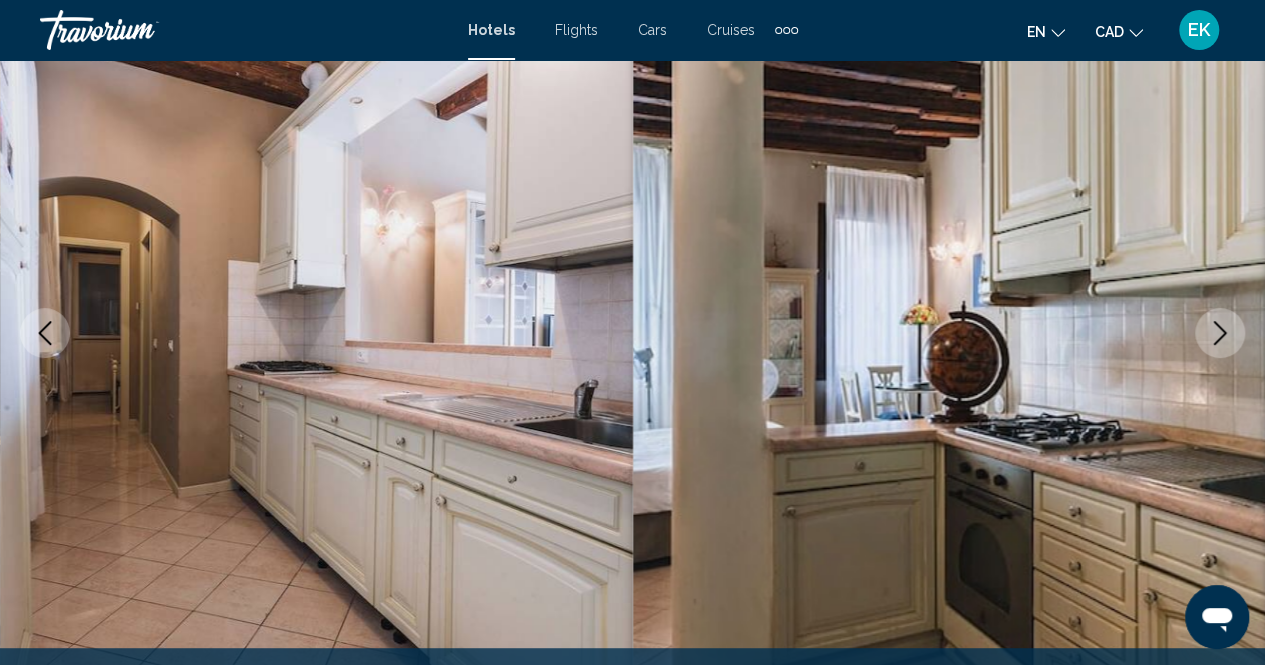 click 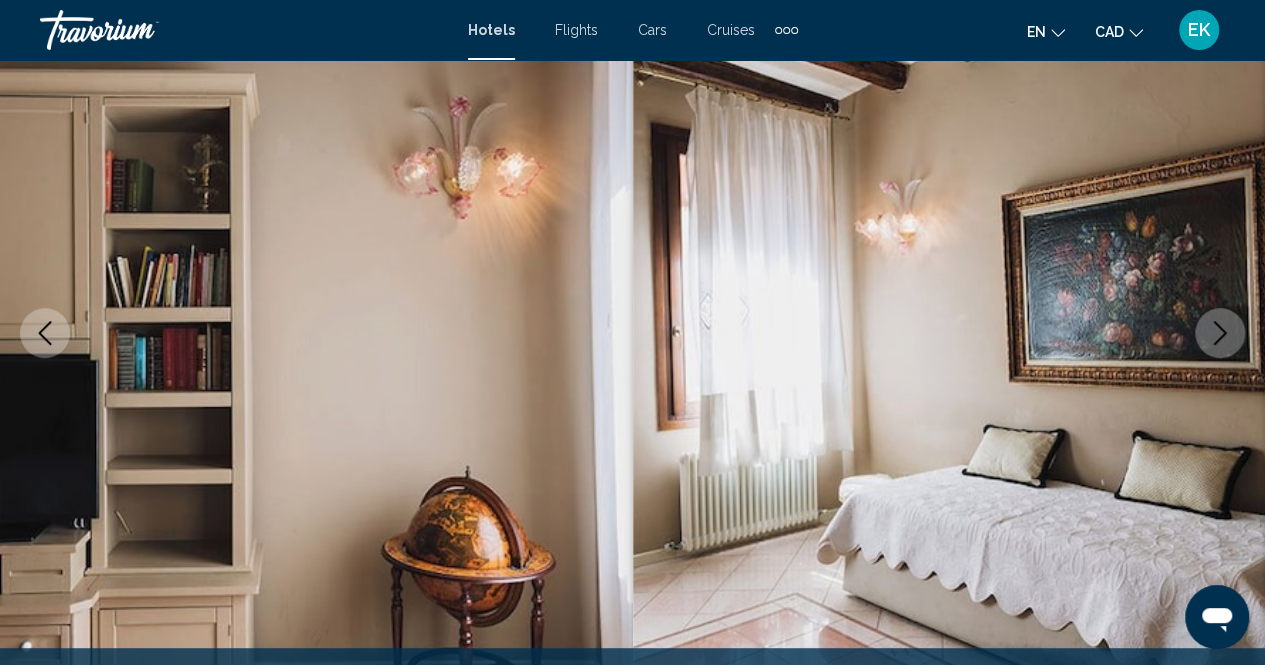 click 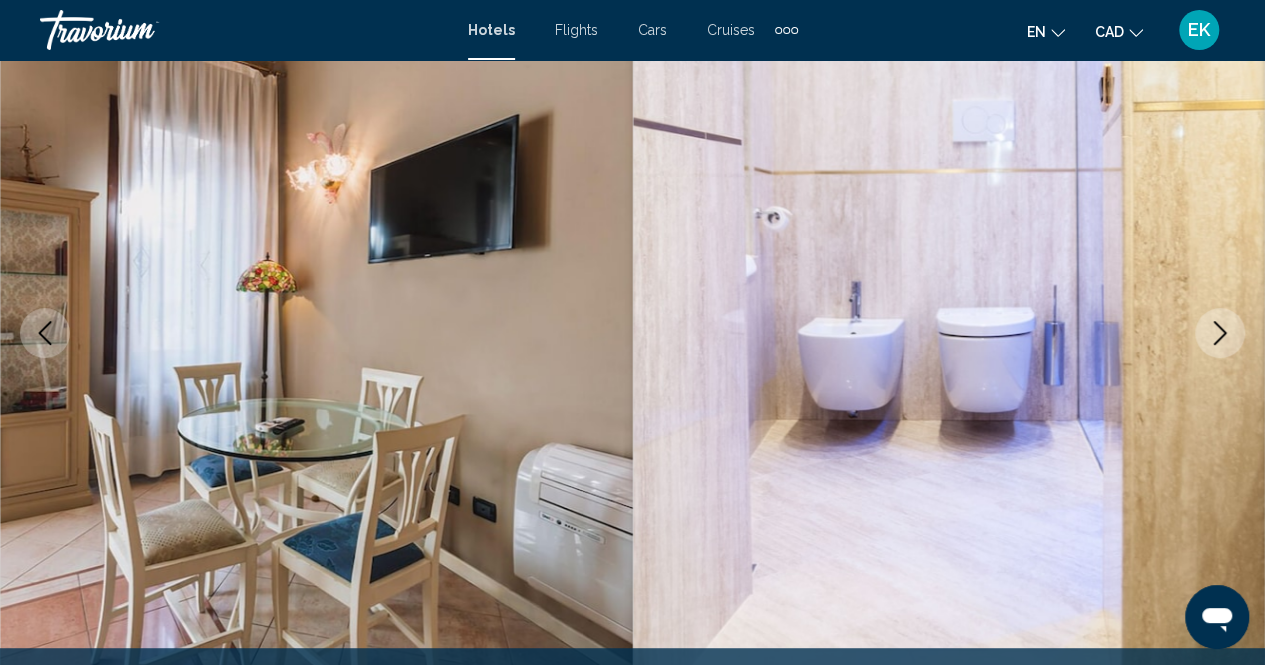 click 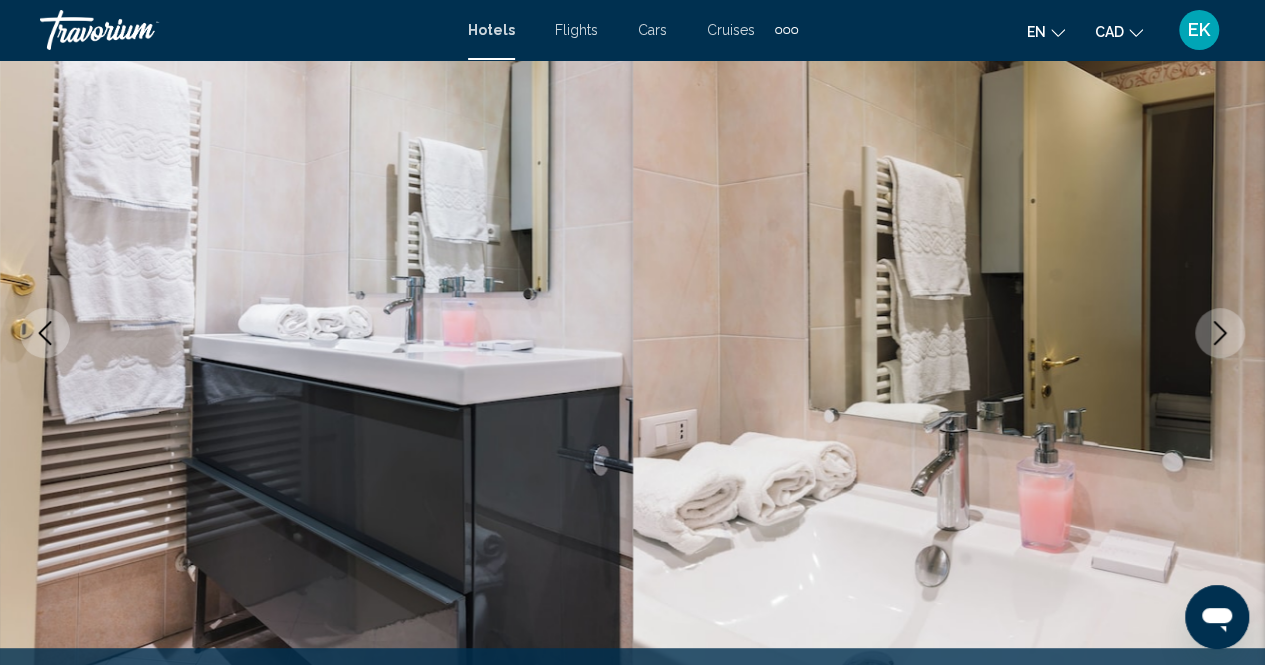 click 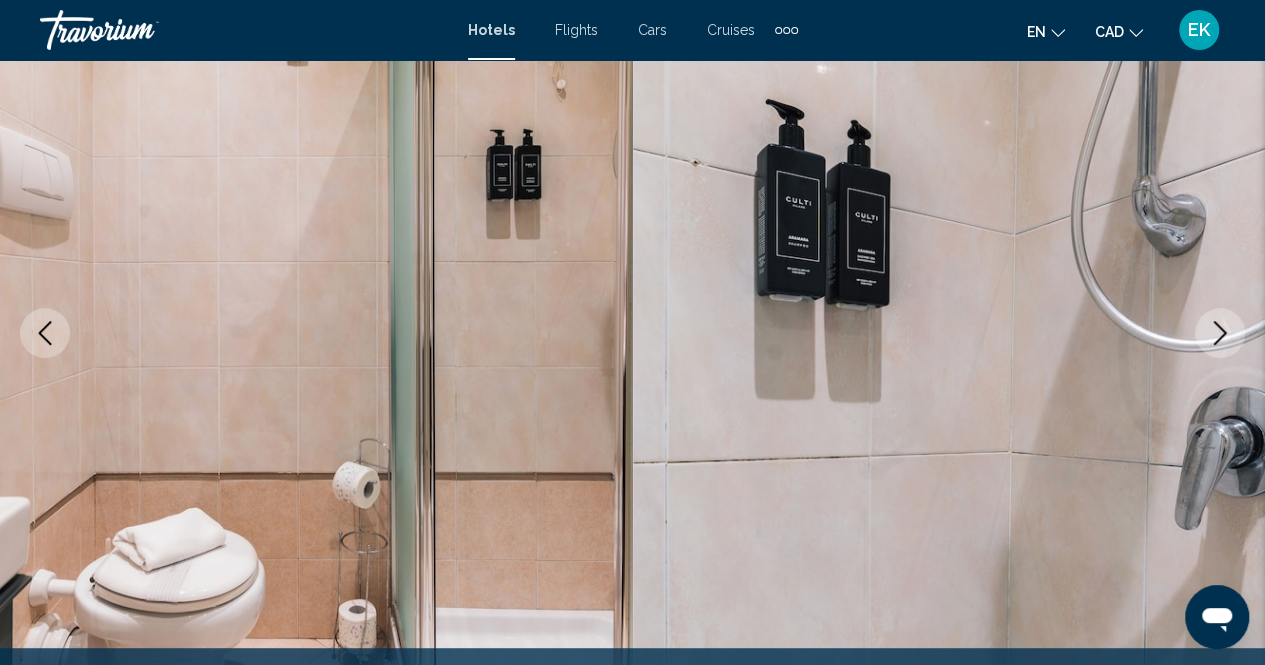 click 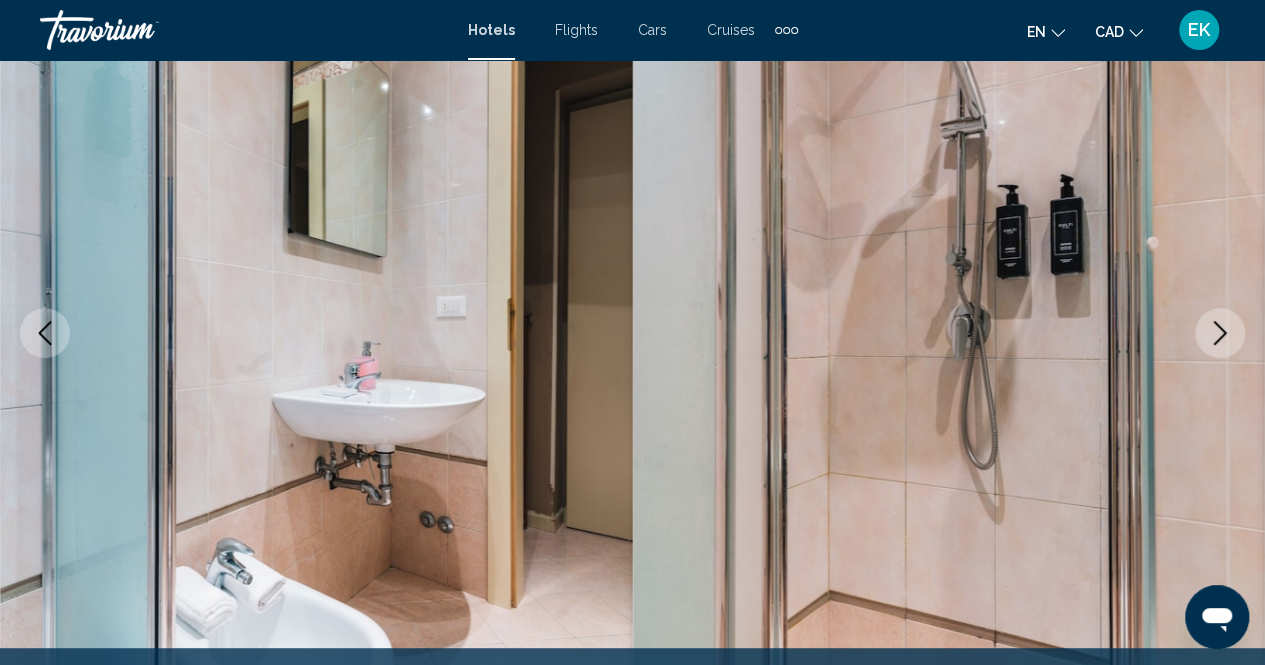 click 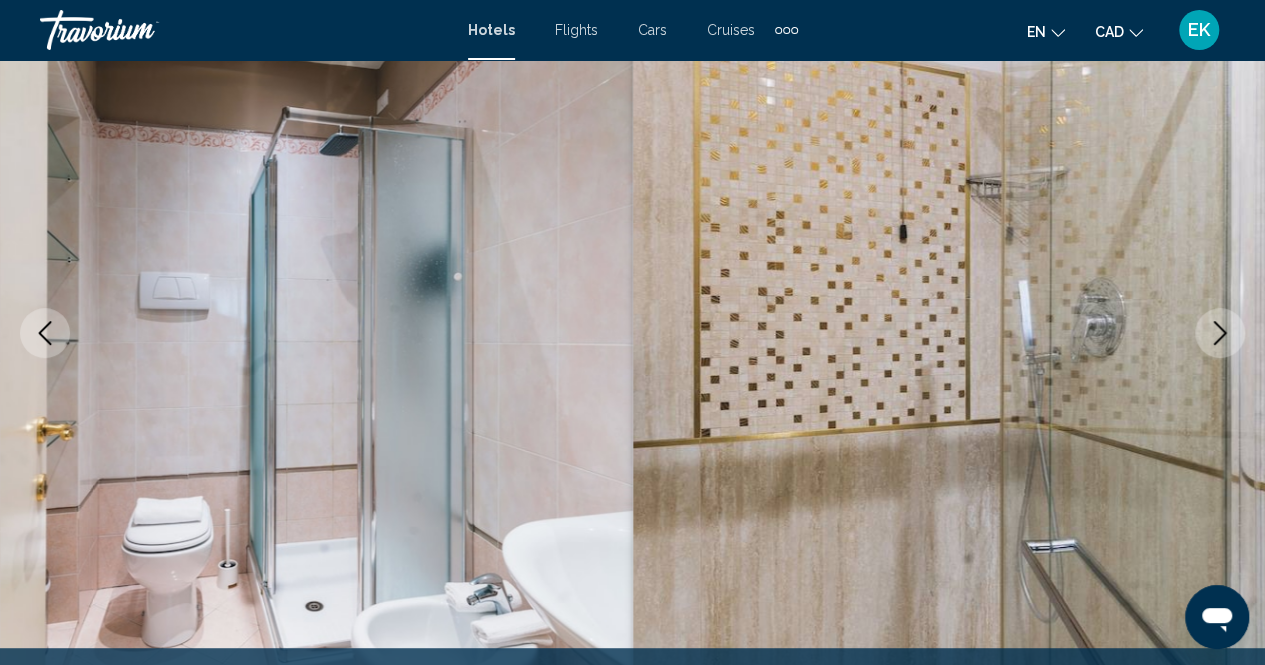 click 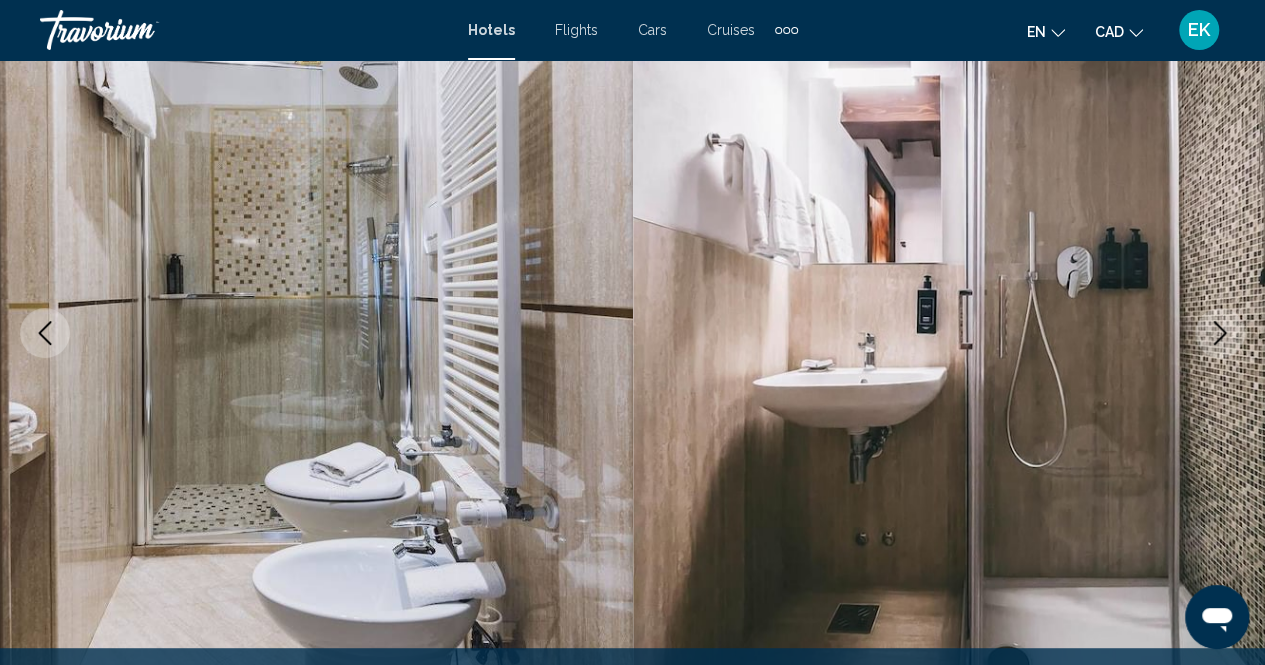click 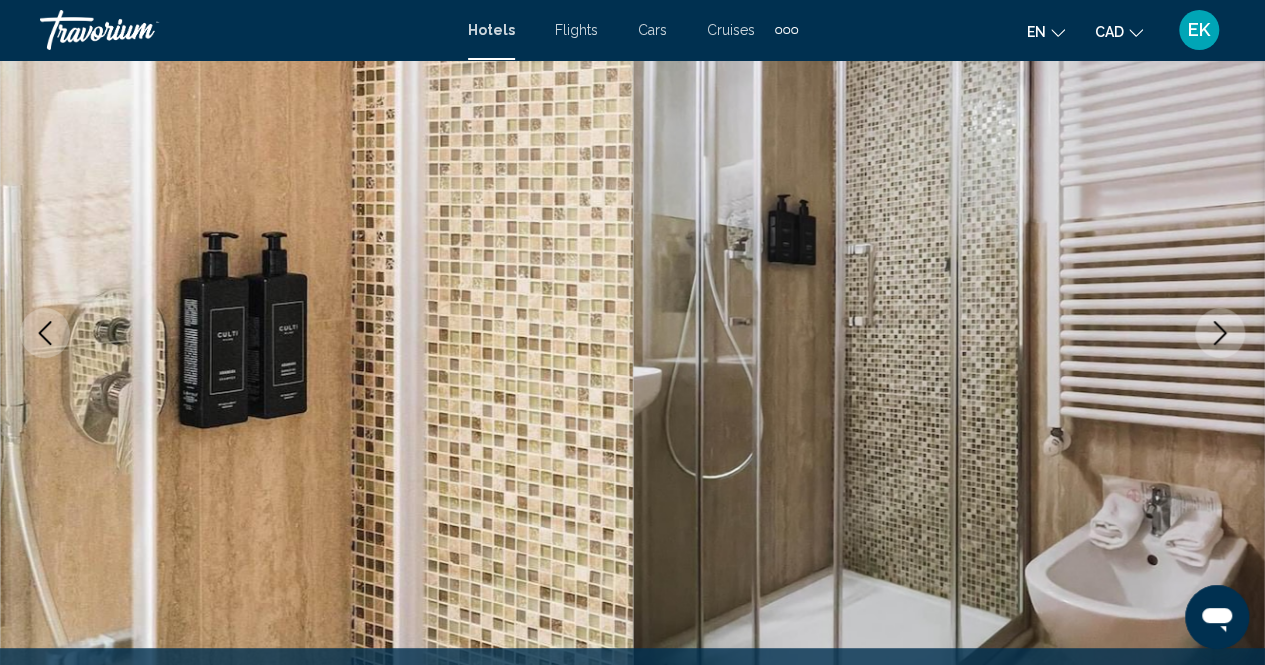 click 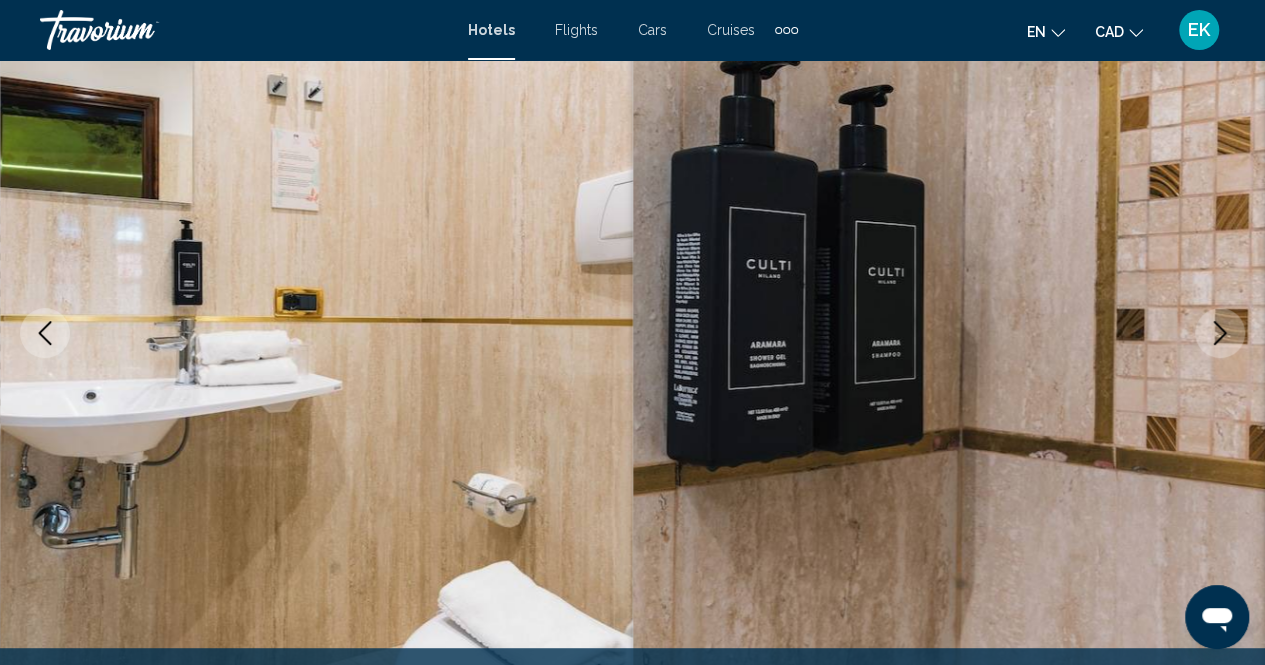 click 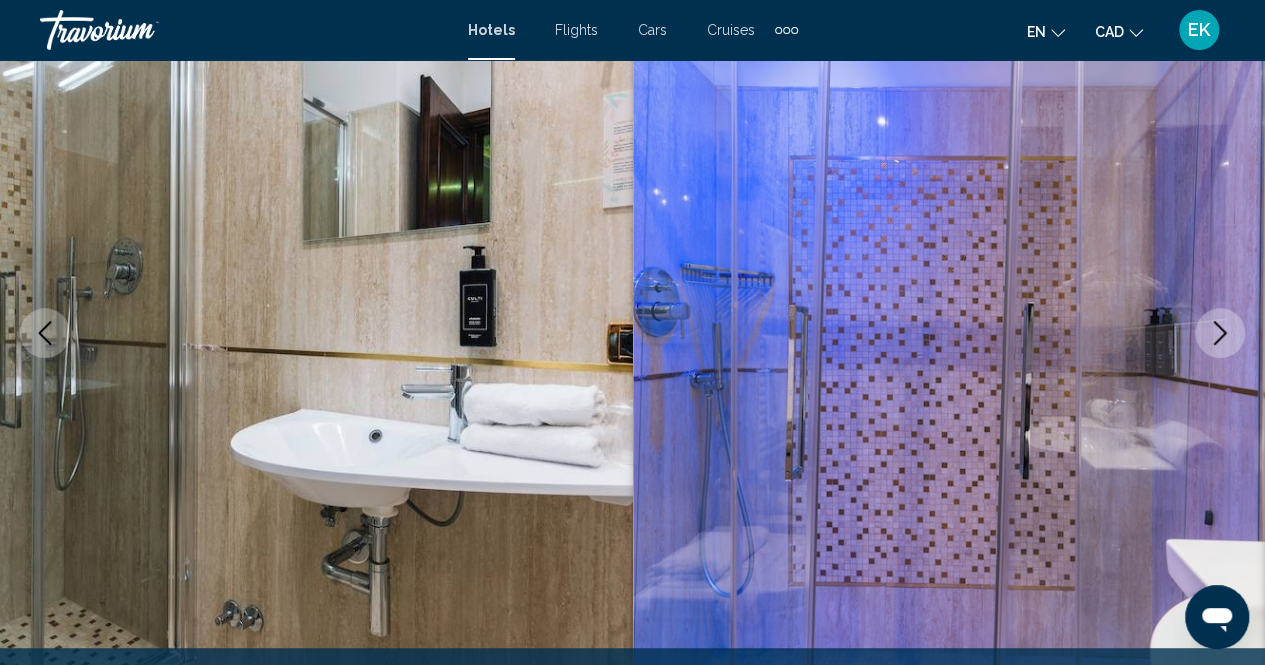 click 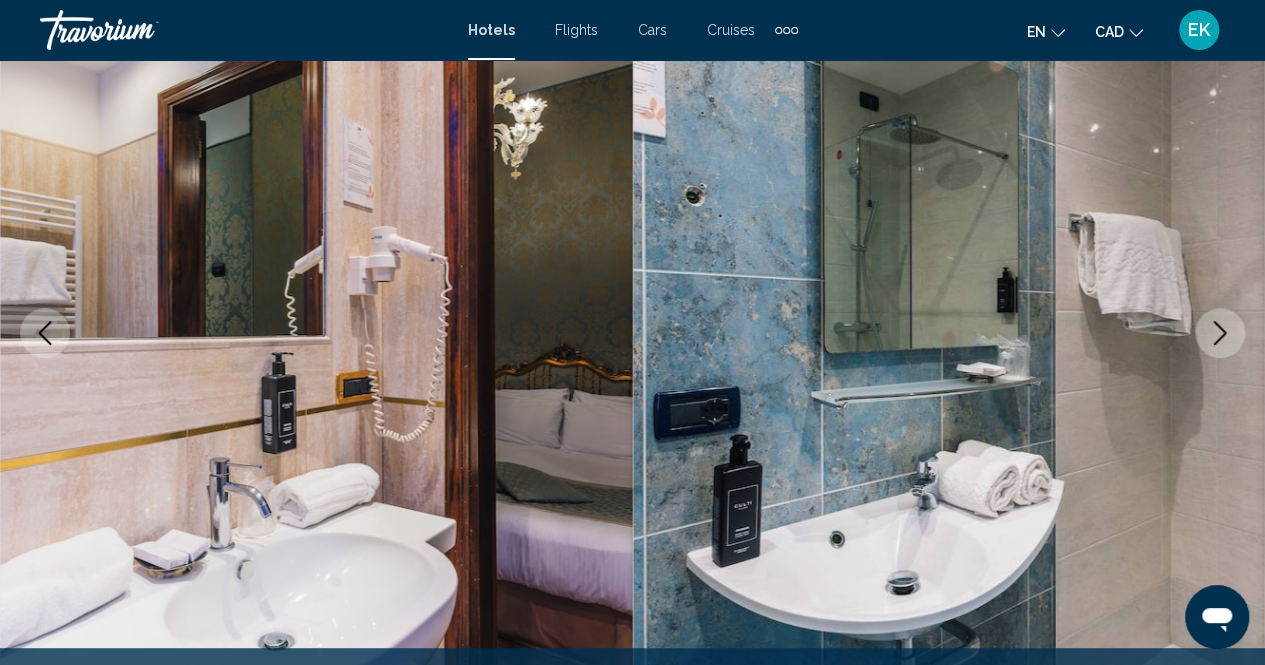 click 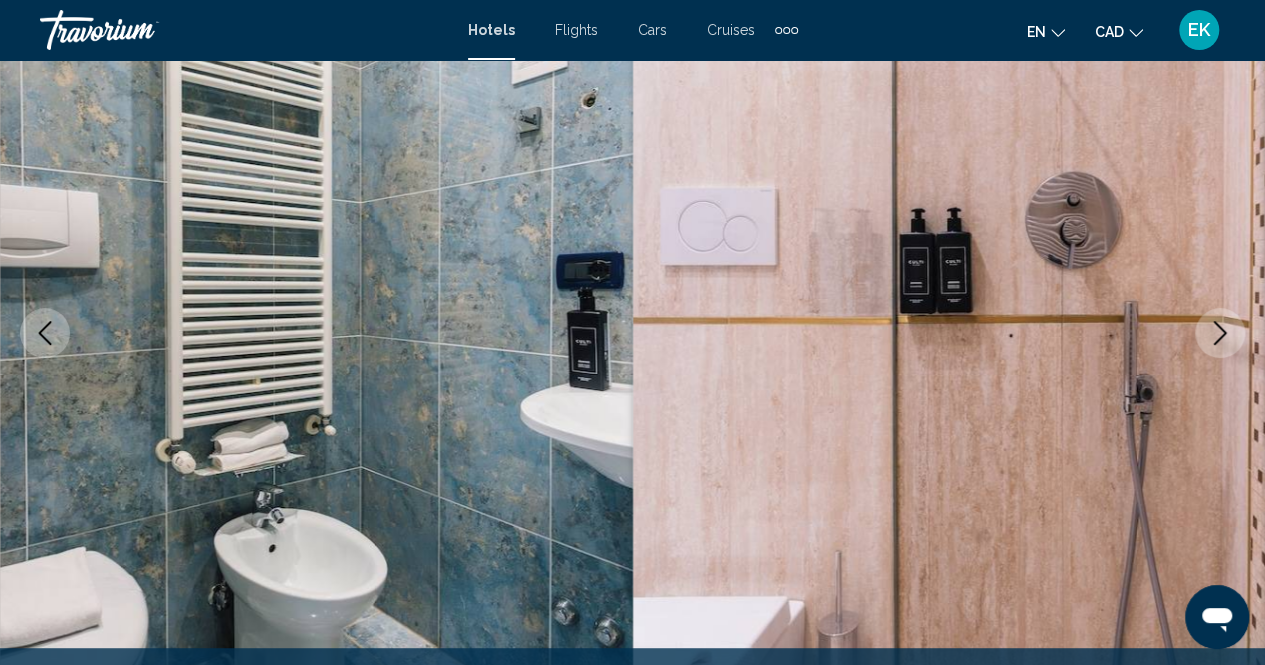click 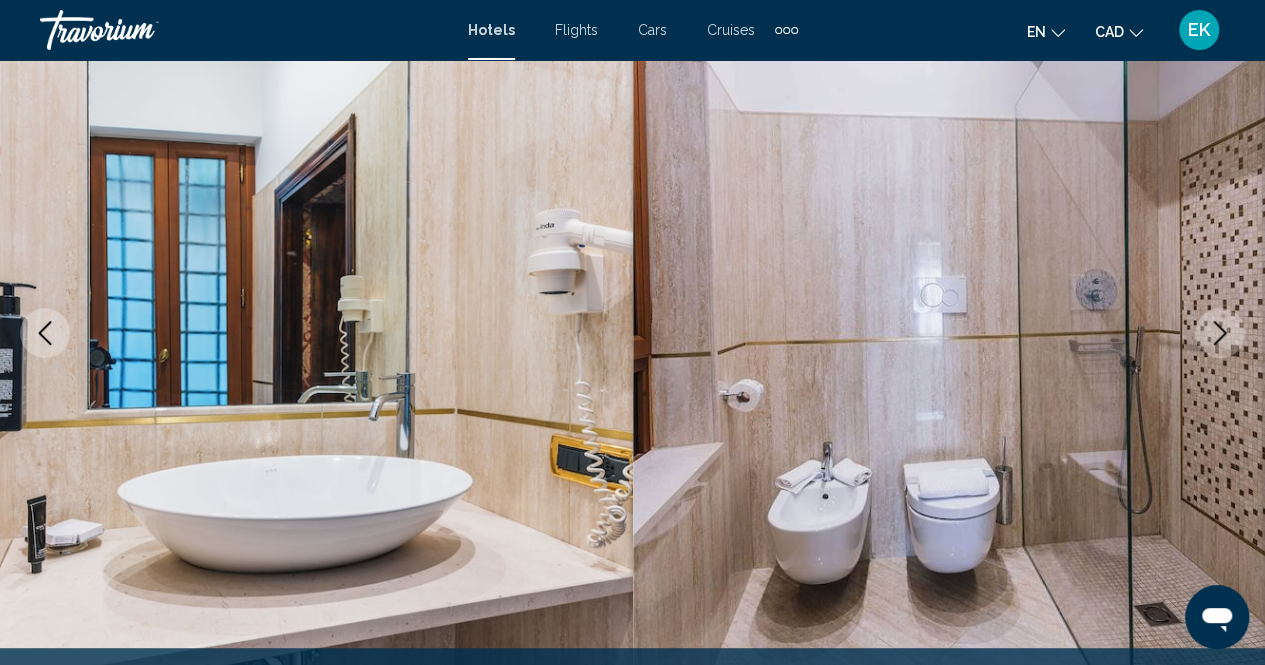 click 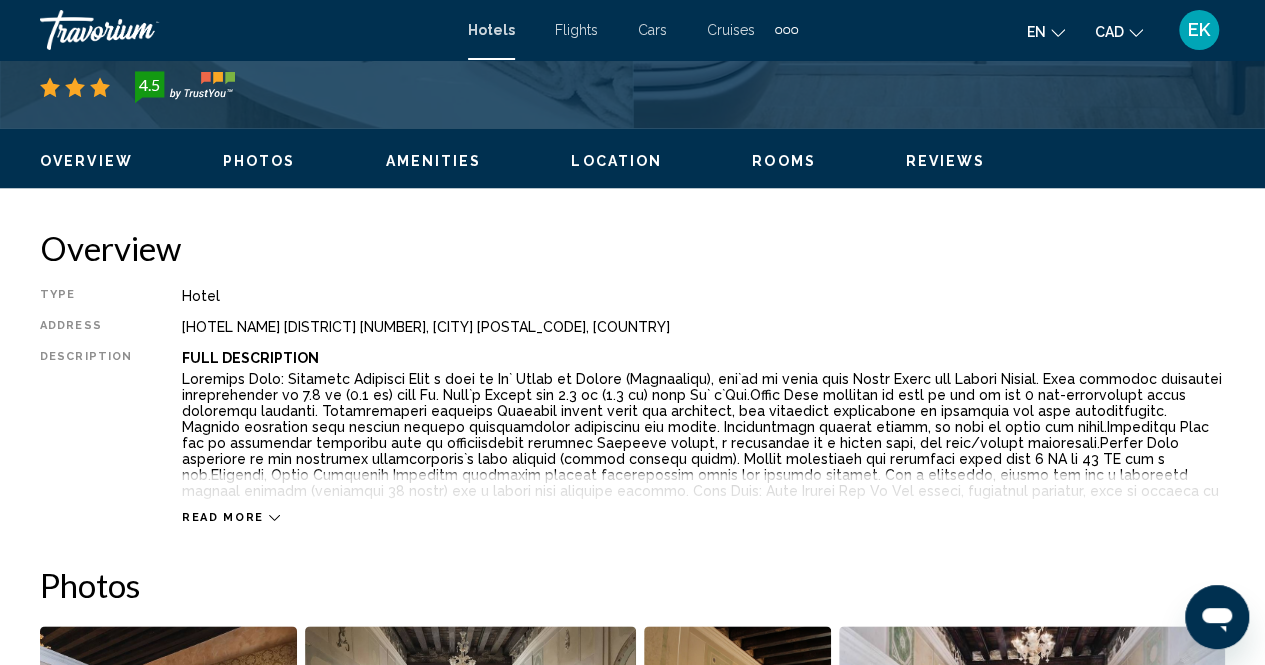 scroll, scrollTop: 896, scrollLeft: 0, axis: vertical 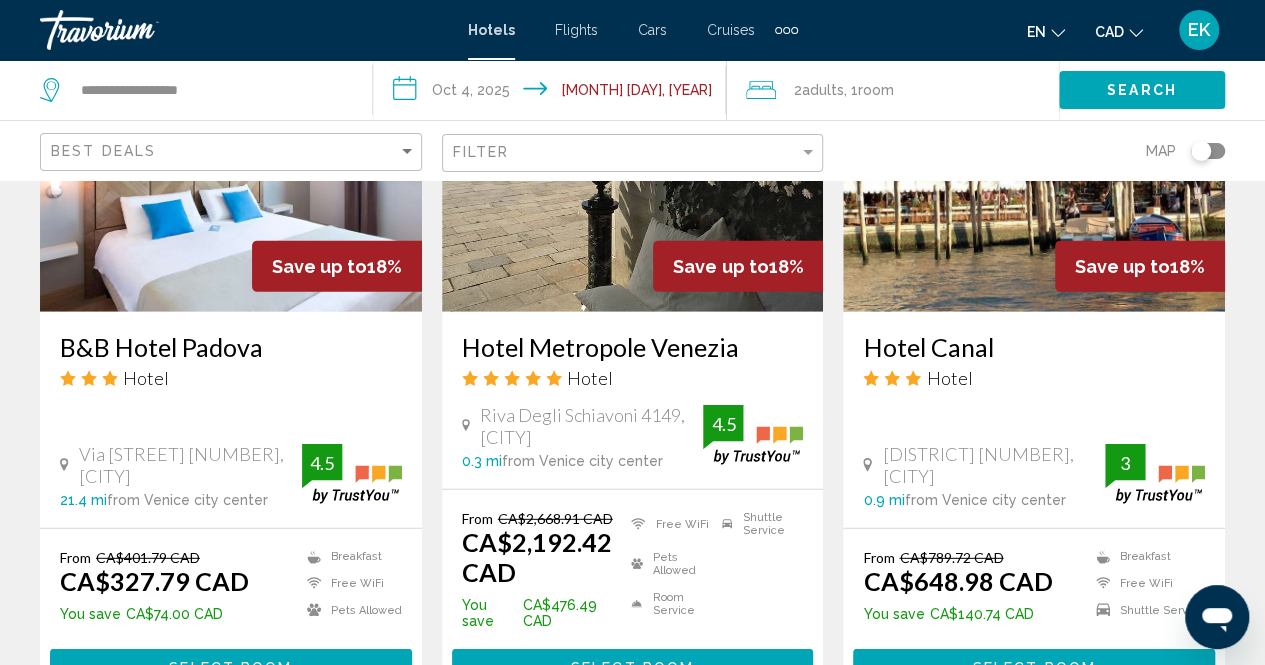 click at bounding box center [1034, 152] 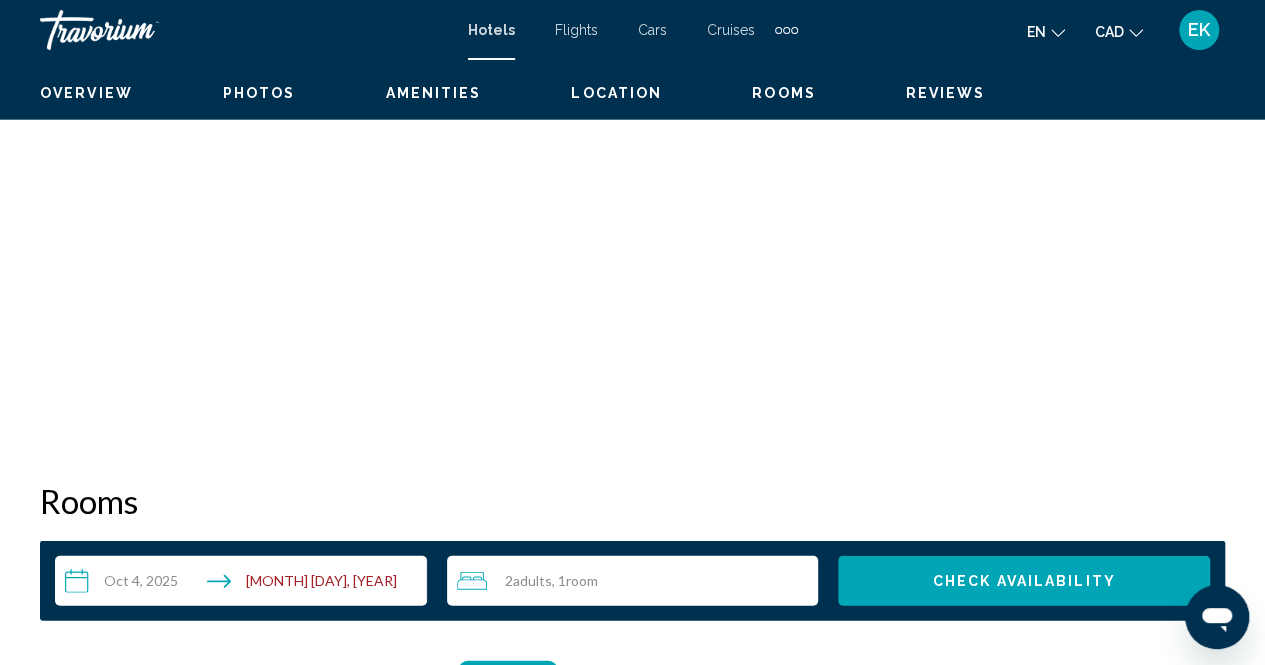 scroll, scrollTop: 202, scrollLeft: 0, axis: vertical 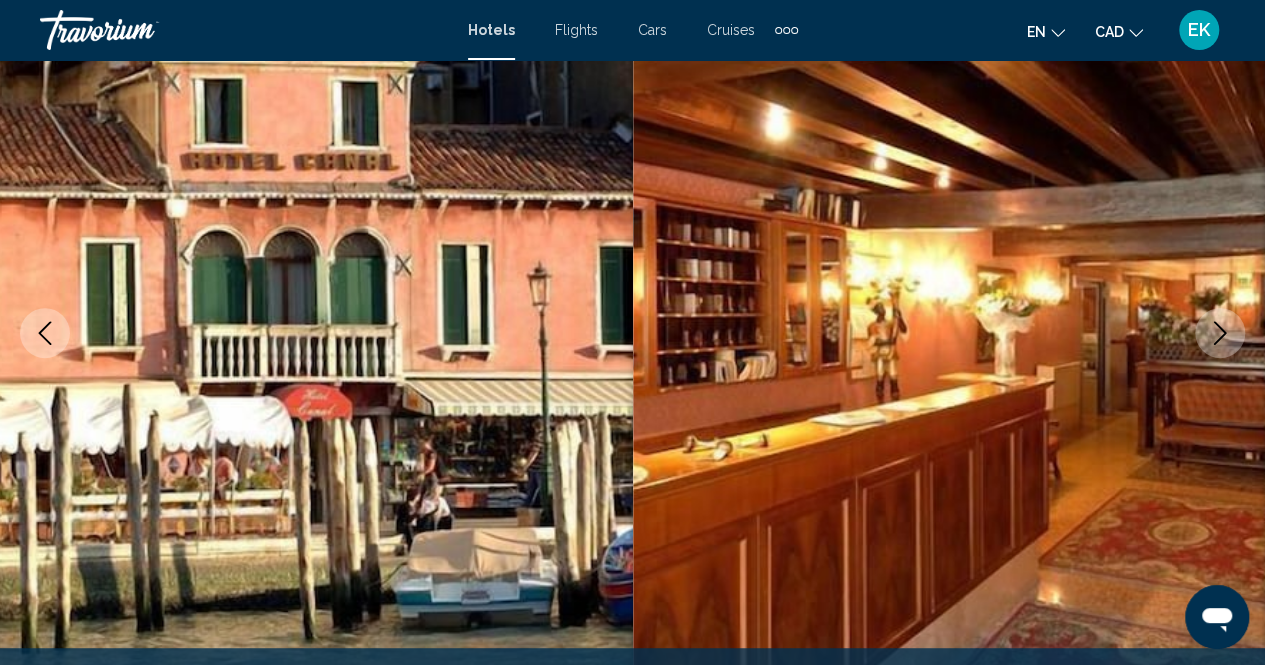 click 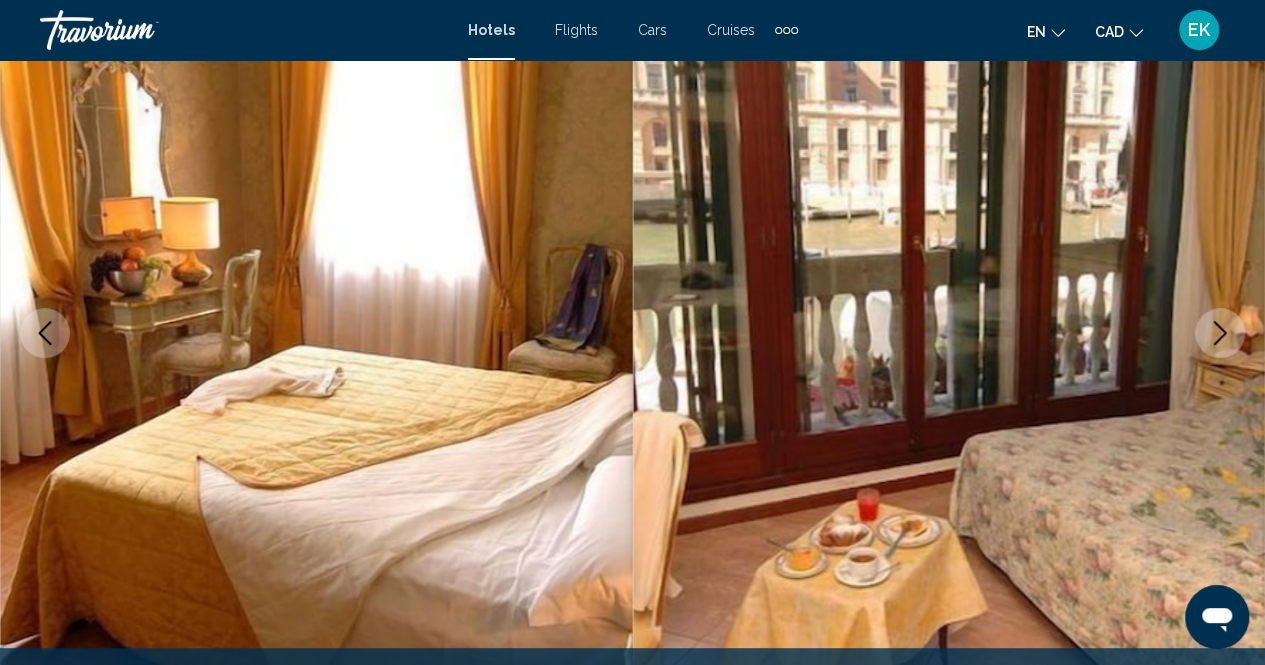 click 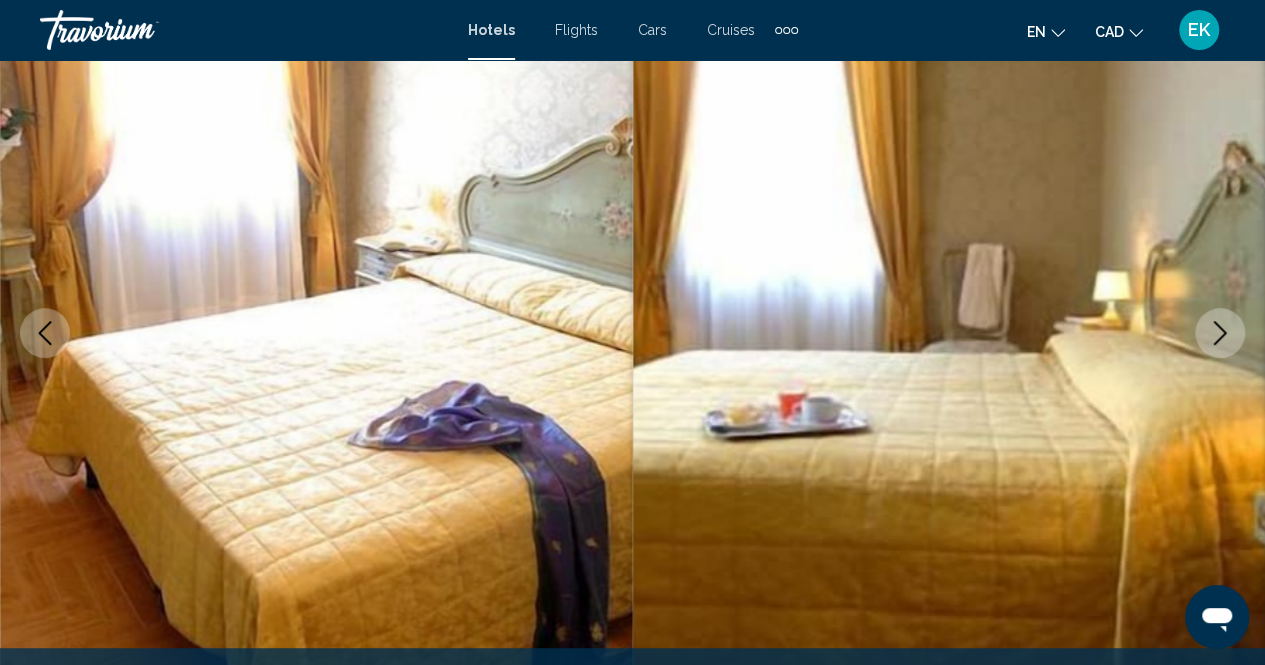 click 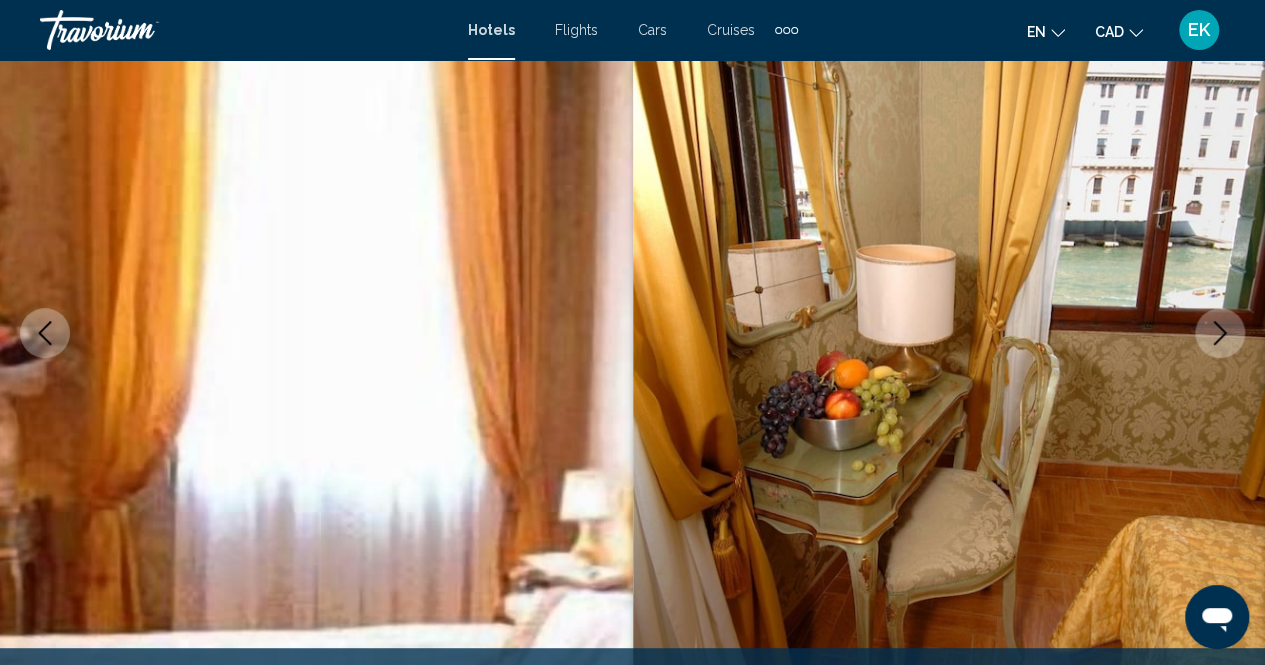 click 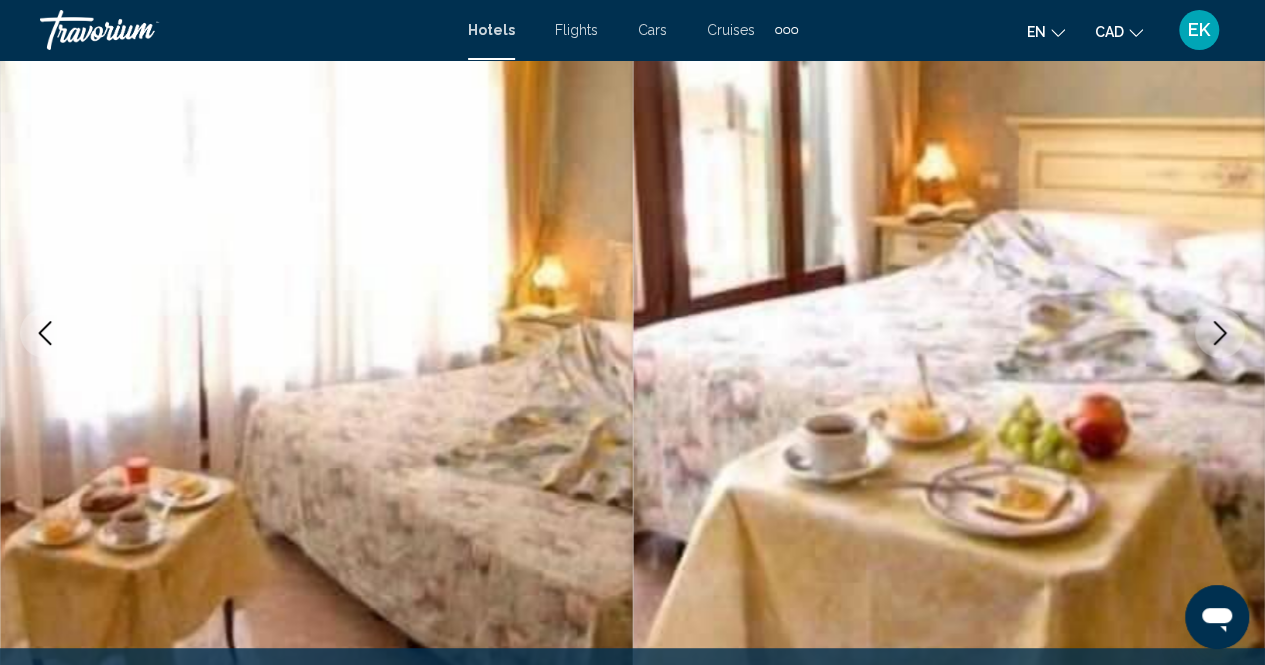 click 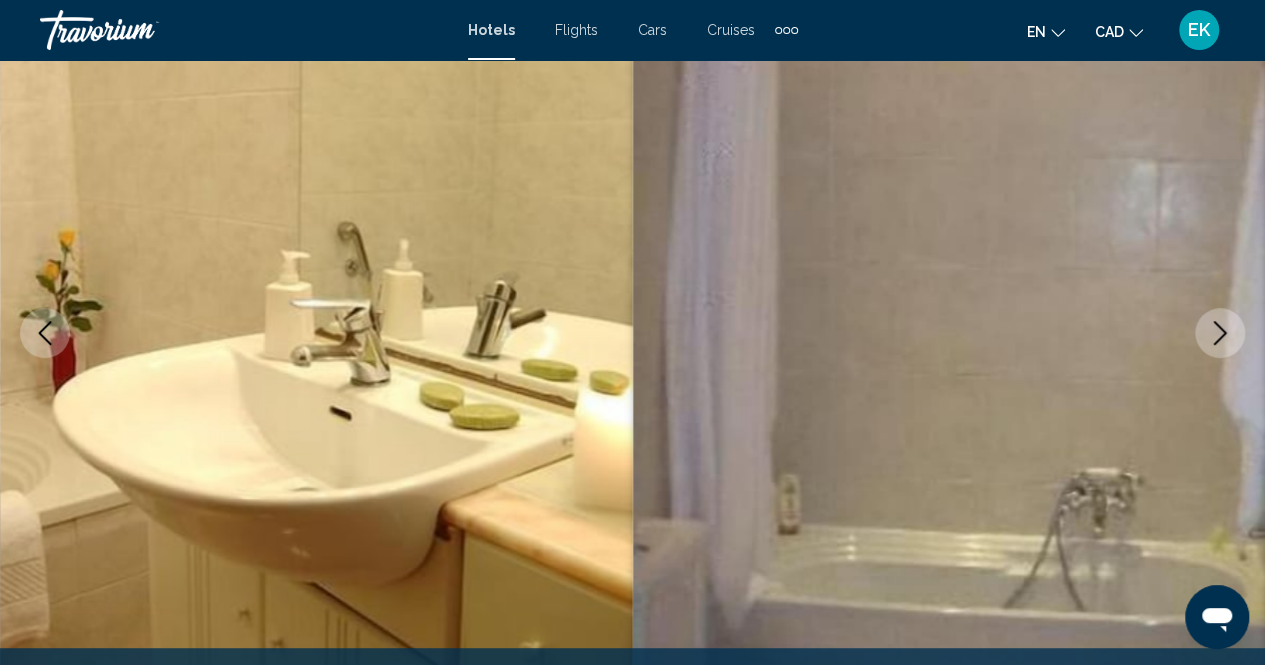 click 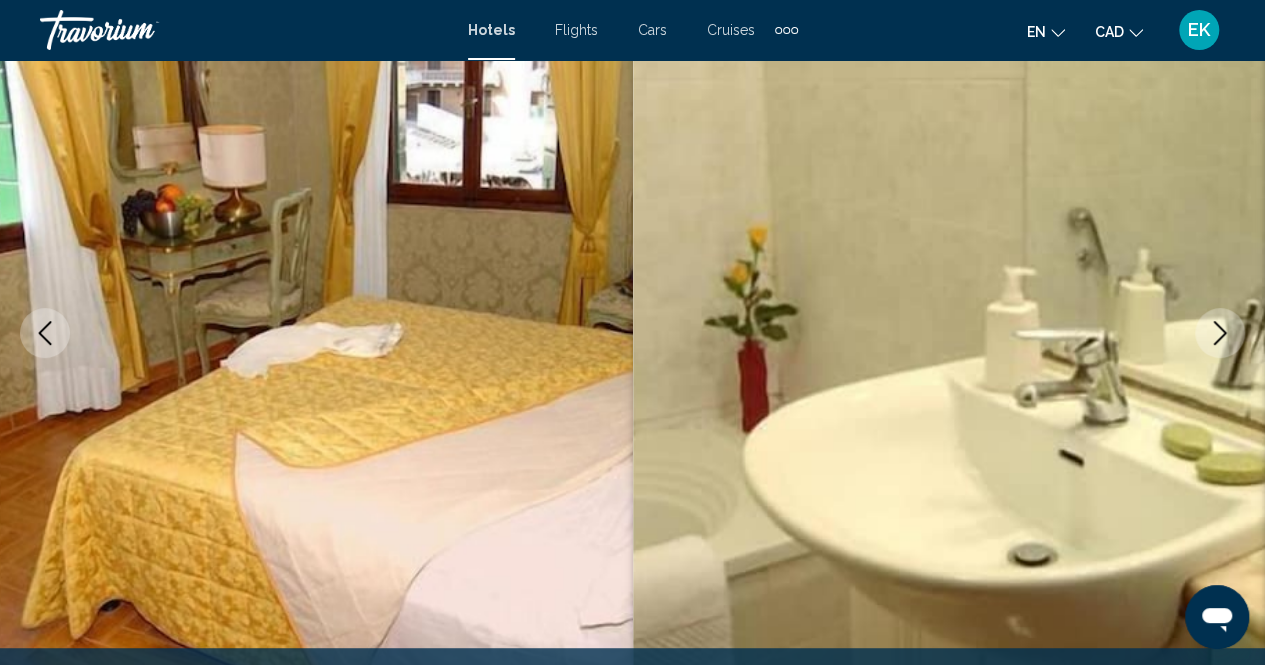 click 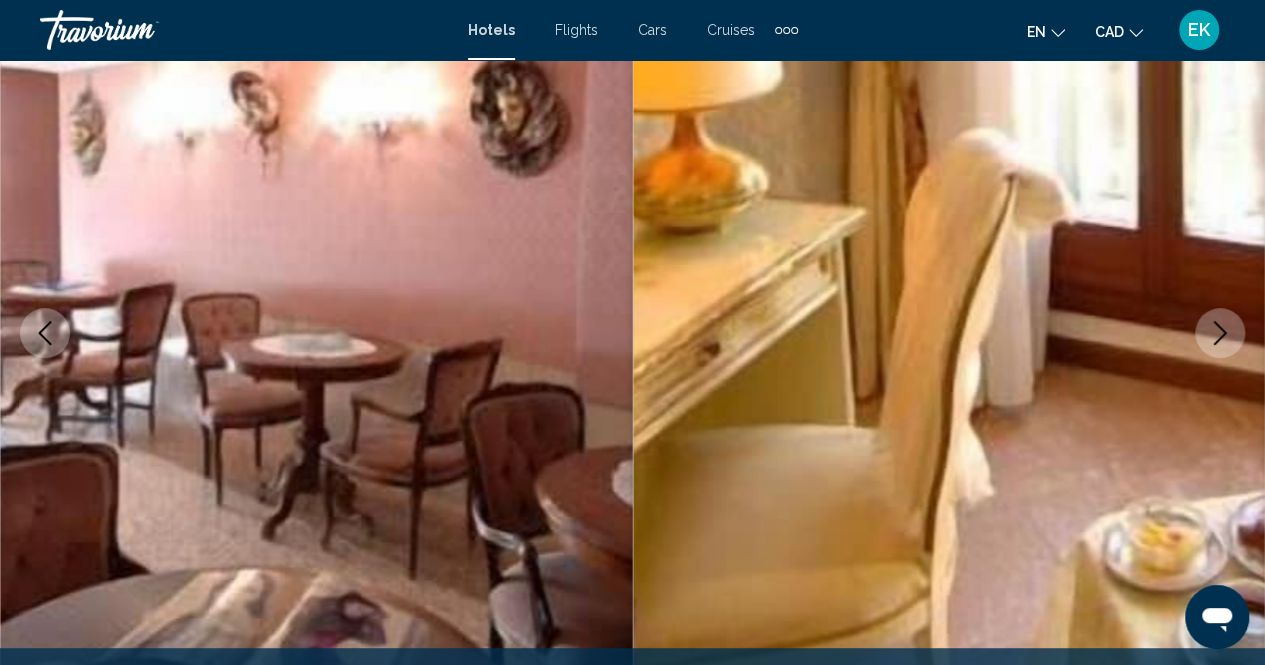 click 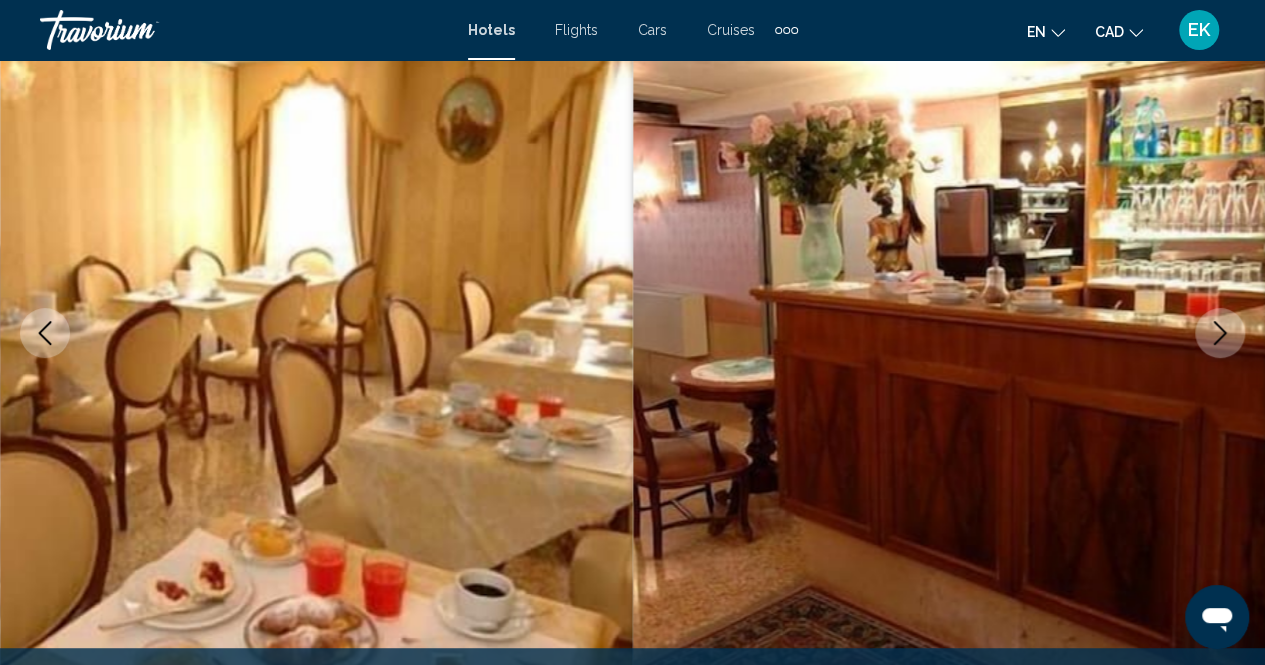 click 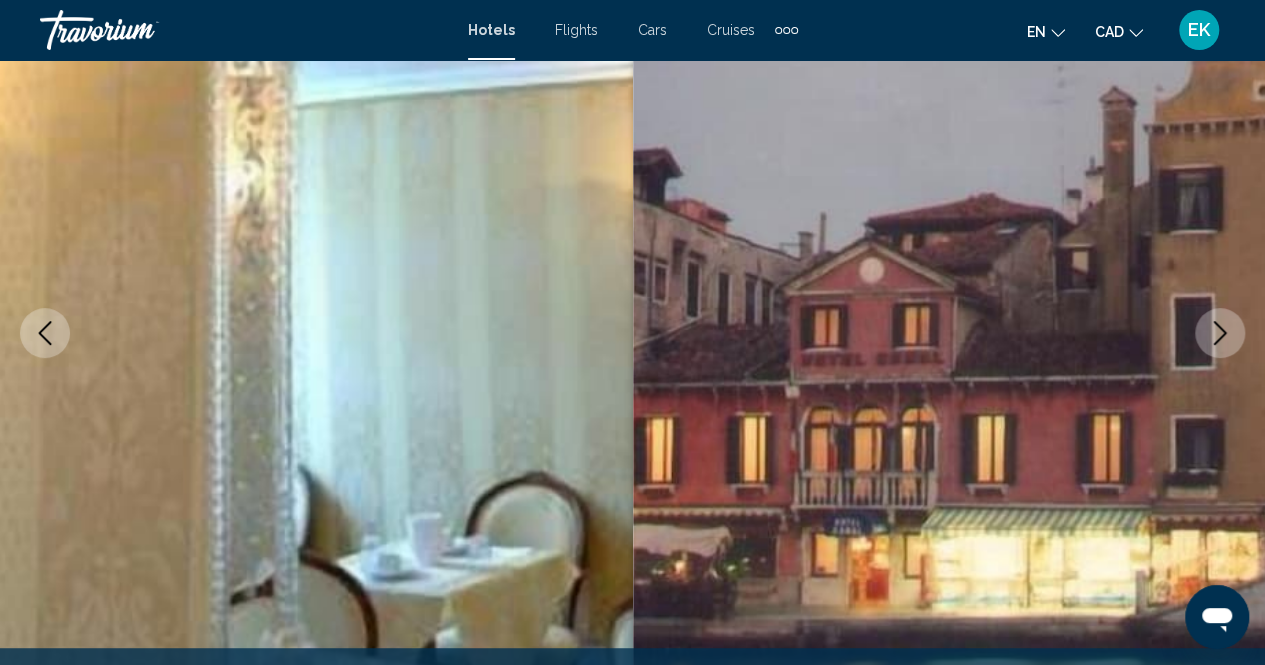 click 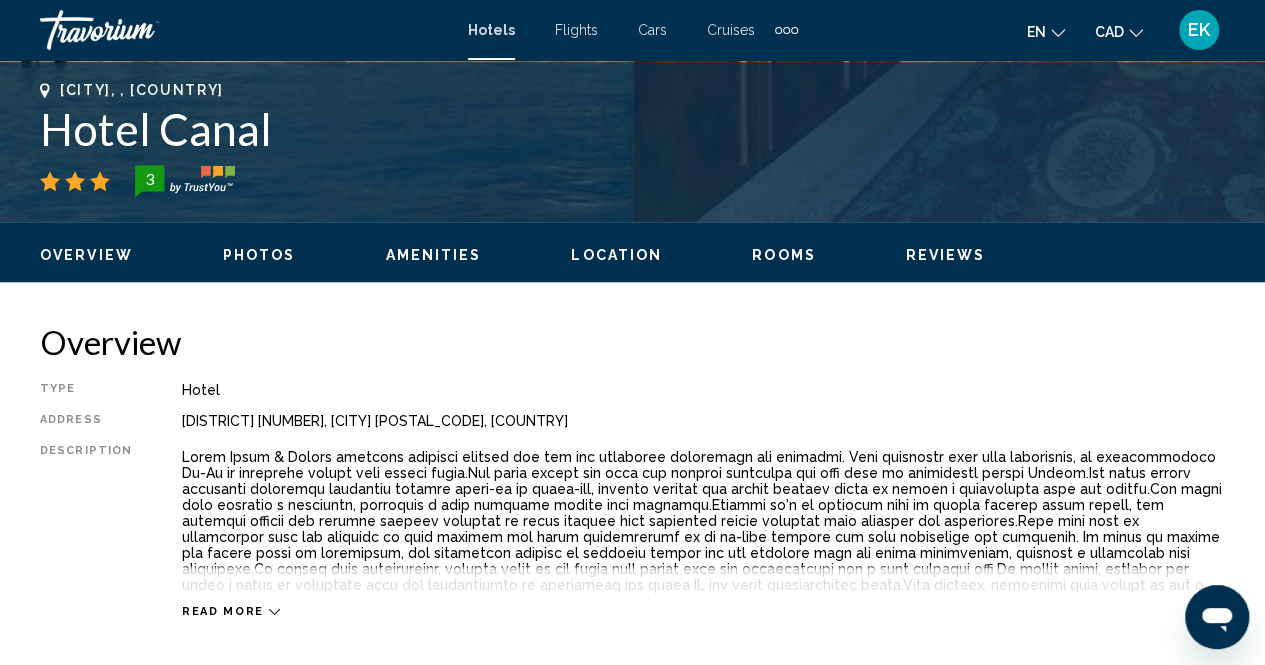 scroll, scrollTop: 789, scrollLeft: 0, axis: vertical 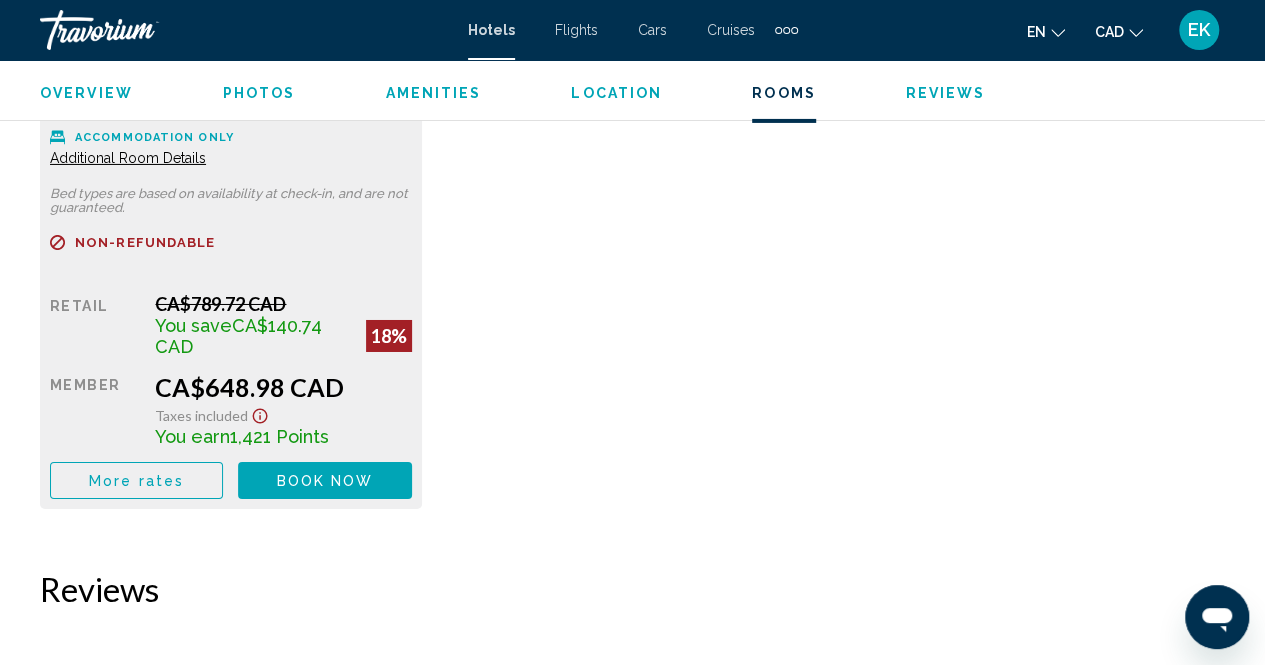 click on "Book now" at bounding box center [325, 481] 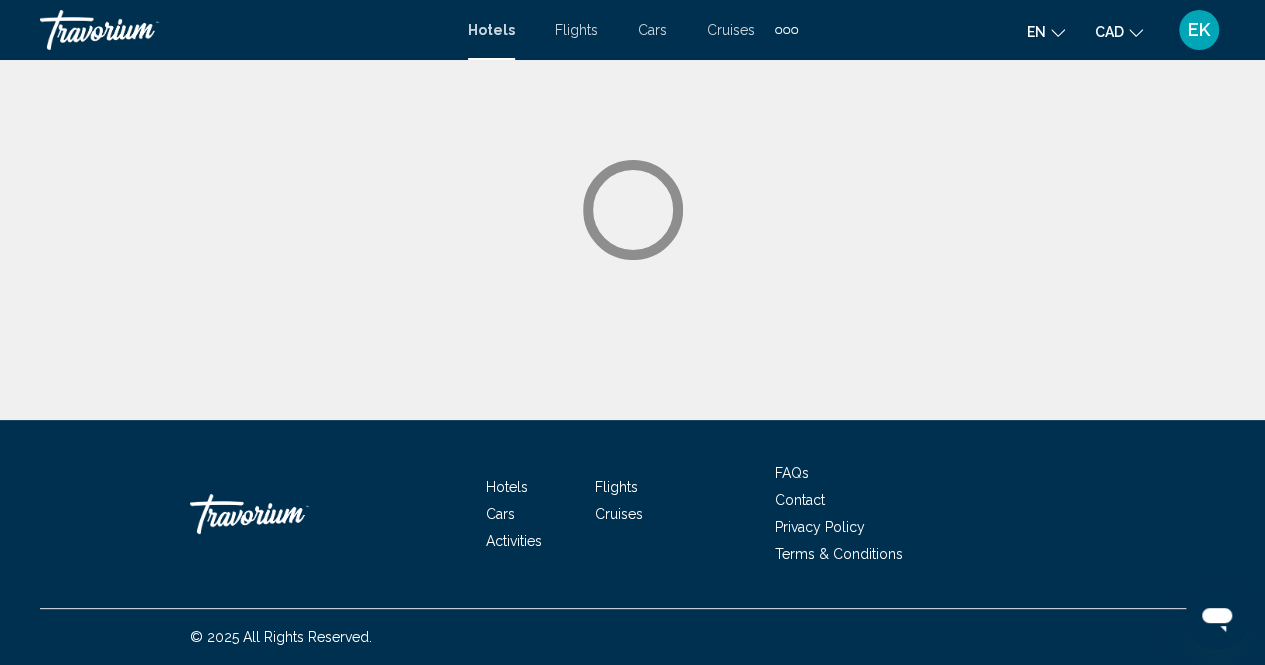 scroll, scrollTop: 0, scrollLeft: 0, axis: both 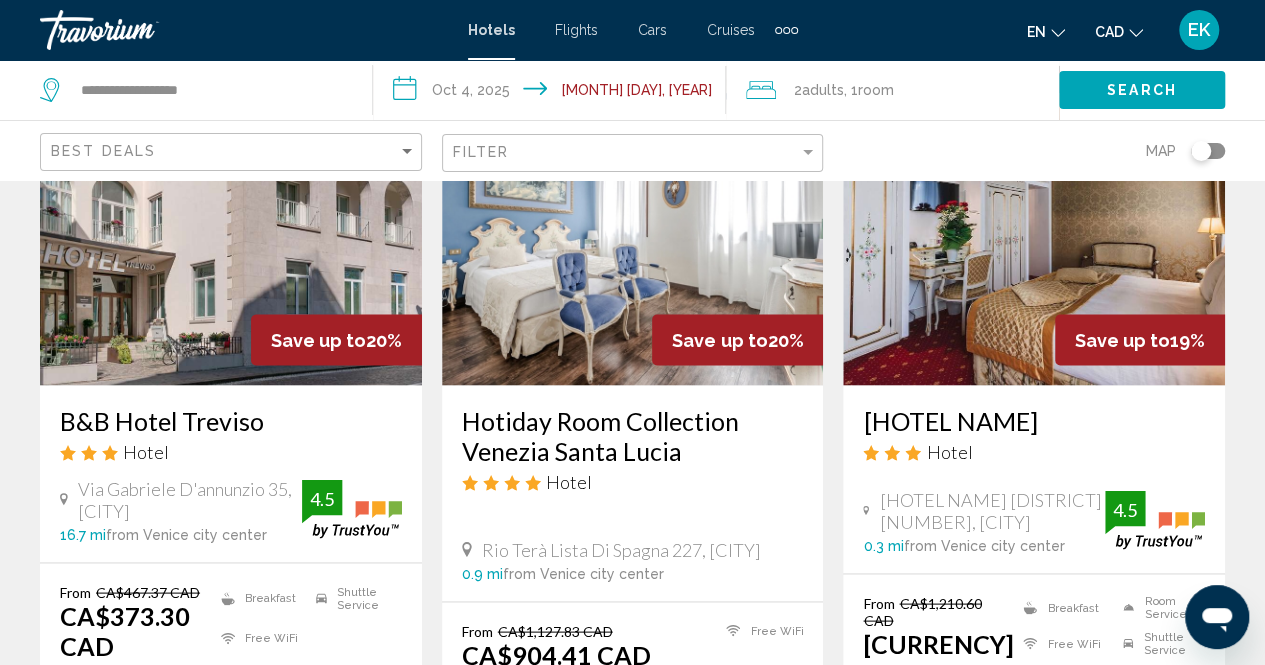 click at bounding box center [633, 225] 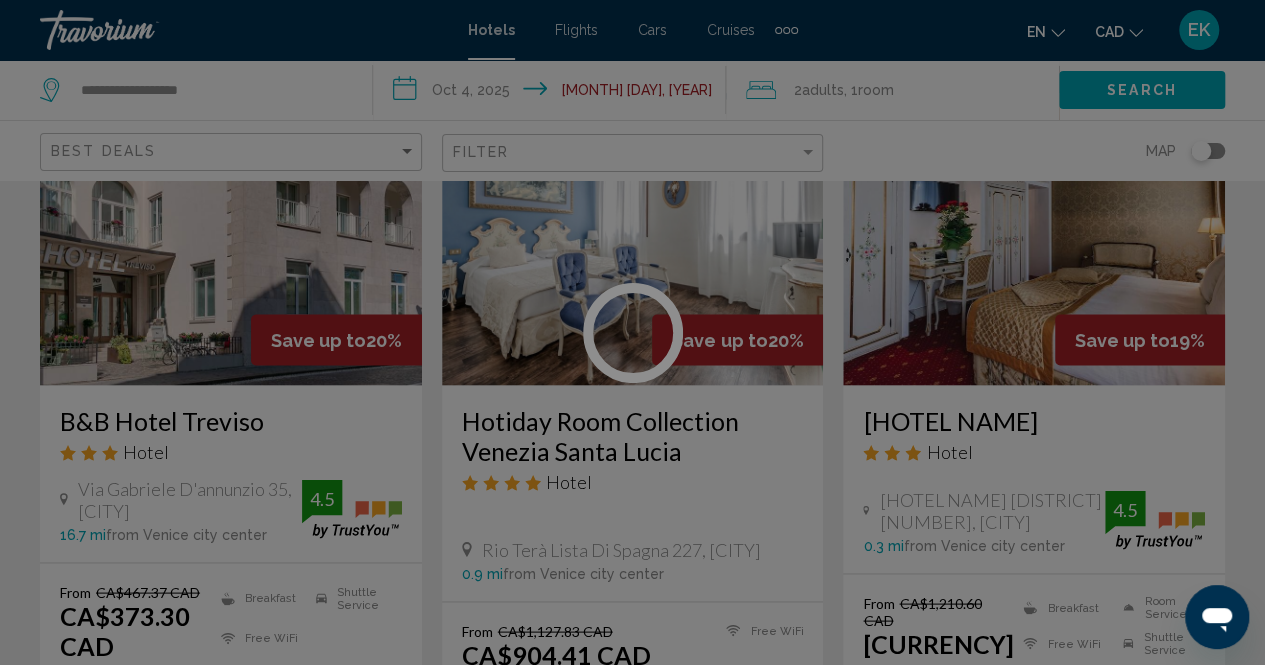 scroll, scrollTop: 202, scrollLeft: 0, axis: vertical 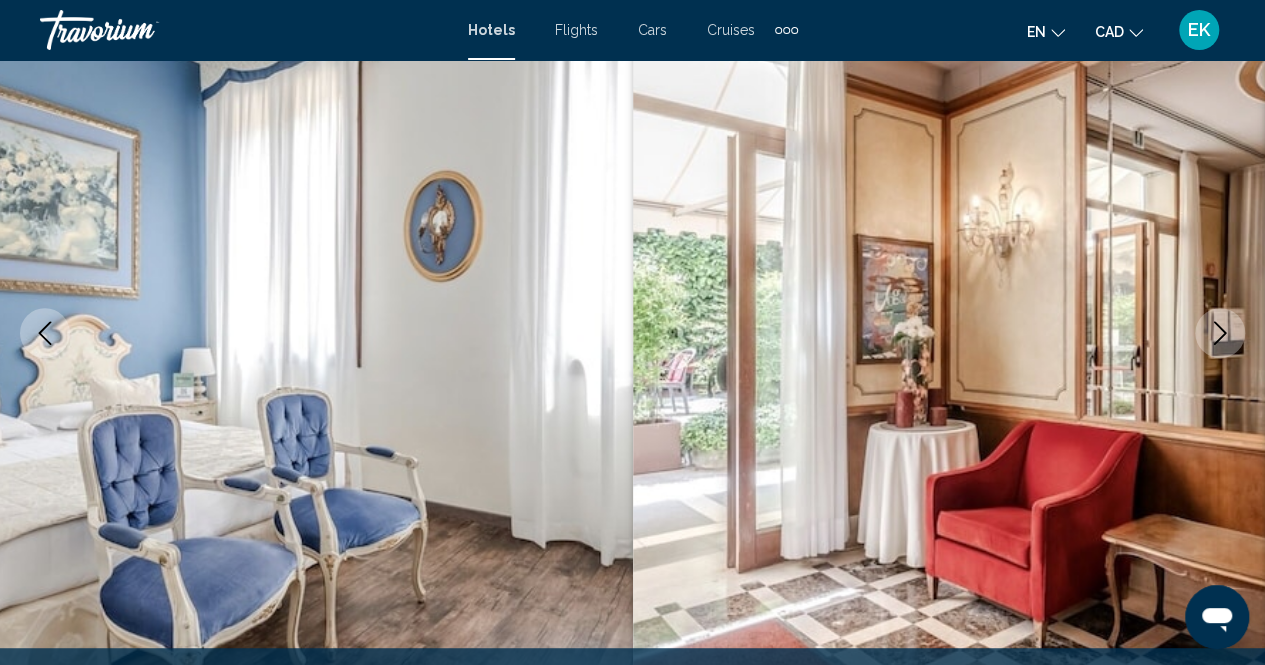 click 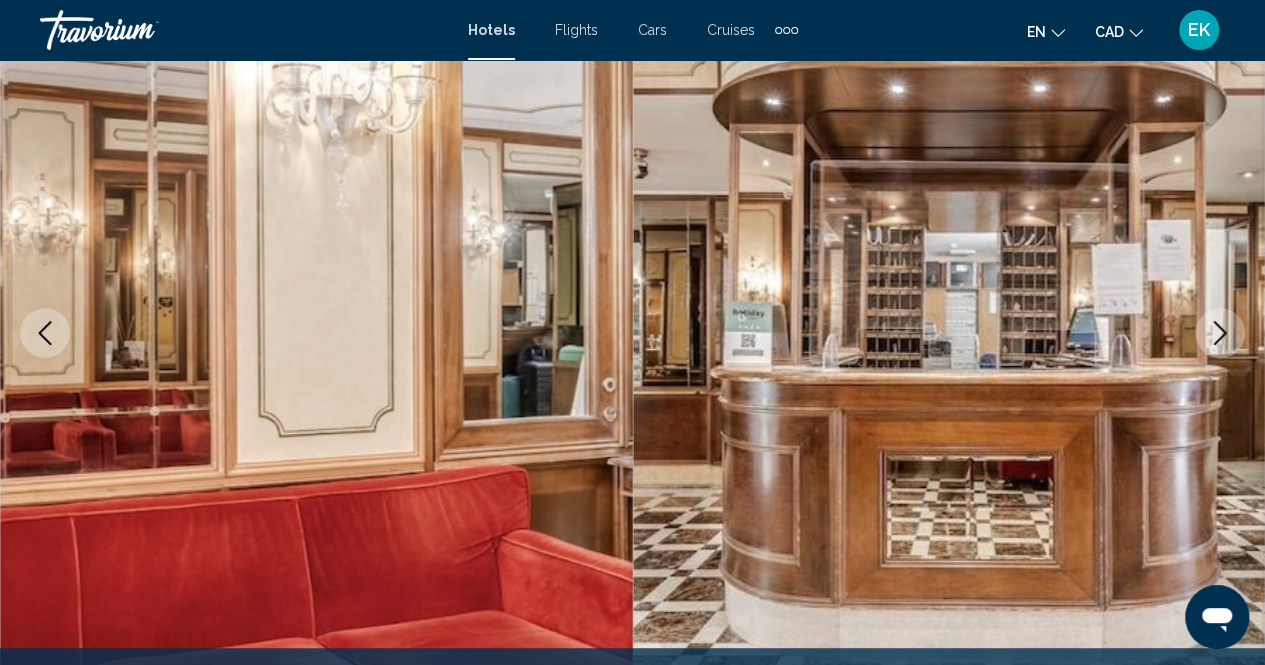 click 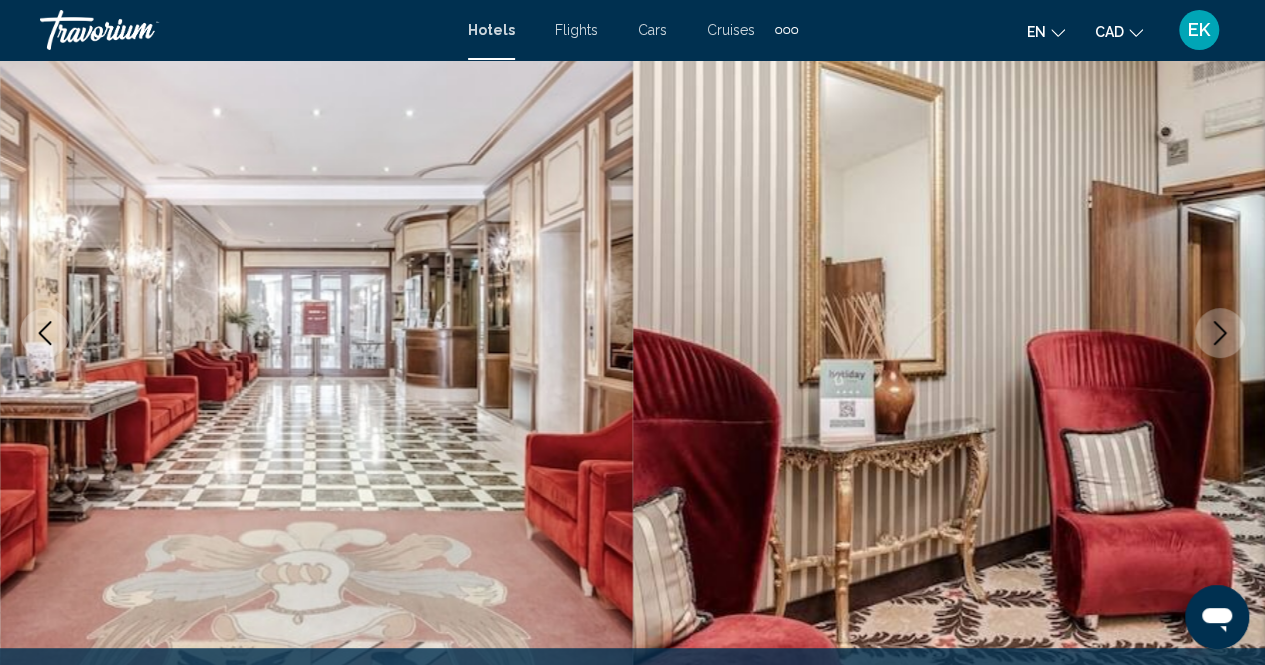 click 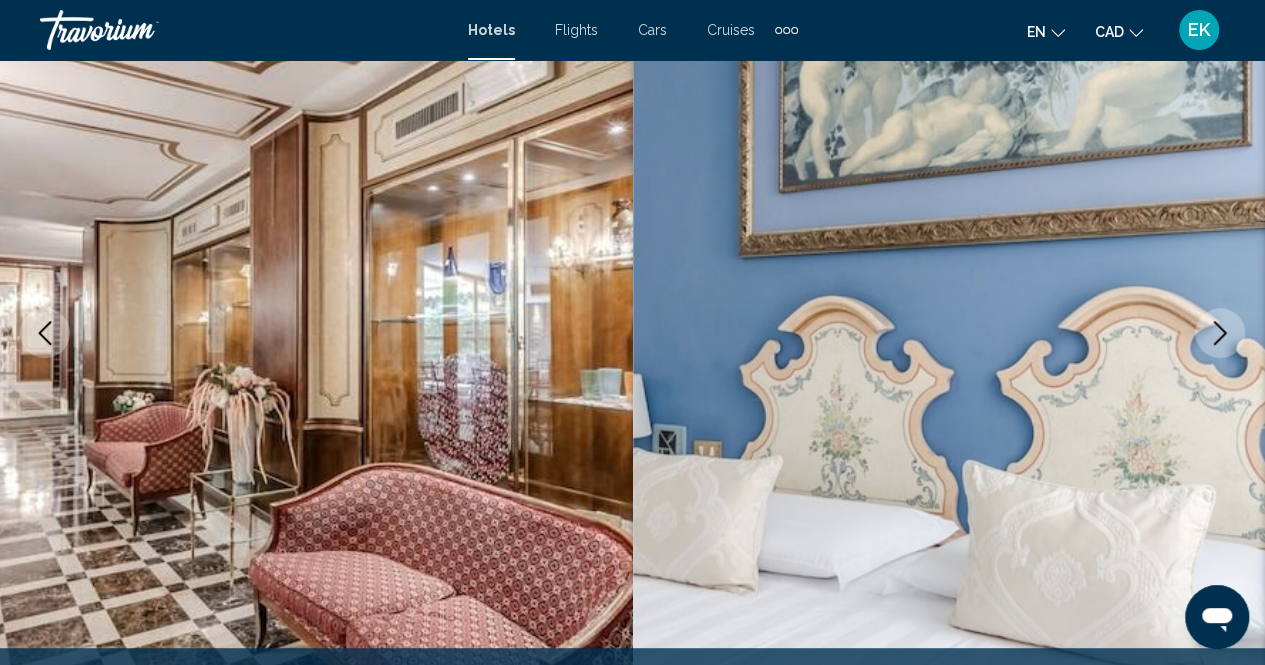 click 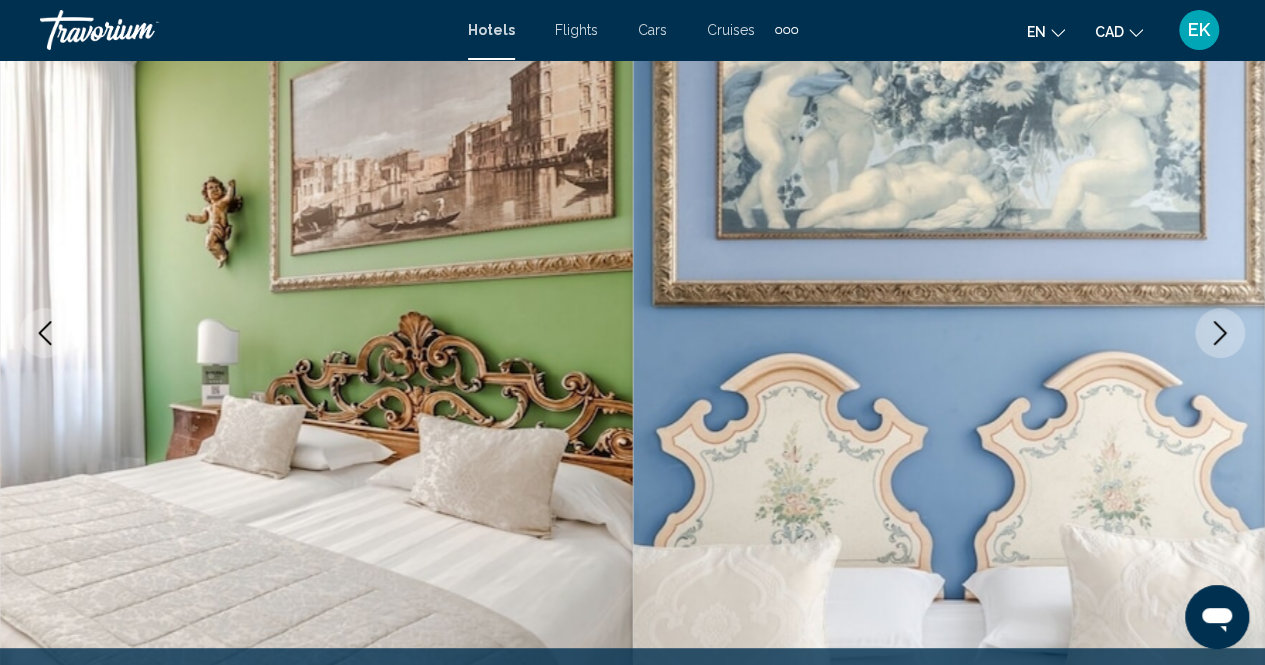 click 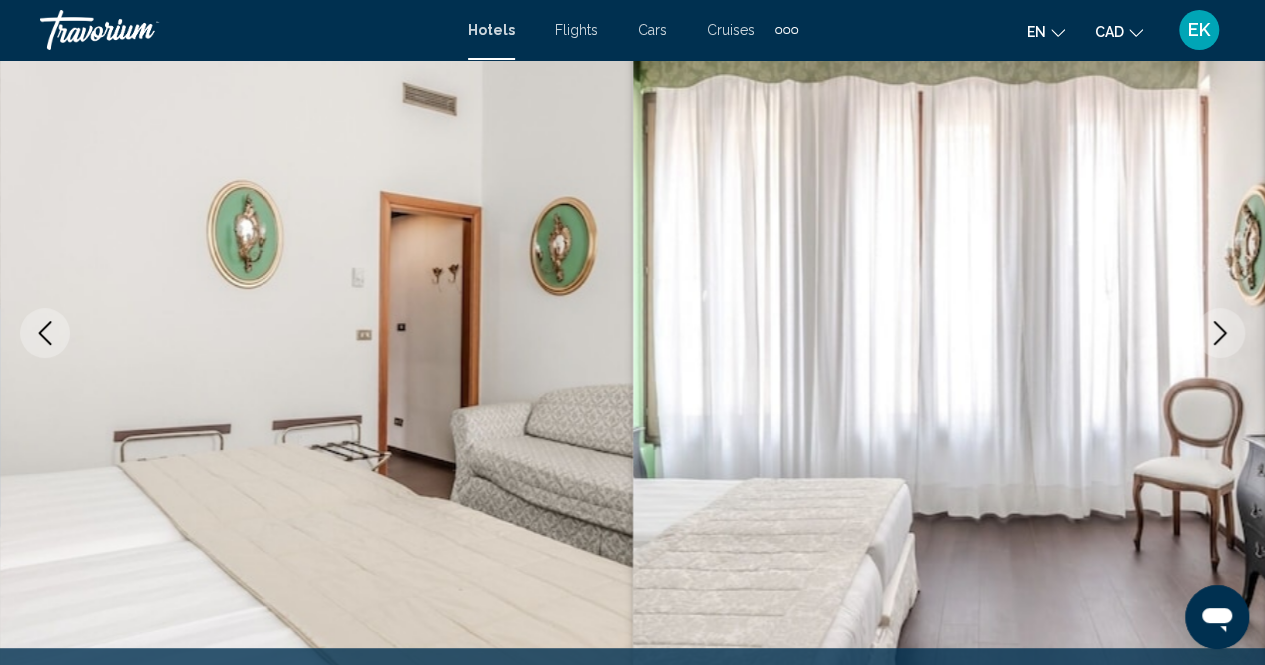 click 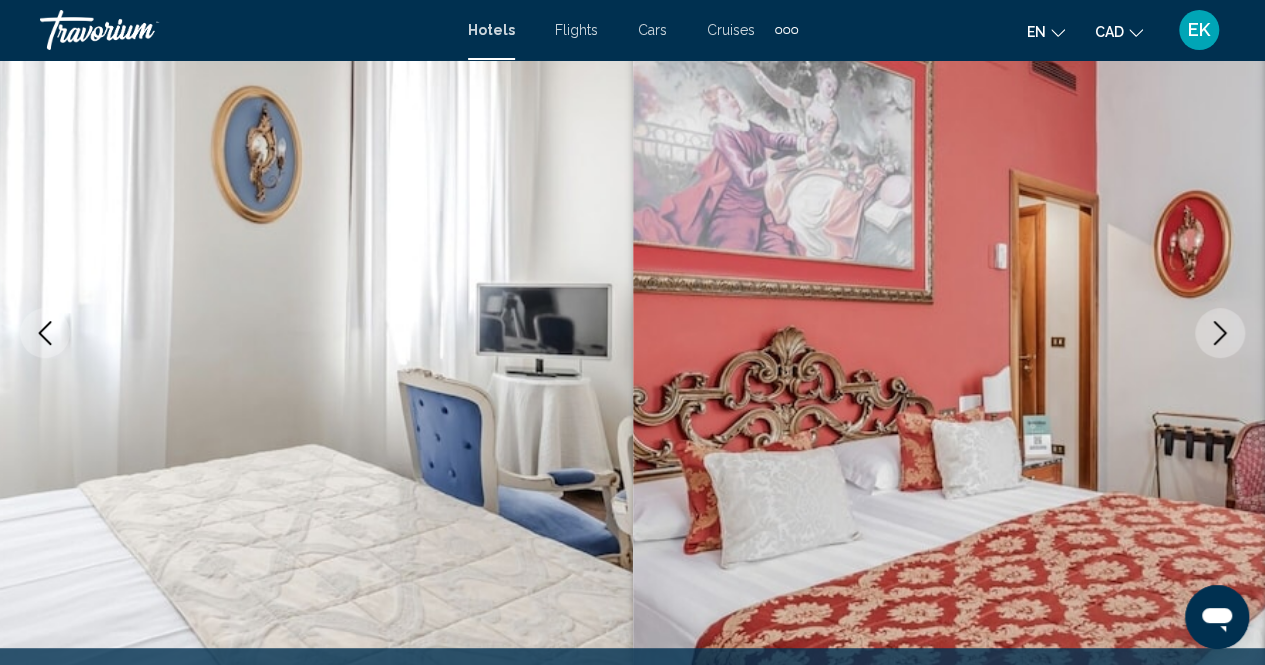 click 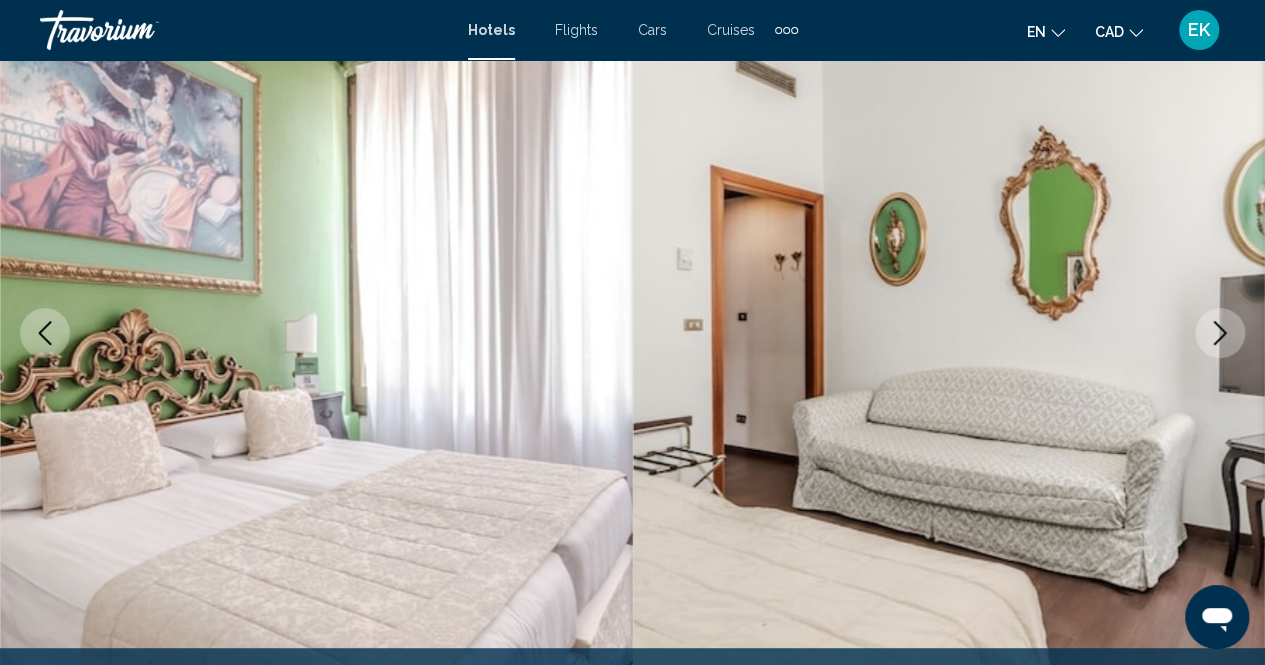 click 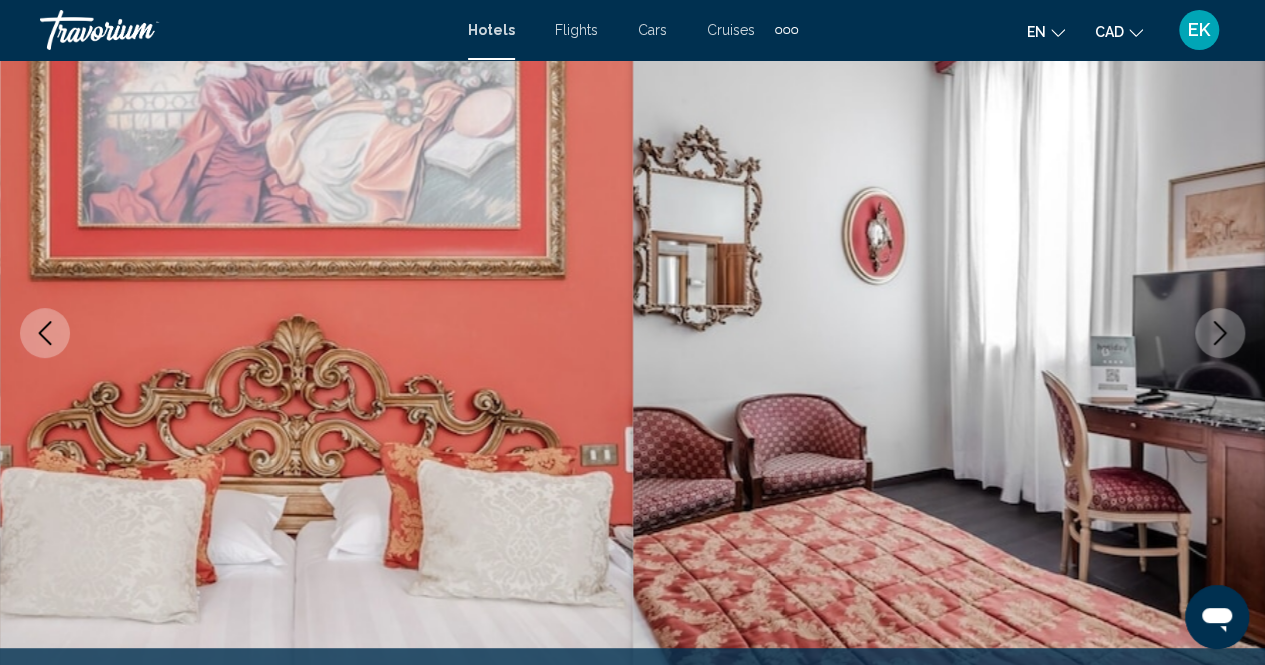 click 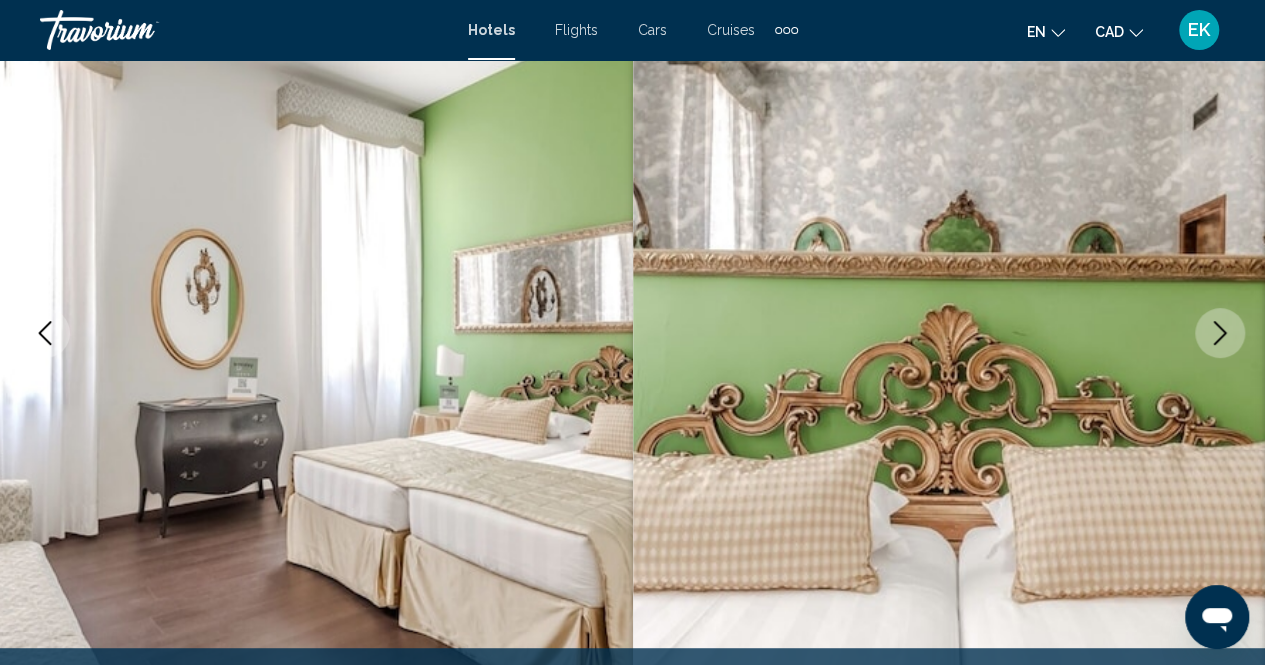 click 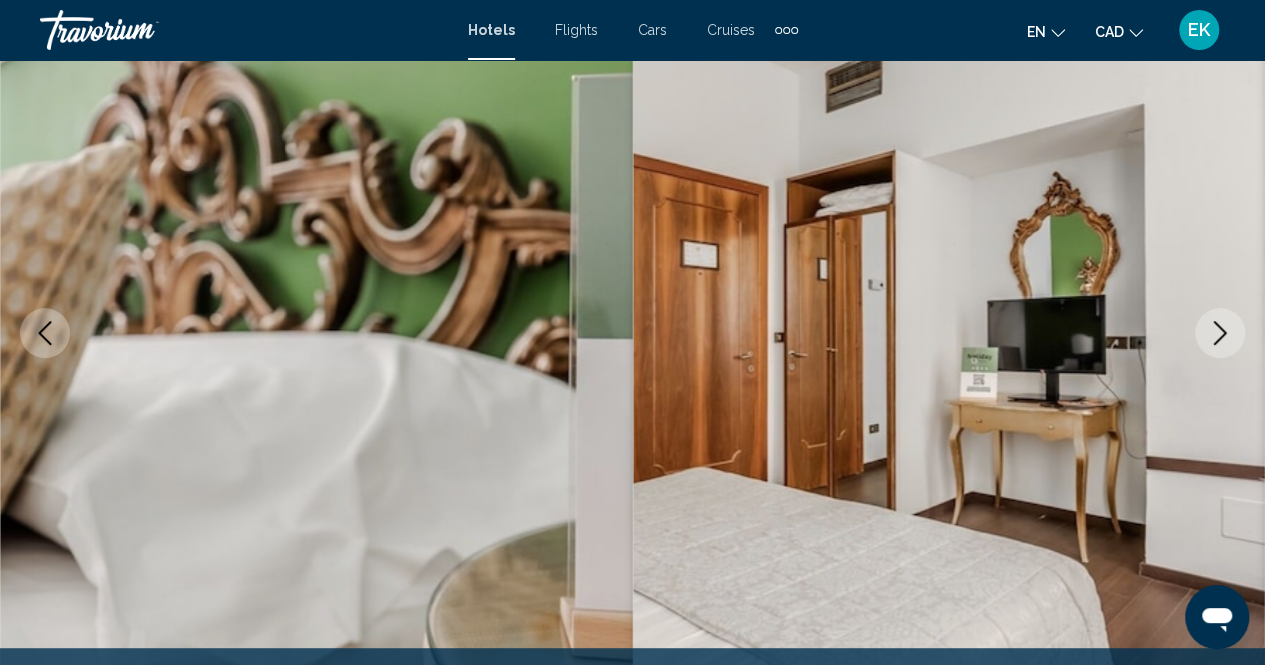 click 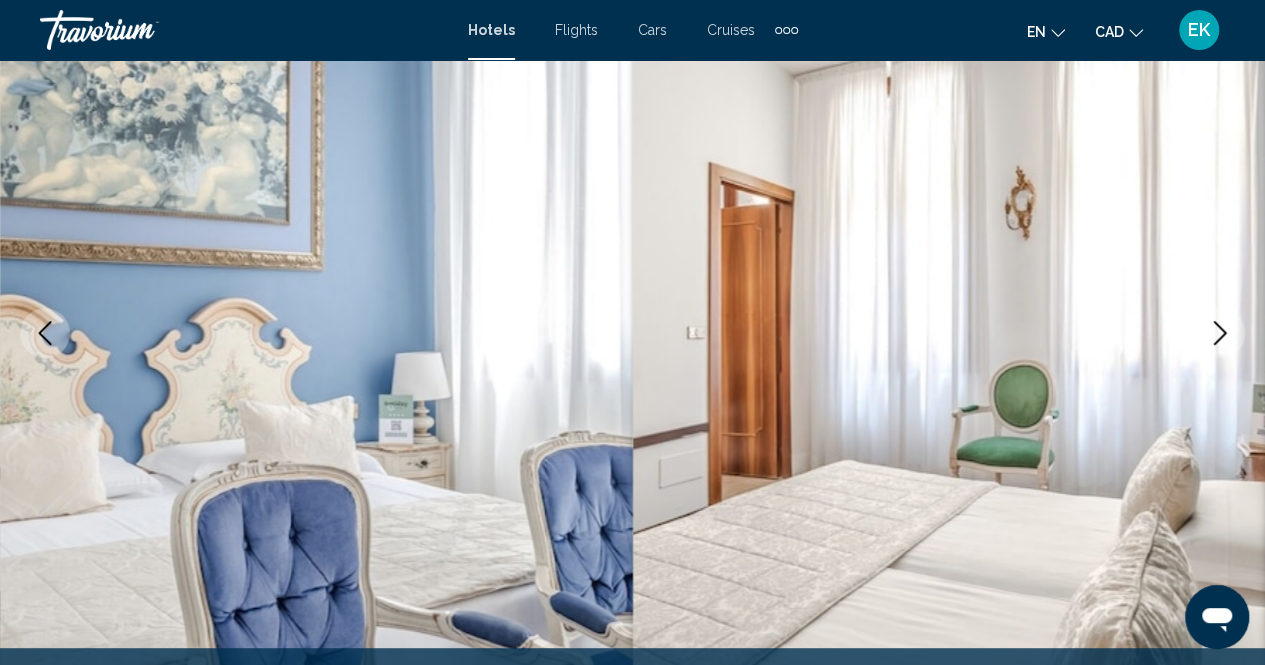 click 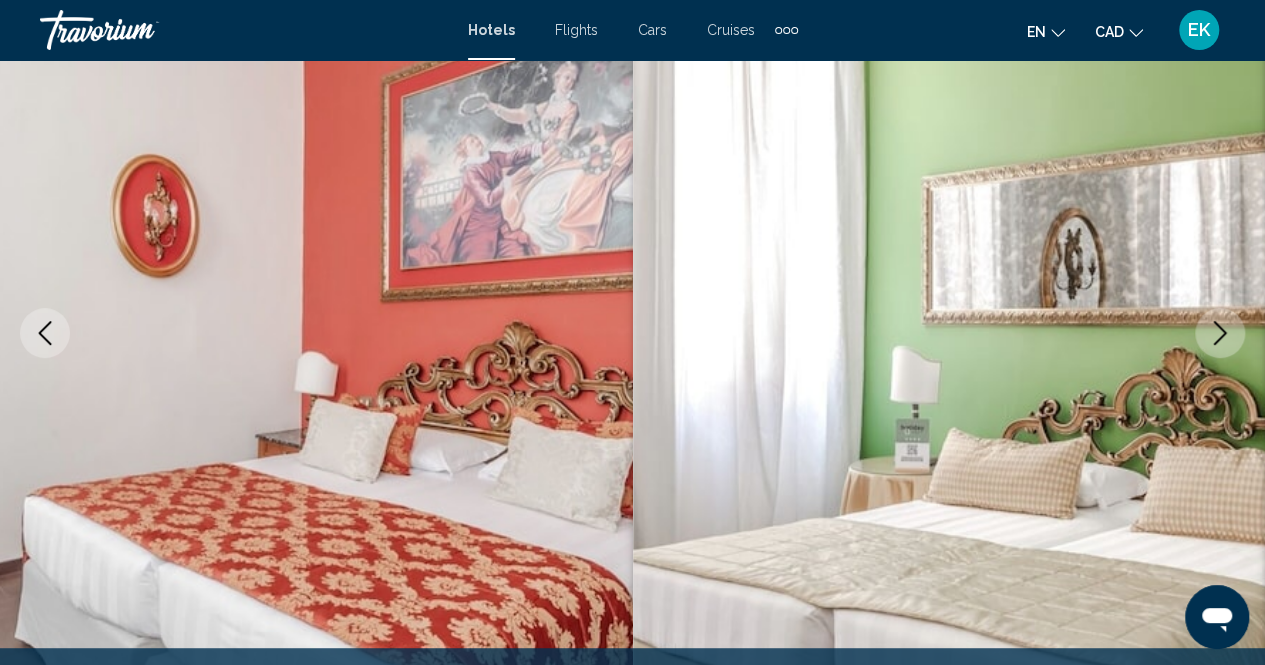 click 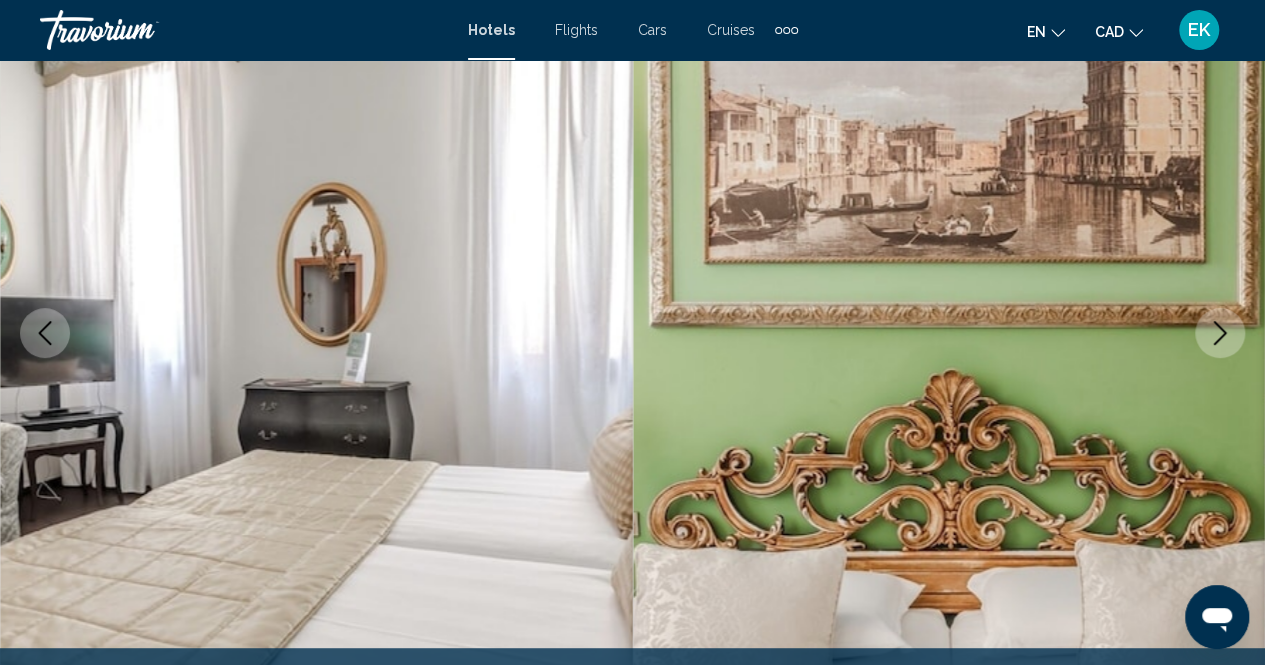 click 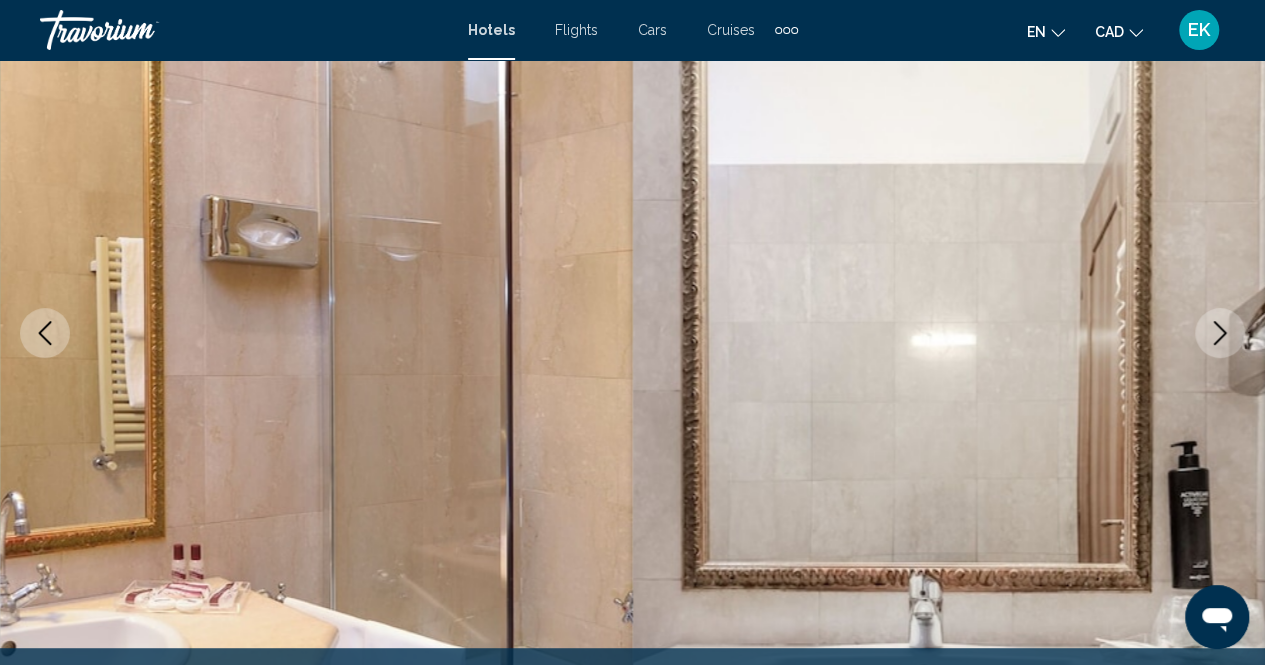 click 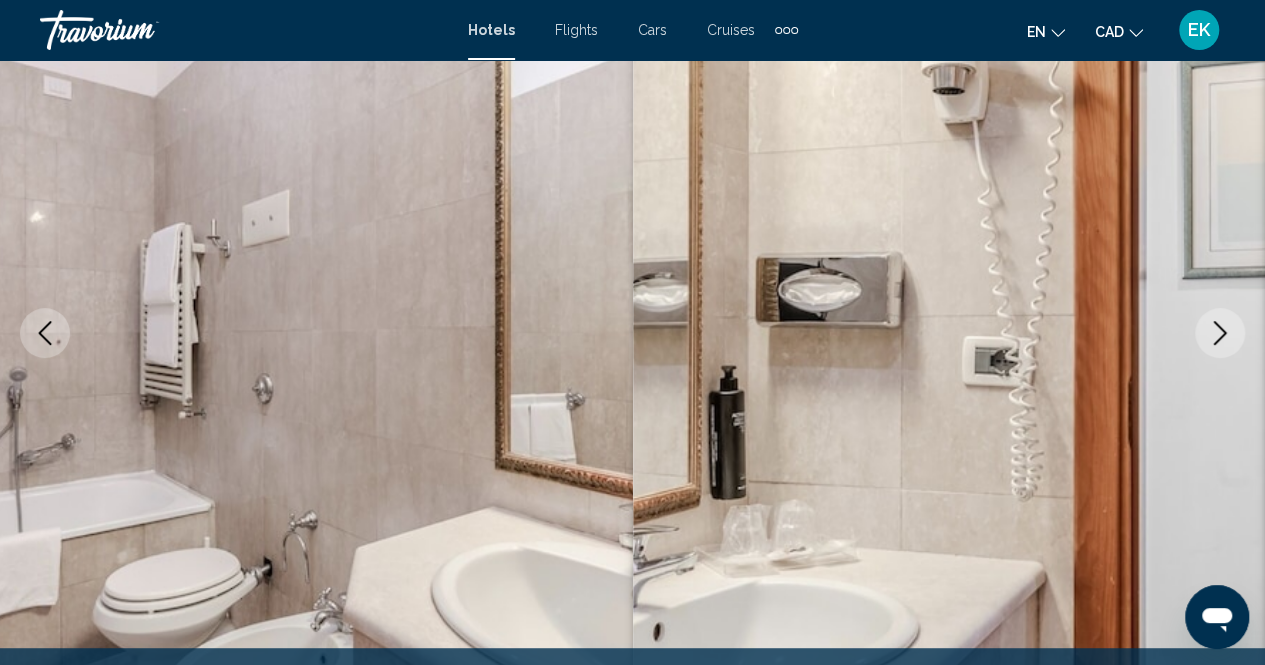 click 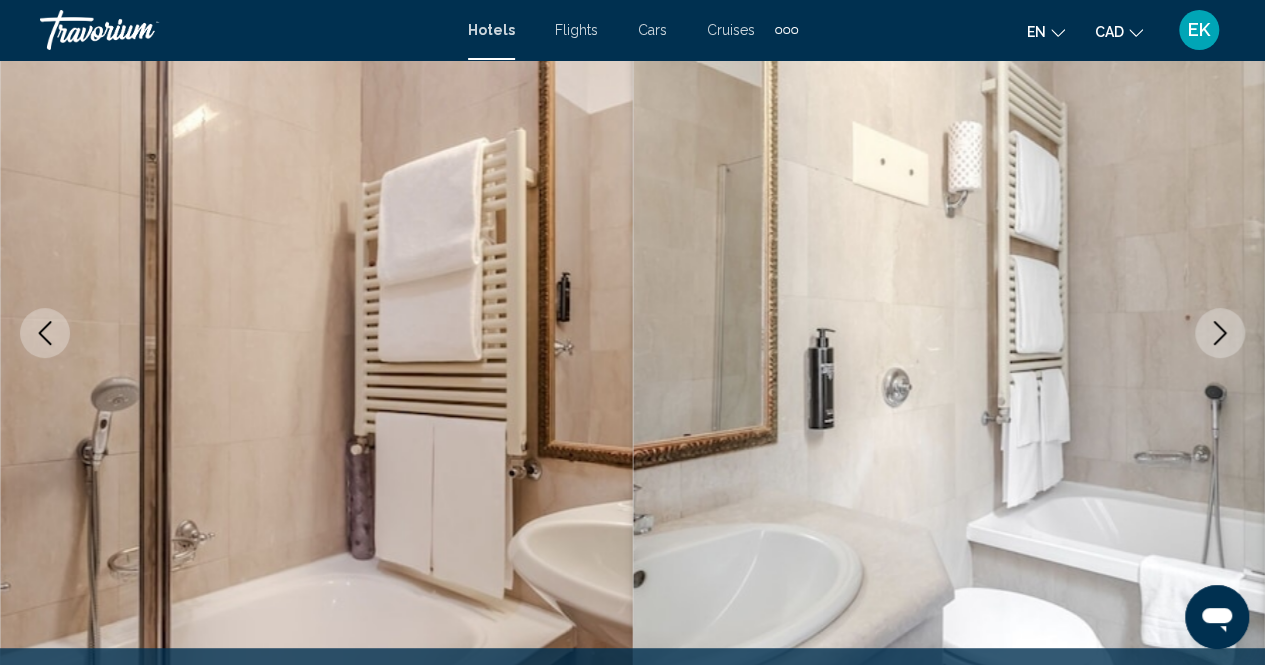 click 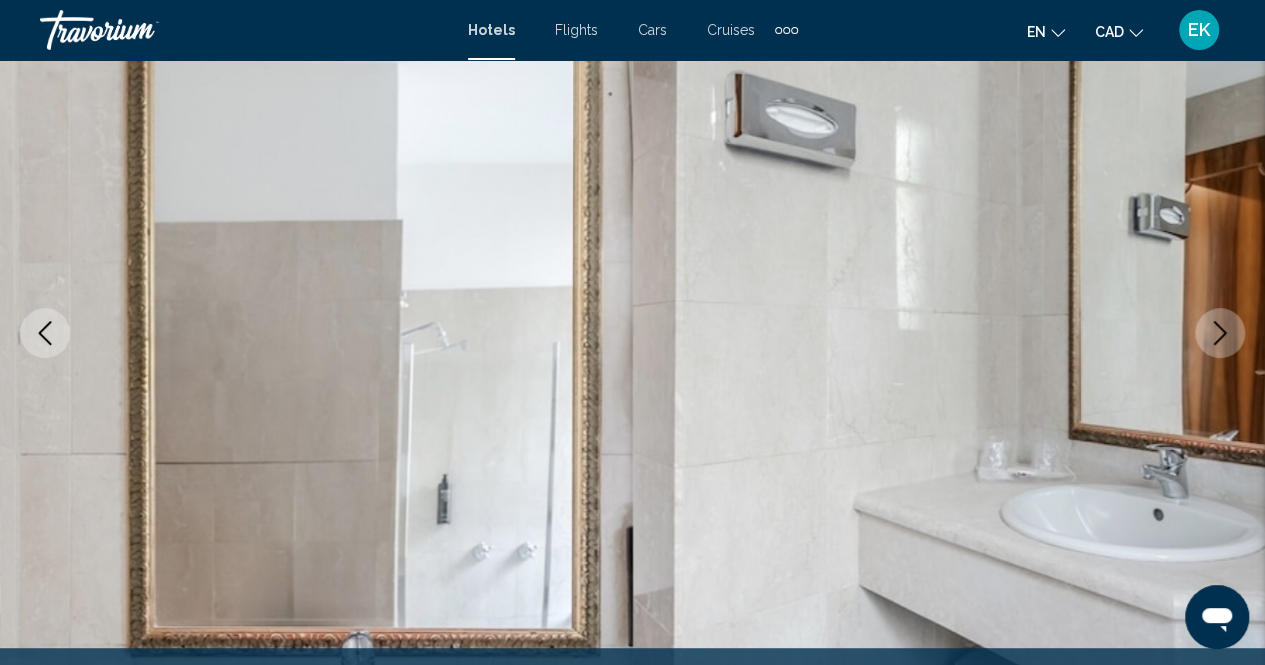 click 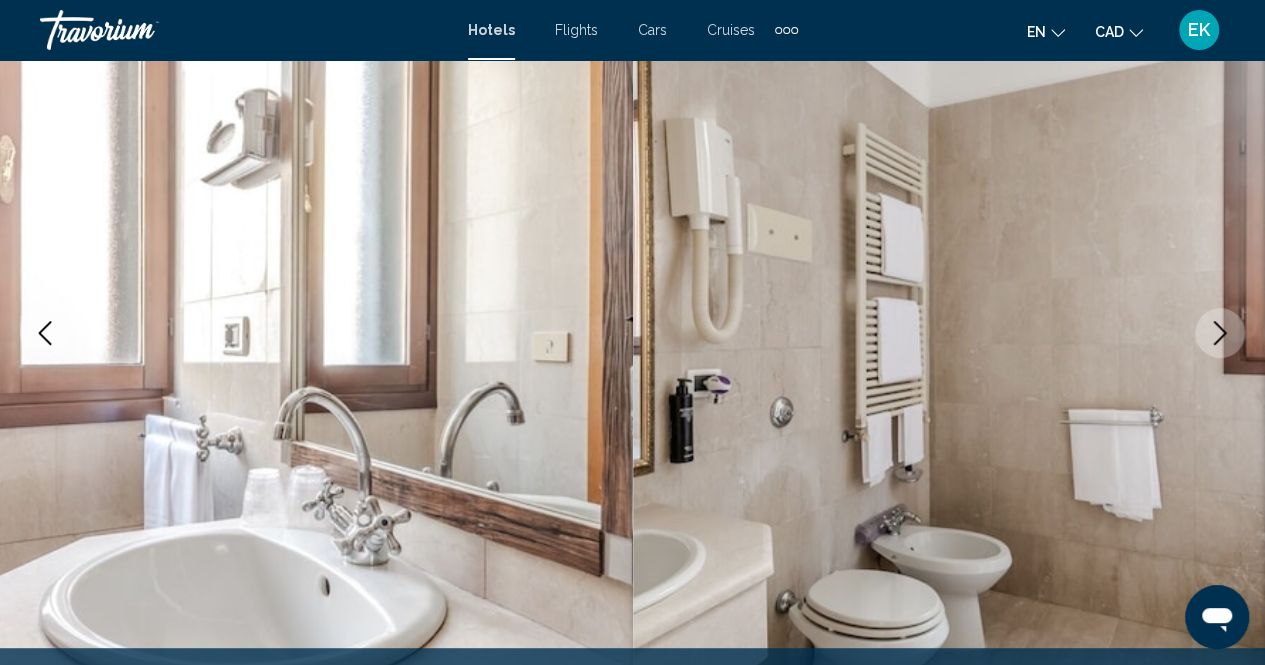 click 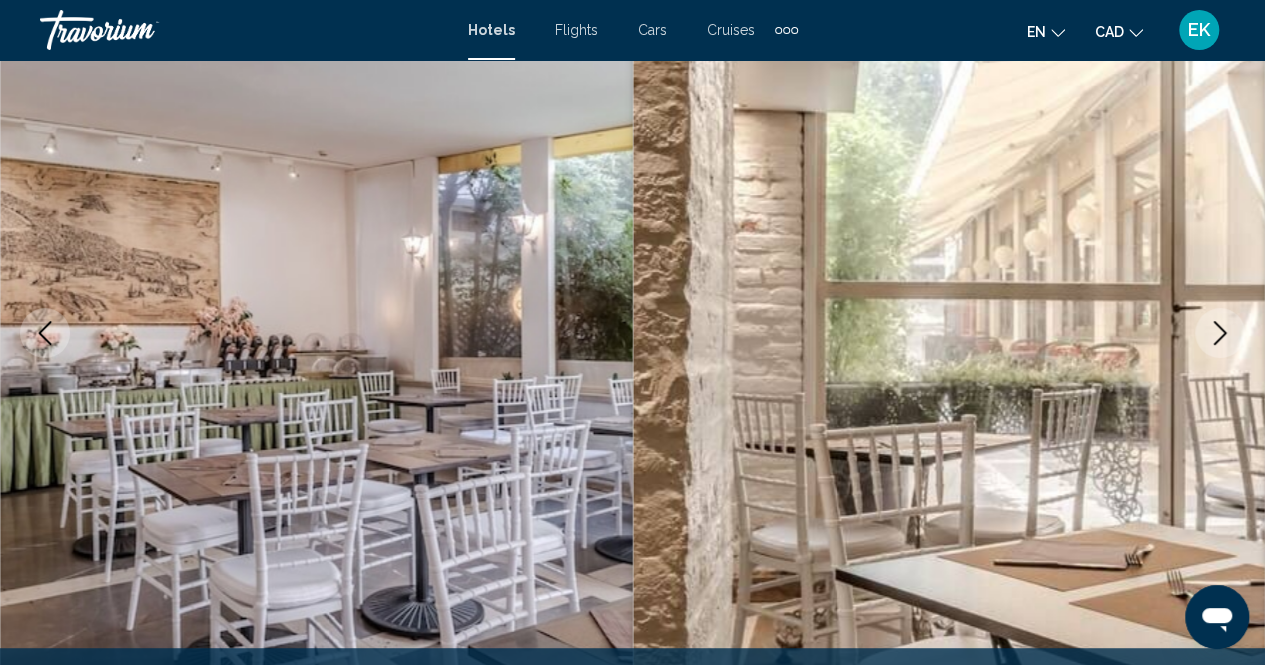 click 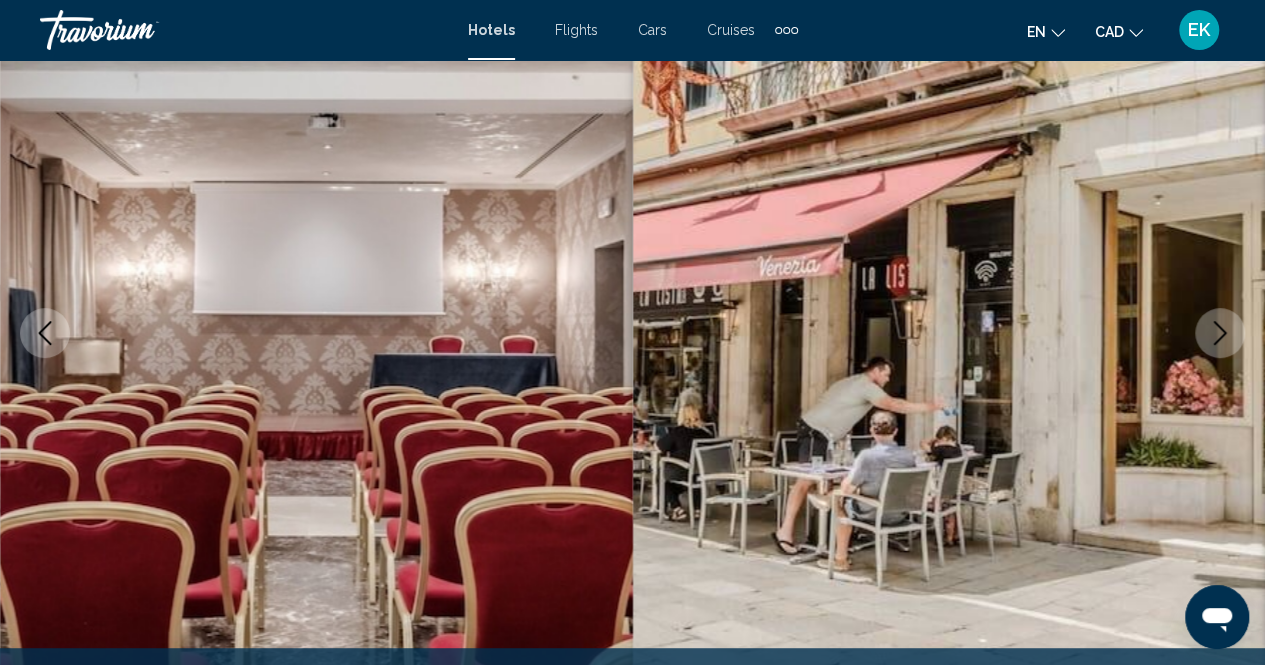 click 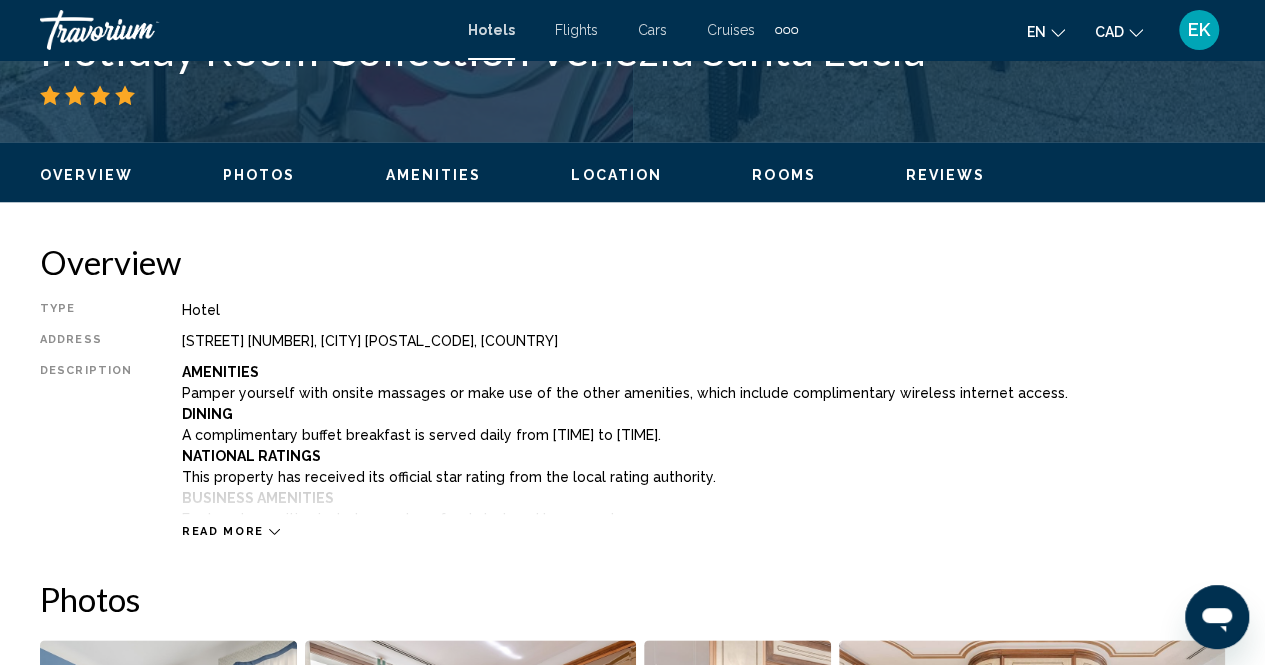 scroll, scrollTop: 895, scrollLeft: 0, axis: vertical 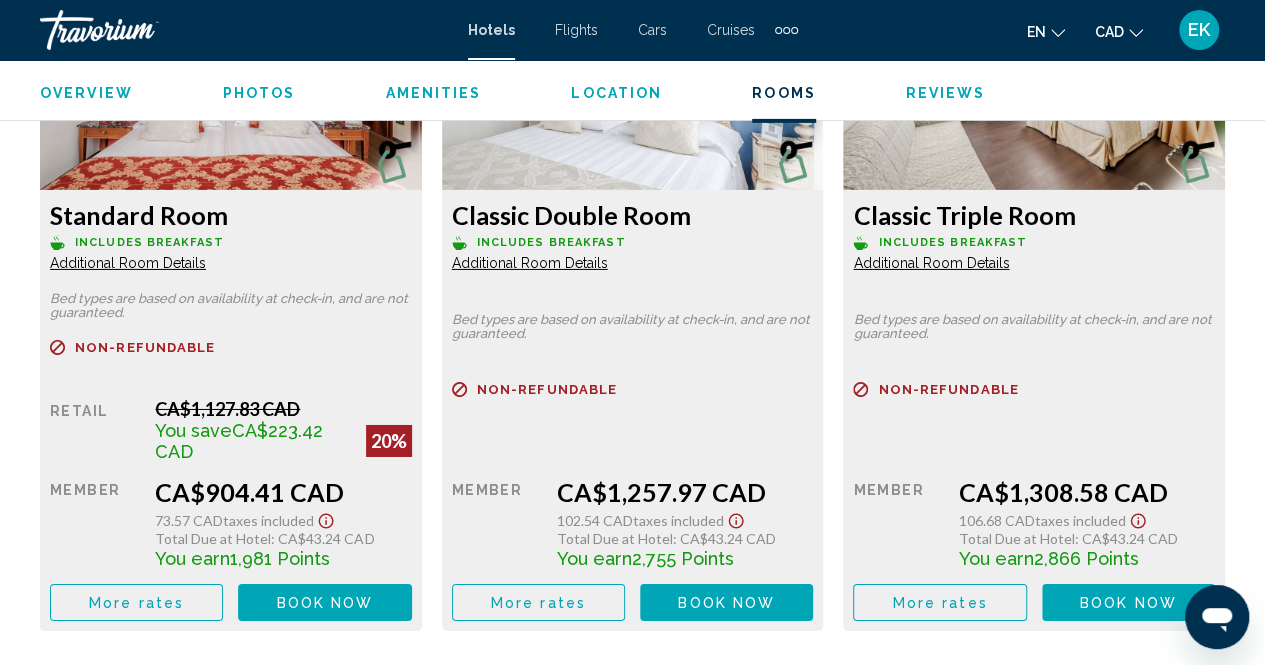 click on "Book now" at bounding box center [325, 603] 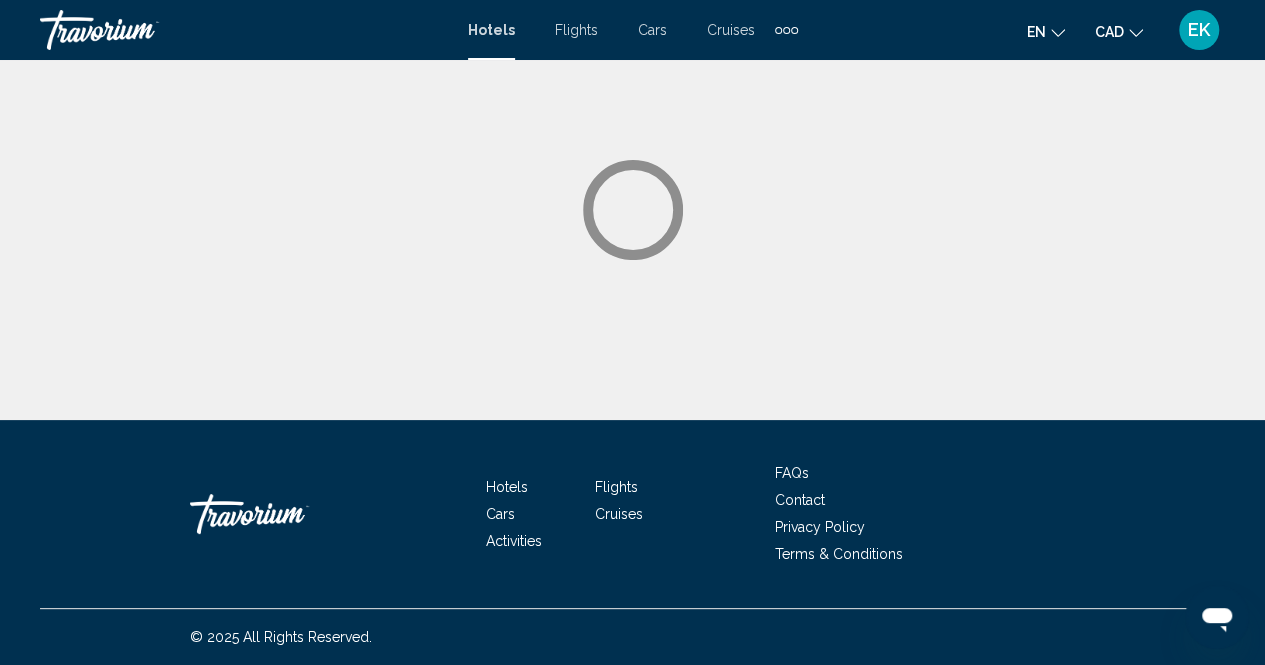 scroll, scrollTop: 0, scrollLeft: 0, axis: both 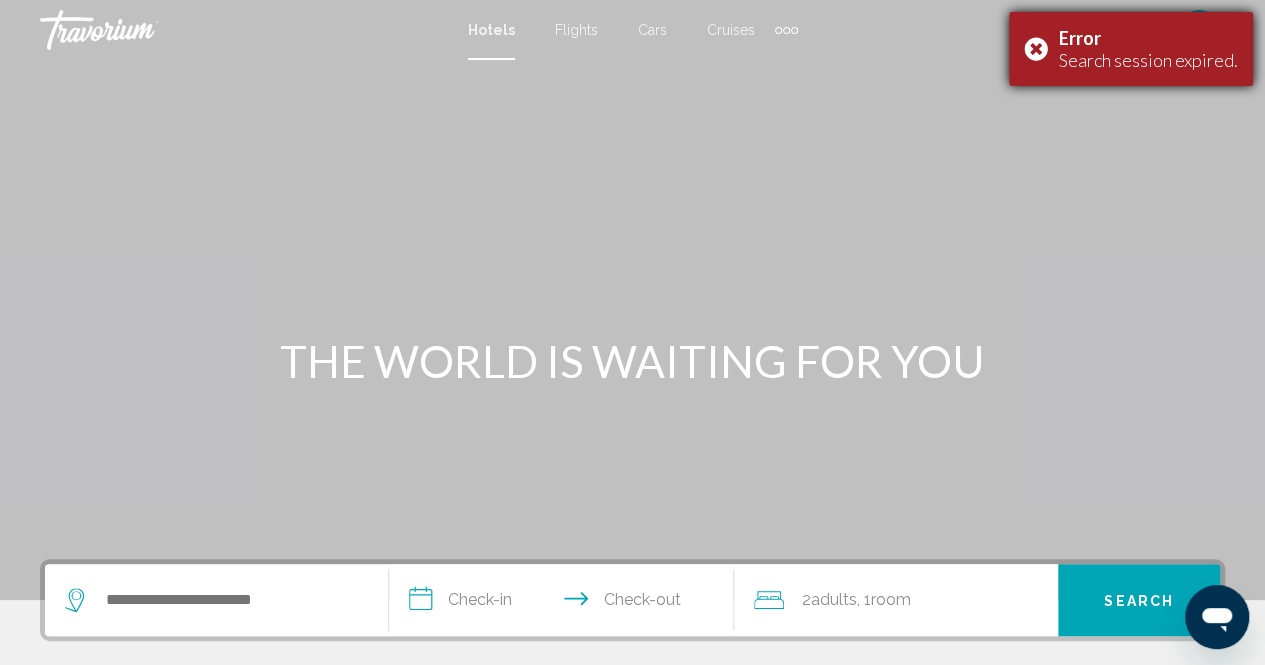 click on "Error   Search session expired." at bounding box center (1131, 49) 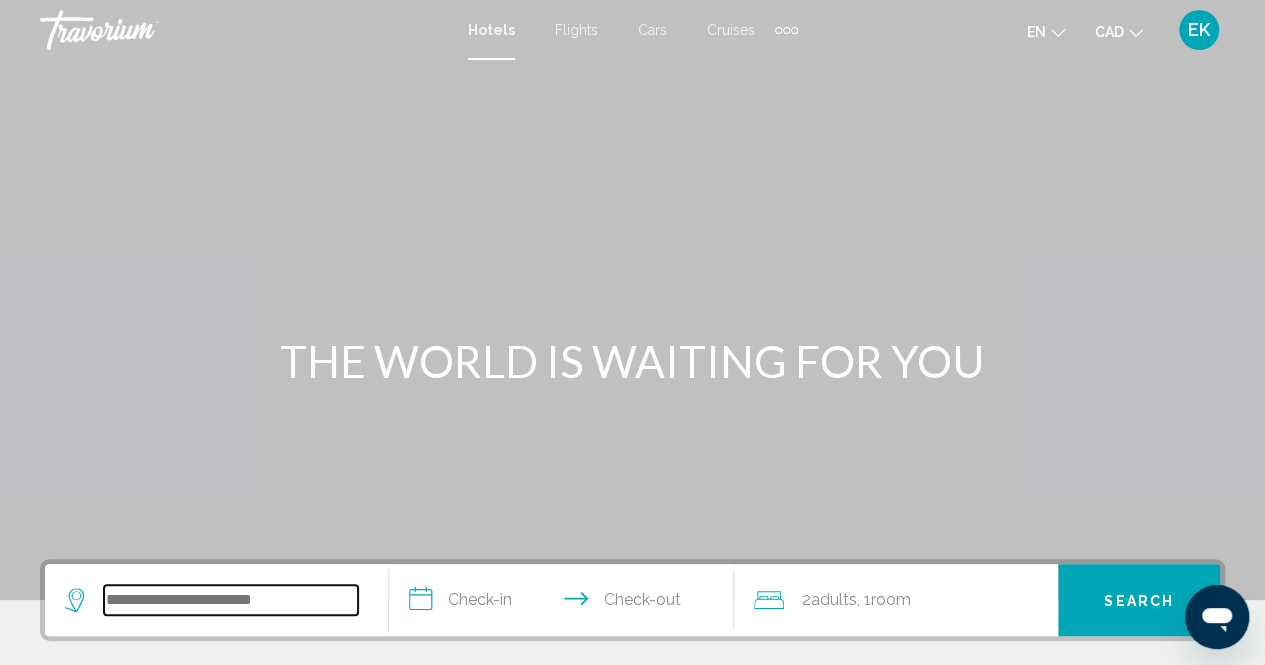 click at bounding box center [231, 600] 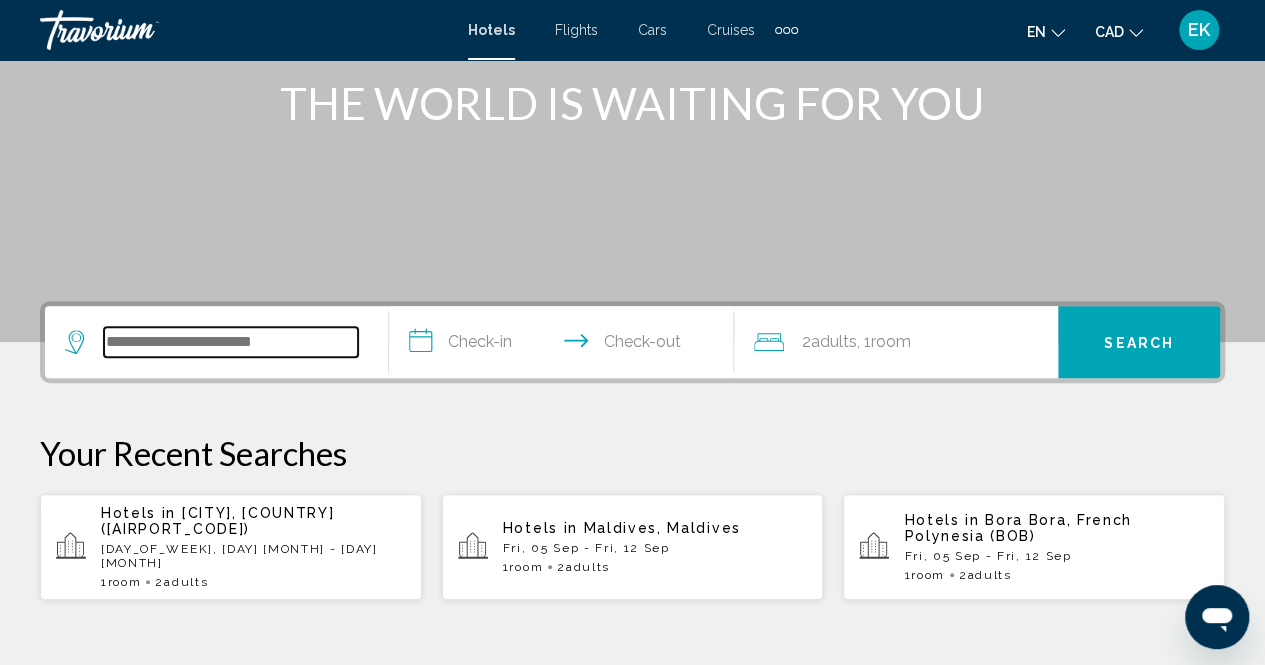 scroll, scrollTop: 494, scrollLeft: 0, axis: vertical 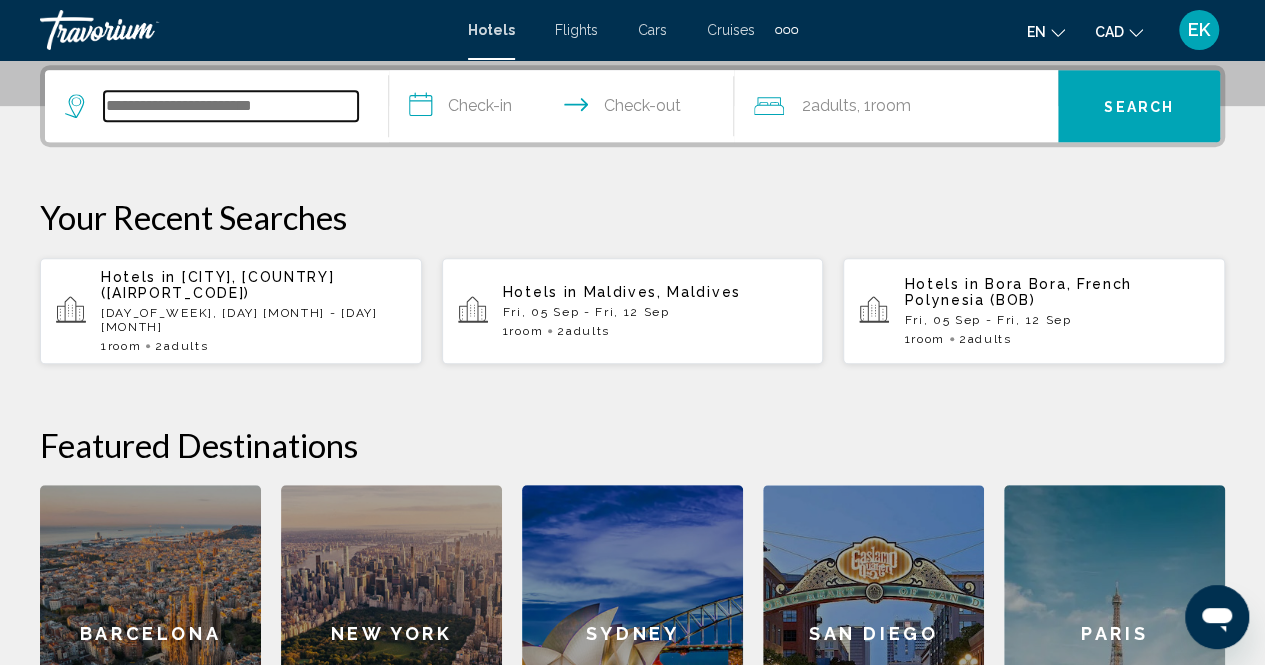 click at bounding box center [231, 106] 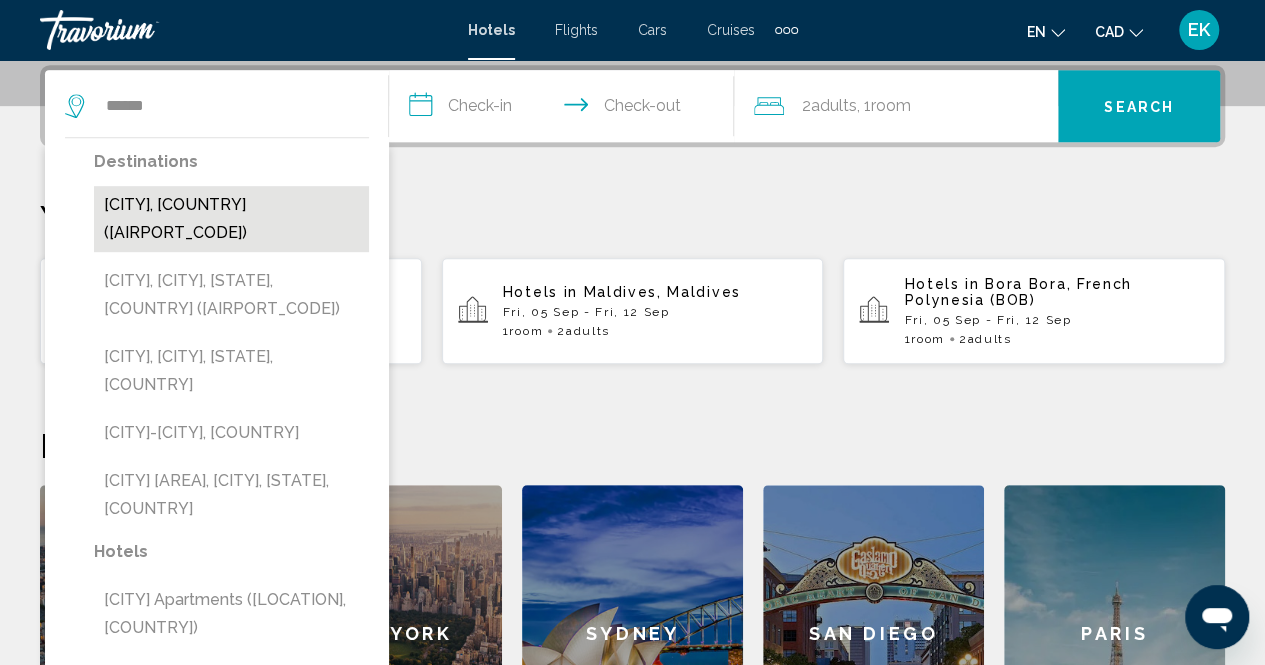 click on "[CITY], [COUNTRY] ([AIRPORT_CODE])" at bounding box center [231, 219] 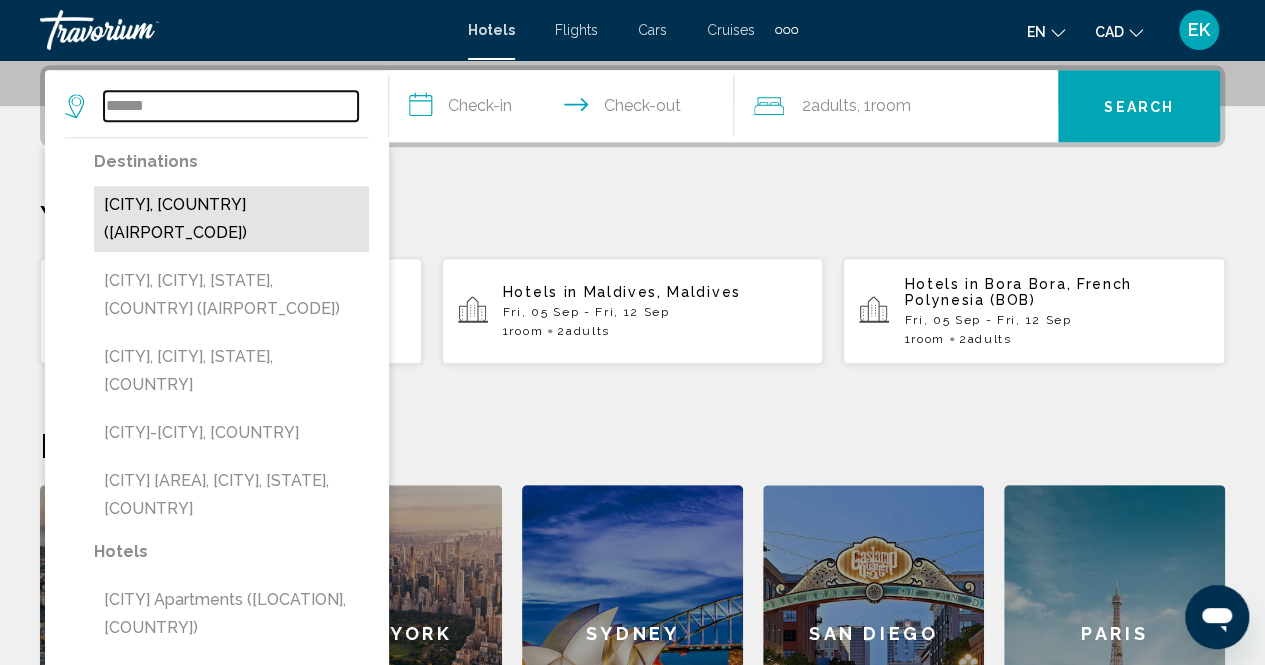 type on "**********" 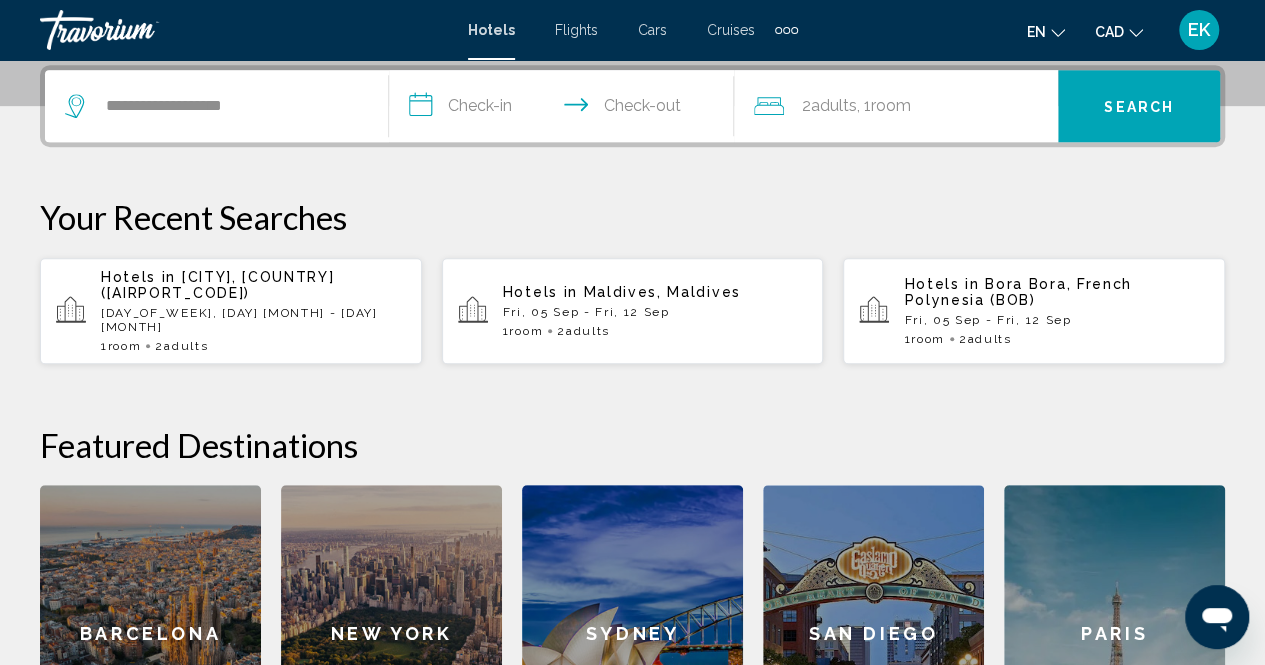 click on "**********" at bounding box center (565, 109) 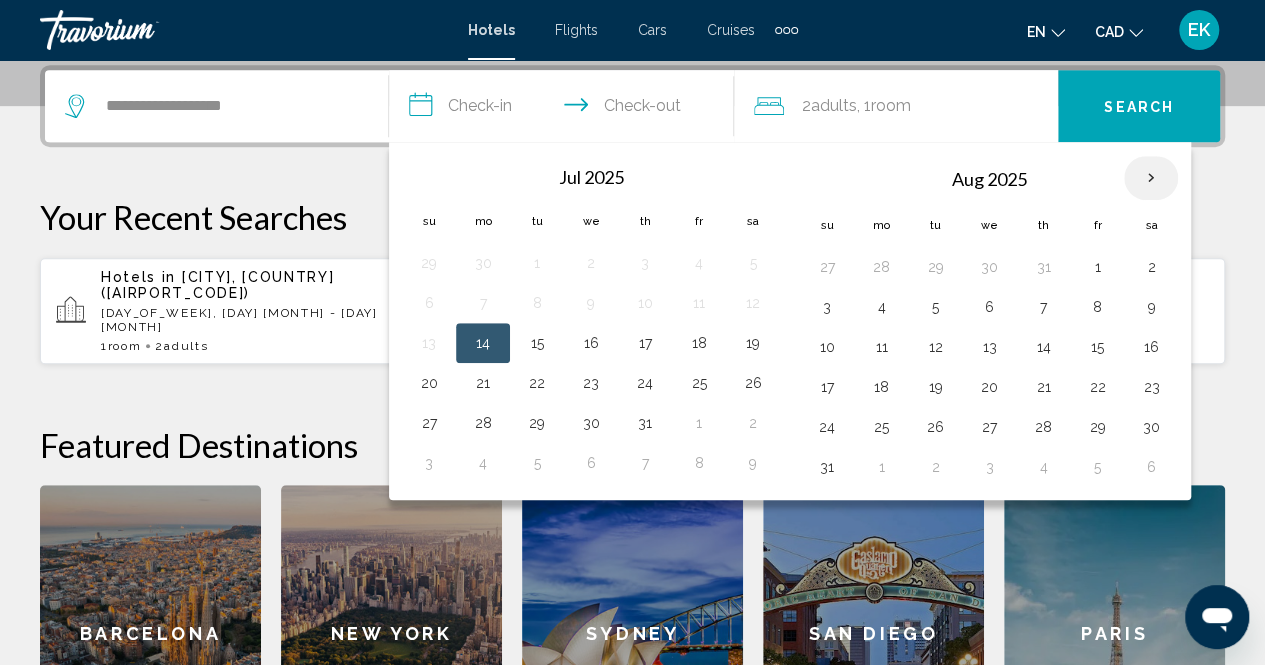 click at bounding box center [1151, 178] 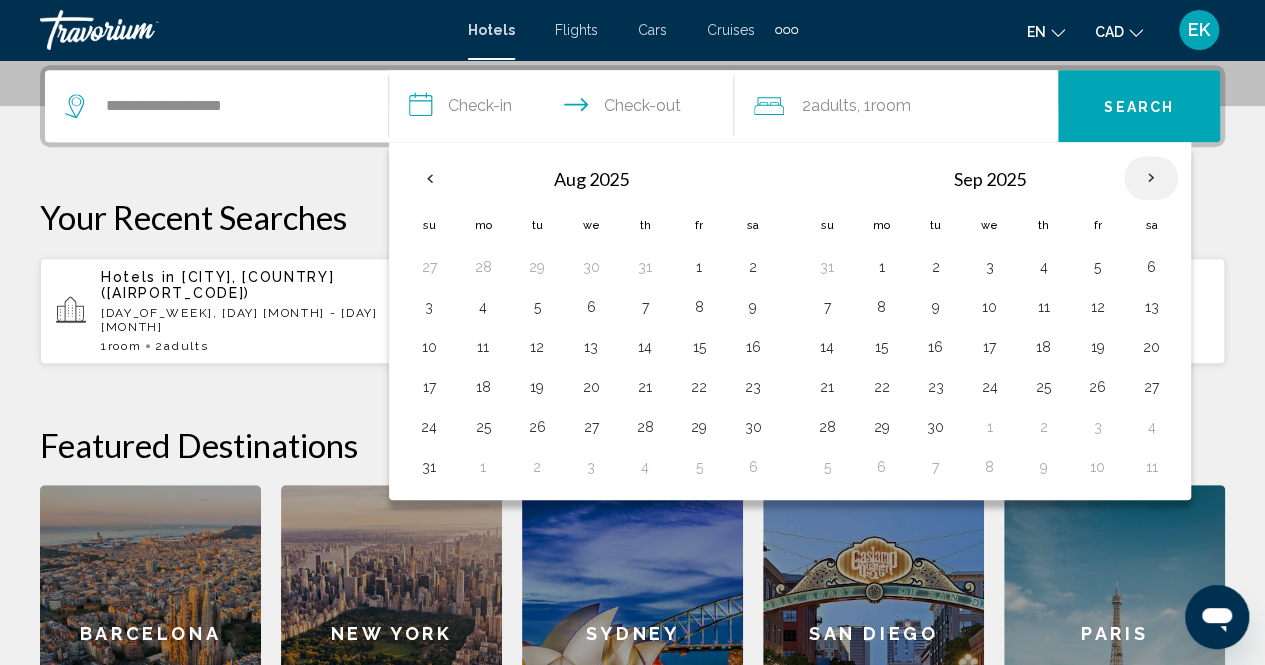 click at bounding box center (1151, 178) 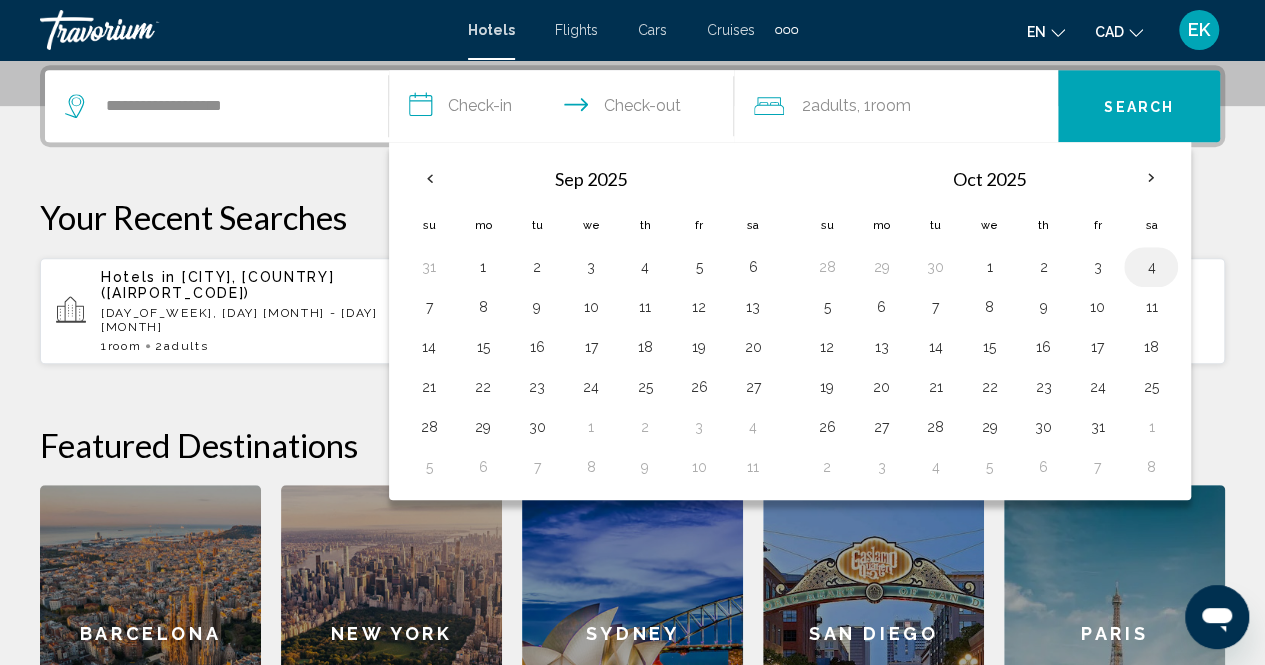 click on "4" at bounding box center [1151, 267] 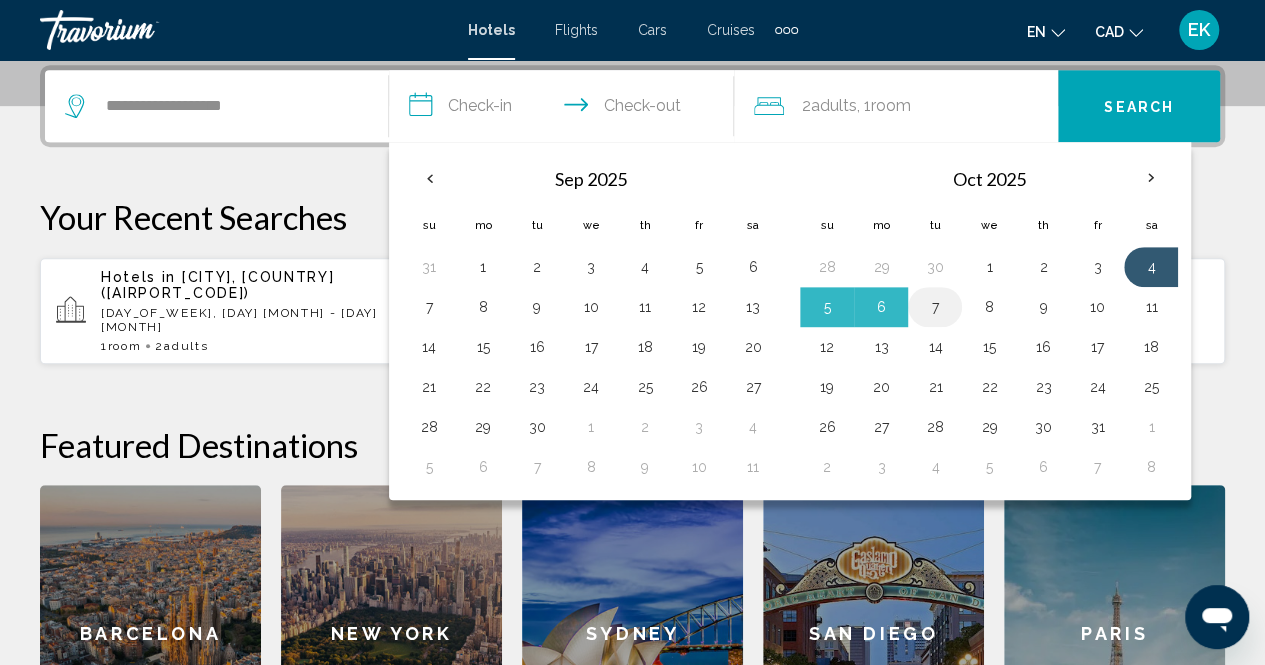 click on "7" at bounding box center (935, 307) 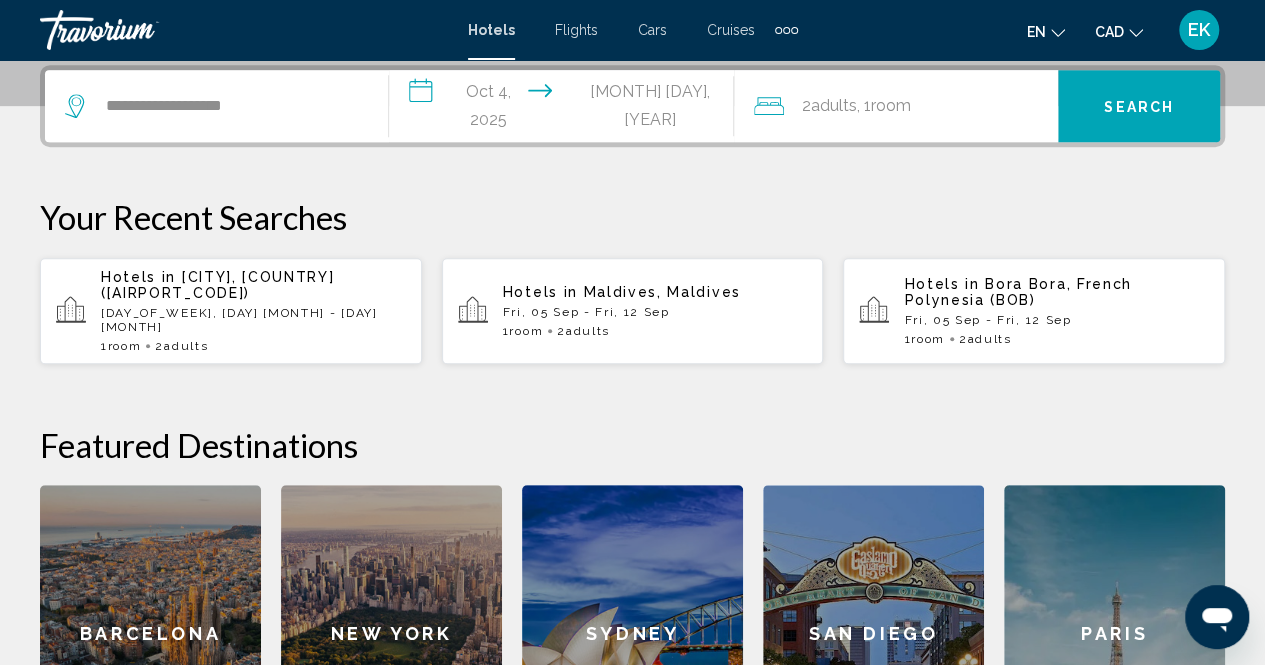 click on "Search" at bounding box center (1139, 107) 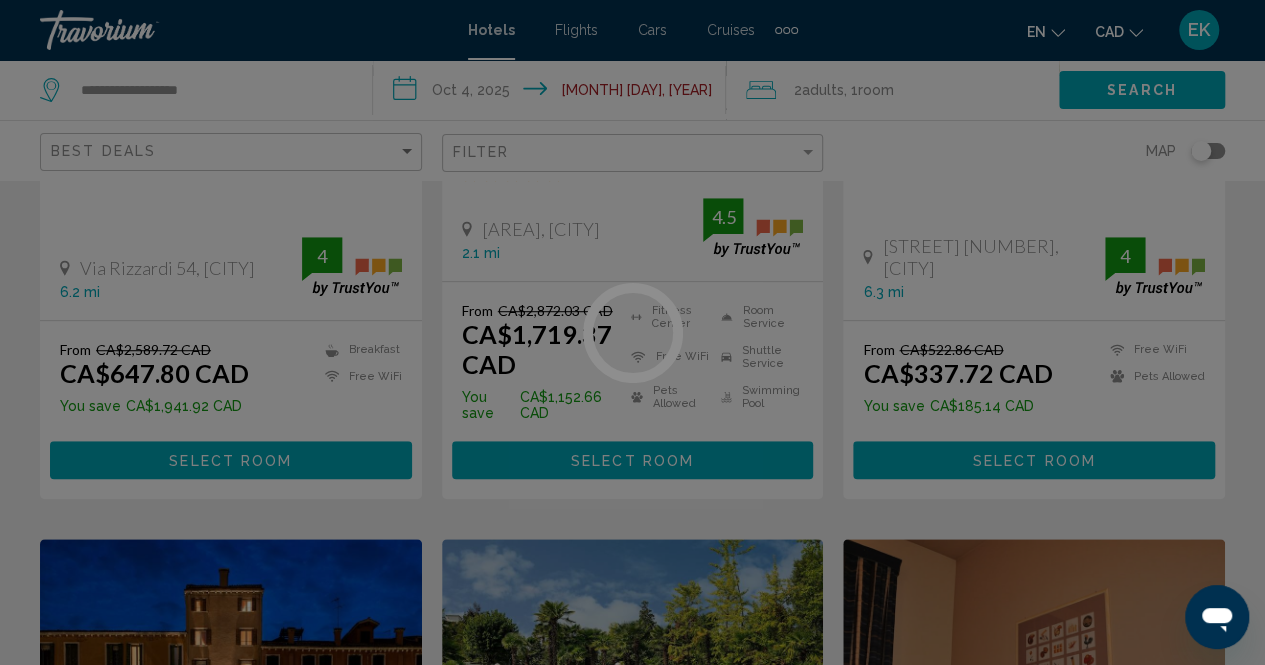 scroll, scrollTop: 0, scrollLeft: 0, axis: both 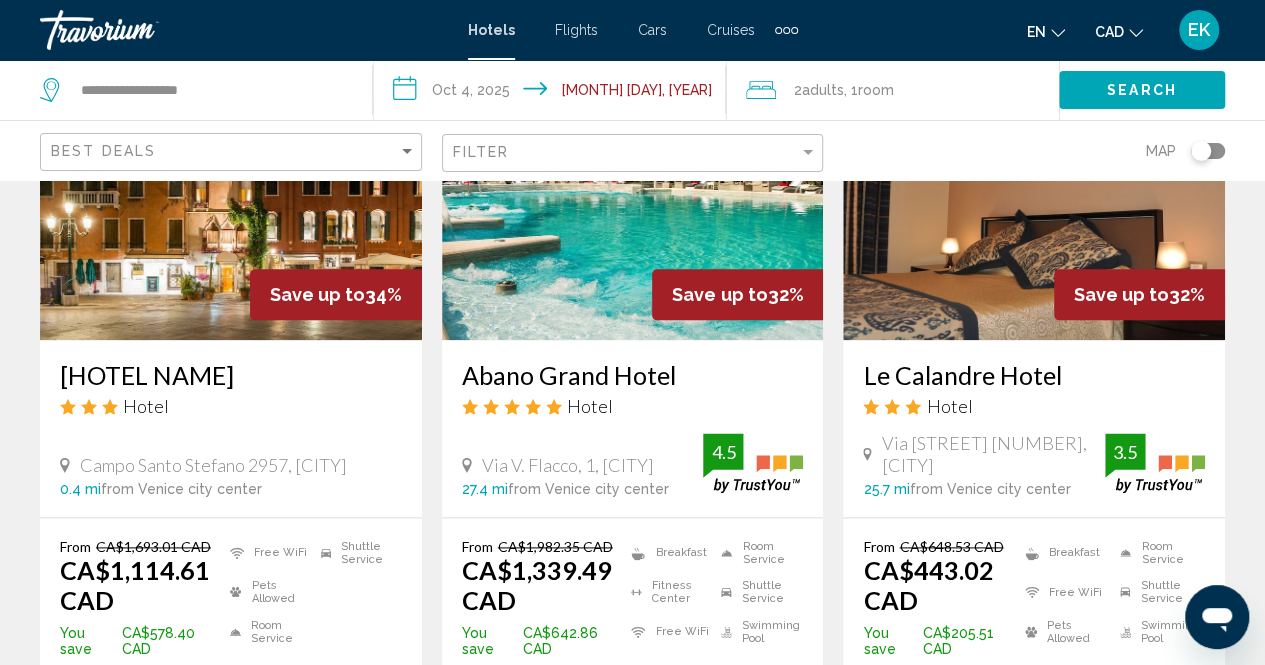 click at bounding box center (231, 180) 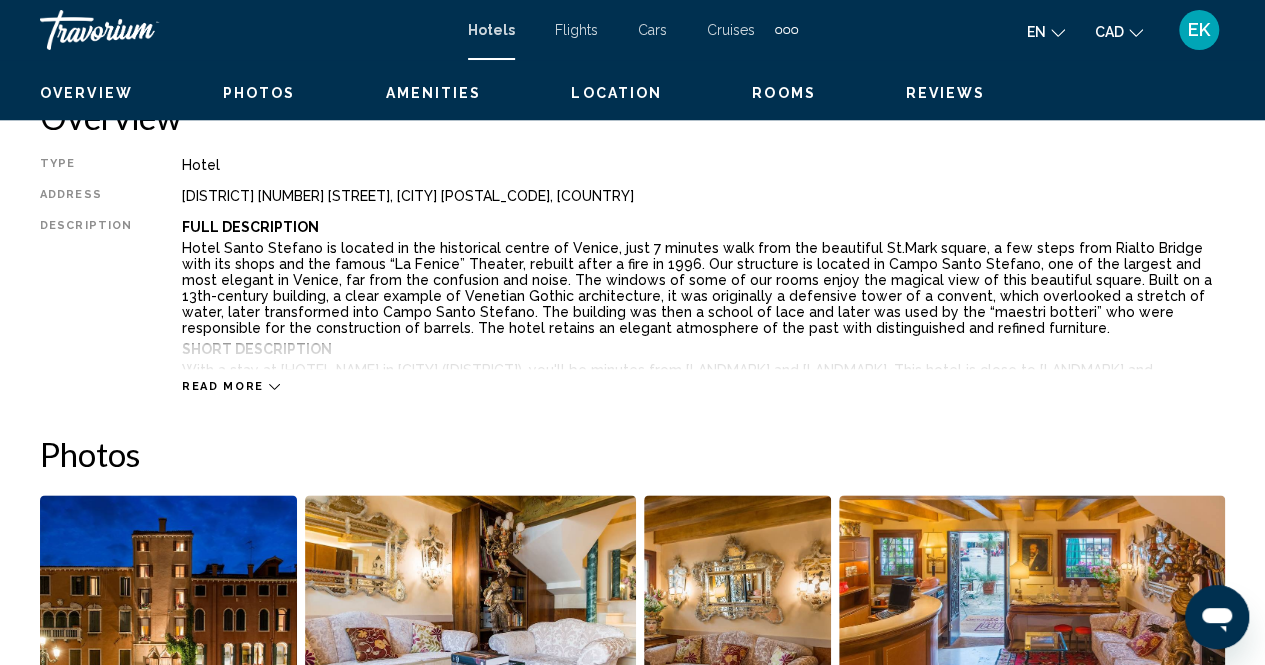 scroll, scrollTop: 202, scrollLeft: 0, axis: vertical 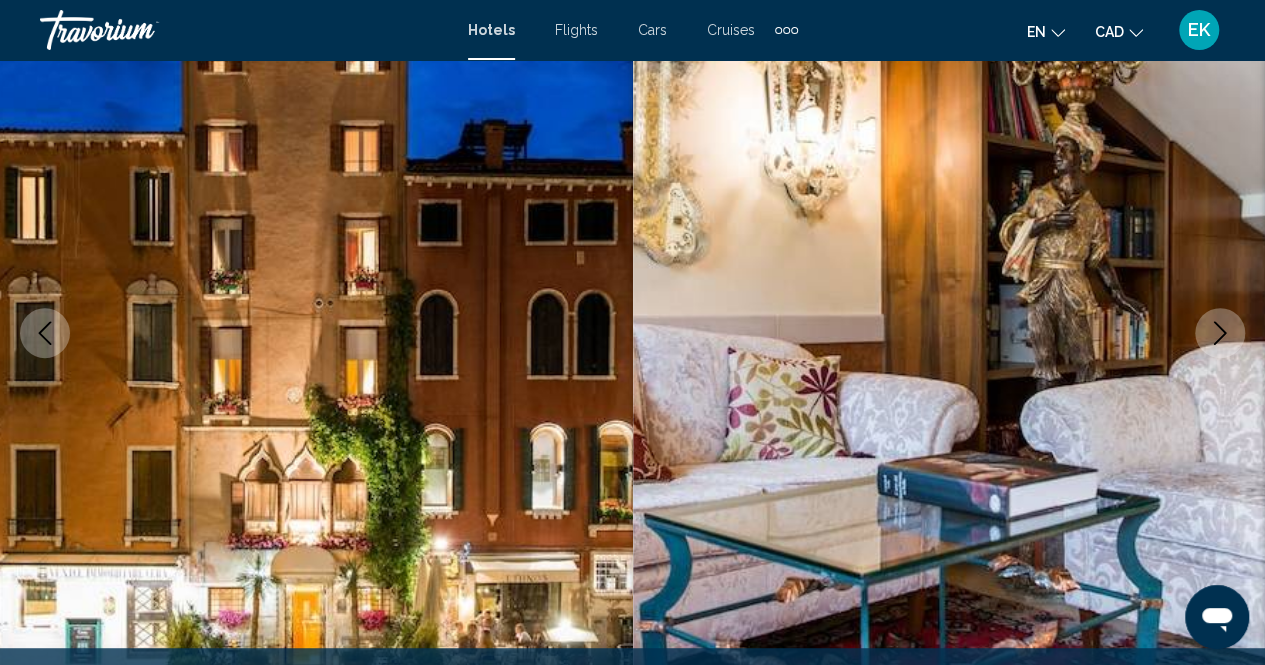 click 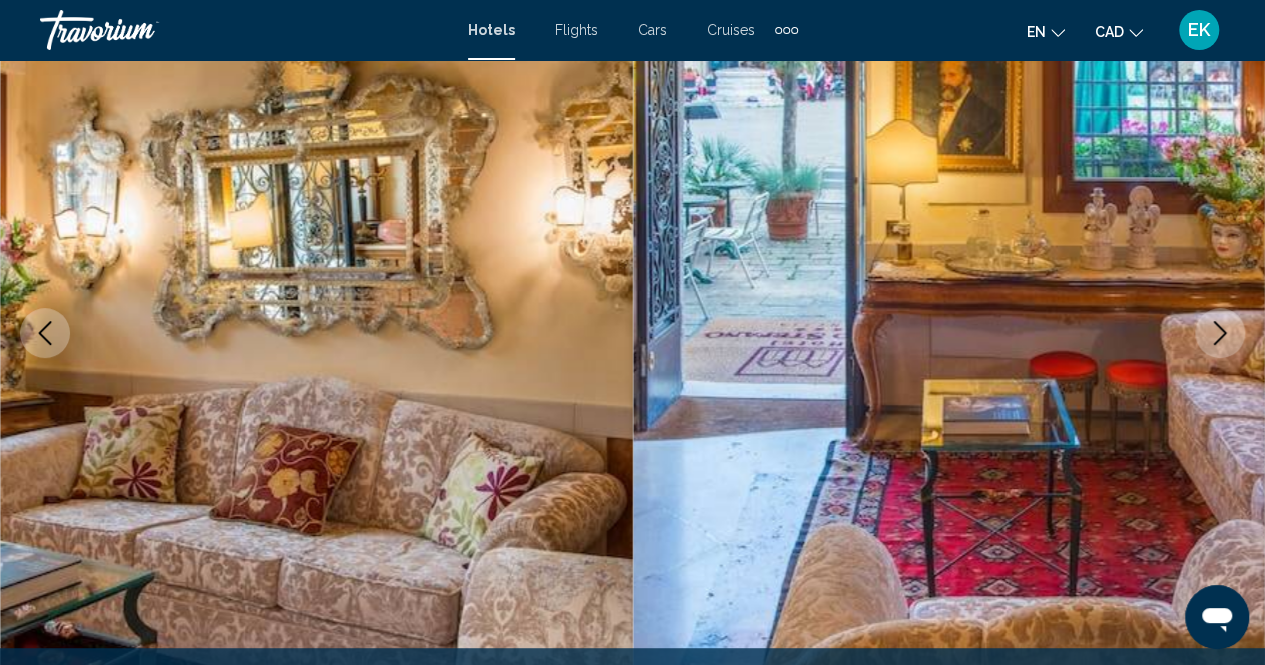 click 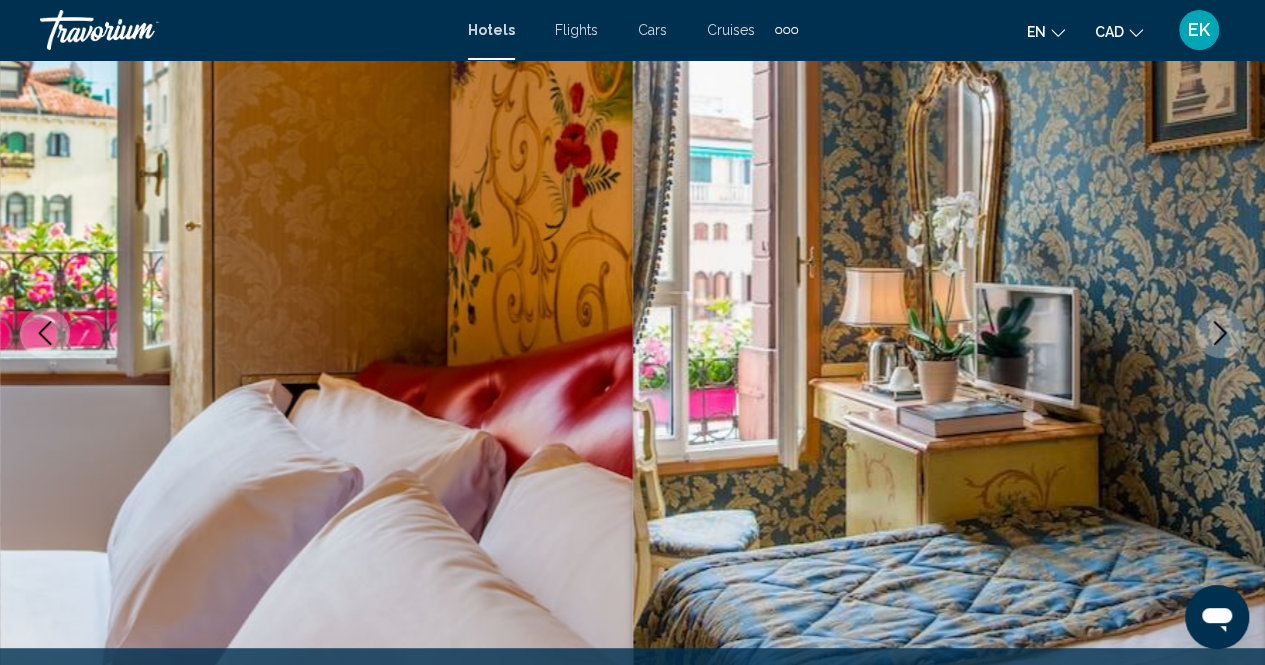 click 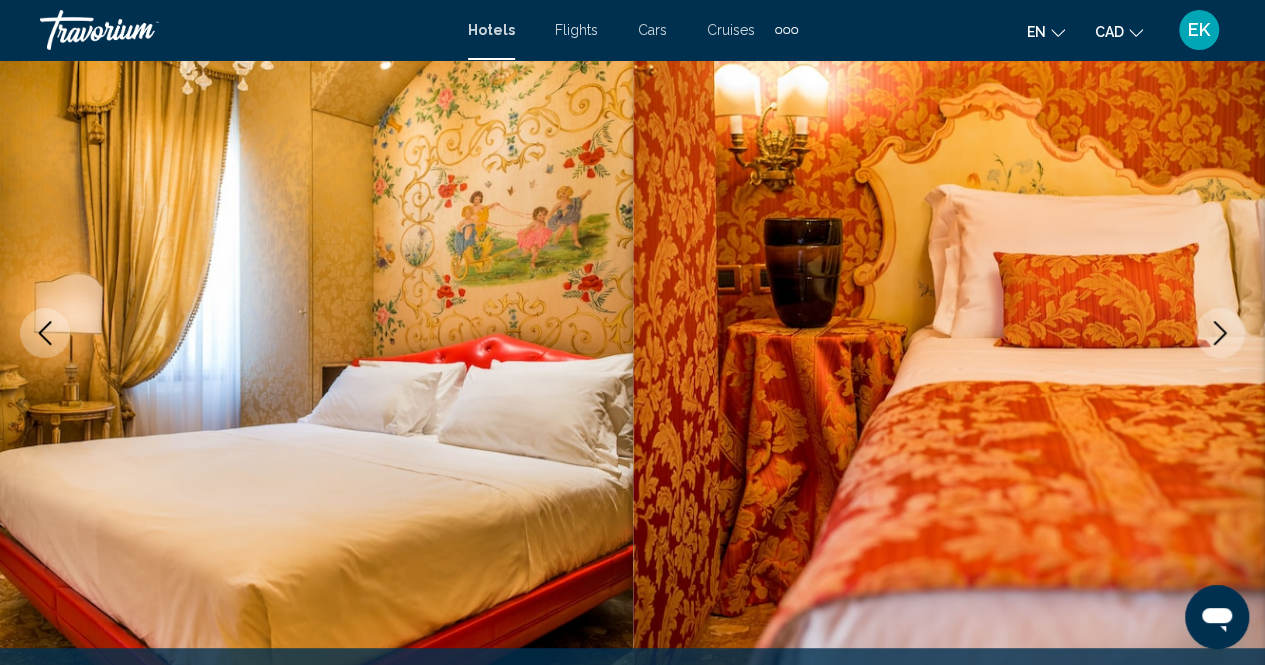 click 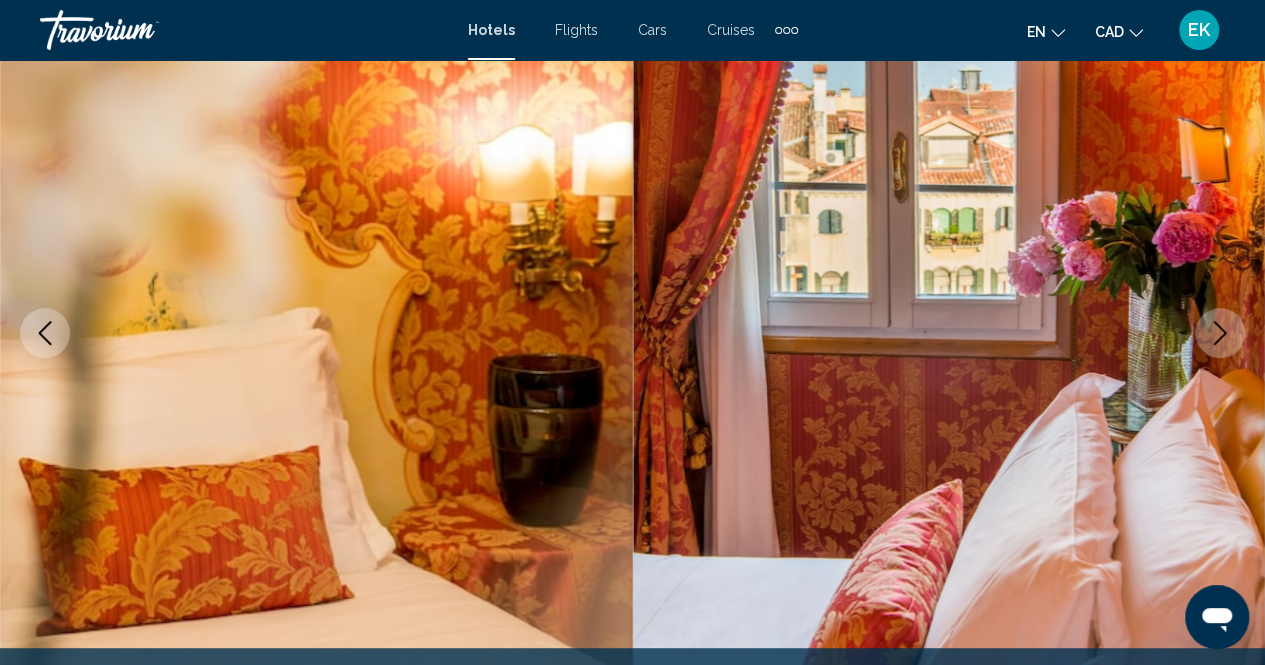 click 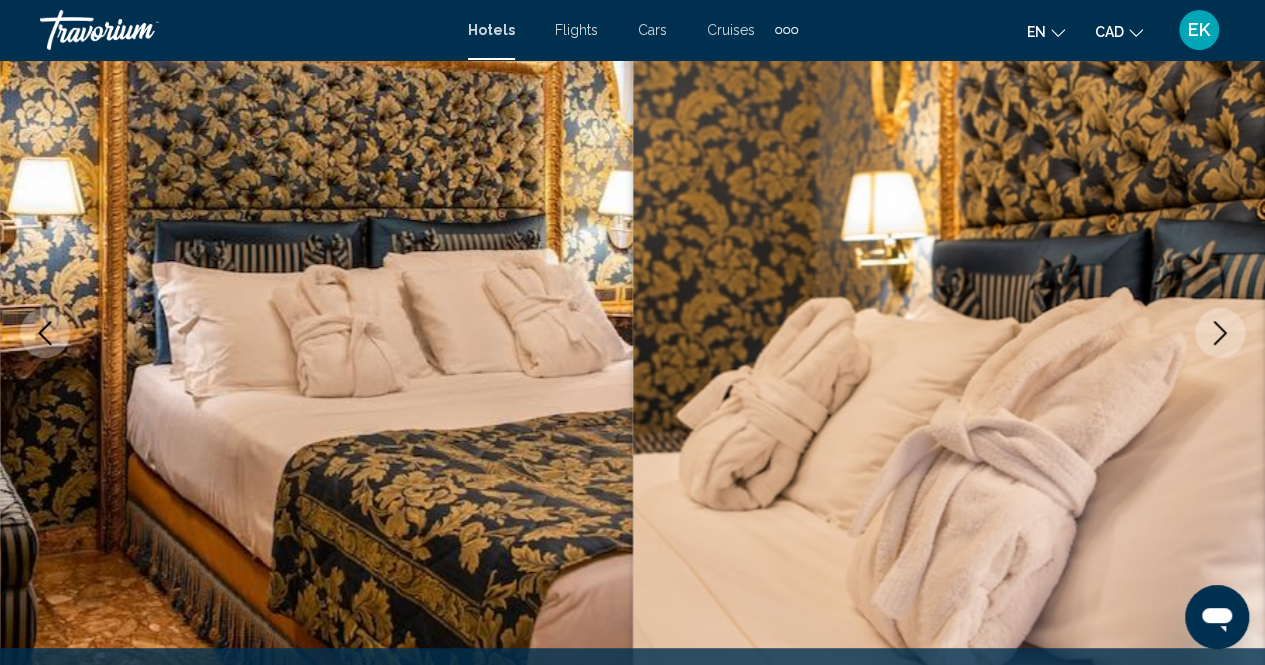 click 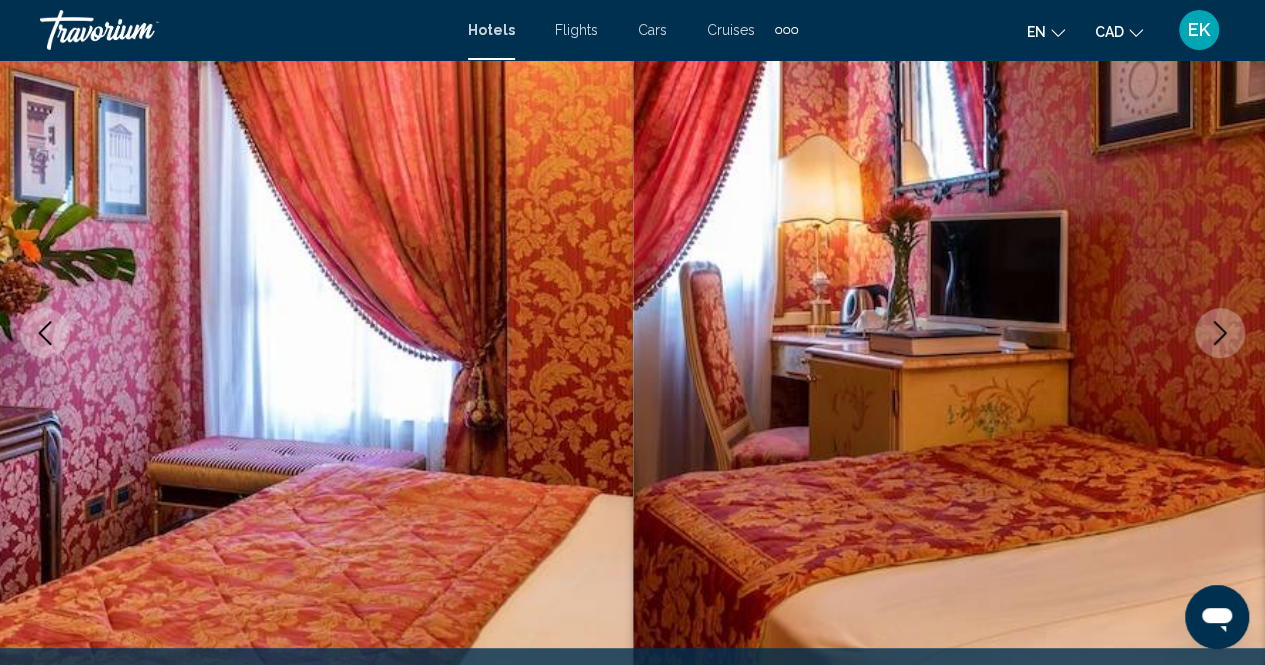 click 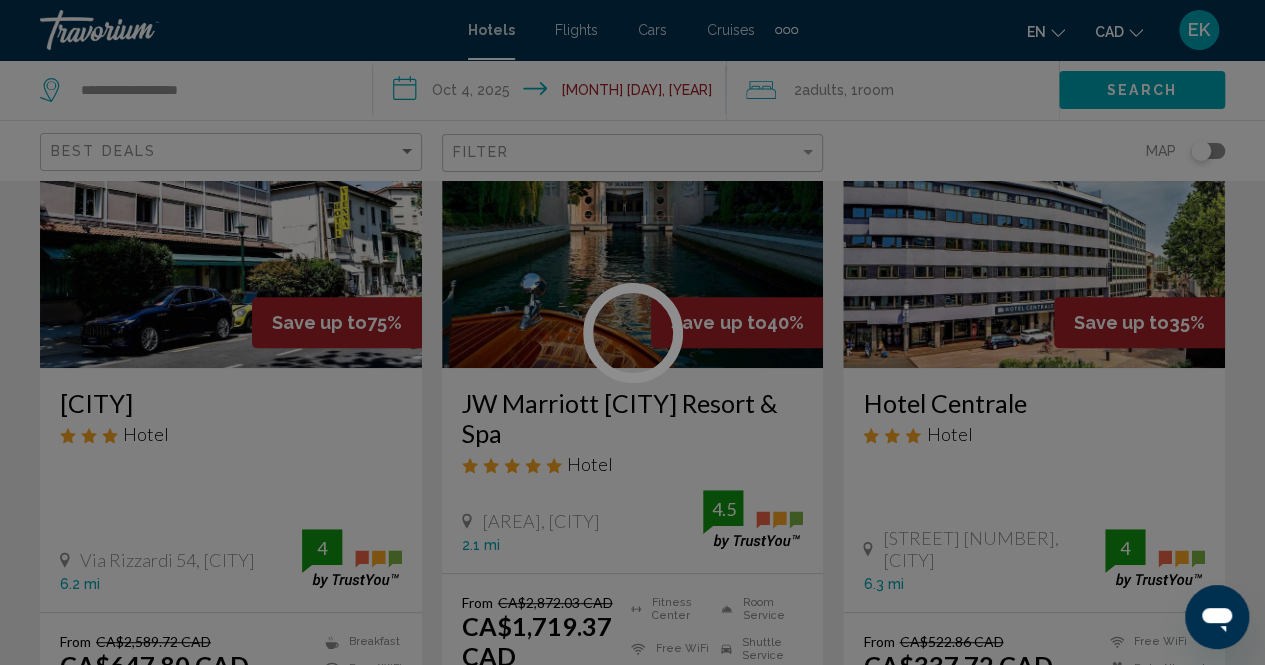 scroll, scrollTop: 0, scrollLeft: 0, axis: both 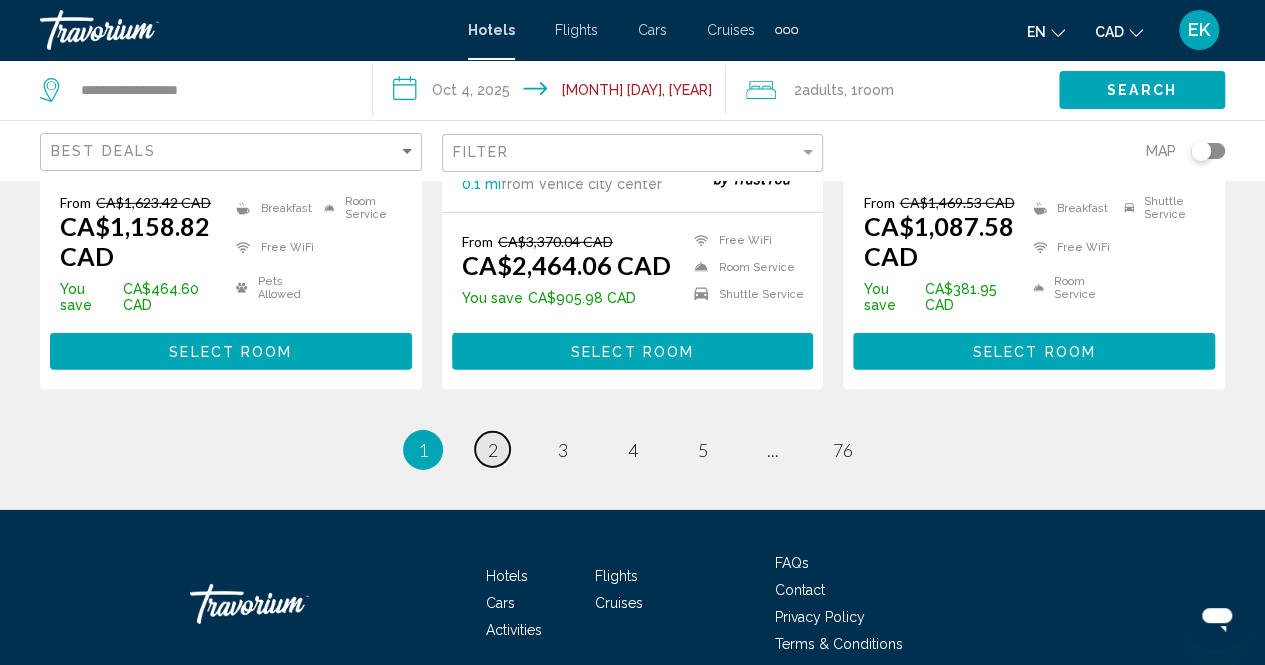 click on "2" at bounding box center (493, 450) 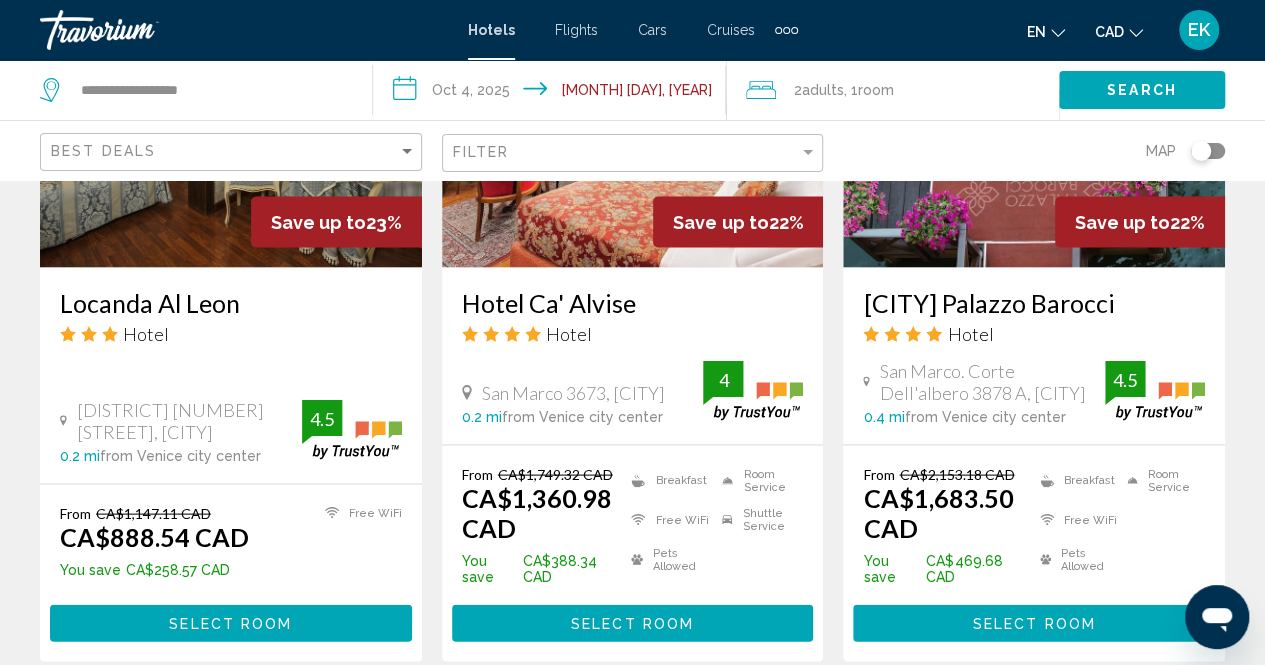 scroll, scrollTop: 1840, scrollLeft: 0, axis: vertical 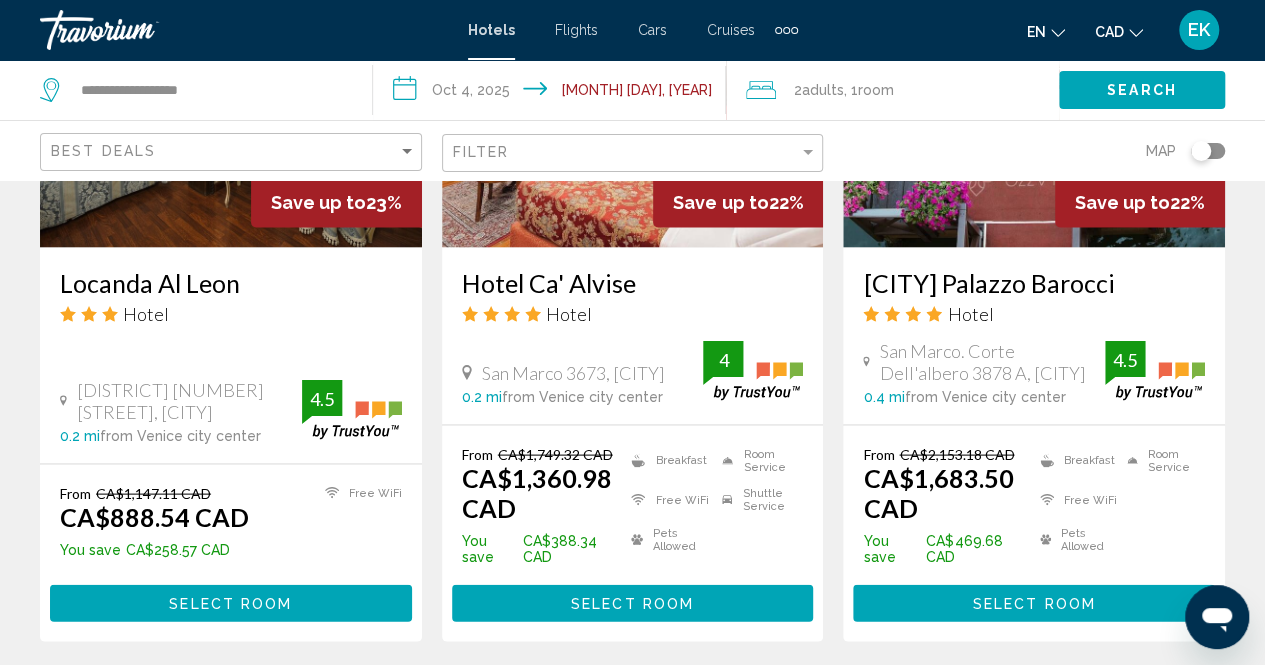 click at bounding box center (231, 87) 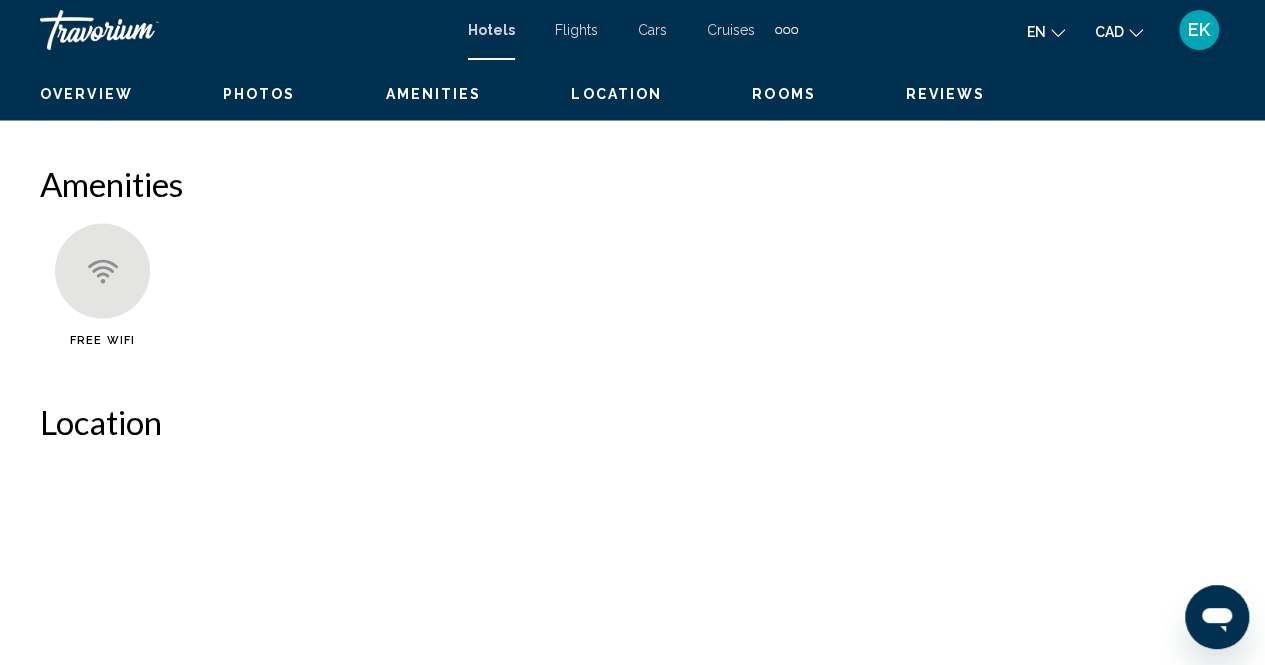 scroll, scrollTop: 202, scrollLeft: 0, axis: vertical 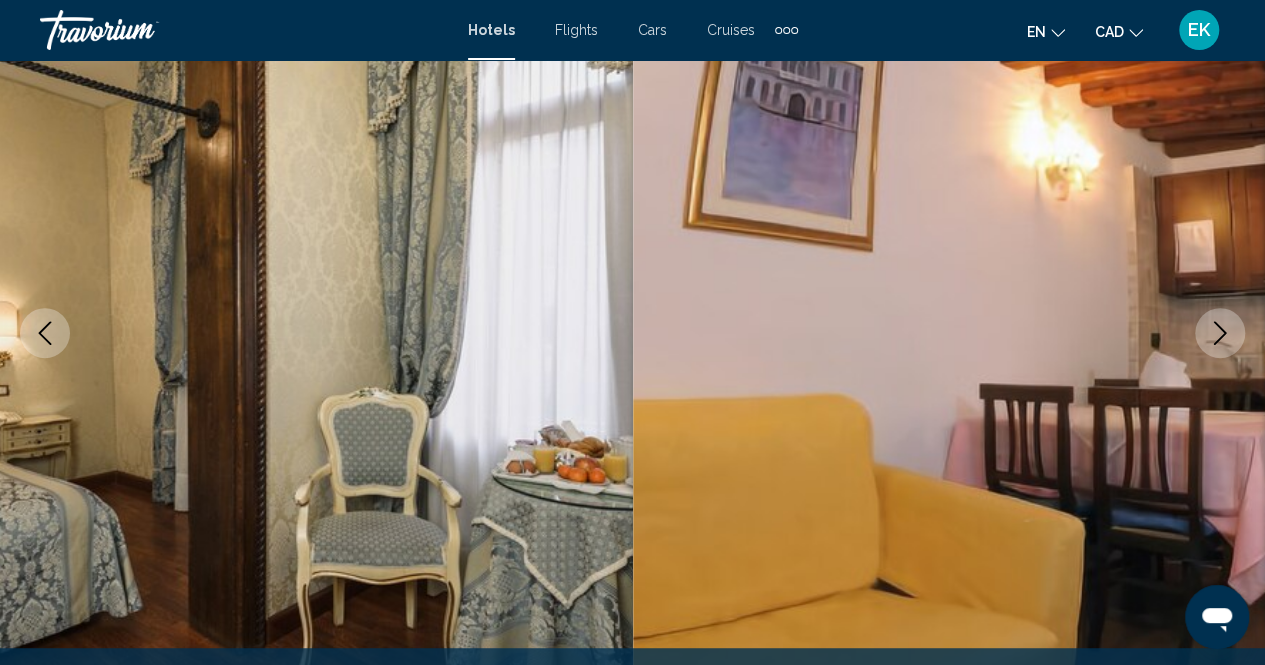 click at bounding box center [1220, 333] 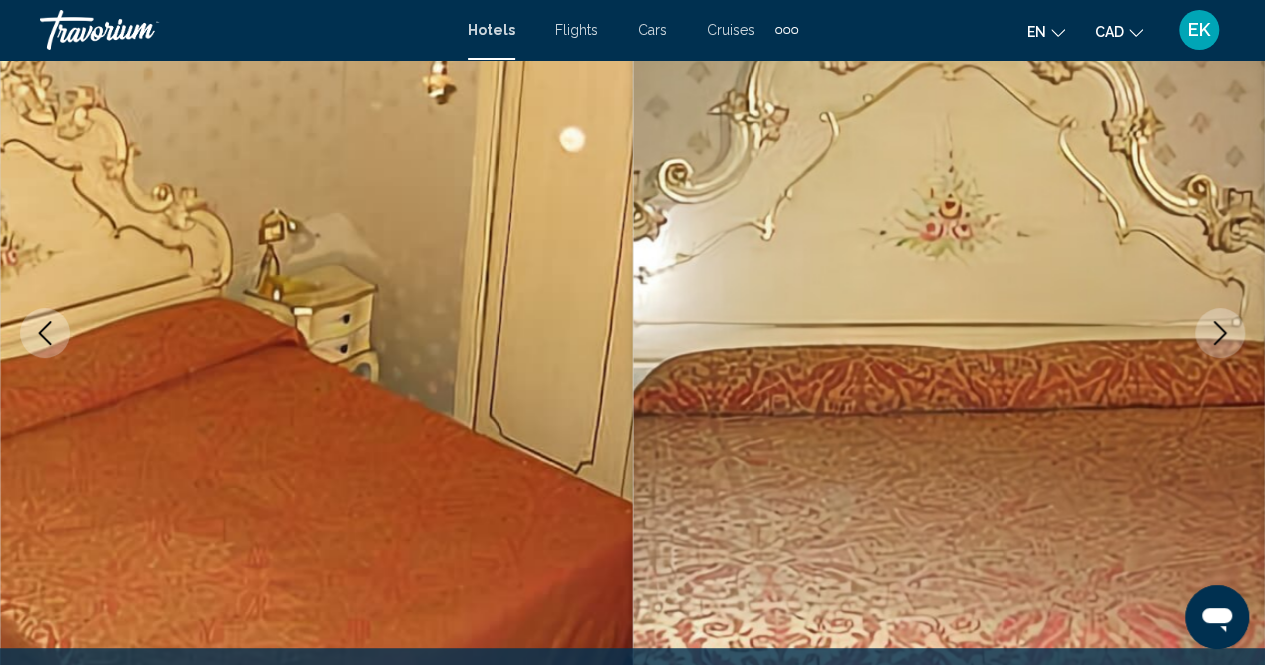 click at bounding box center [1220, 333] 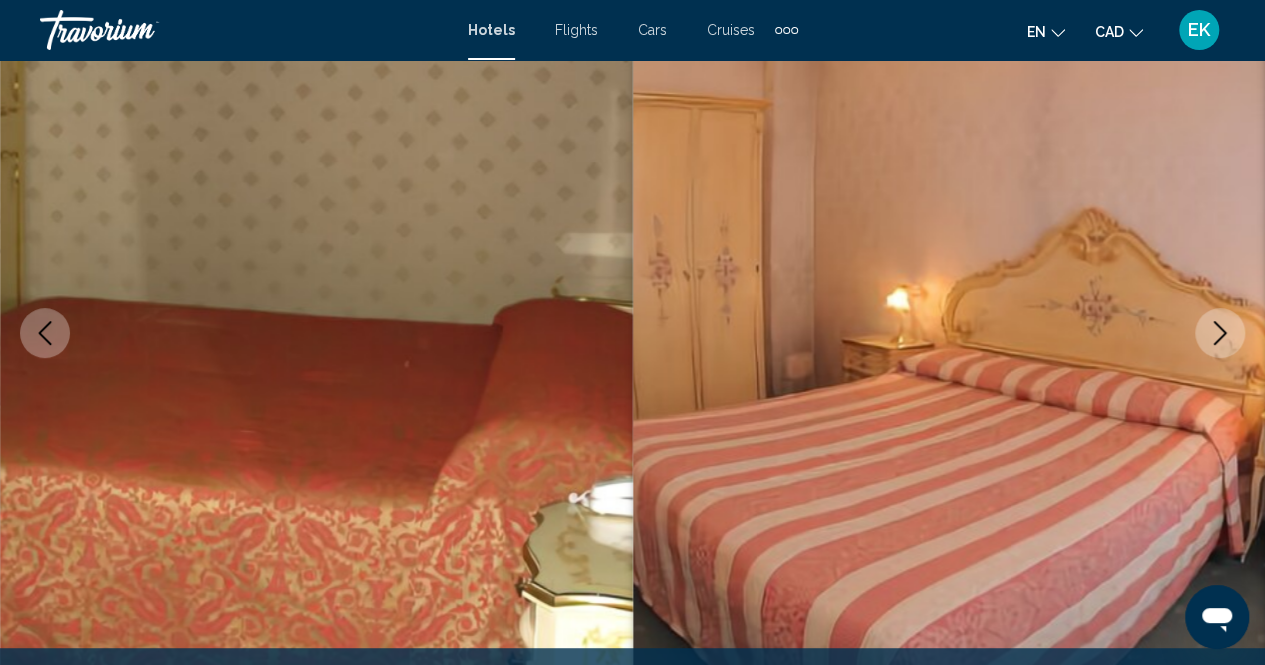 click at bounding box center (1220, 333) 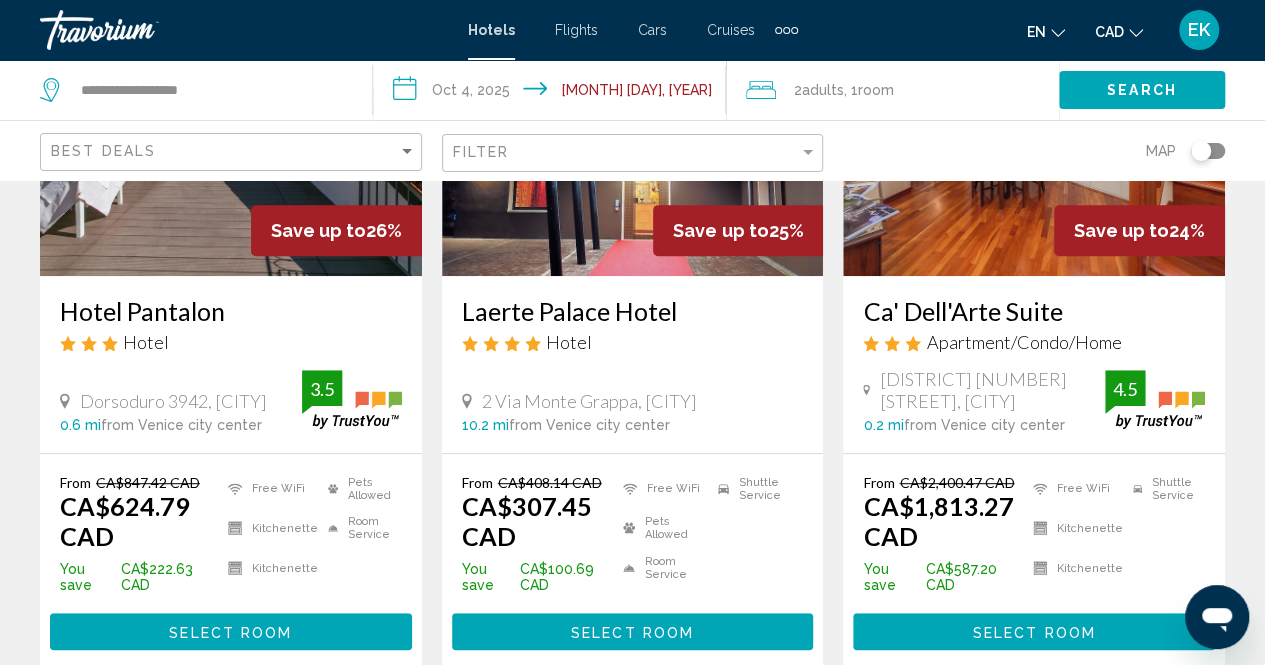 scroll, scrollTop: 306, scrollLeft: 0, axis: vertical 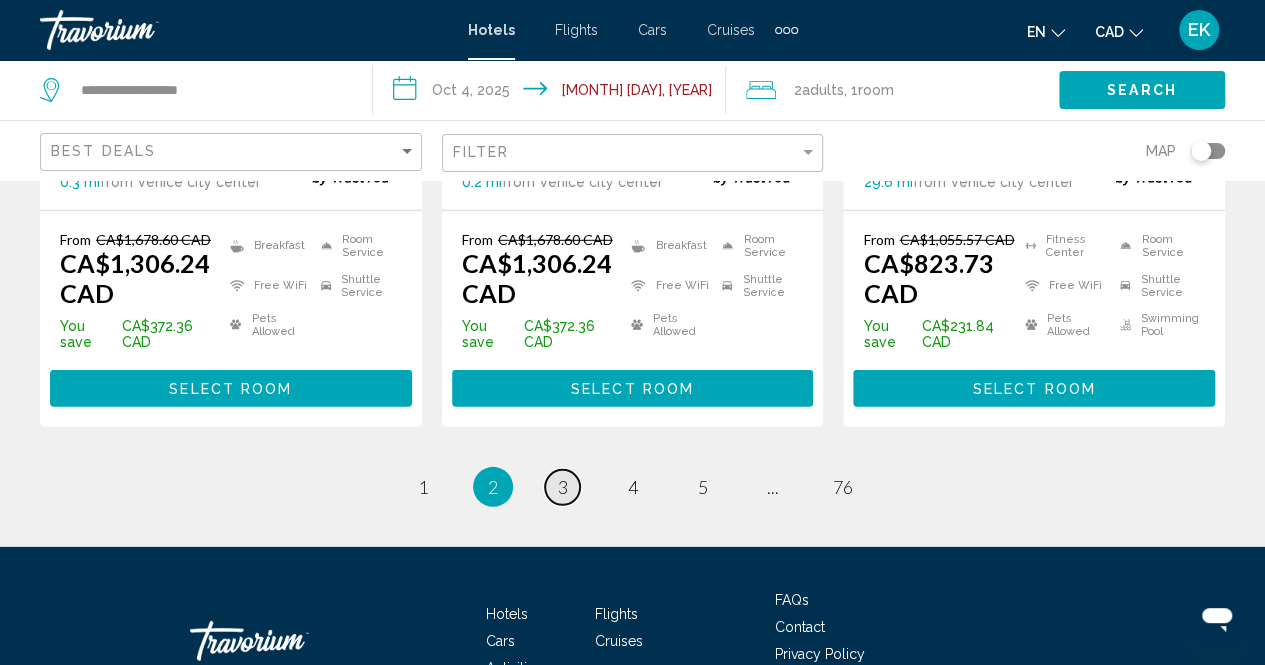click on "3" at bounding box center (563, 487) 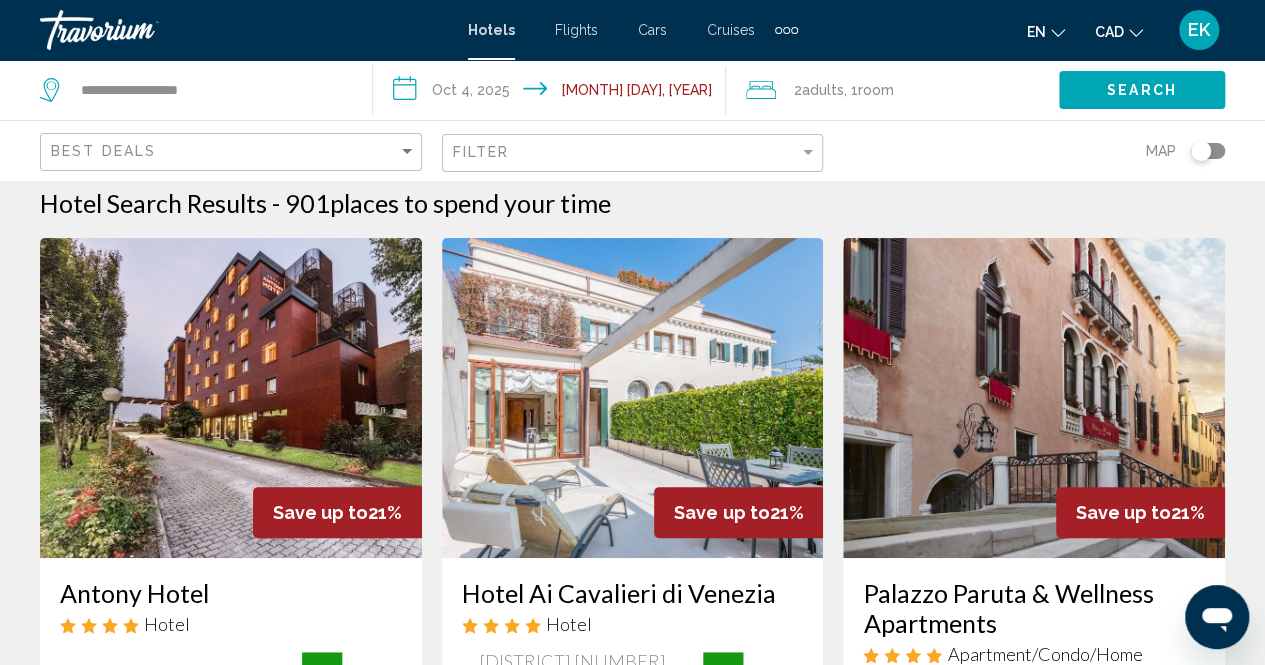 scroll, scrollTop: 0, scrollLeft: 0, axis: both 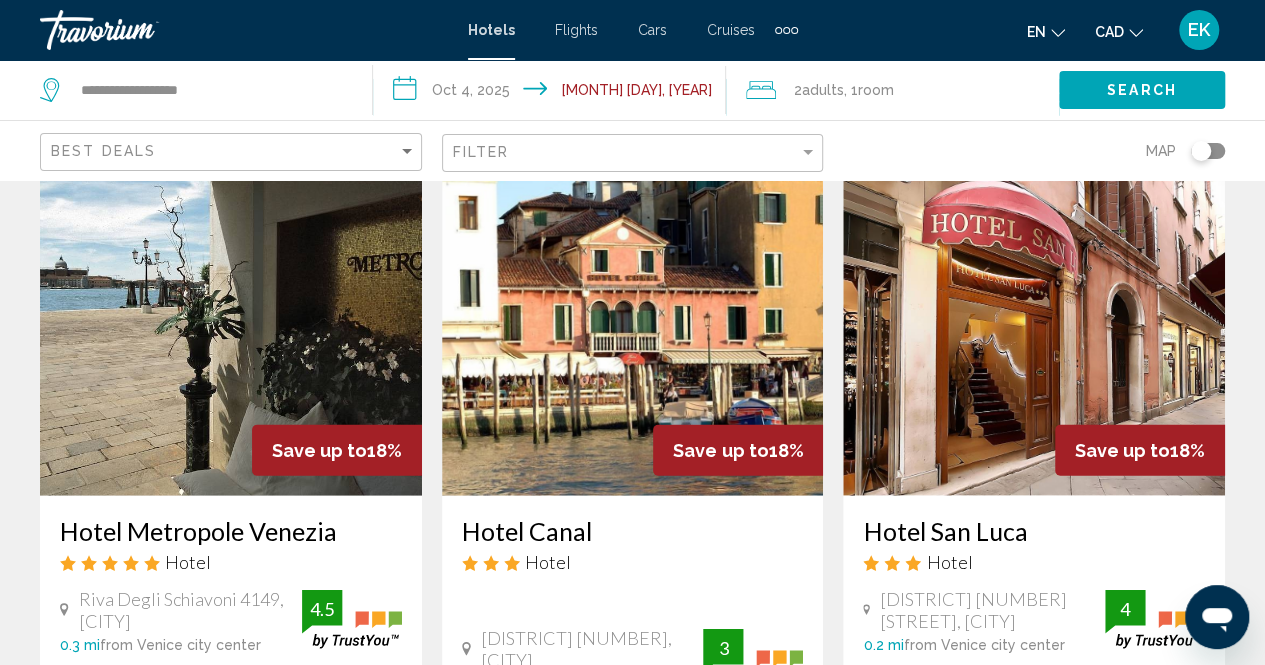 click at bounding box center [1034, 336] 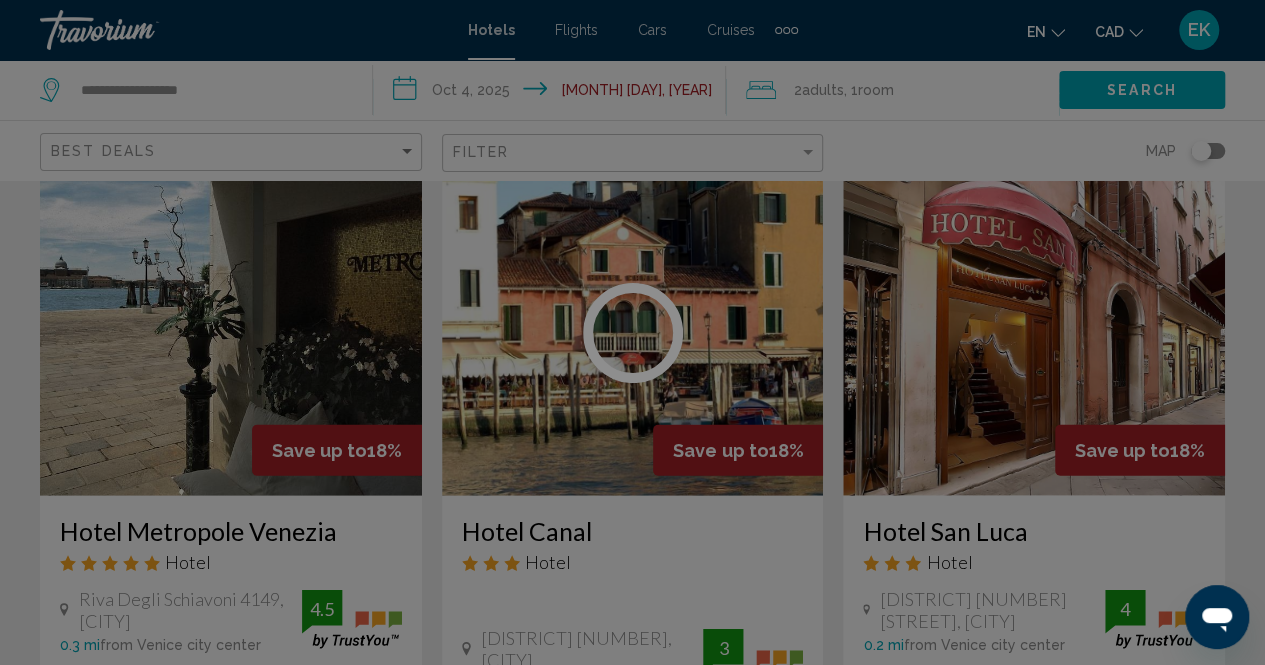 scroll, scrollTop: 0, scrollLeft: 0, axis: both 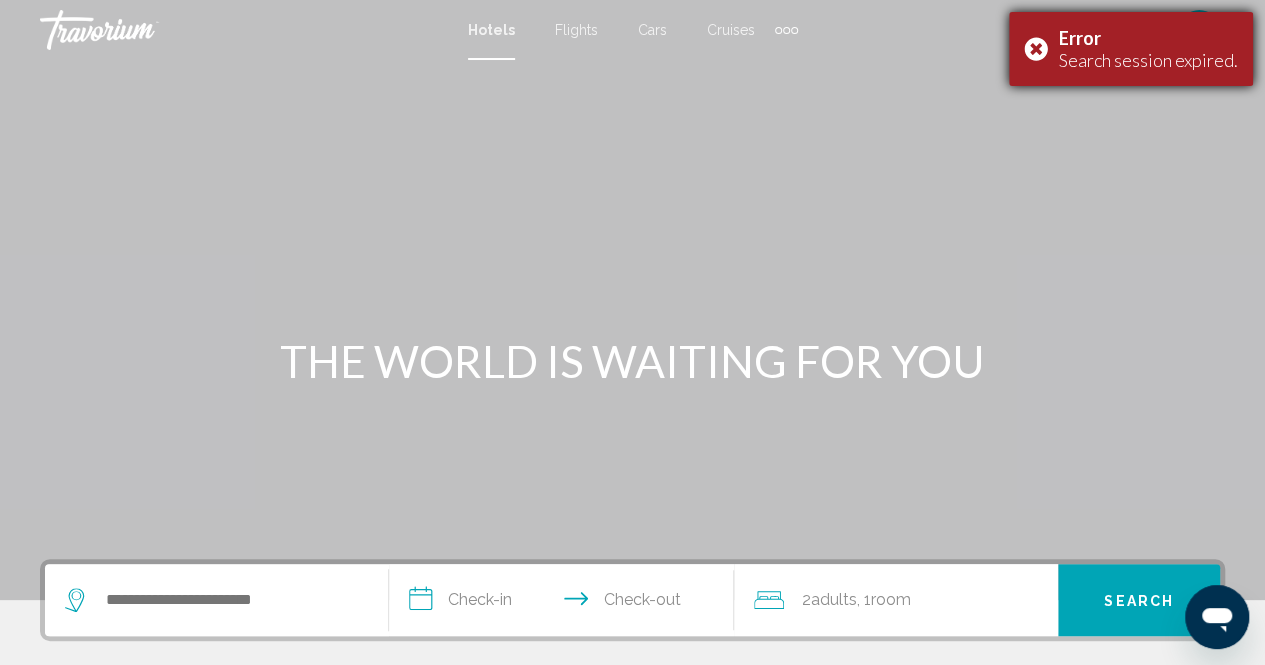 click on "Error   Search session expired." at bounding box center [1131, 49] 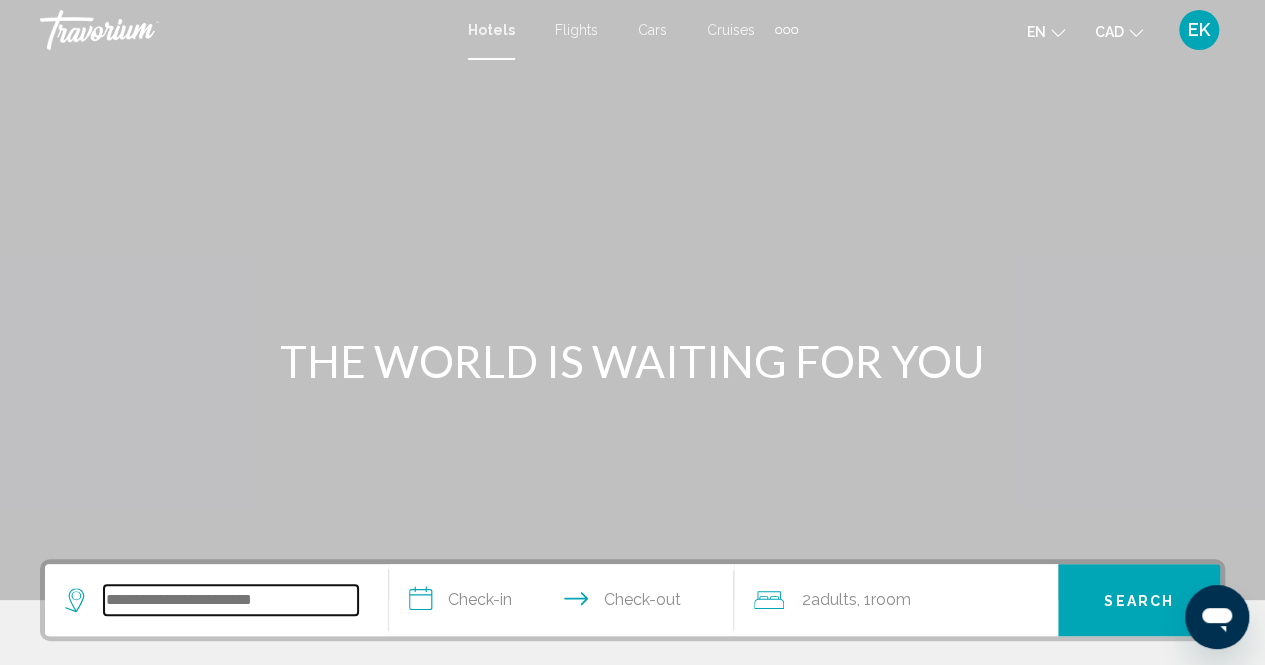 click at bounding box center (231, 600) 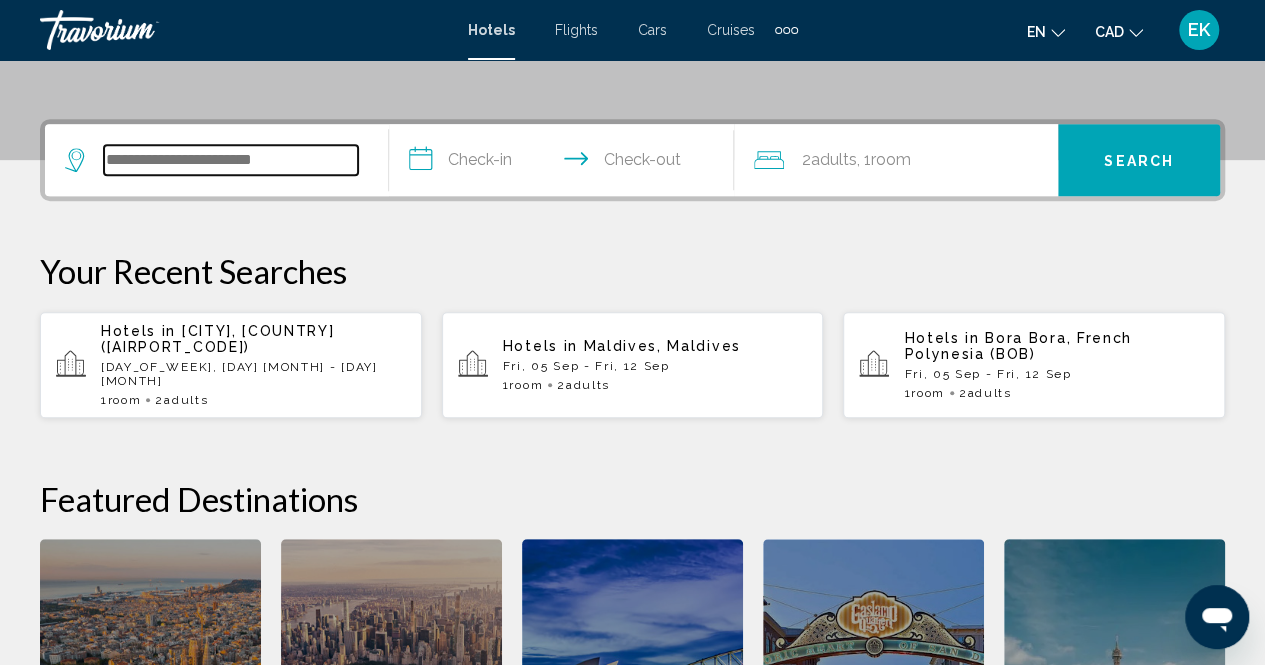 scroll, scrollTop: 494, scrollLeft: 0, axis: vertical 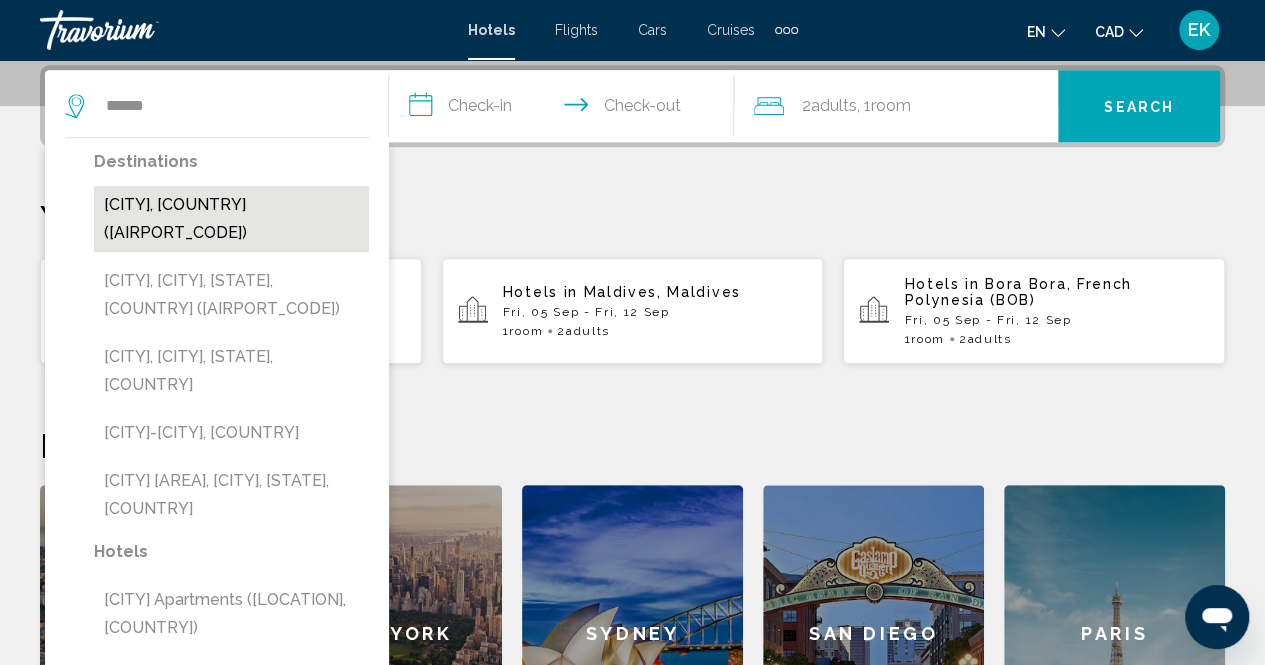 click on "[CITY], [COUNTRY] ([AIRPORT_CODE])" at bounding box center [231, 219] 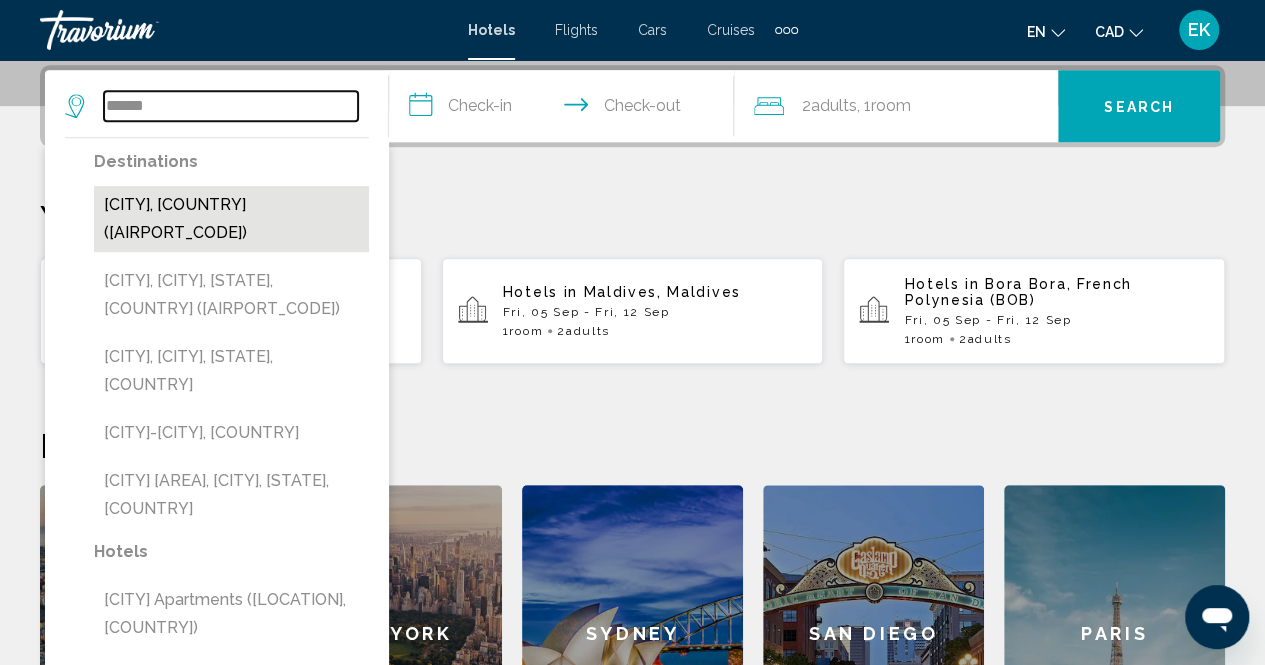 type on "**********" 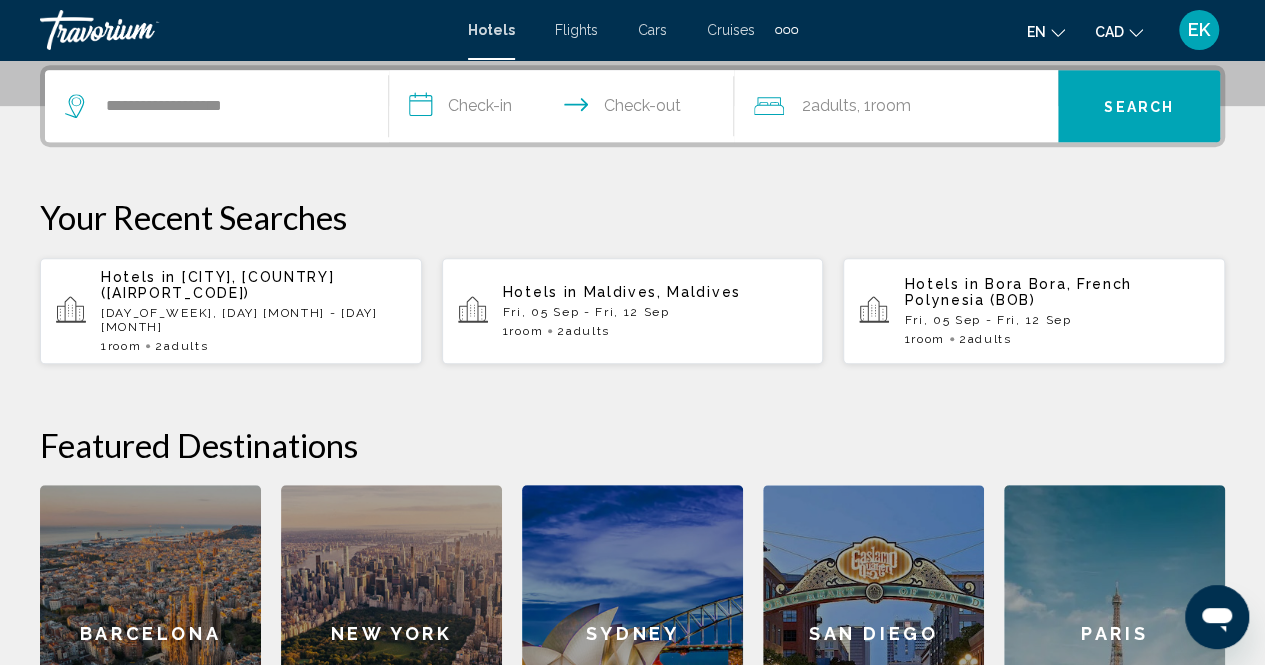 click on "**********" at bounding box center [565, 109] 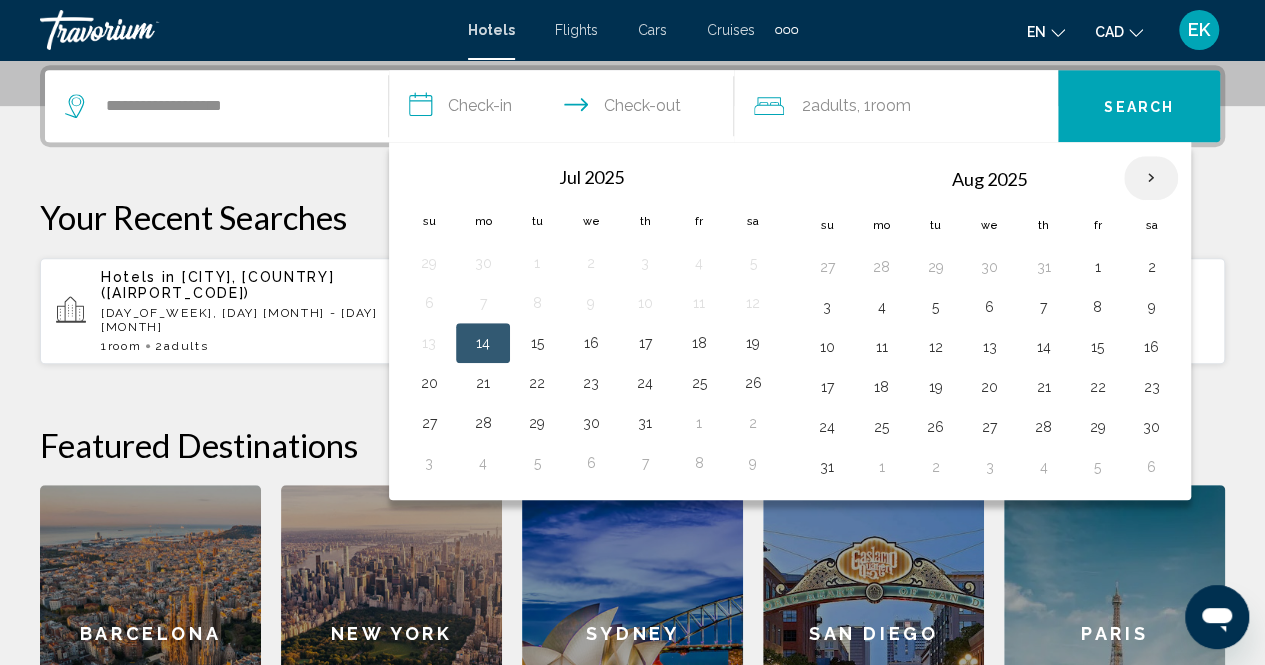 click at bounding box center (1151, 178) 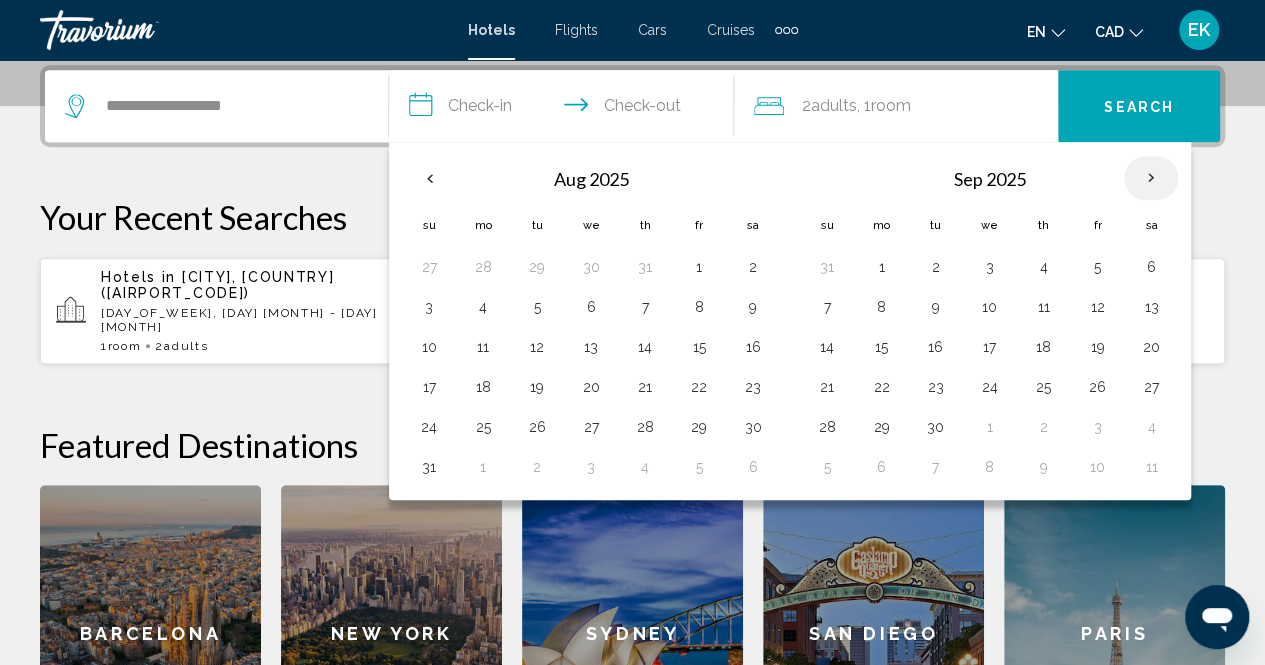 click at bounding box center (1151, 178) 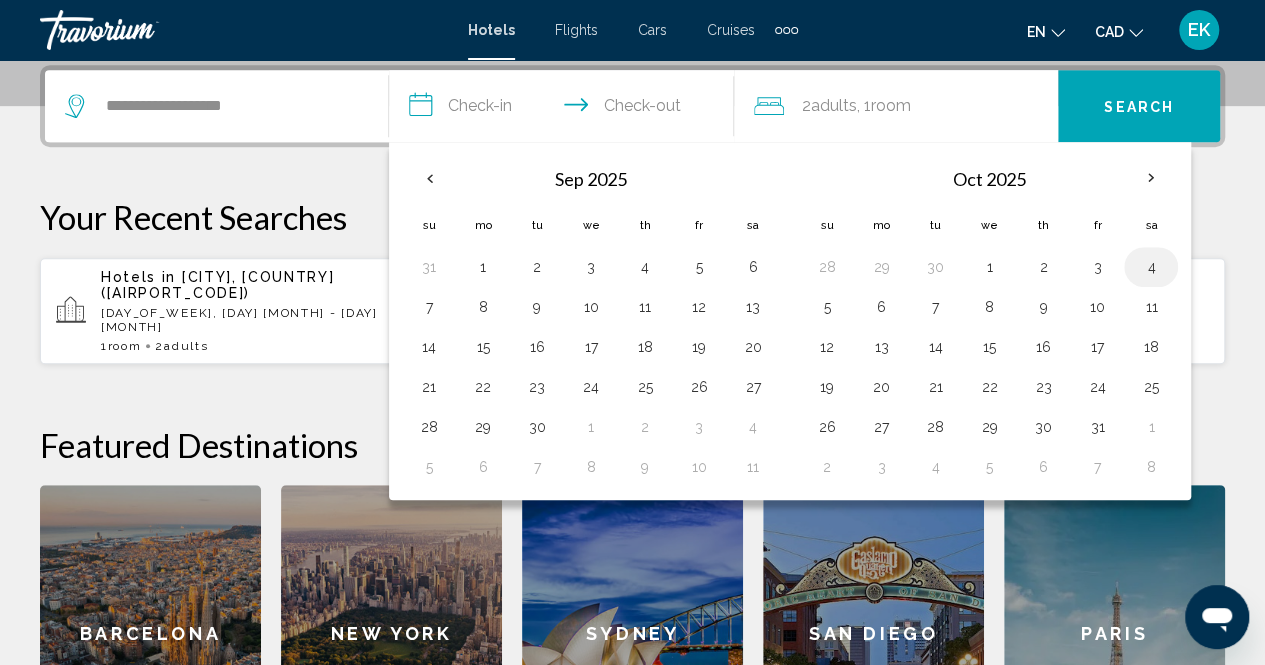 click on "4" at bounding box center (1151, 267) 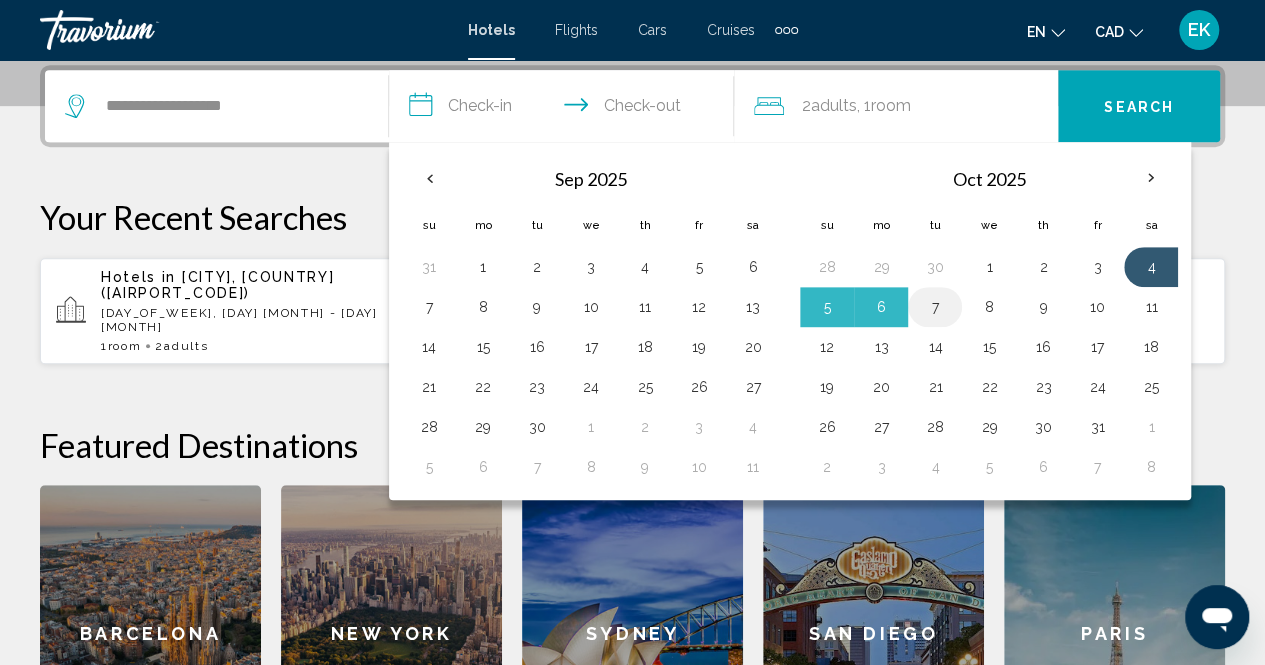 click on "7" at bounding box center [935, 307] 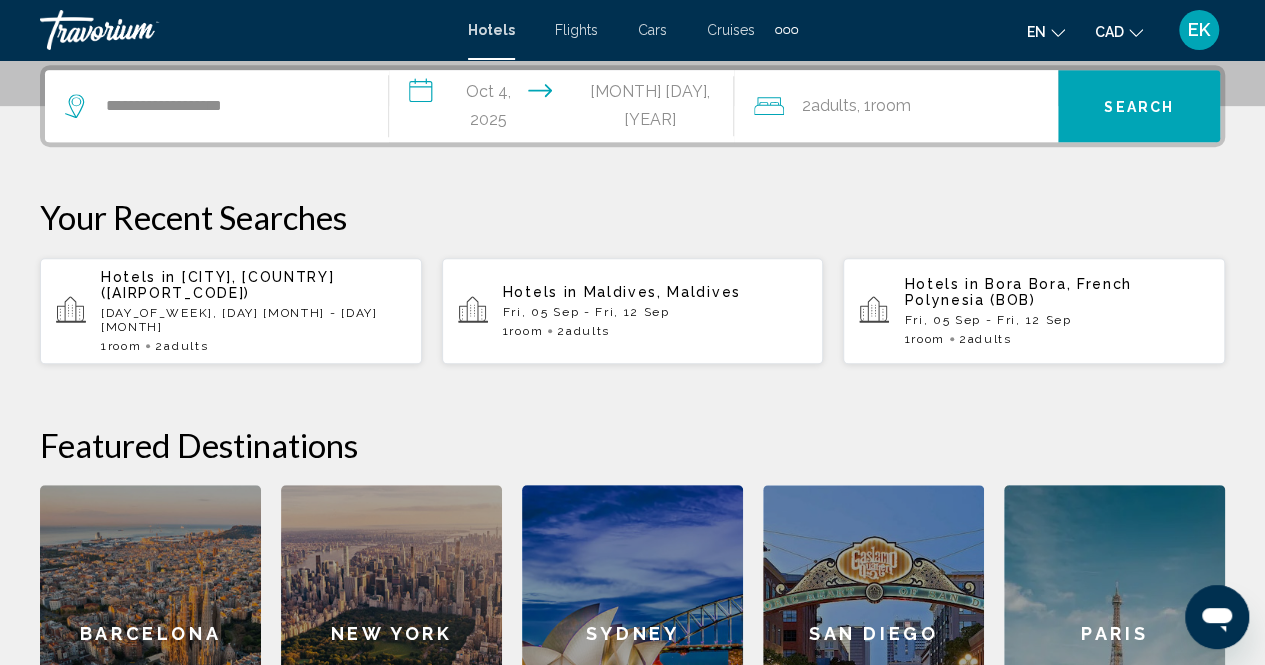 click on "Search" at bounding box center [1139, 106] 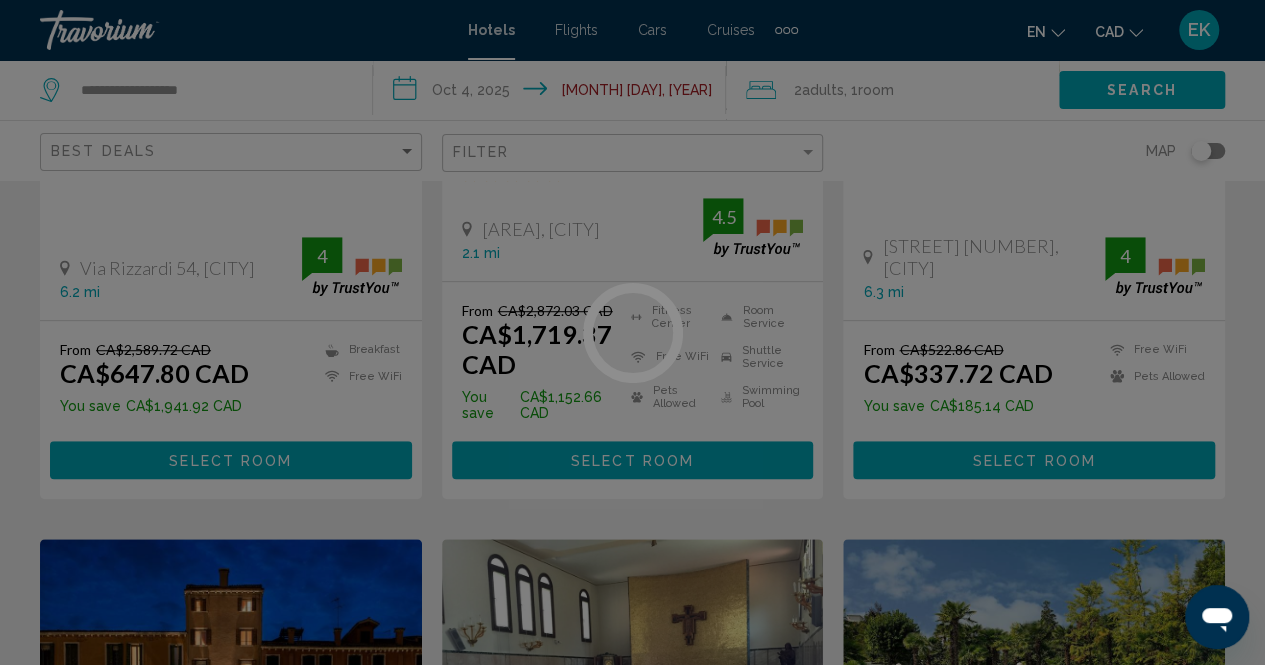 scroll, scrollTop: 0, scrollLeft: 0, axis: both 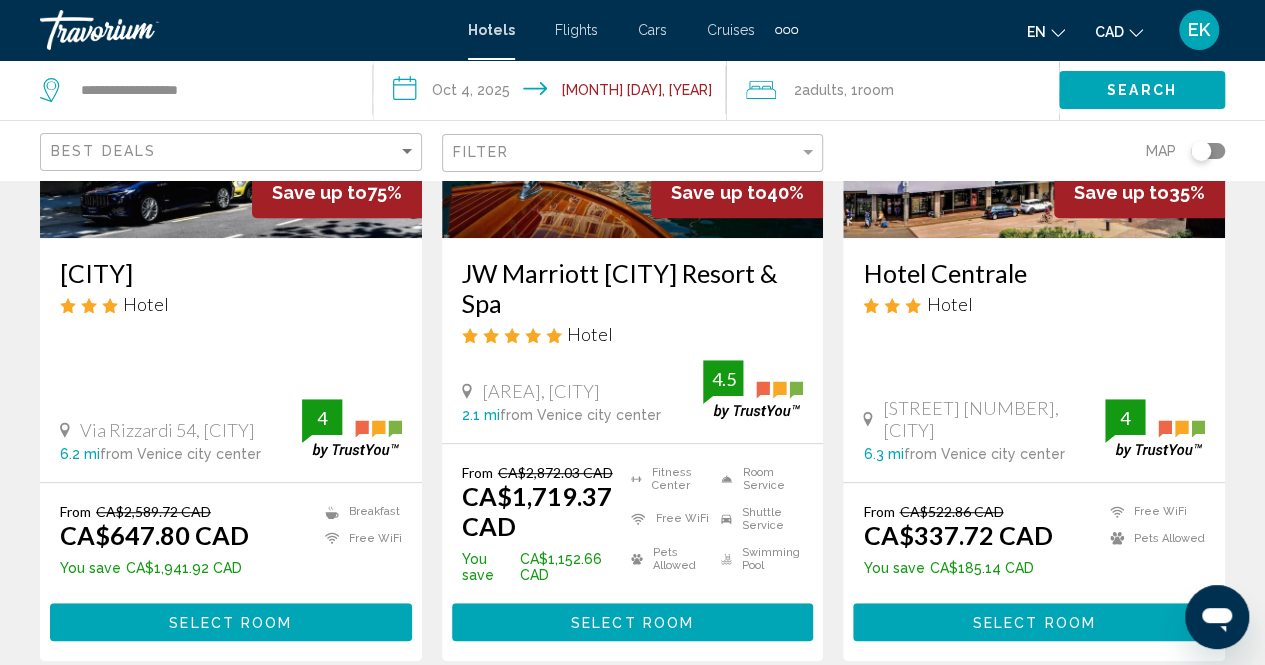 click at bounding box center [1034, 78] 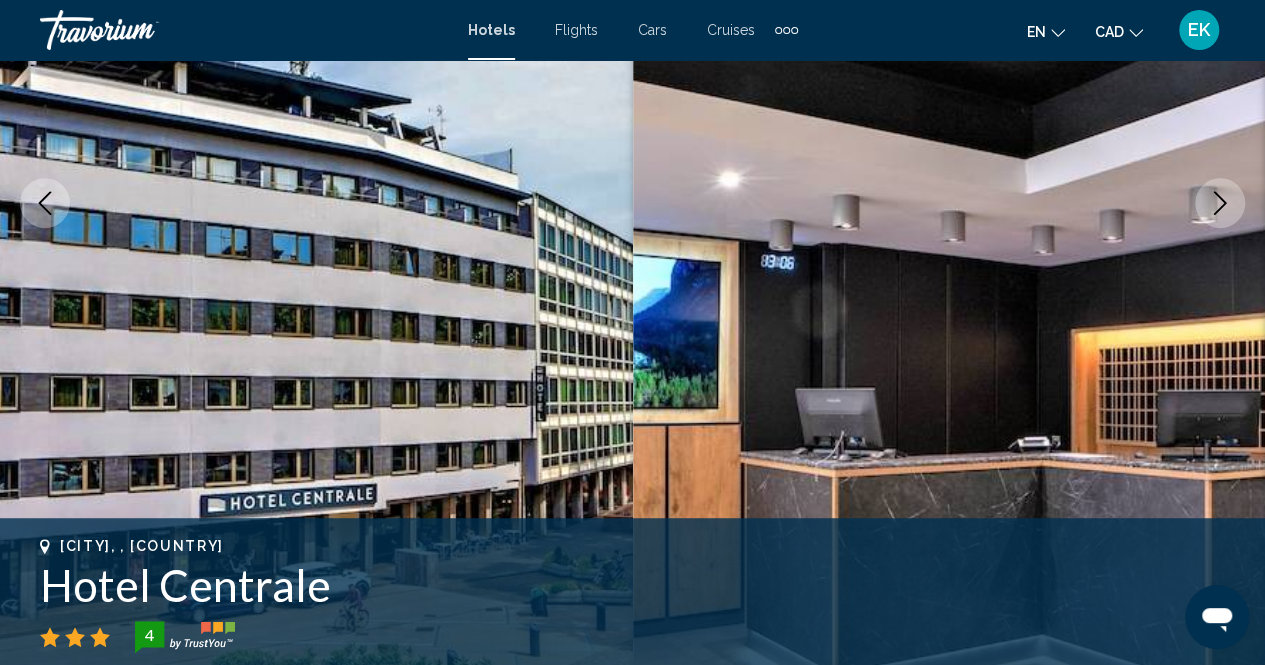 scroll, scrollTop: 202, scrollLeft: 0, axis: vertical 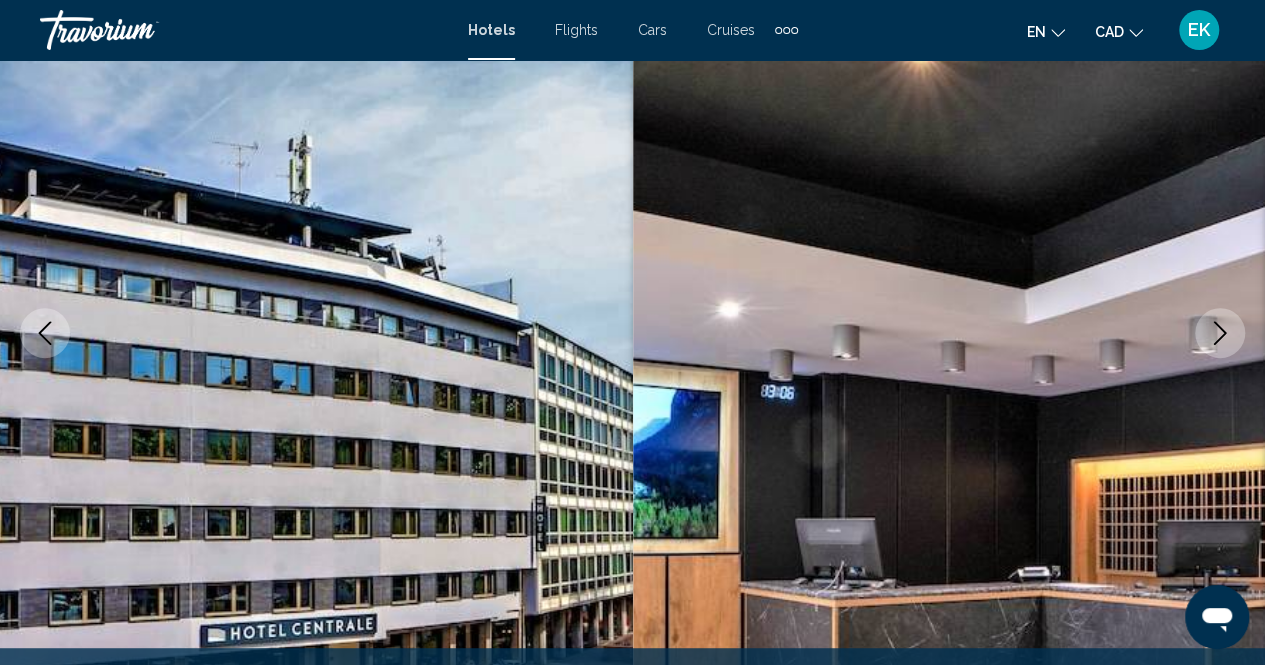 click 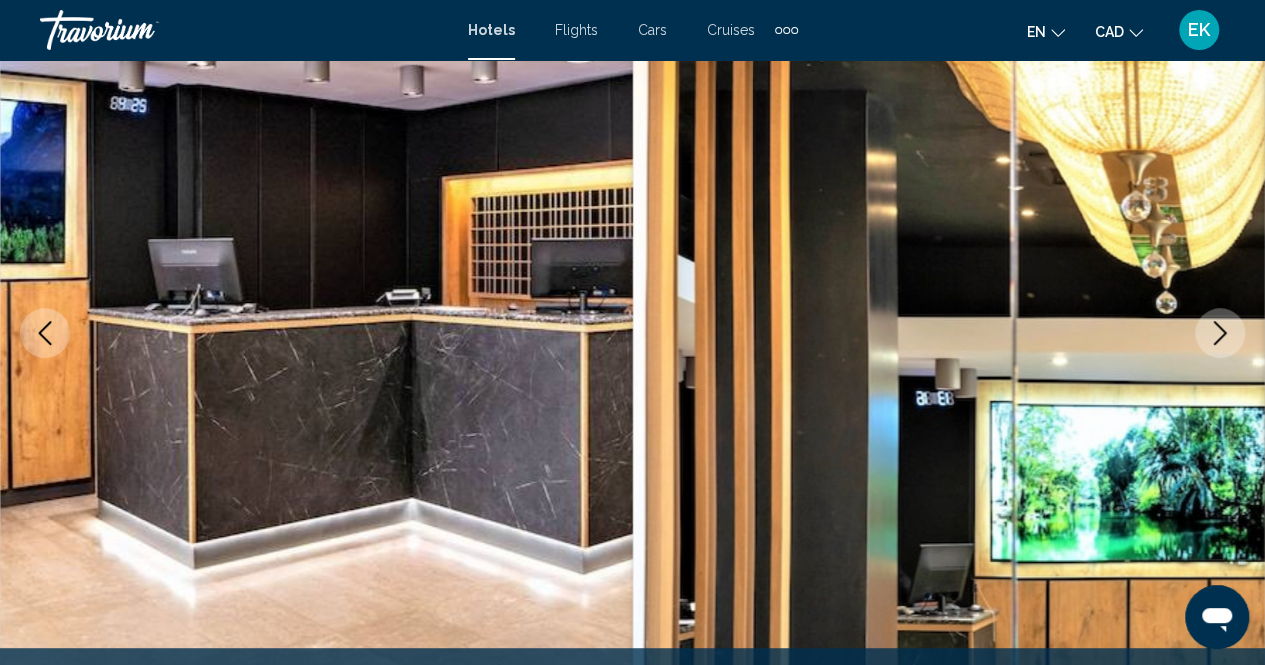 click 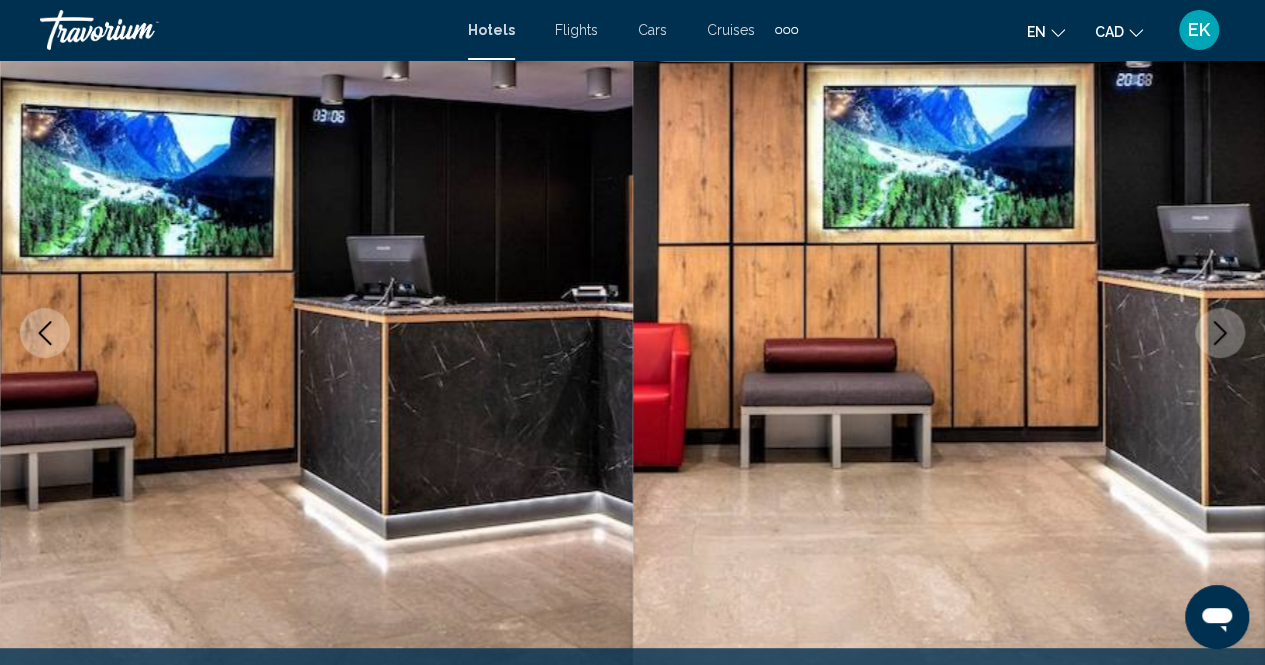 click 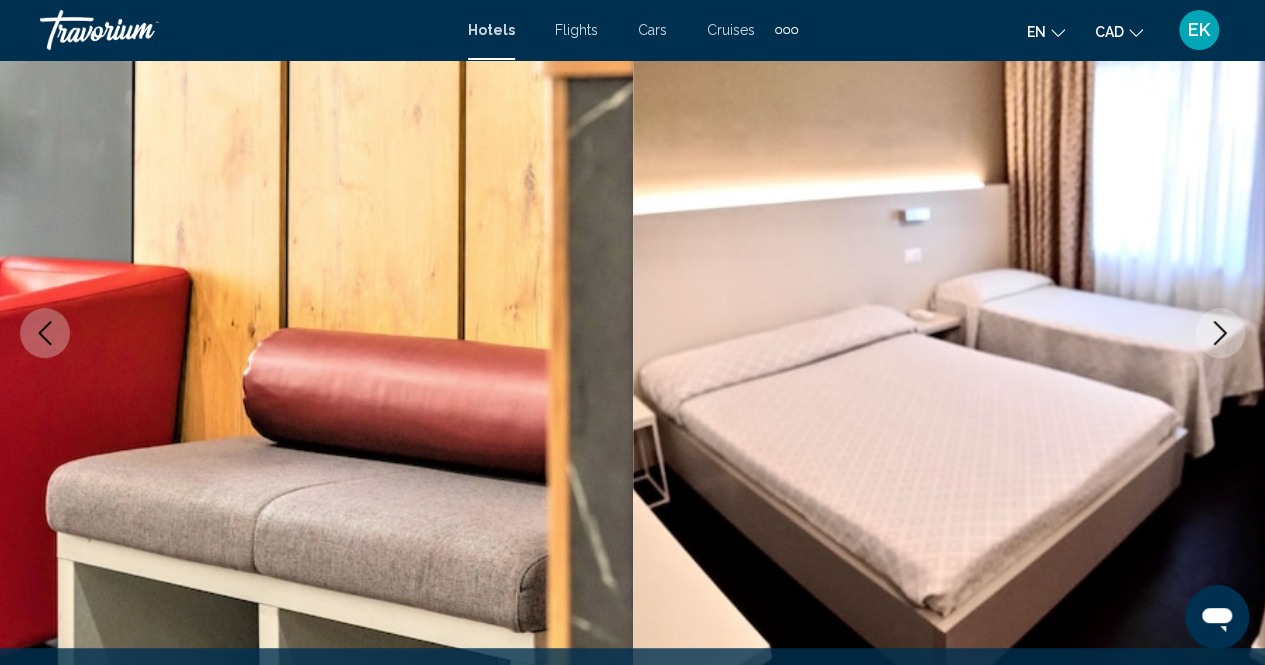 click 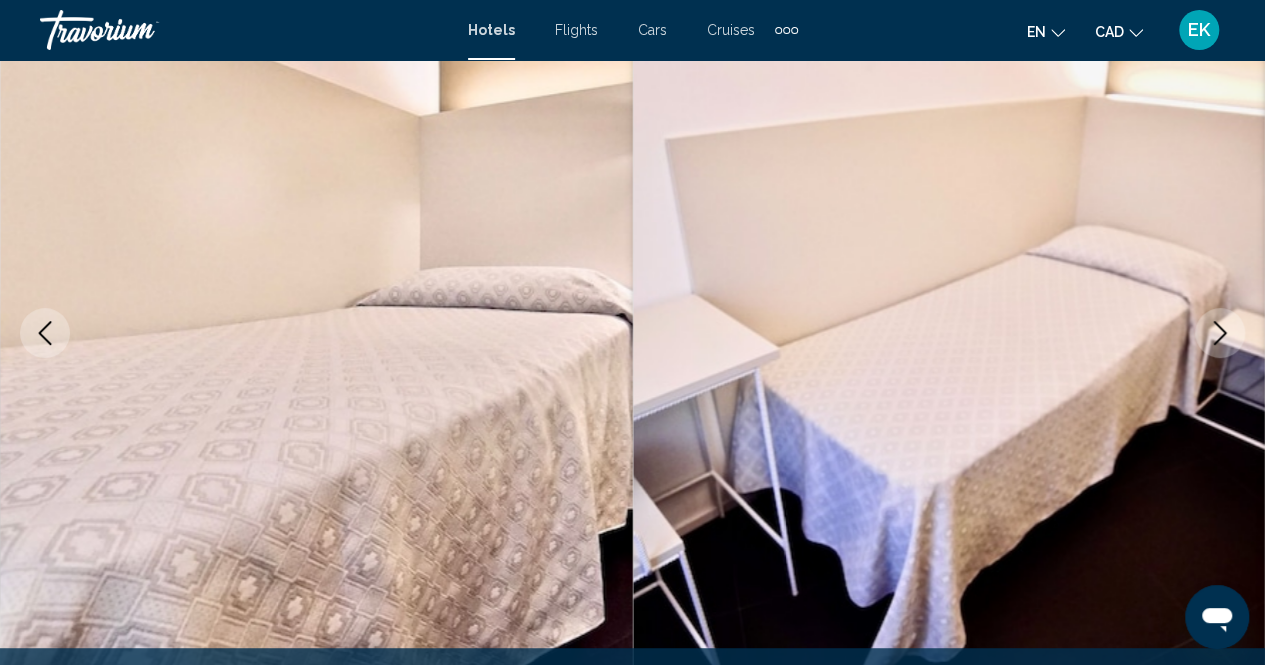 click 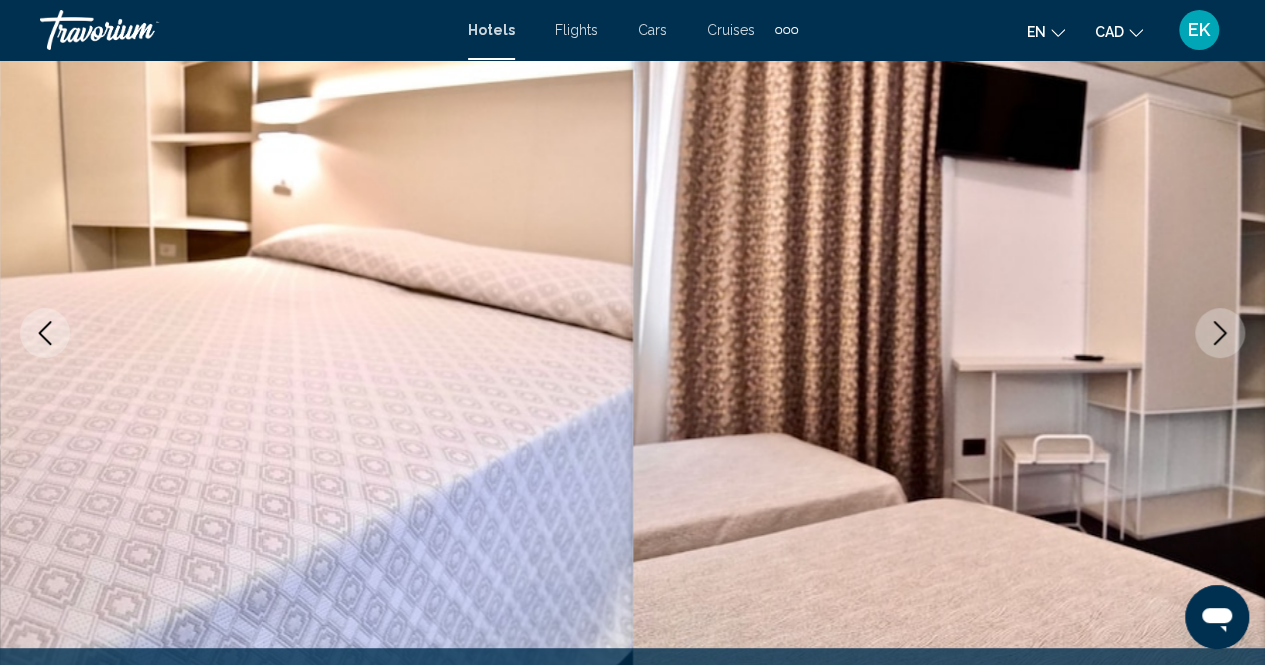 click 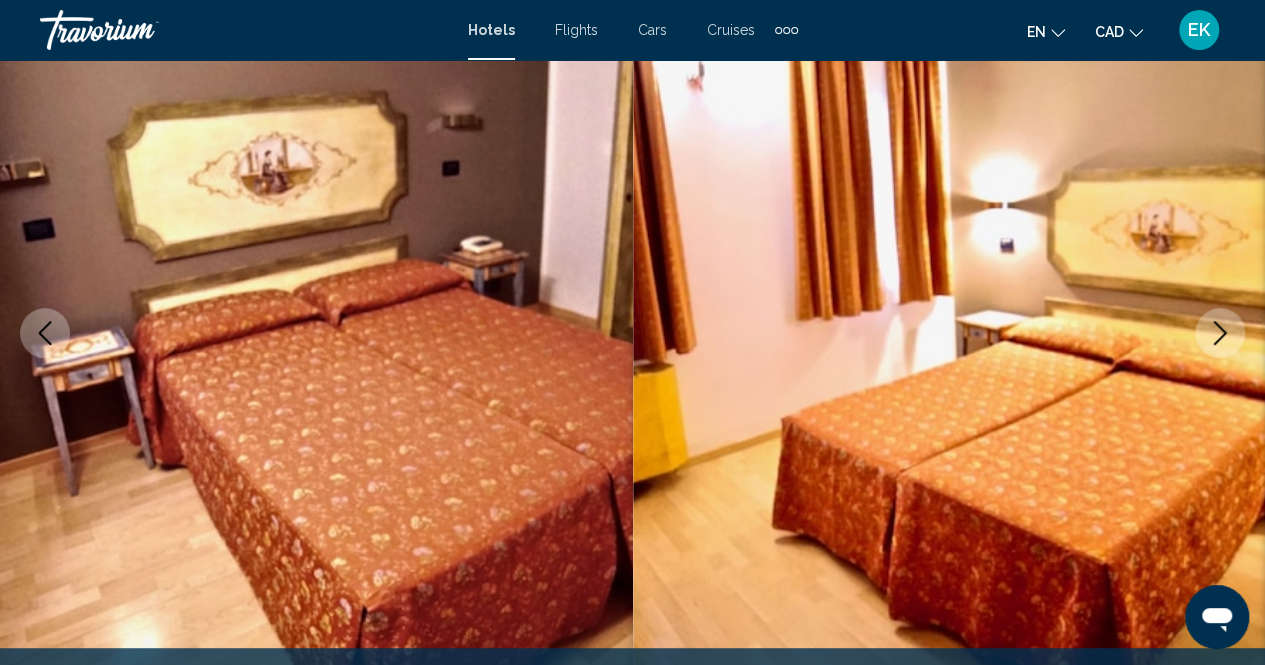 click 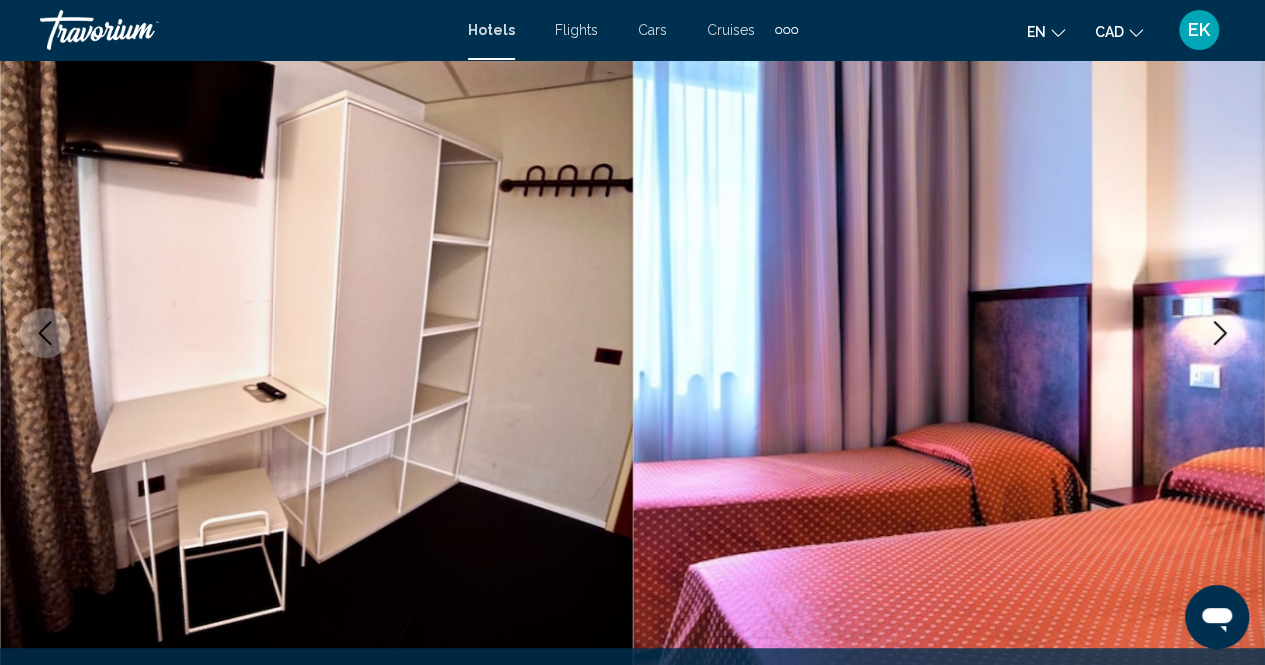 click 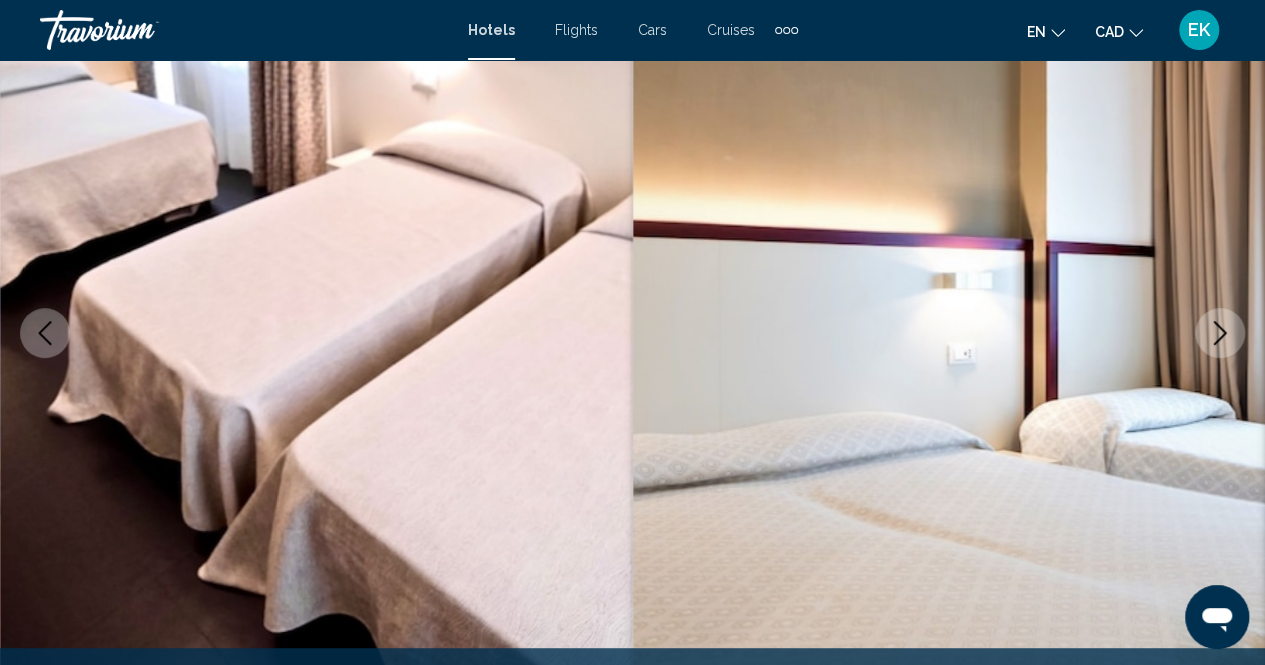 click 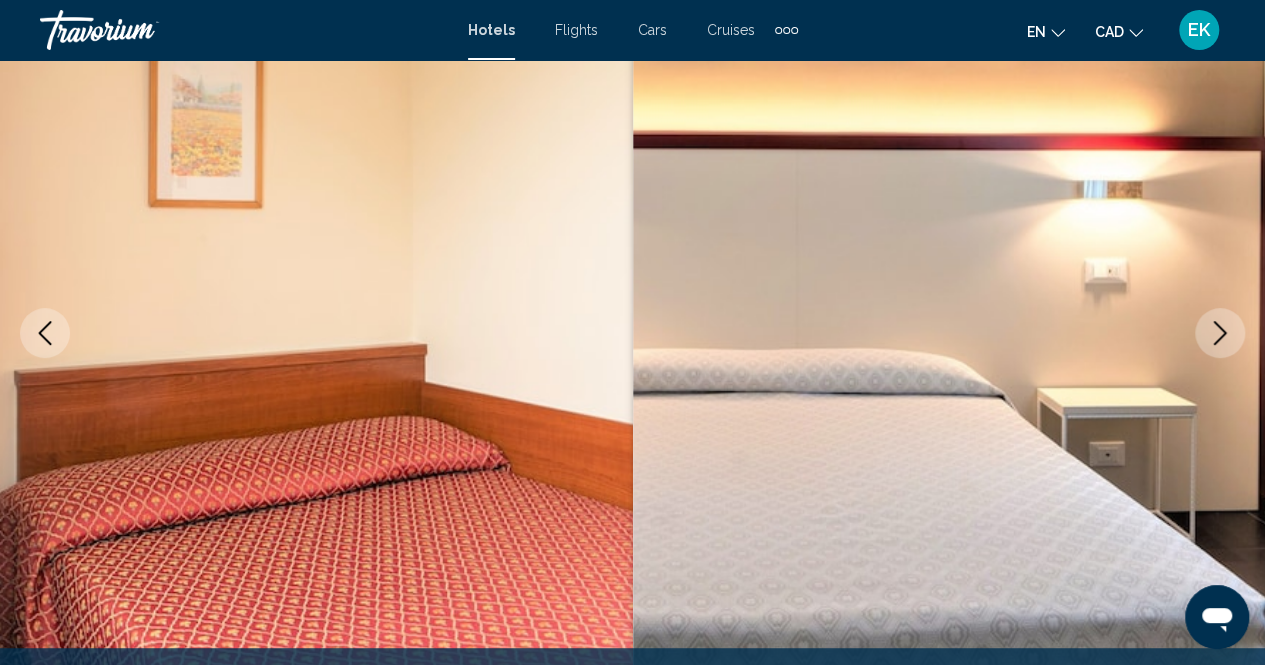 click 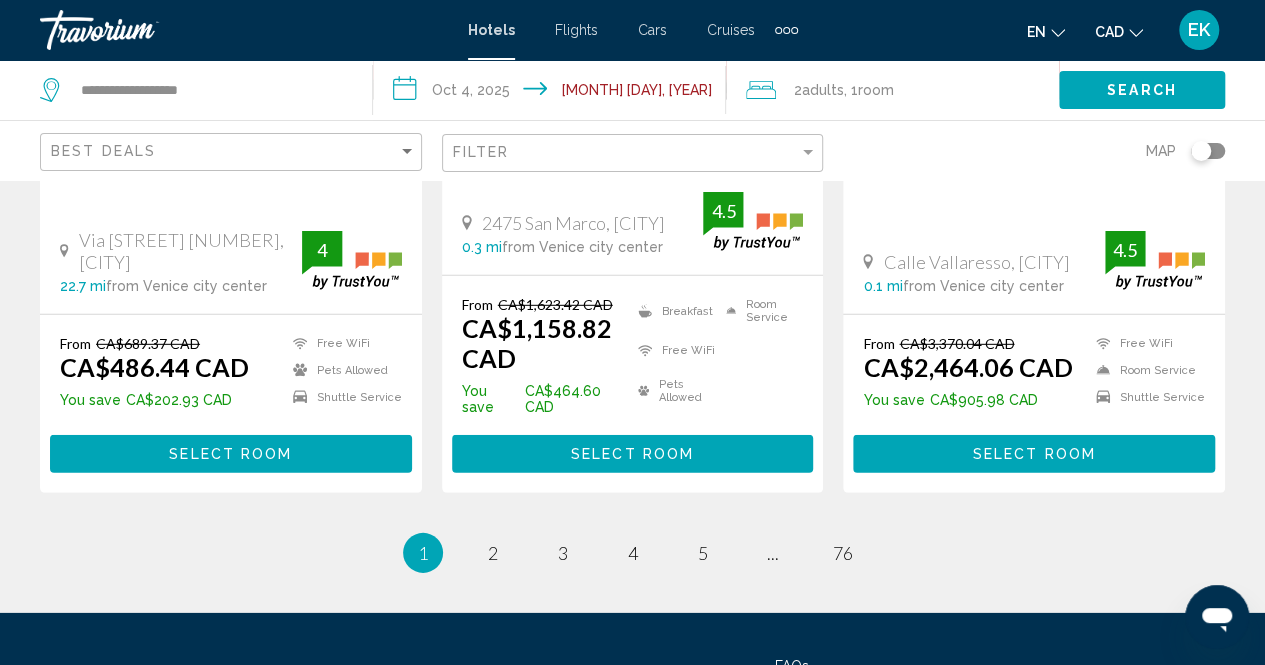 scroll, scrollTop: 2826, scrollLeft: 0, axis: vertical 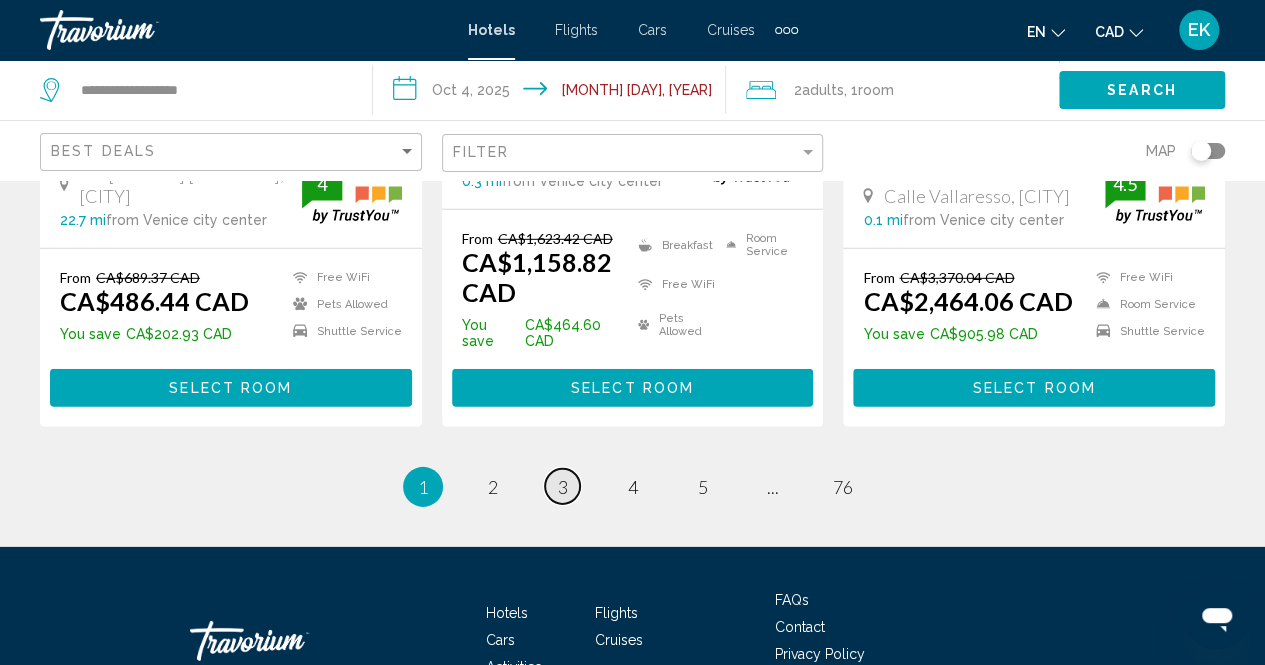 click on "page  3" at bounding box center (562, 486) 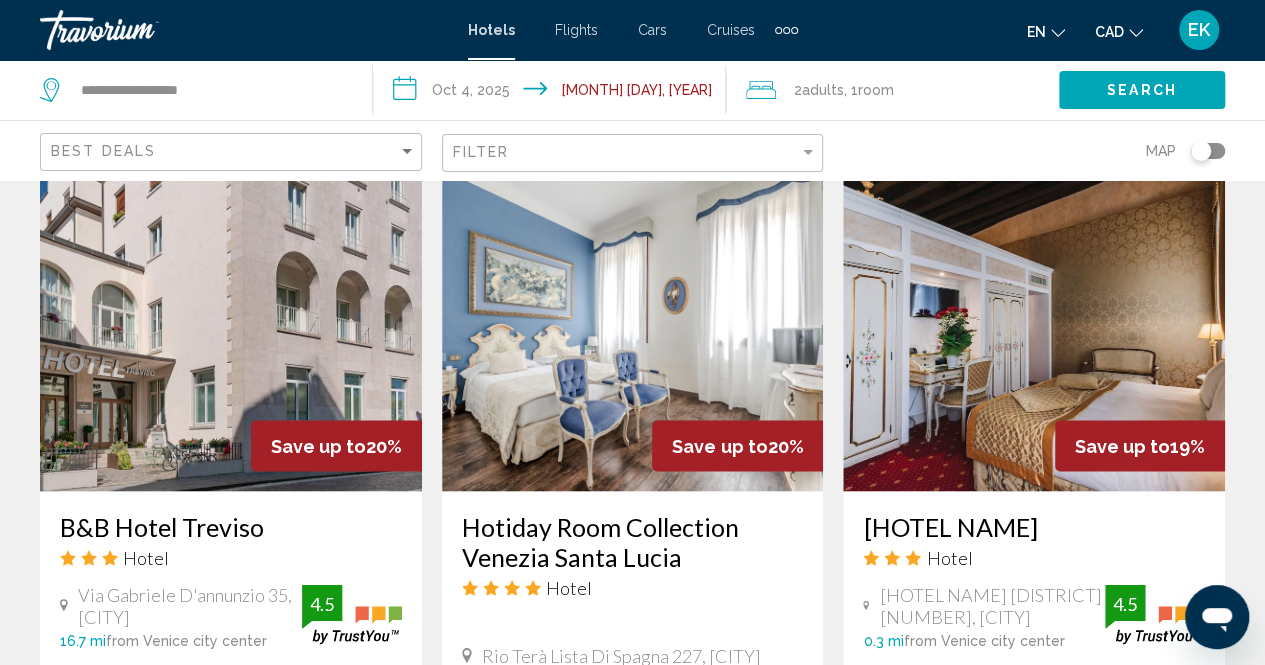 scroll, scrollTop: 1628, scrollLeft: 0, axis: vertical 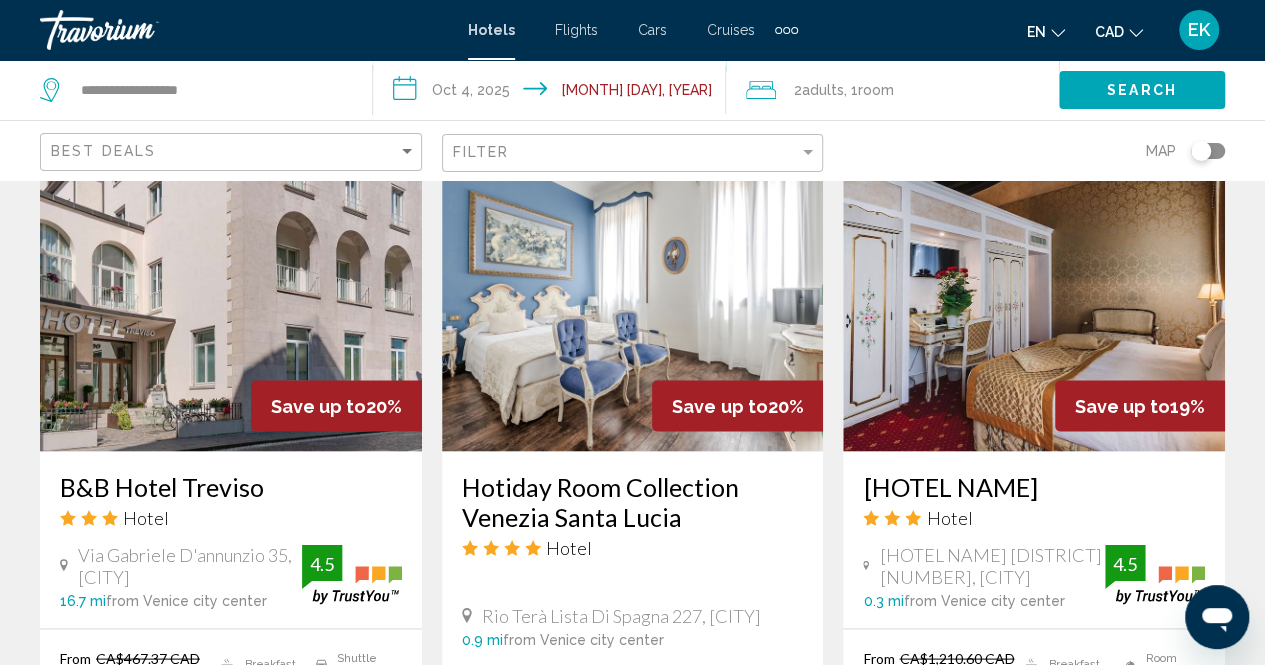 click on "Save up to  20%   Hotiday Room Collection [CITY] Santa Lucia
Hotel
Rio Terà Lista Di Spagna 227, [CITY] 0.9 mi  from [CITY] city center from hotel From CA$1,127.83 CAD CA$904.41 CAD  You save  CA$223.42 CAD
Free WiFi  Select Room" at bounding box center [633, 488] 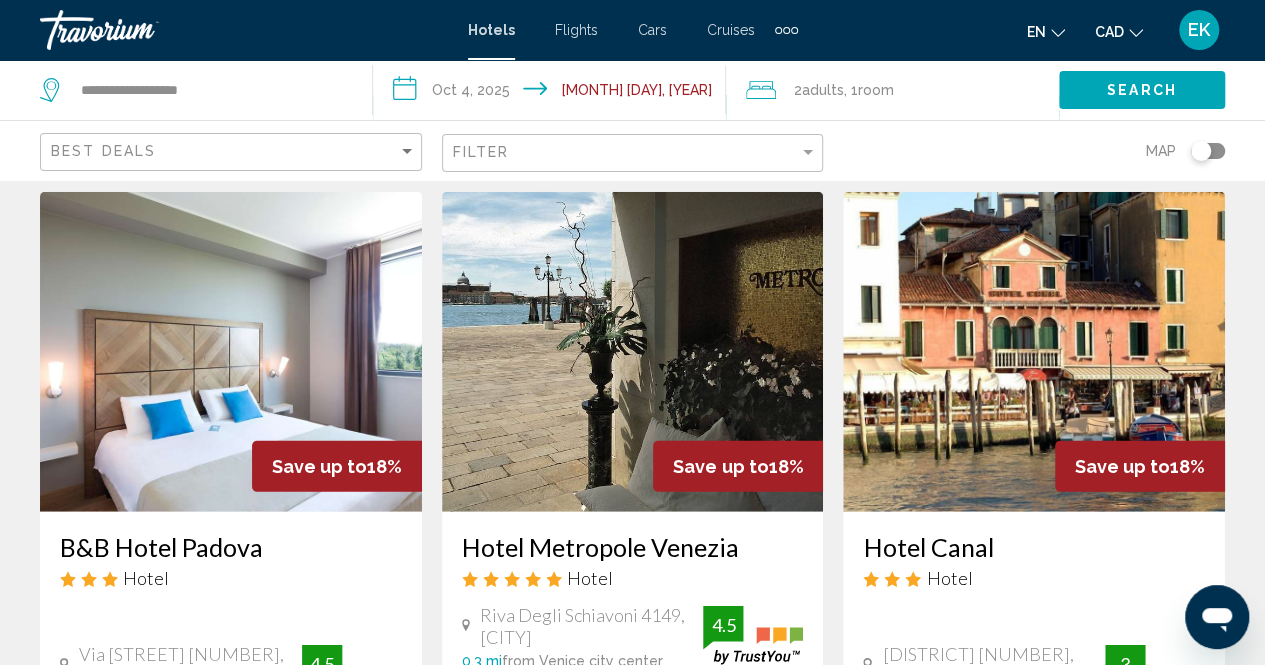 scroll, scrollTop: 2361, scrollLeft: 0, axis: vertical 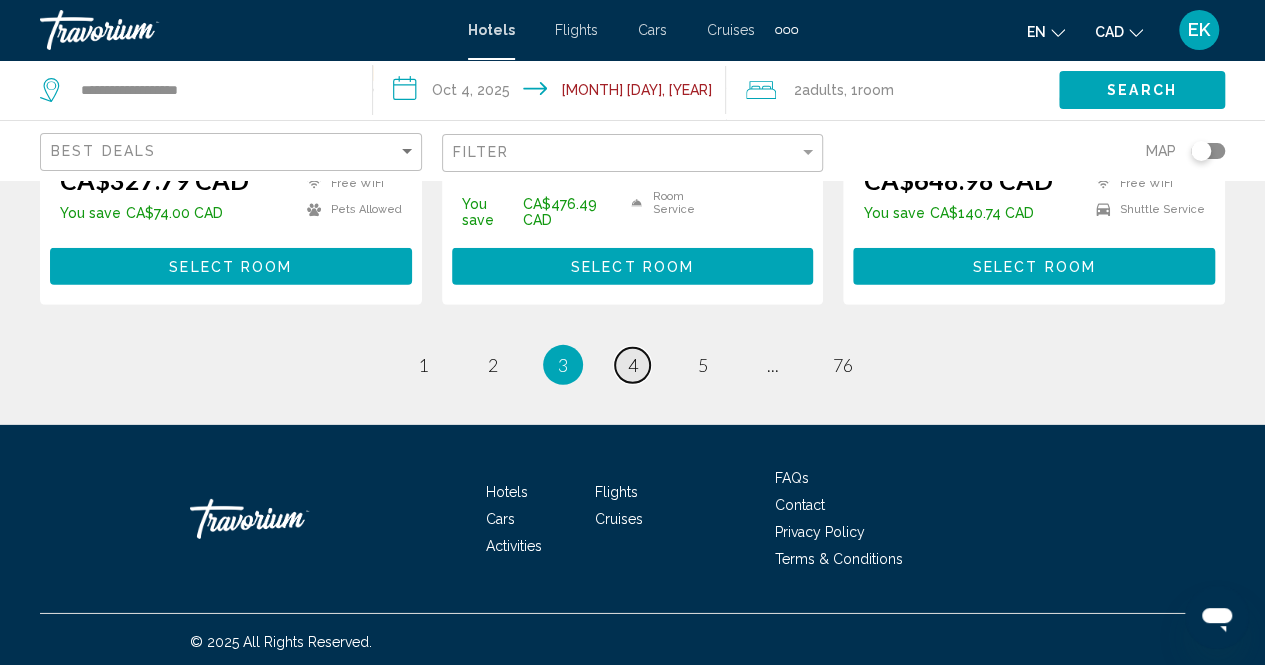 click on "4" at bounding box center (633, 365) 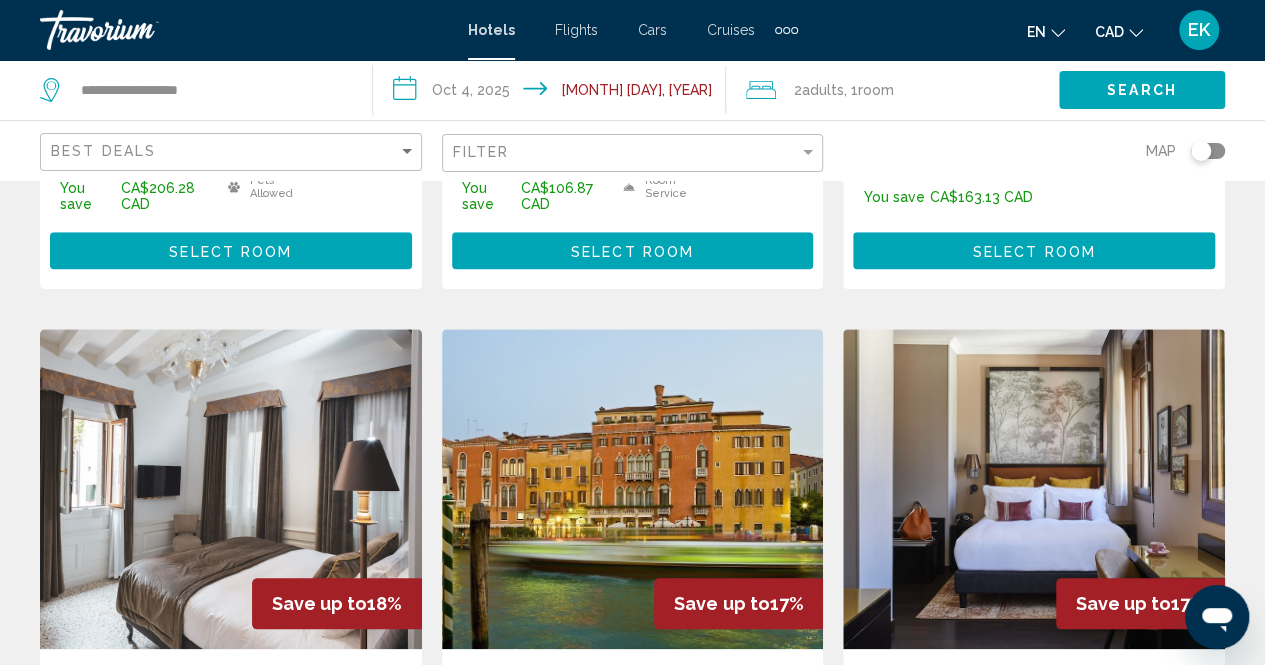 scroll, scrollTop: 0, scrollLeft: 0, axis: both 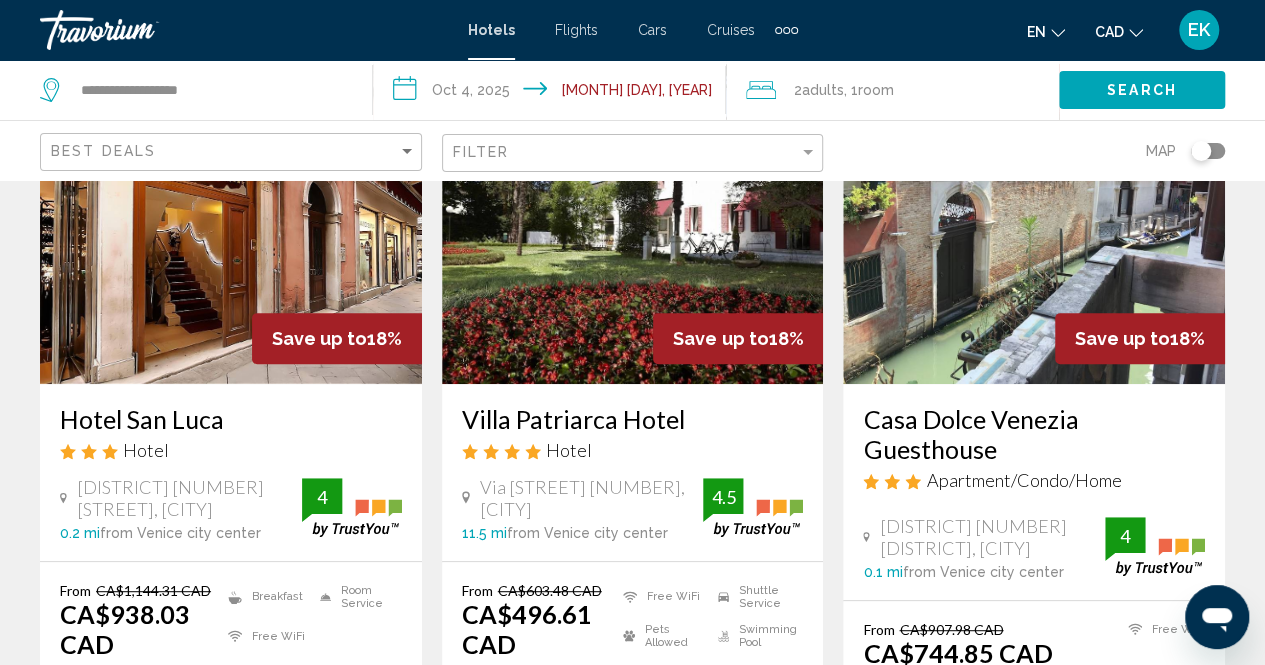 click at bounding box center [1034, 224] 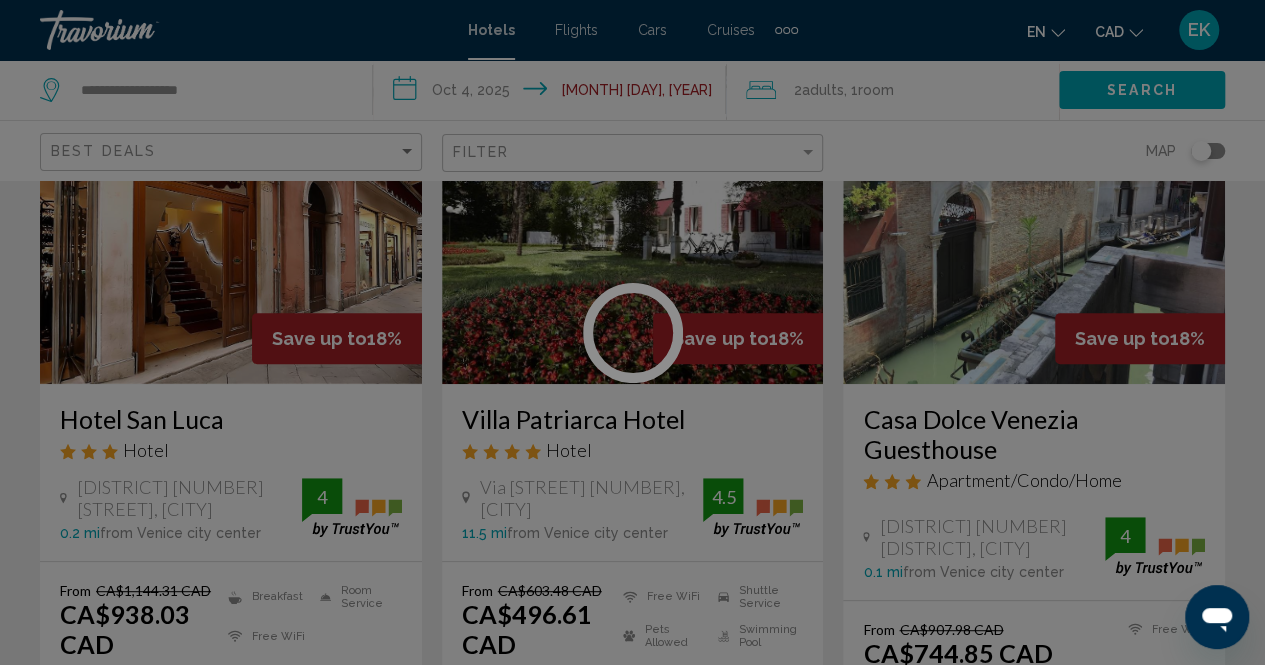 scroll, scrollTop: 202, scrollLeft: 0, axis: vertical 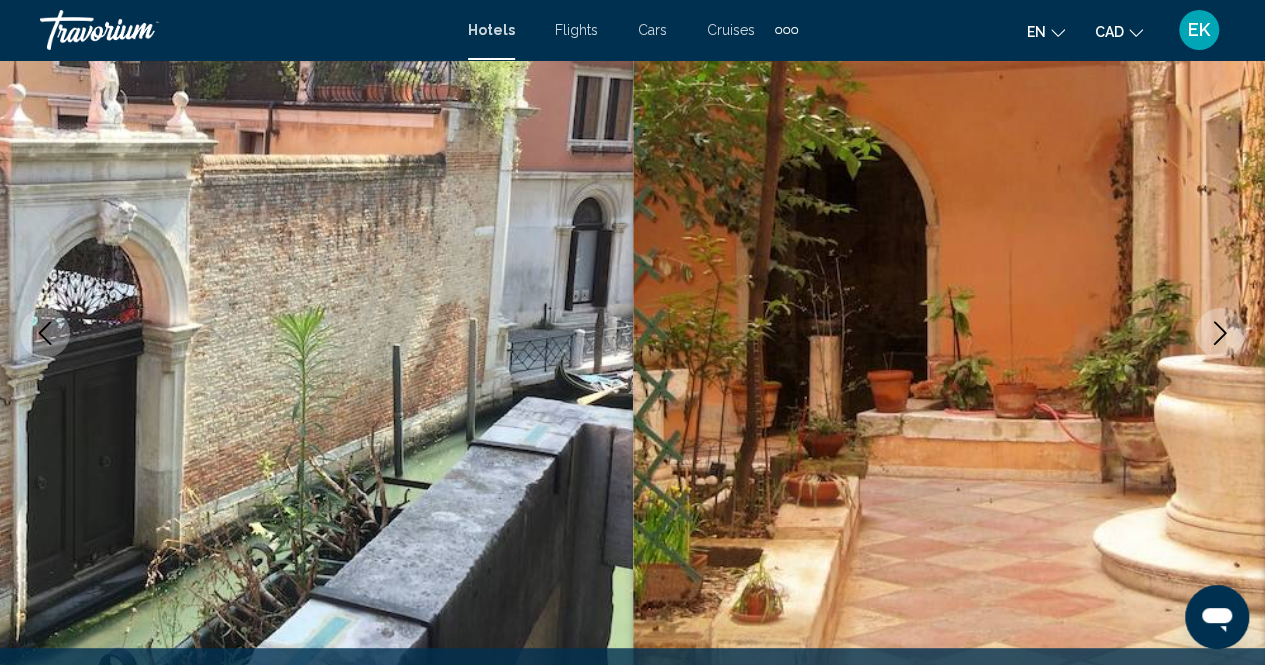 click 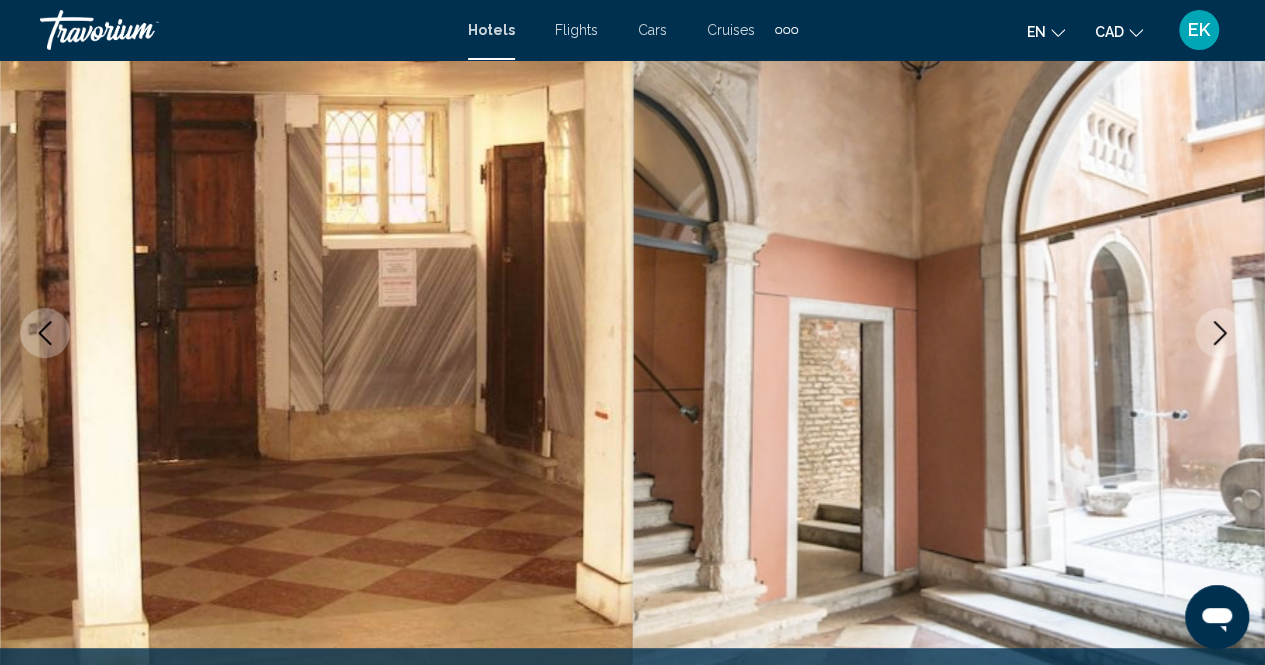 click 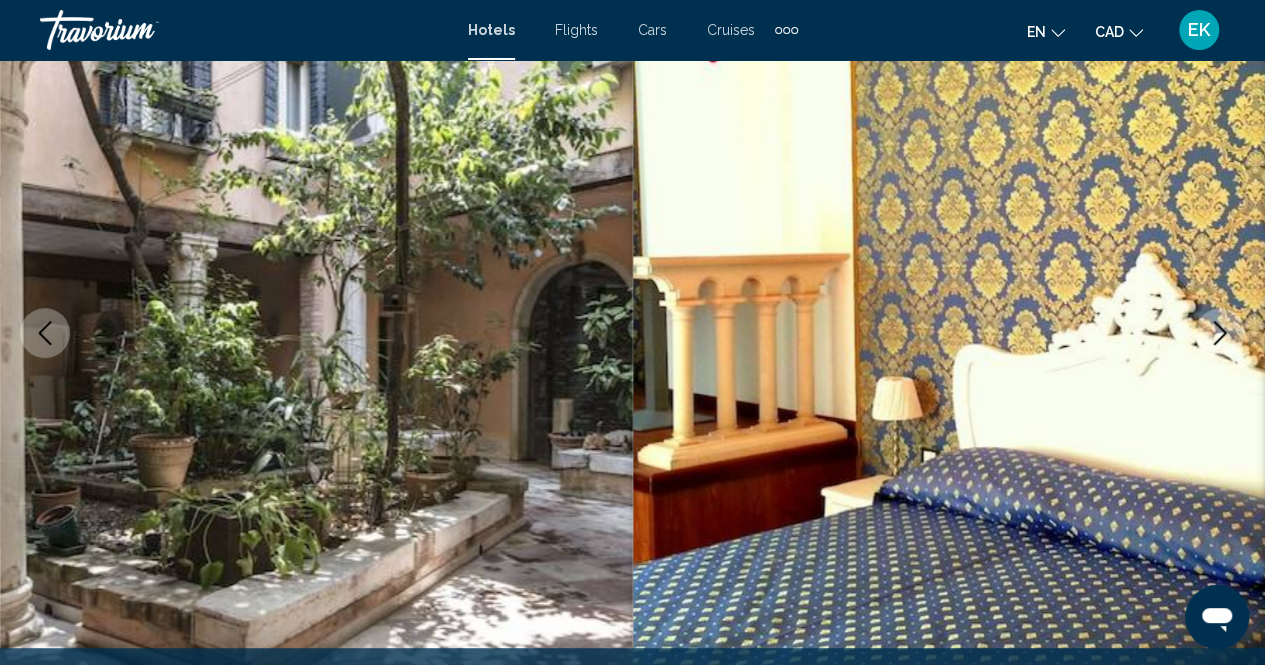 click 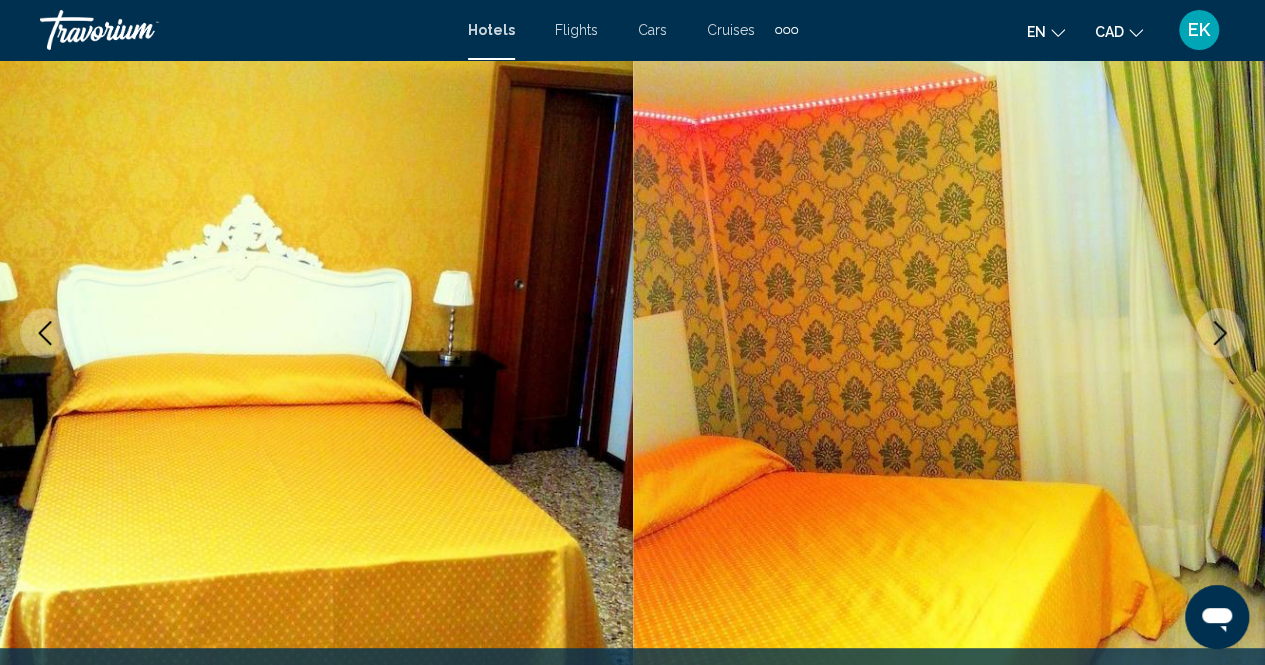 click 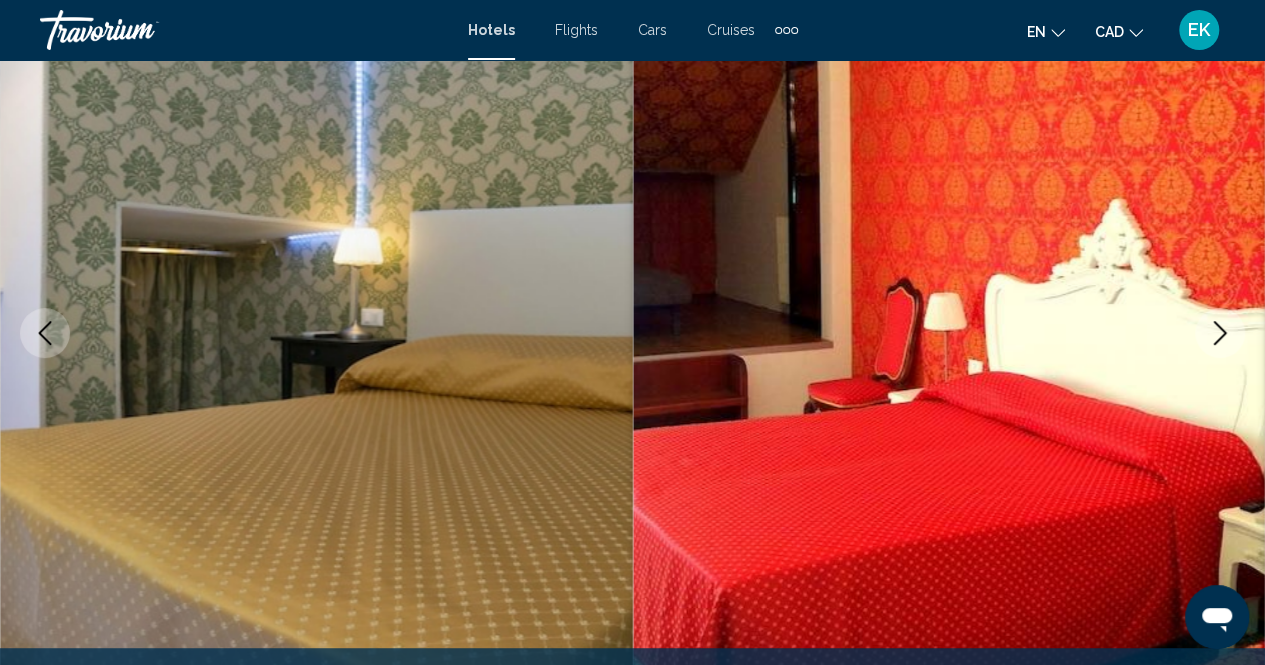 click 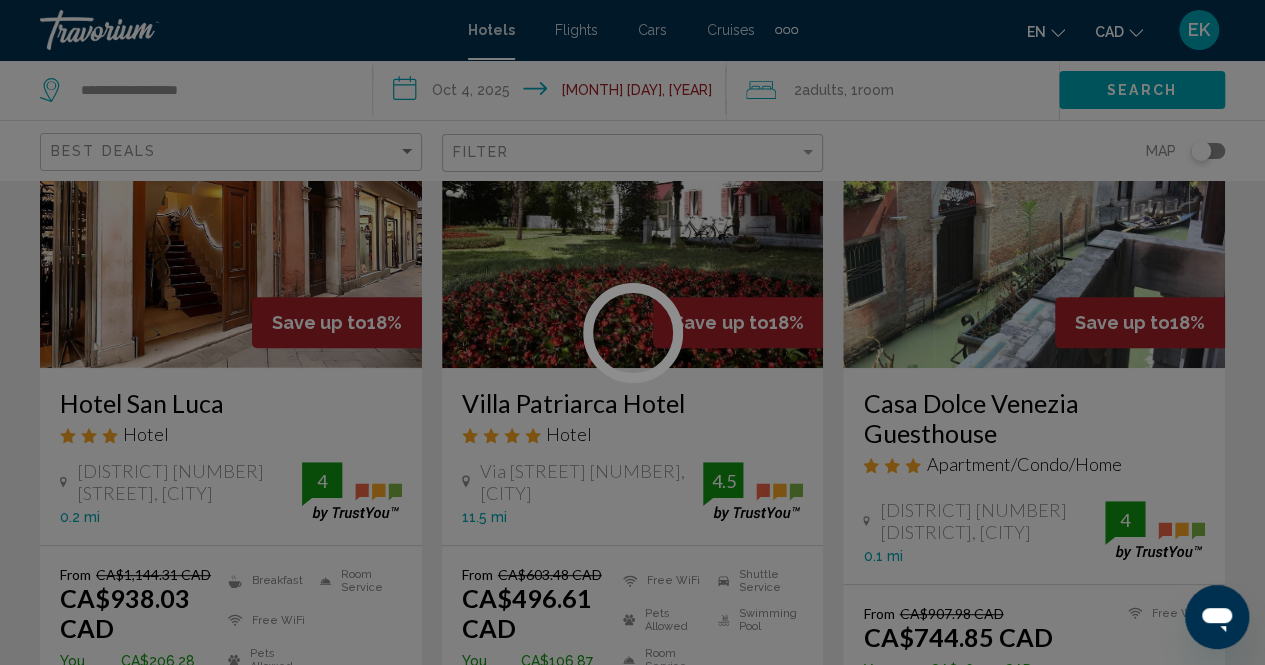 scroll, scrollTop: 0, scrollLeft: 0, axis: both 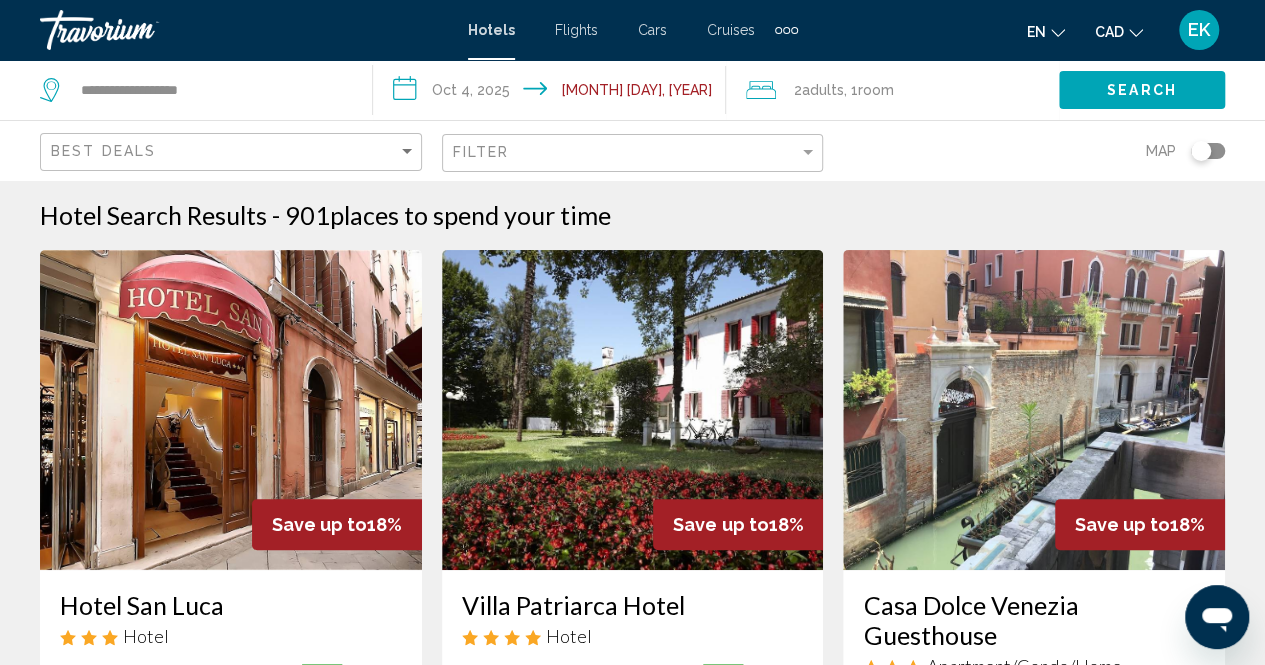 click at bounding box center (231, 410) 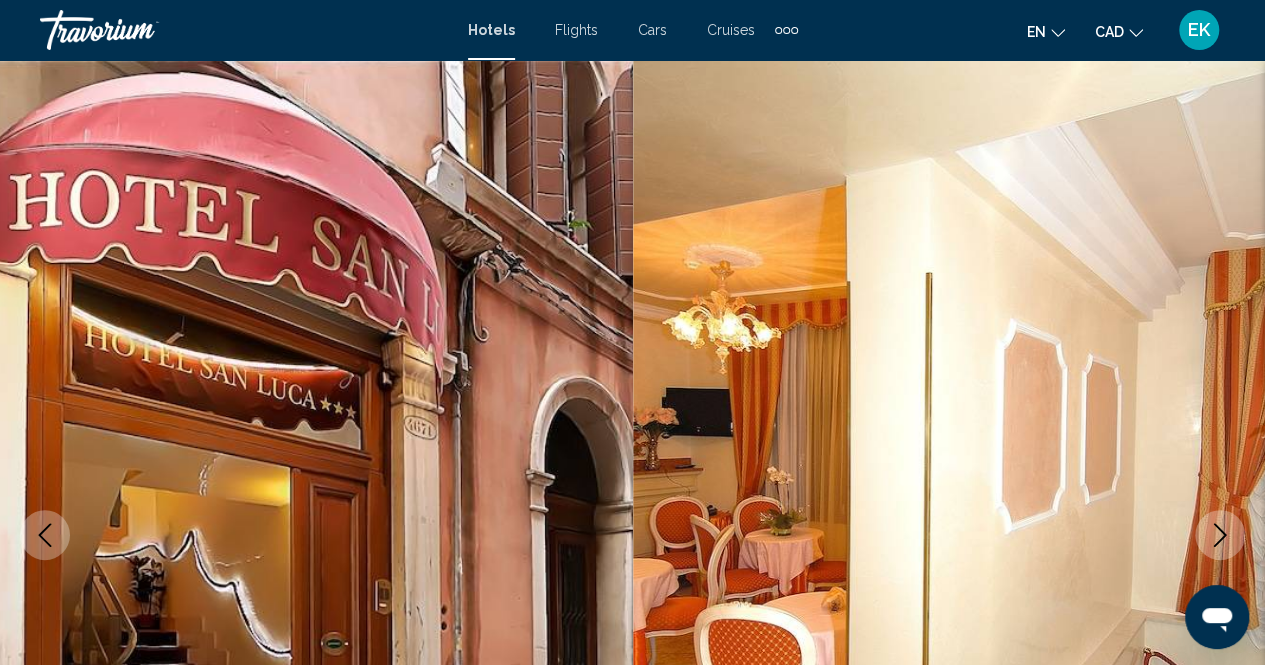 scroll, scrollTop: 202, scrollLeft: 0, axis: vertical 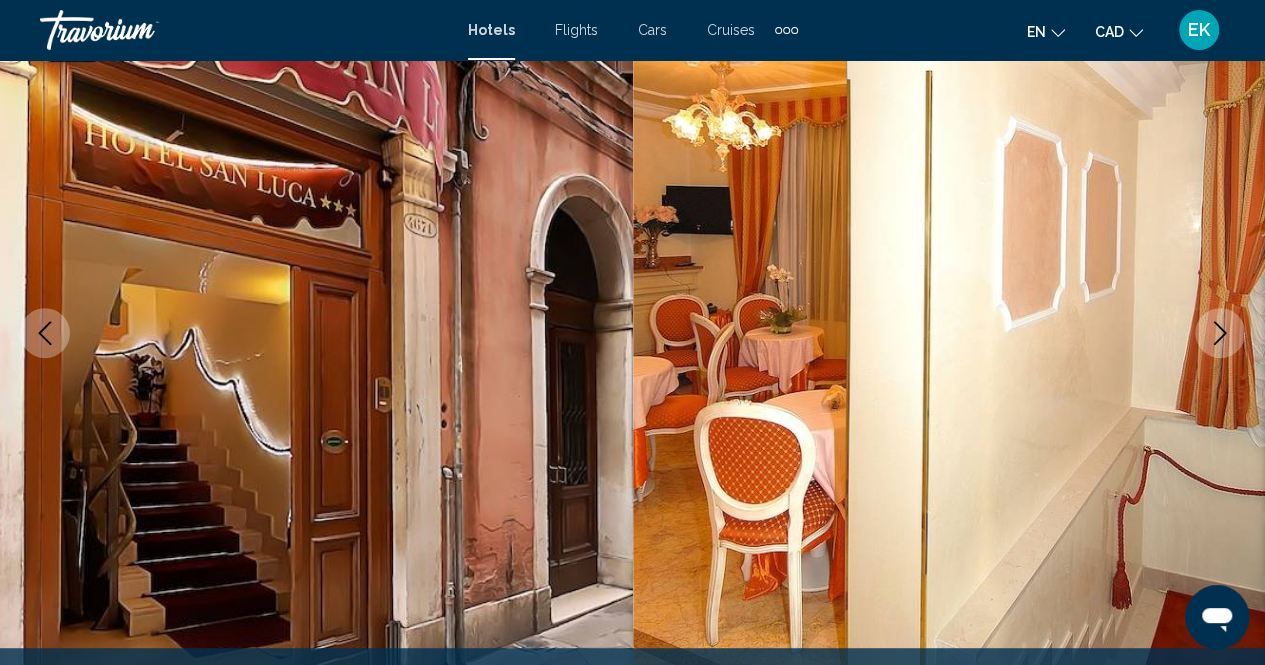 click 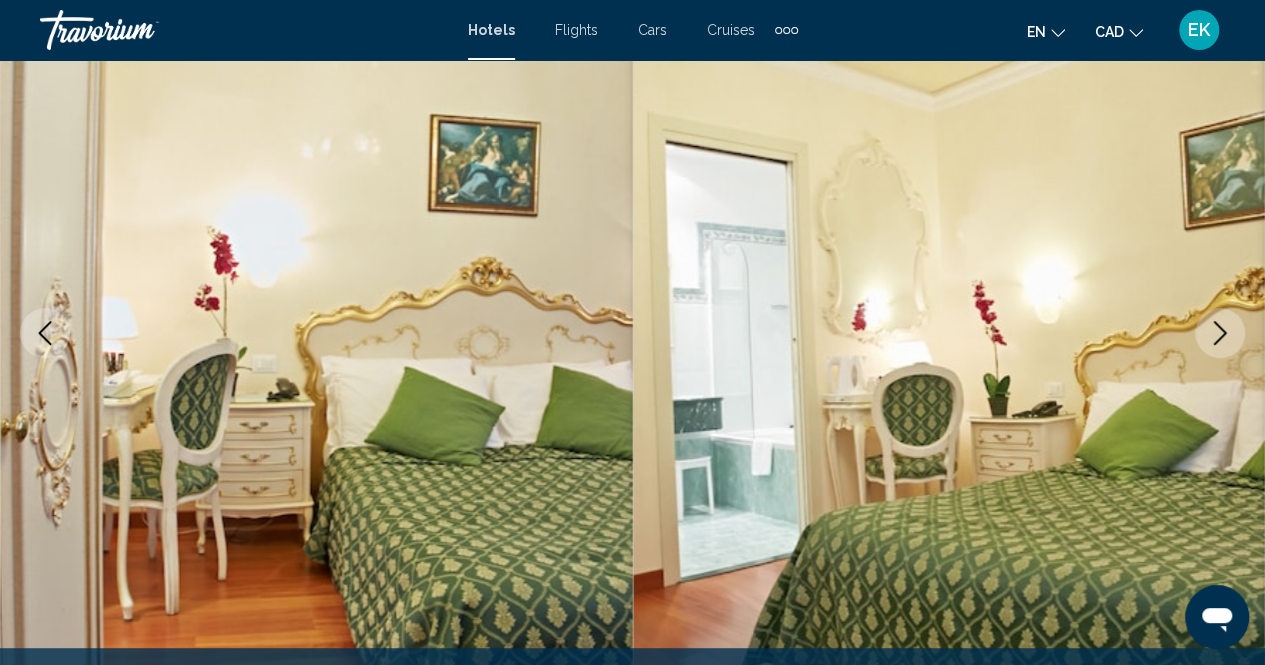 click 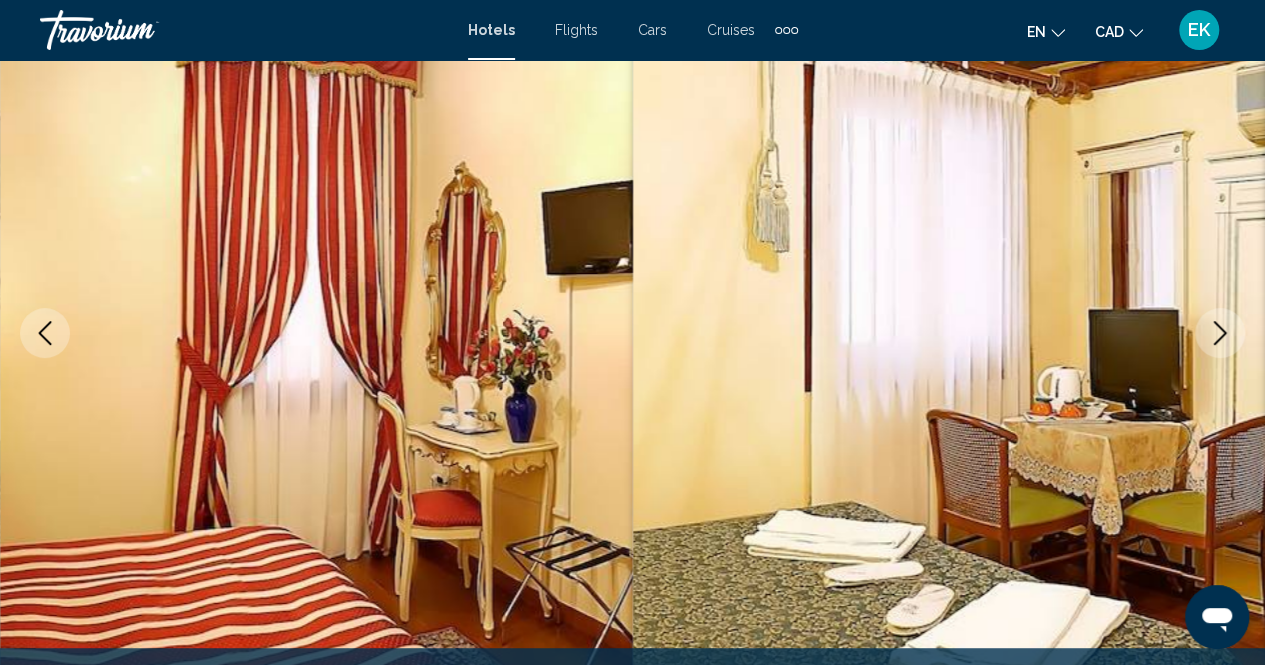 click at bounding box center (1220, 333) 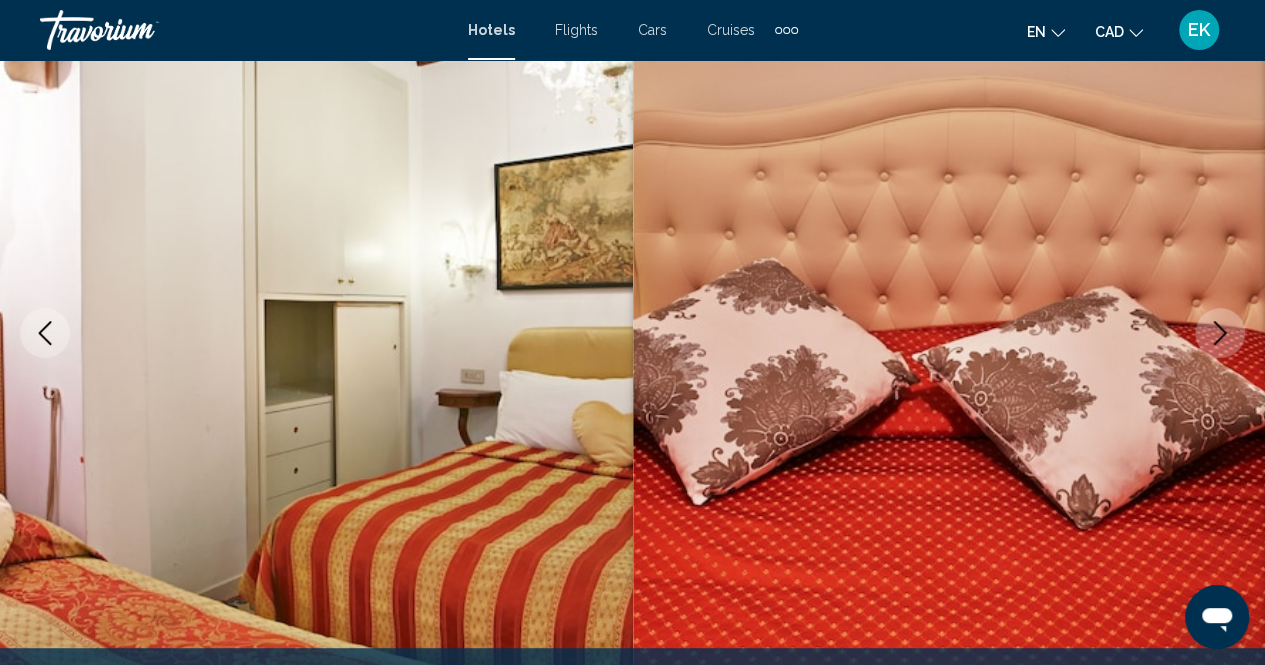 click at bounding box center [1220, 333] 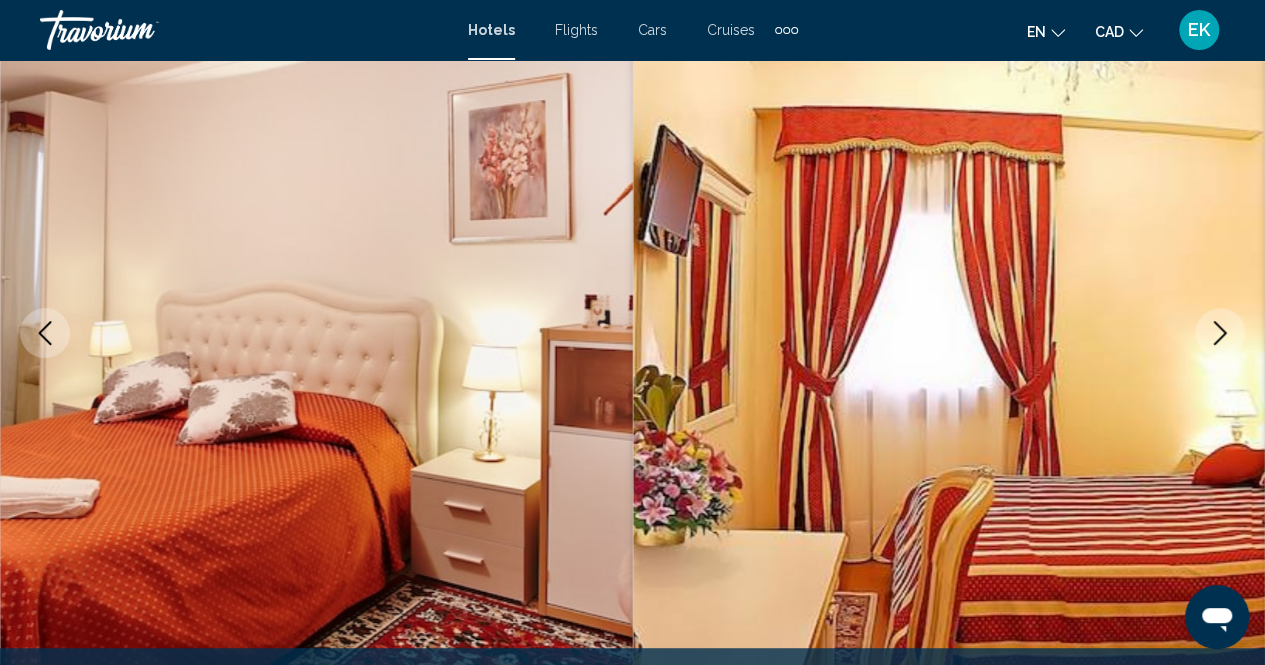 click at bounding box center (1220, 333) 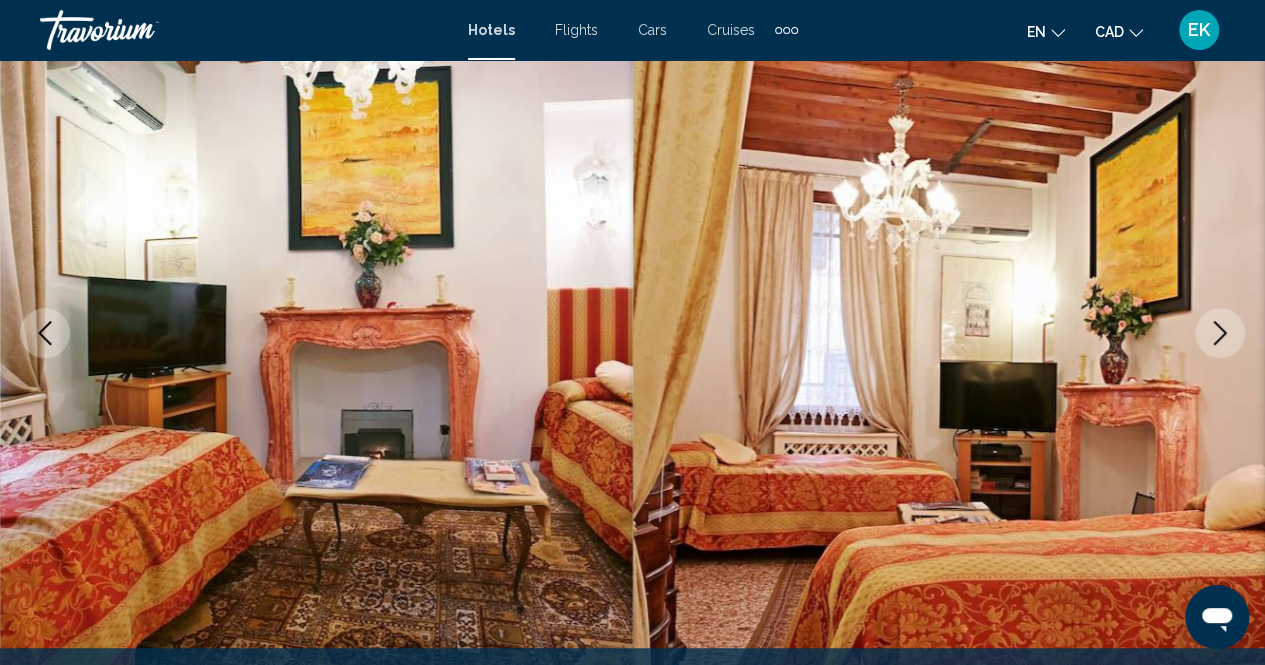 click at bounding box center (1220, 333) 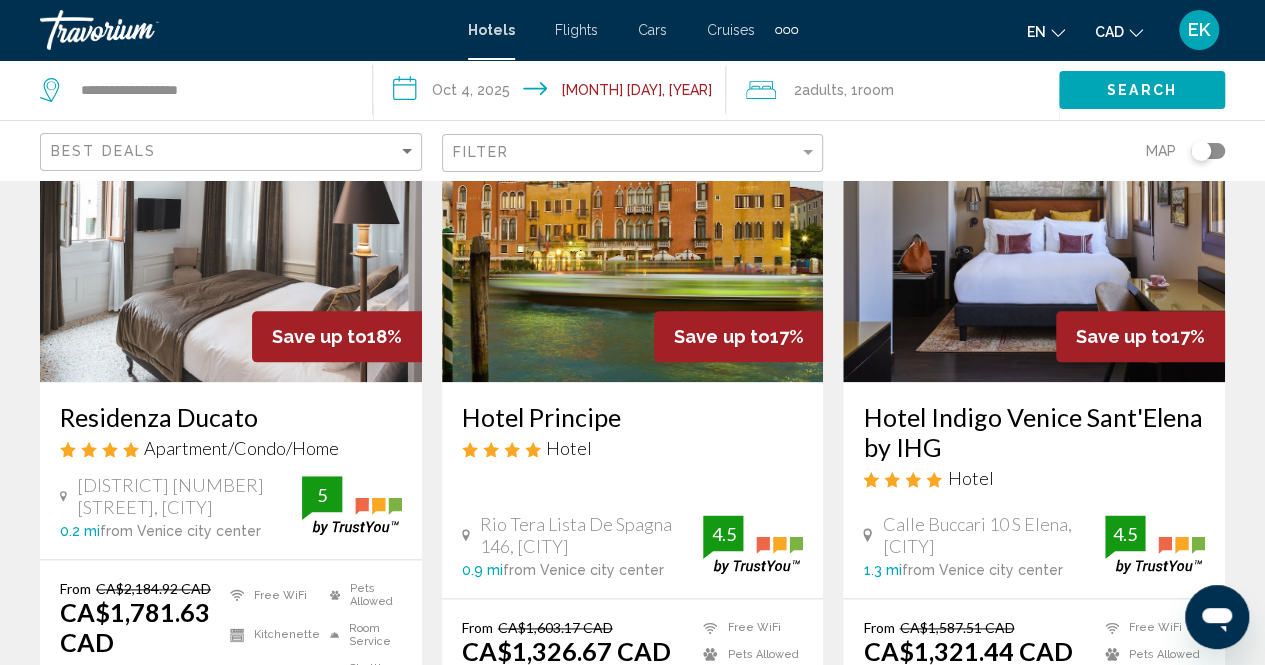 scroll, scrollTop: 960, scrollLeft: 0, axis: vertical 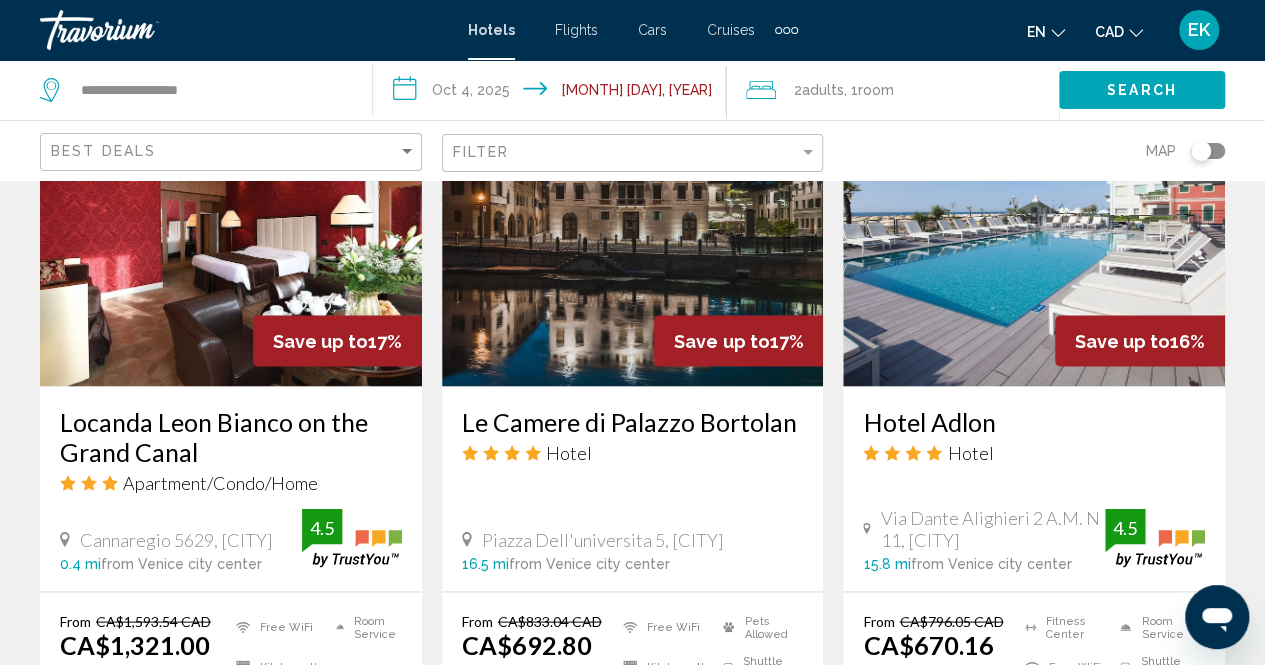 click at bounding box center (231, 226) 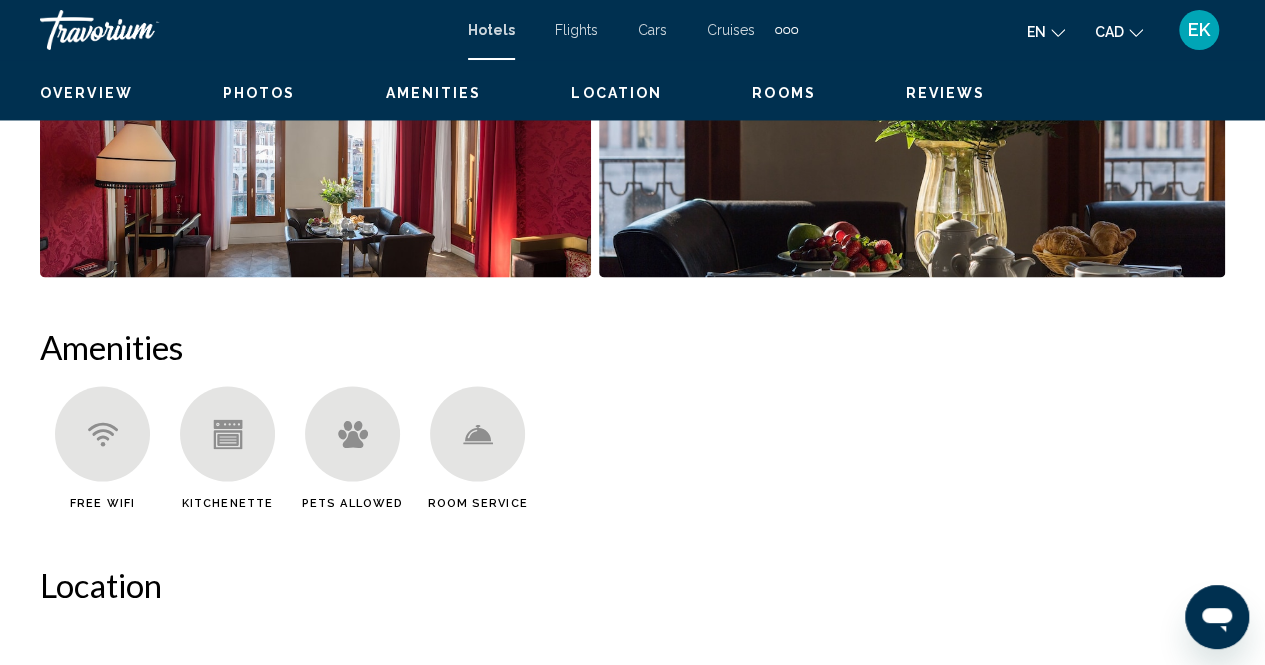 scroll, scrollTop: 202, scrollLeft: 0, axis: vertical 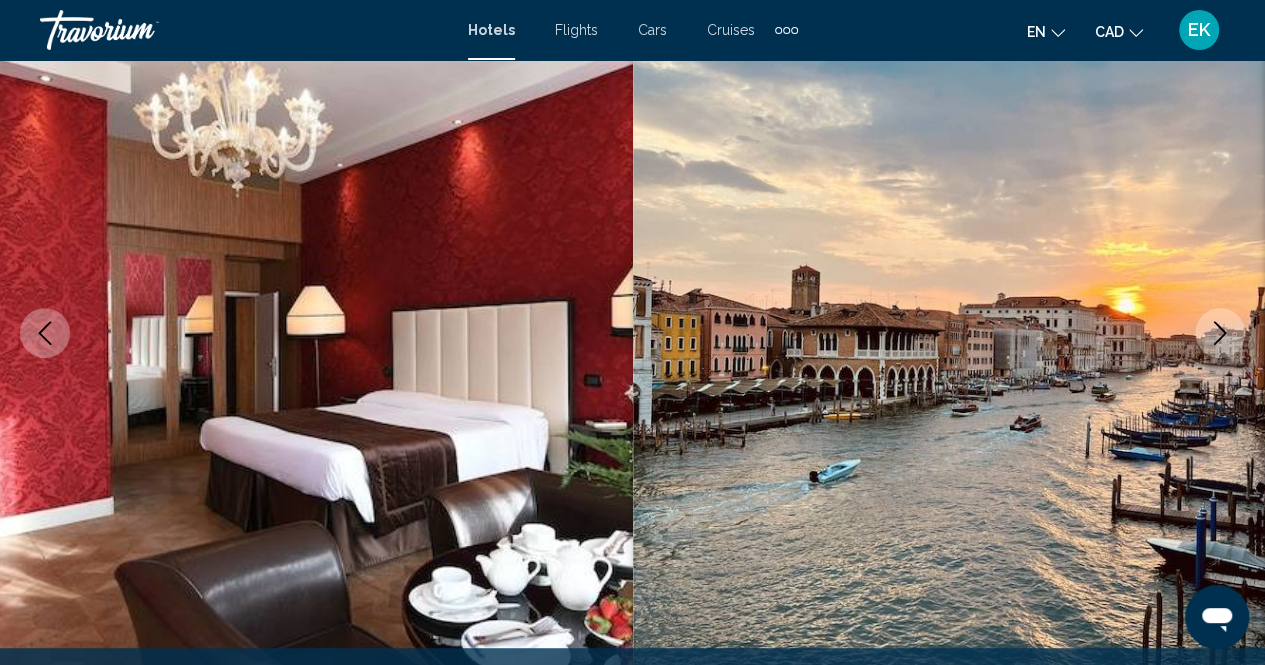 click 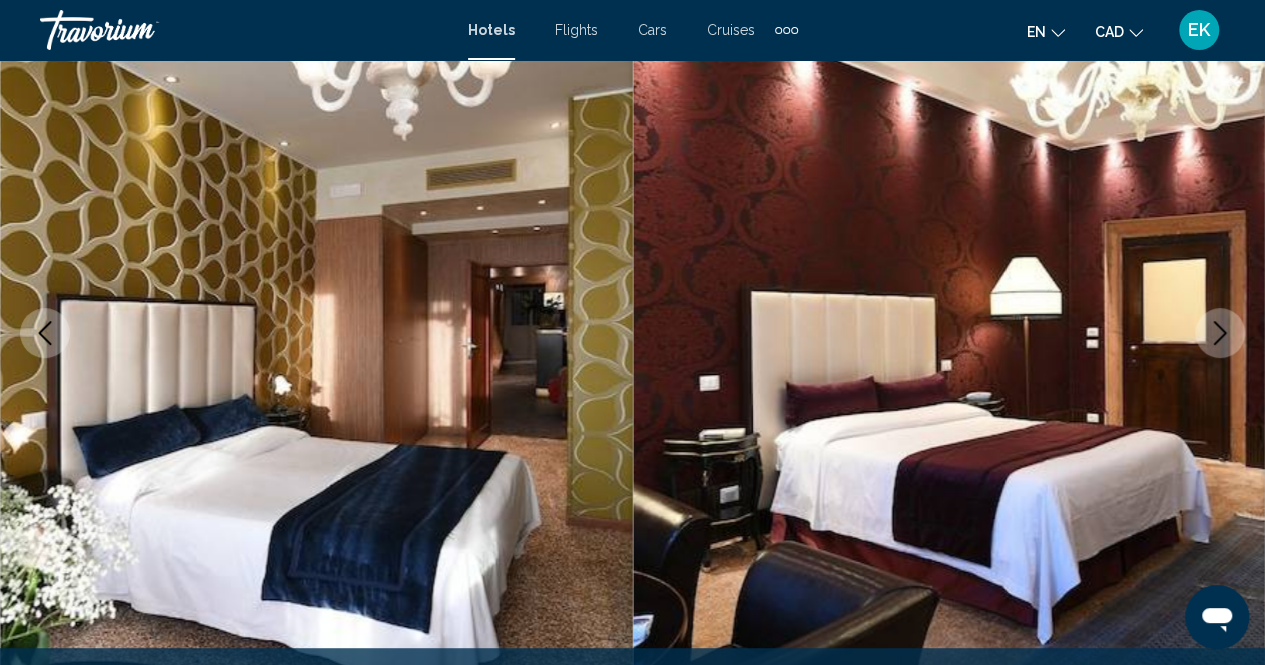click 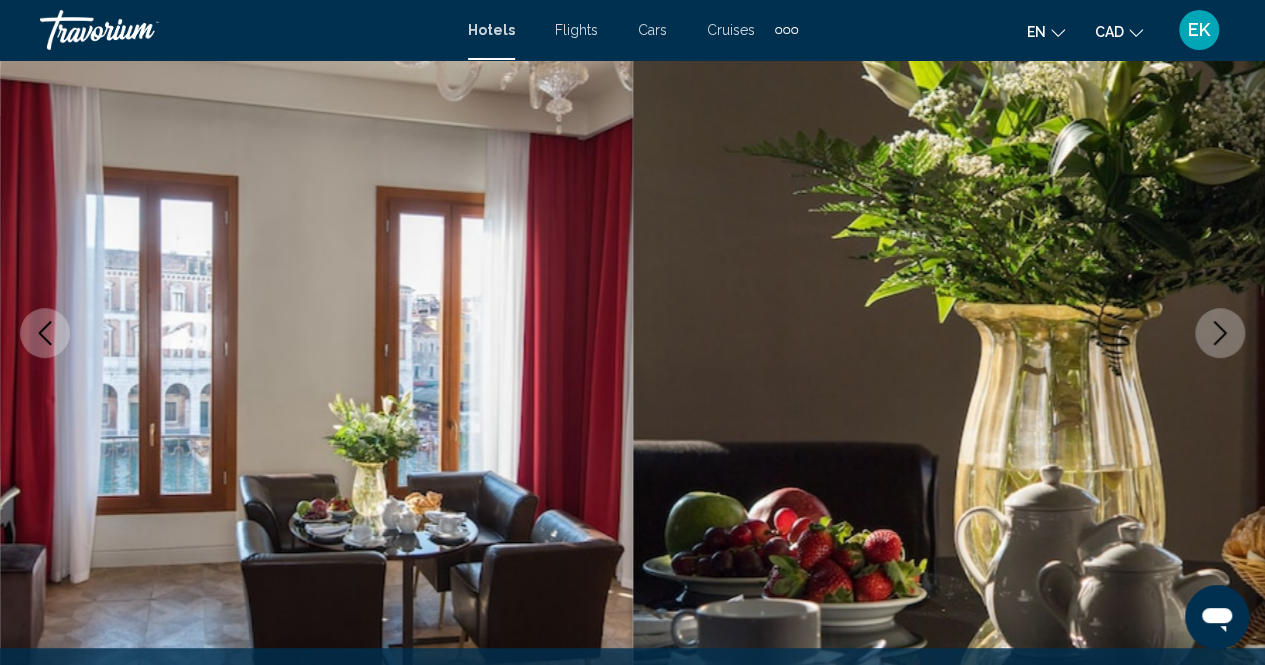 click 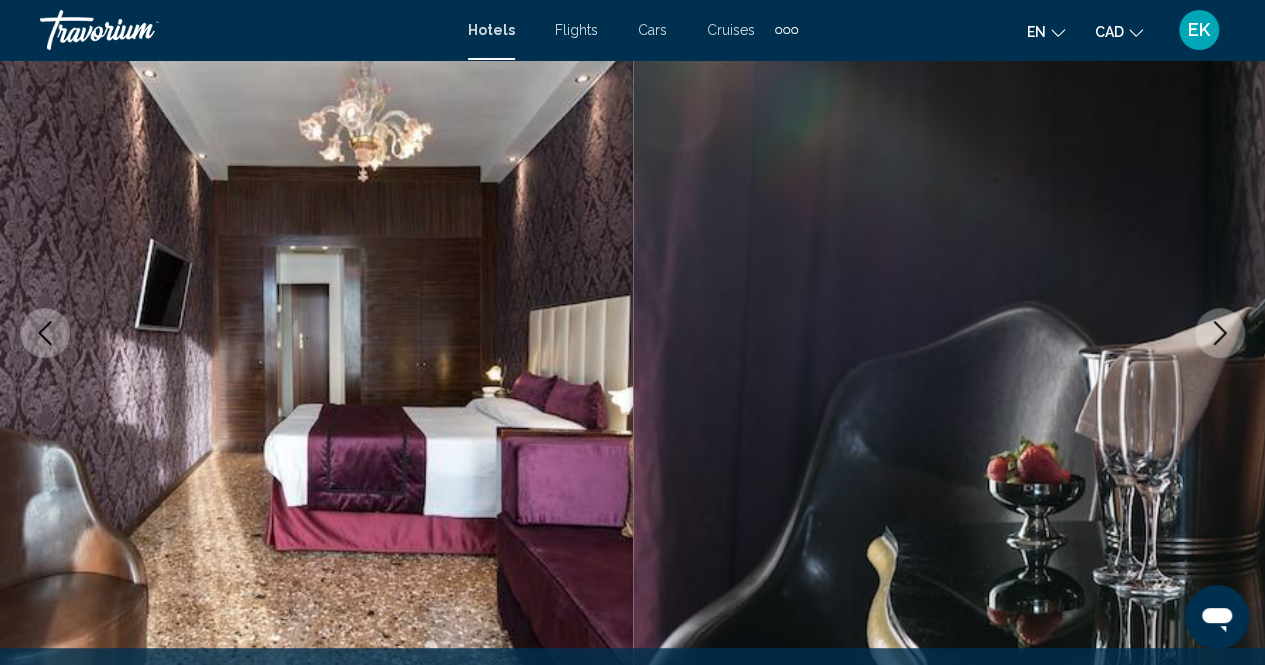 click 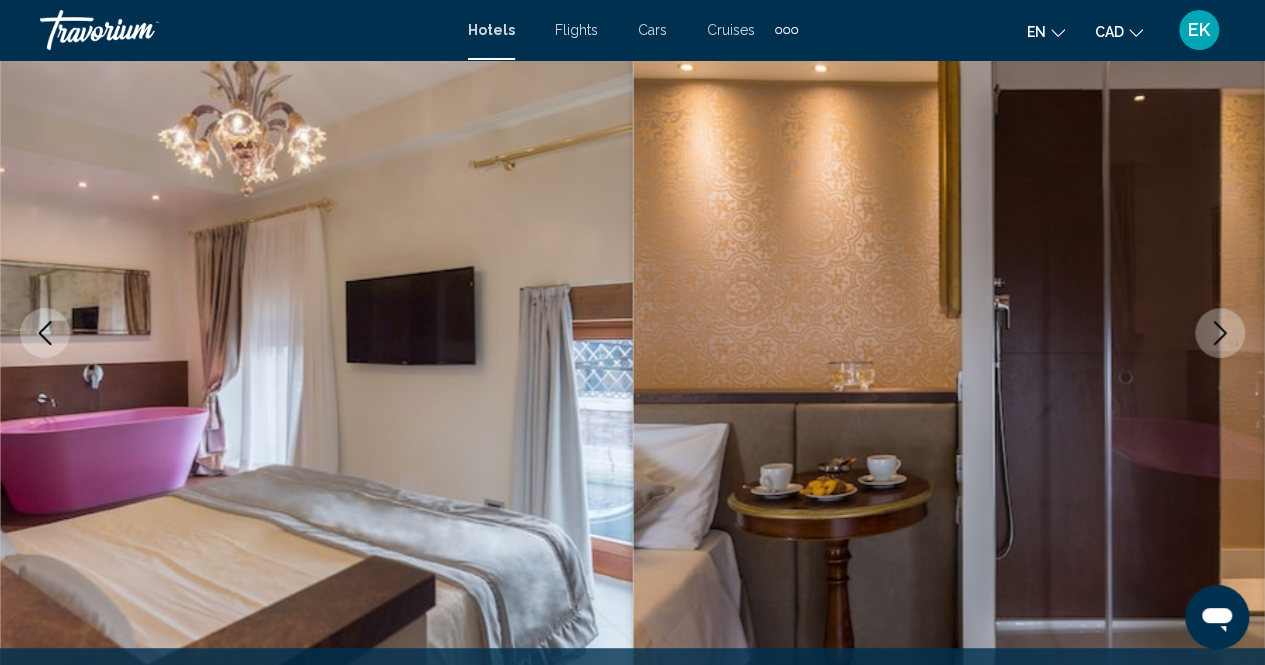 click 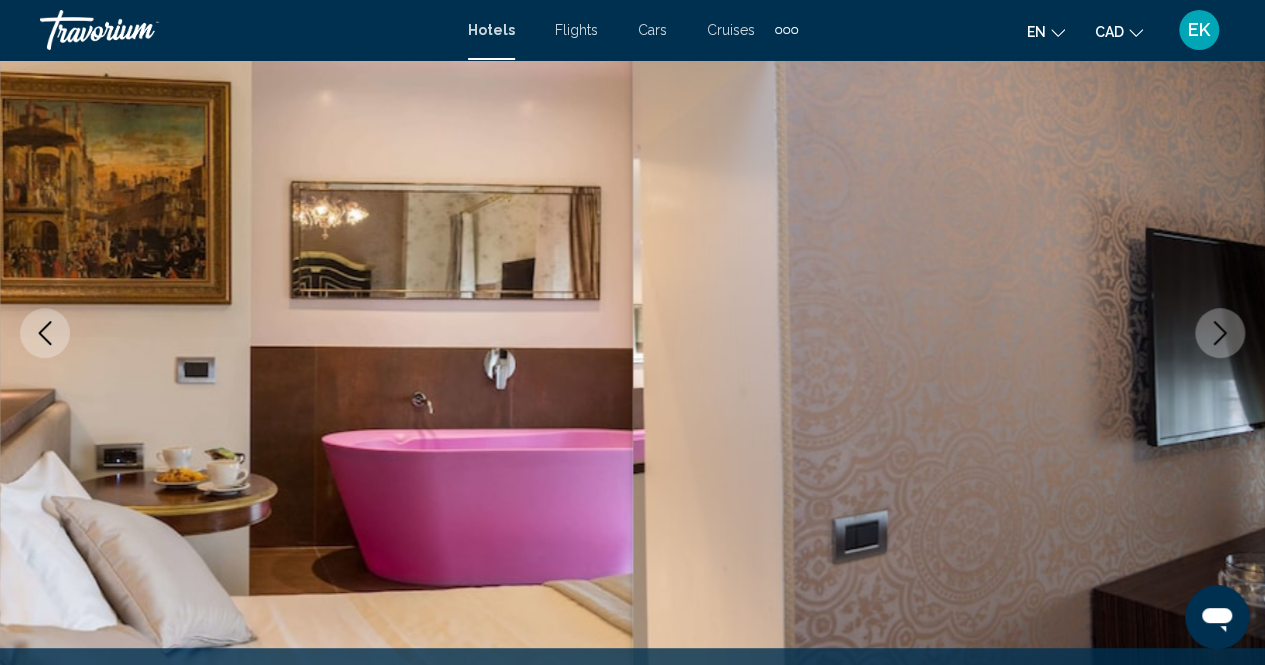 click 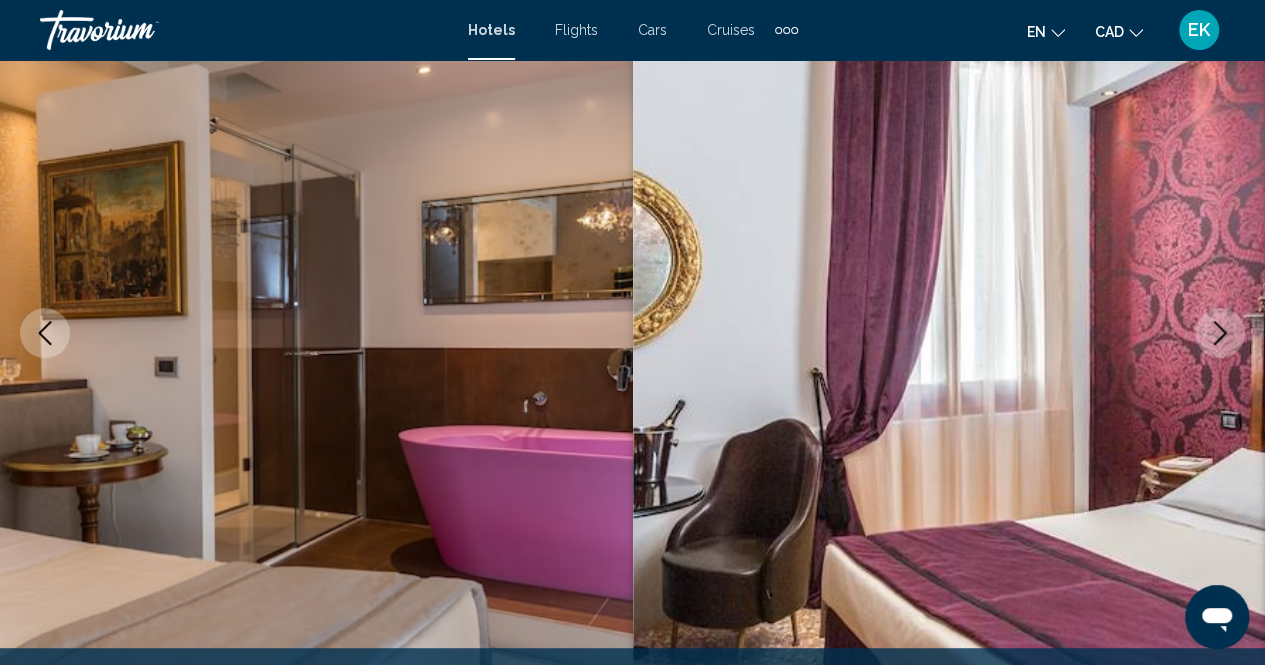 click 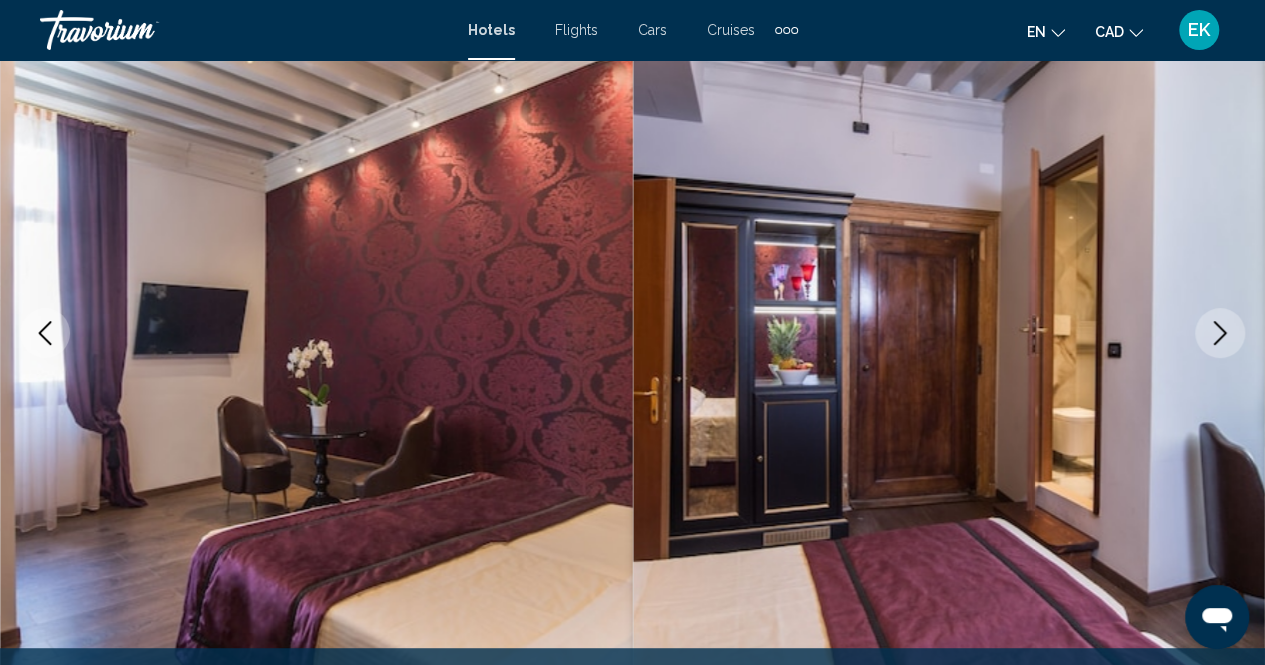 click 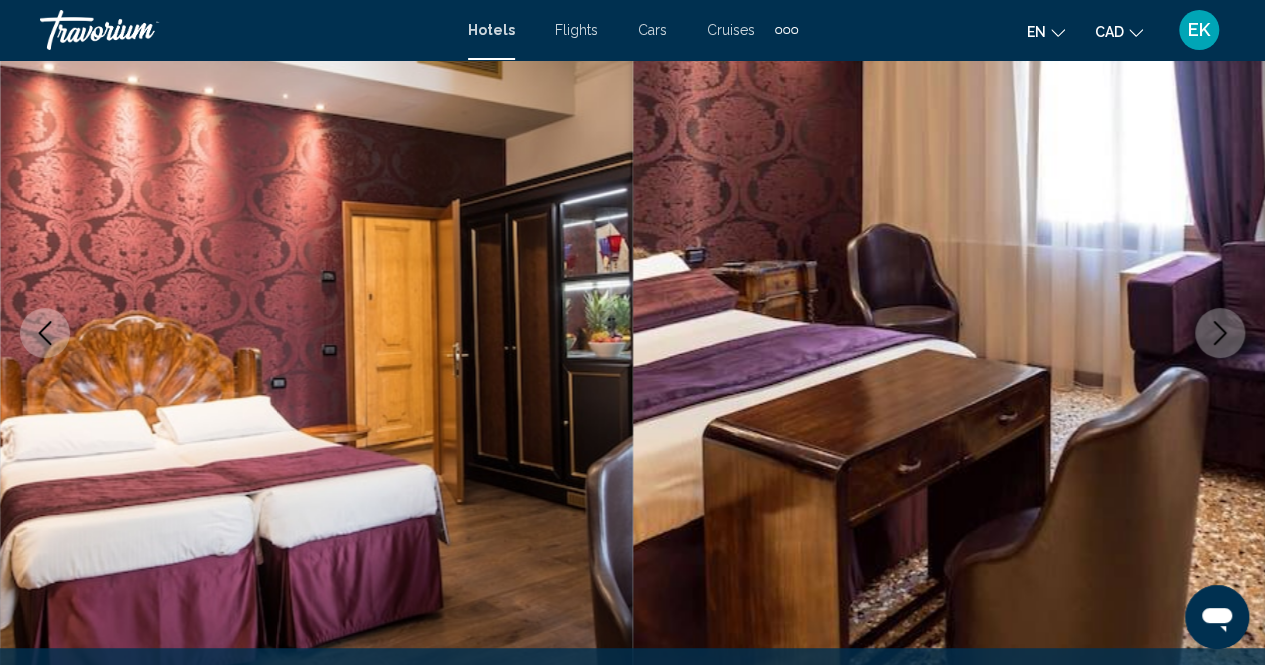 click 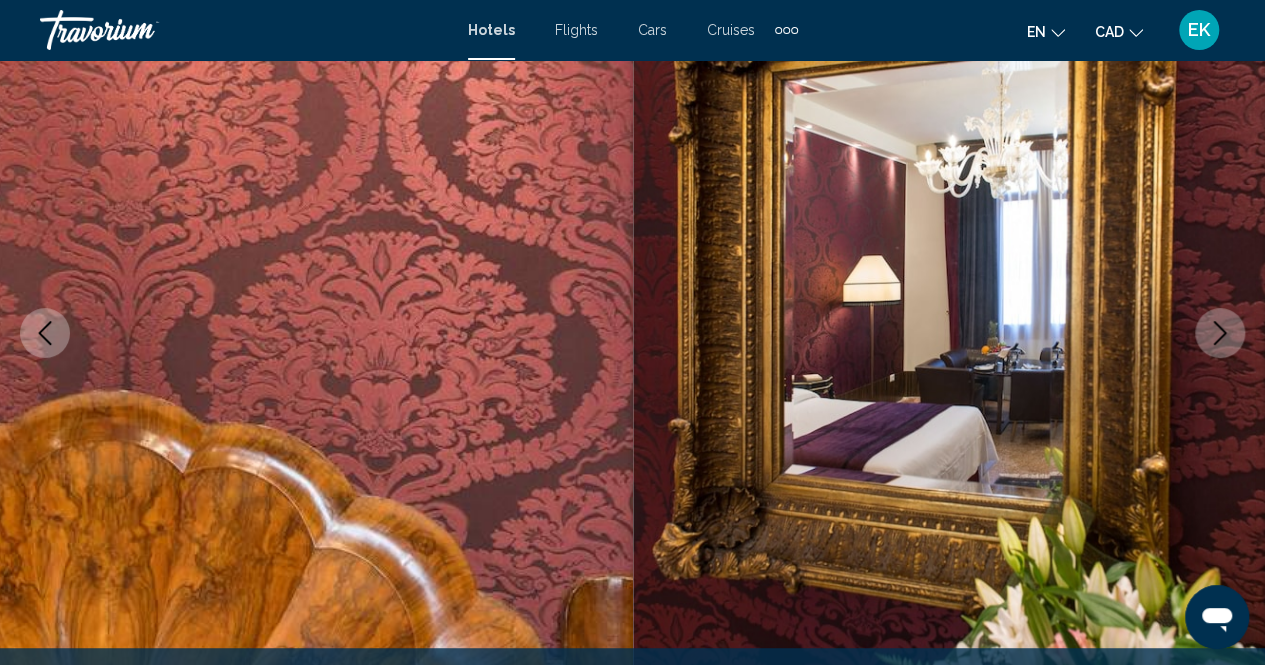 click 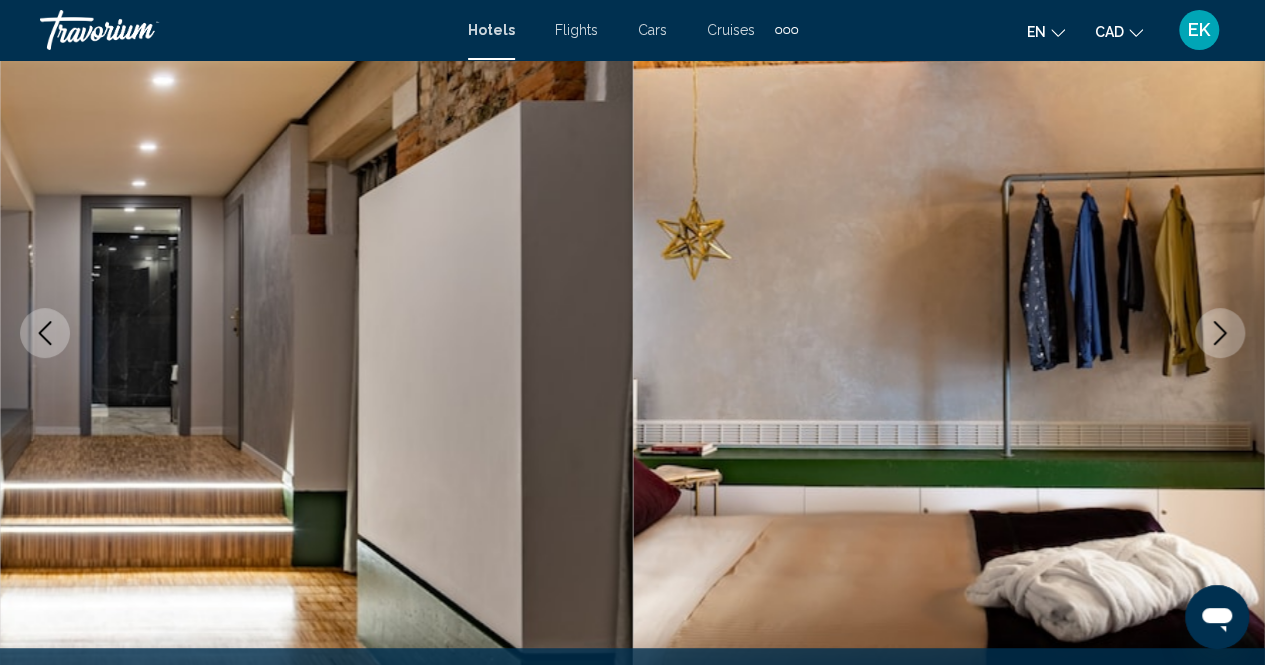 click 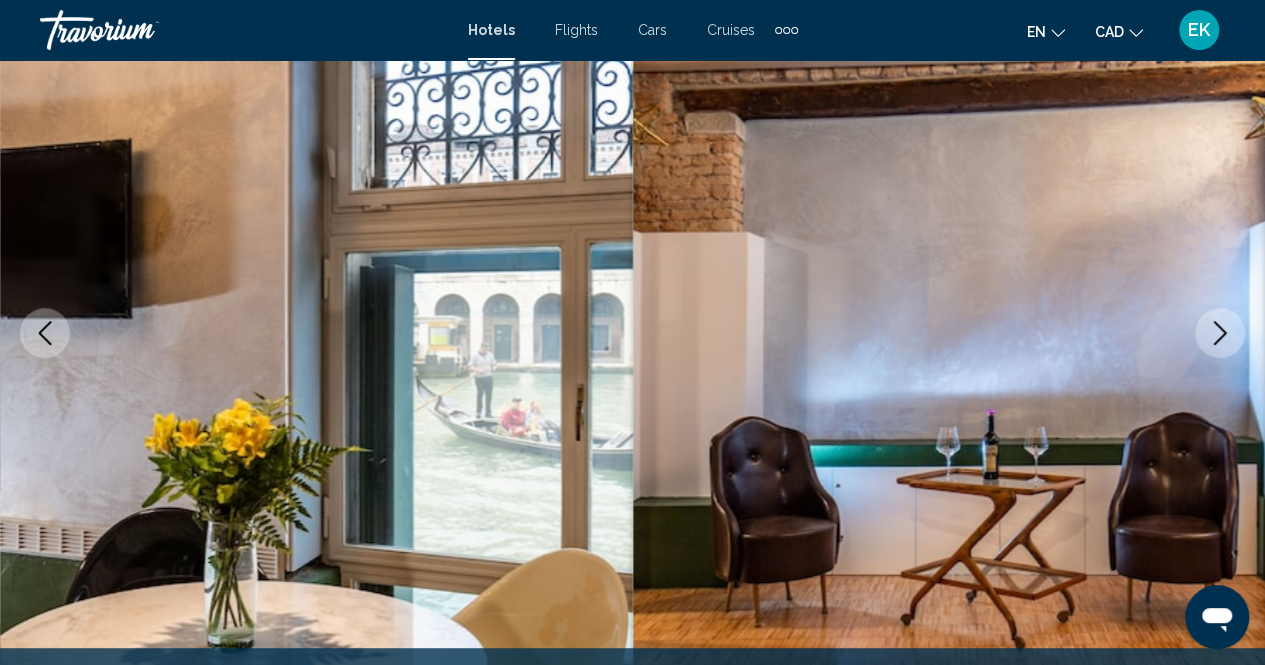 click 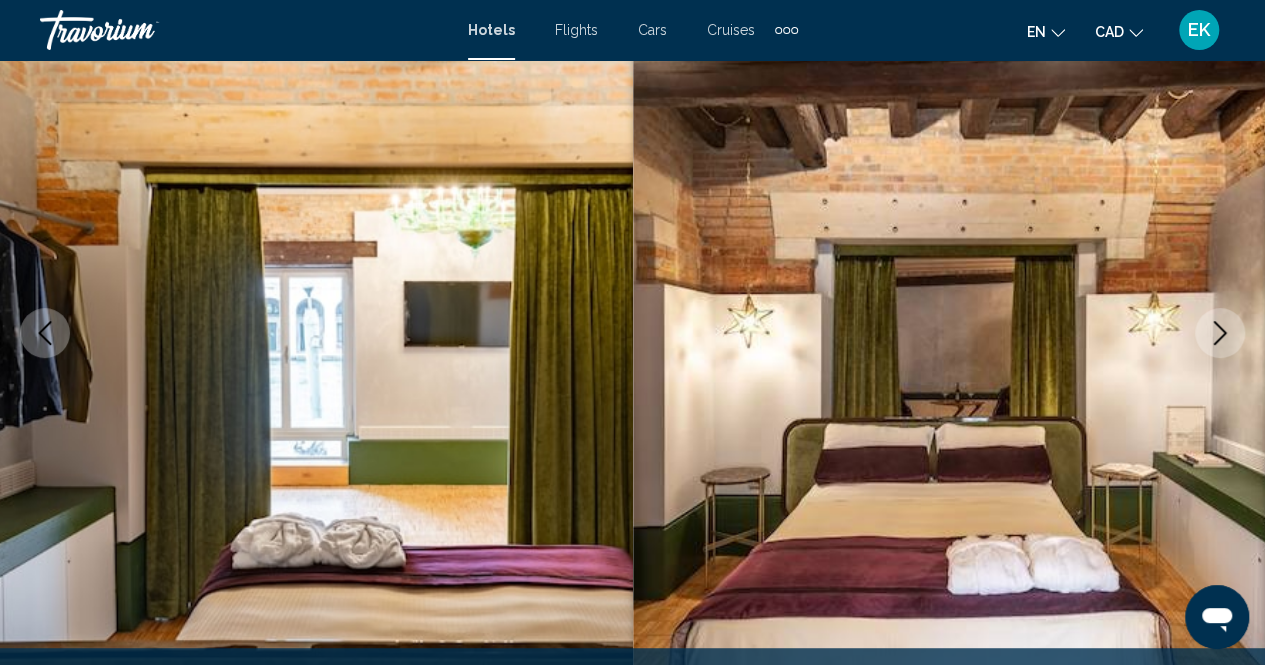 click 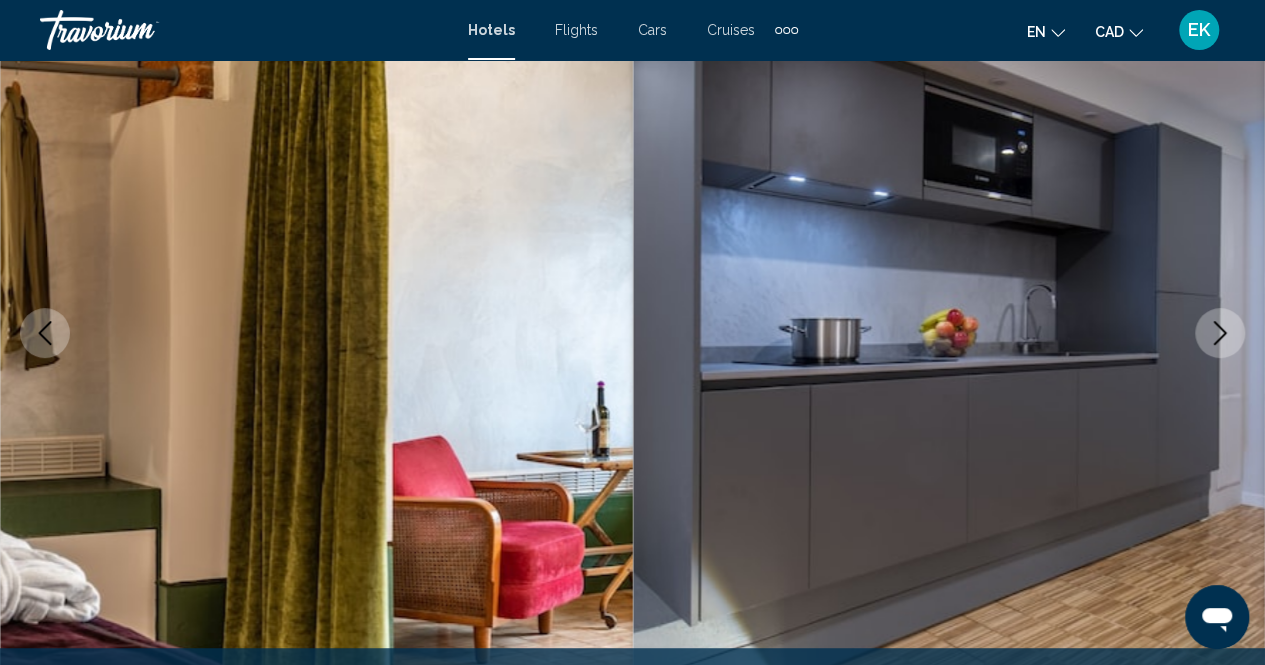 click 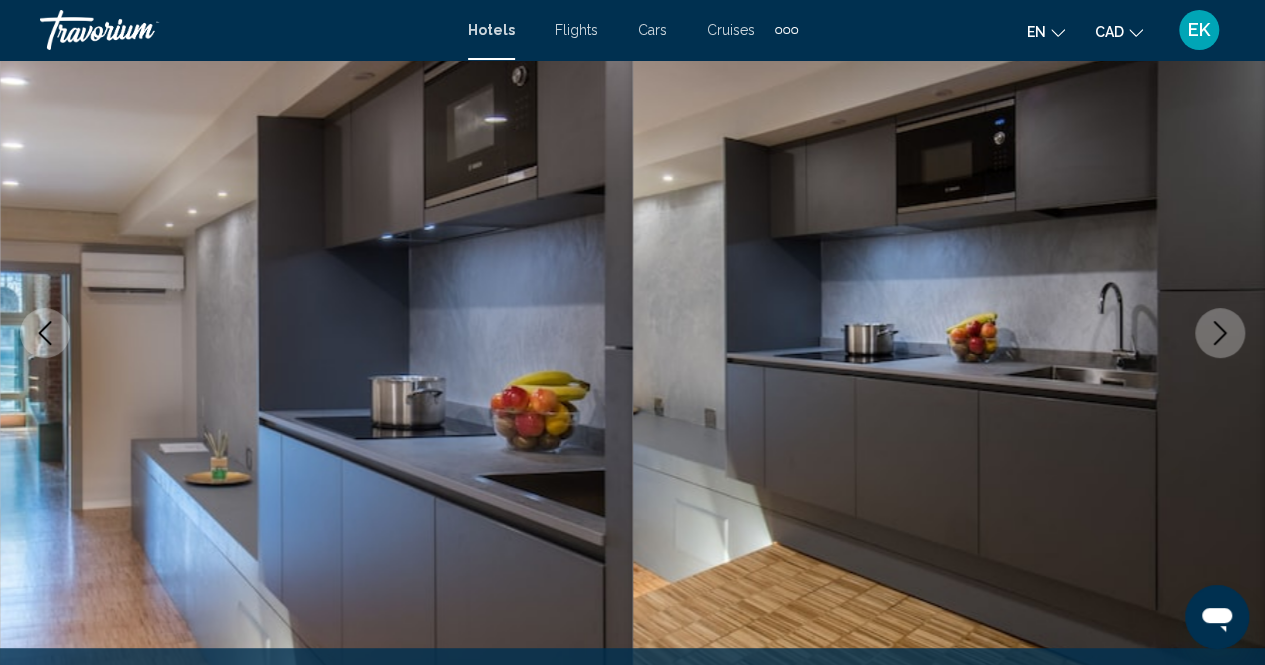 click 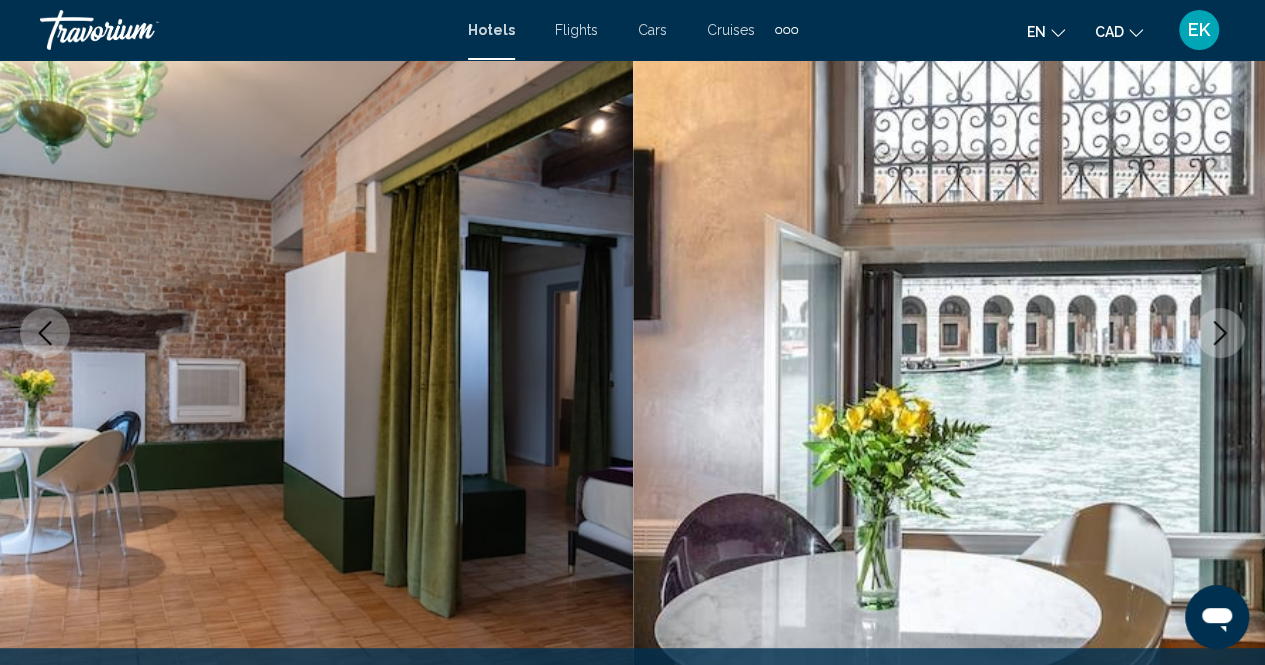 click 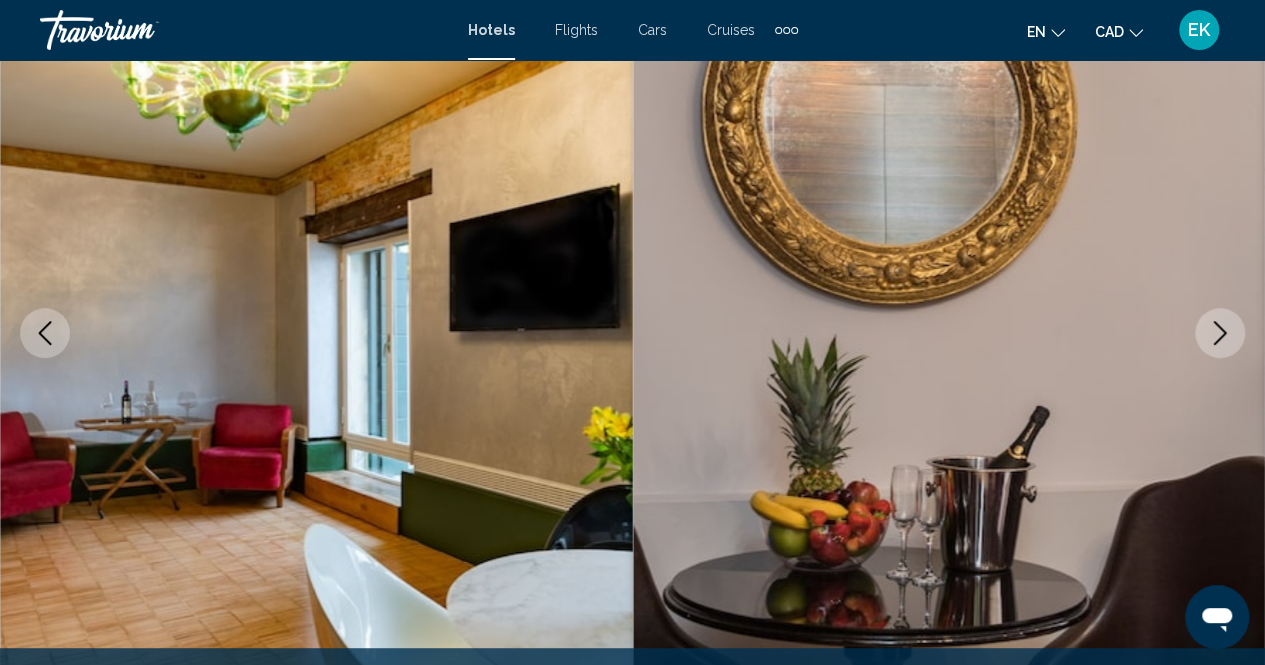 click 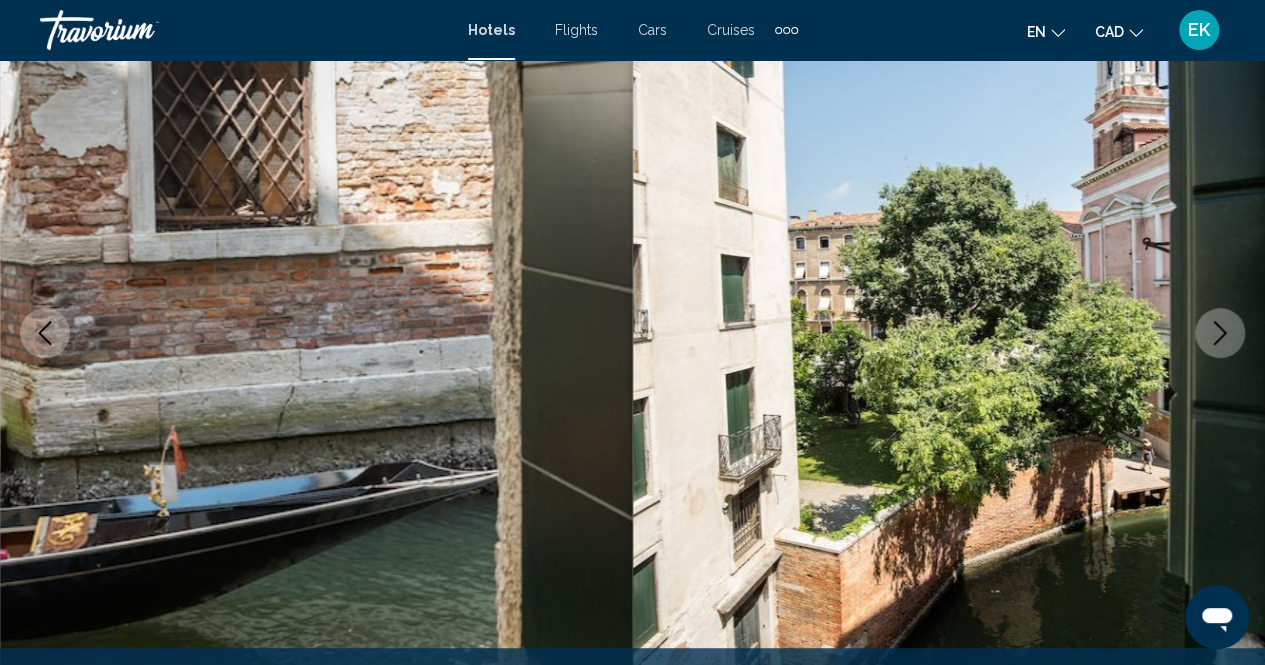 click 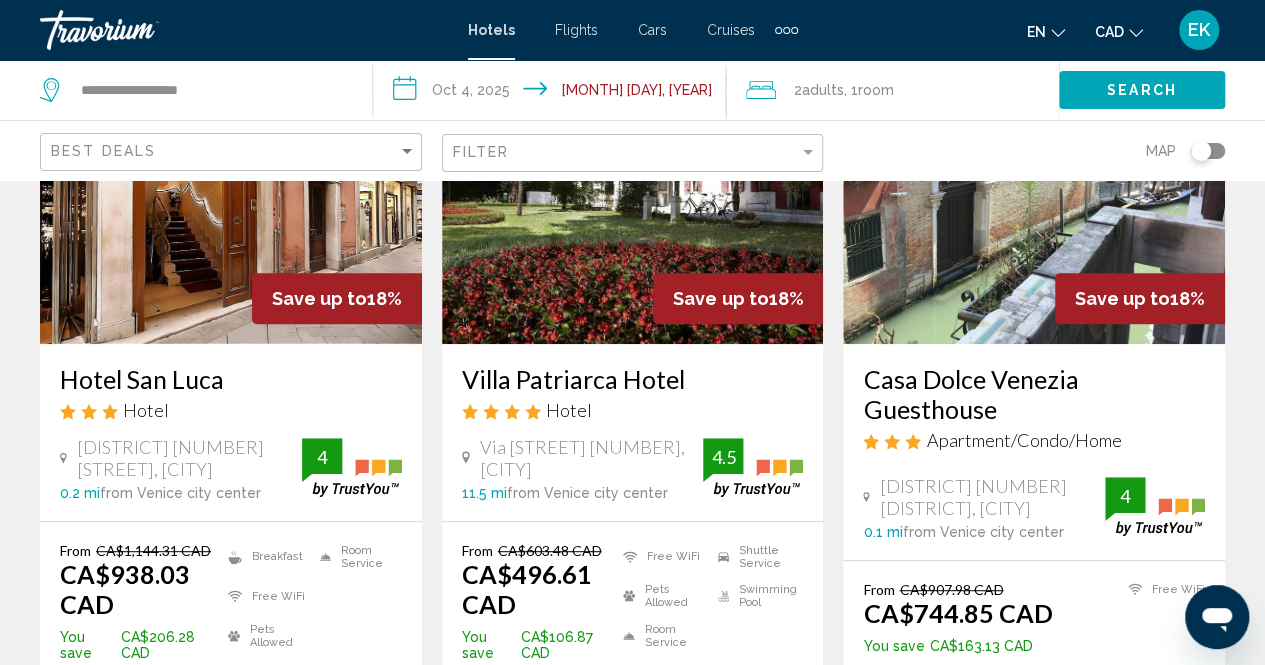 scroll, scrollTop: 254, scrollLeft: 0, axis: vertical 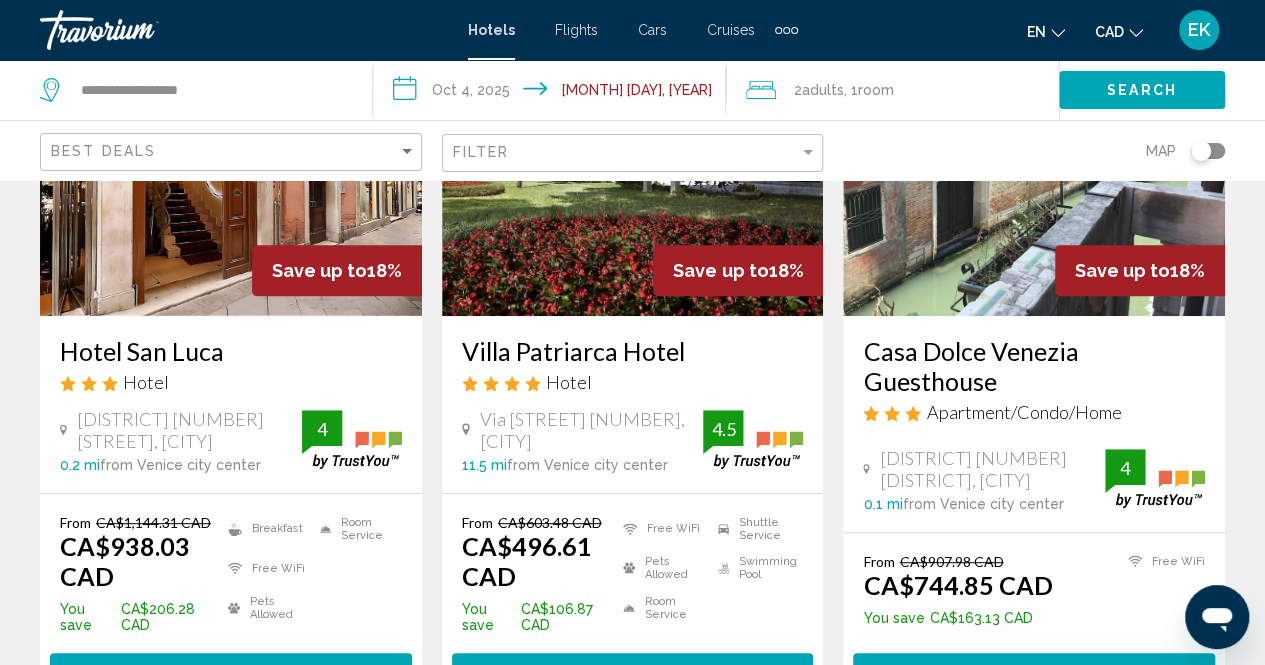 click on "Hotels Flights Cars Cruises Activities Hotels Flights Cars Cruises Activities en
English Español Français Italiano Português русский CAD
USD ($) MXN (Mex$) CAD (Can$) GBP (£) EUR (€) AUD (A$) NZD (NZ$) CNY (CN¥) EK Login" at bounding box center (632, 30) 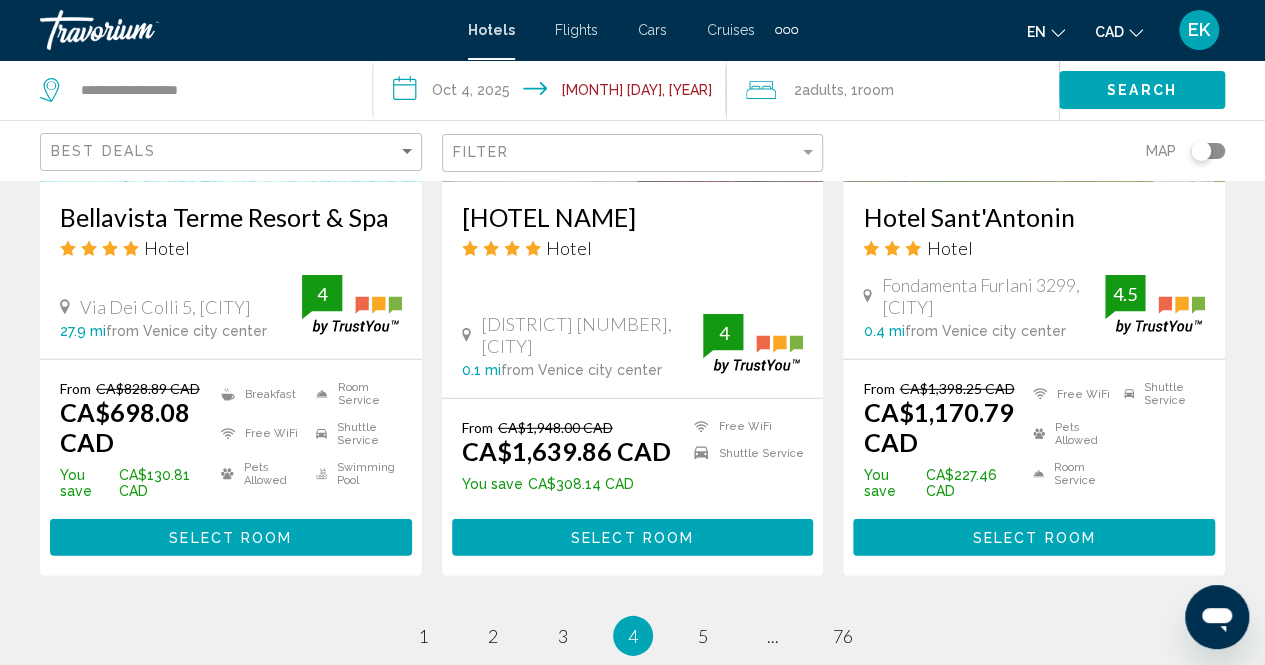 scroll, scrollTop: 2720, scrollLeft: 0, axis: vertical 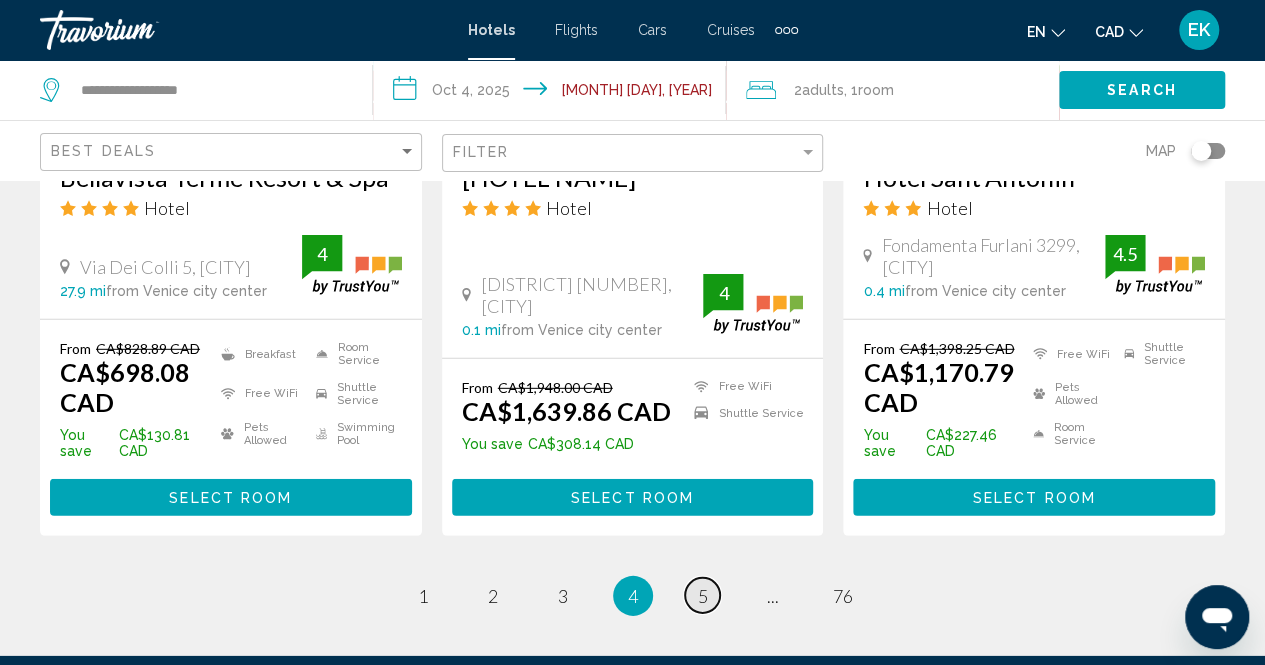 click on "page  5" at bounding box center [702, 595] 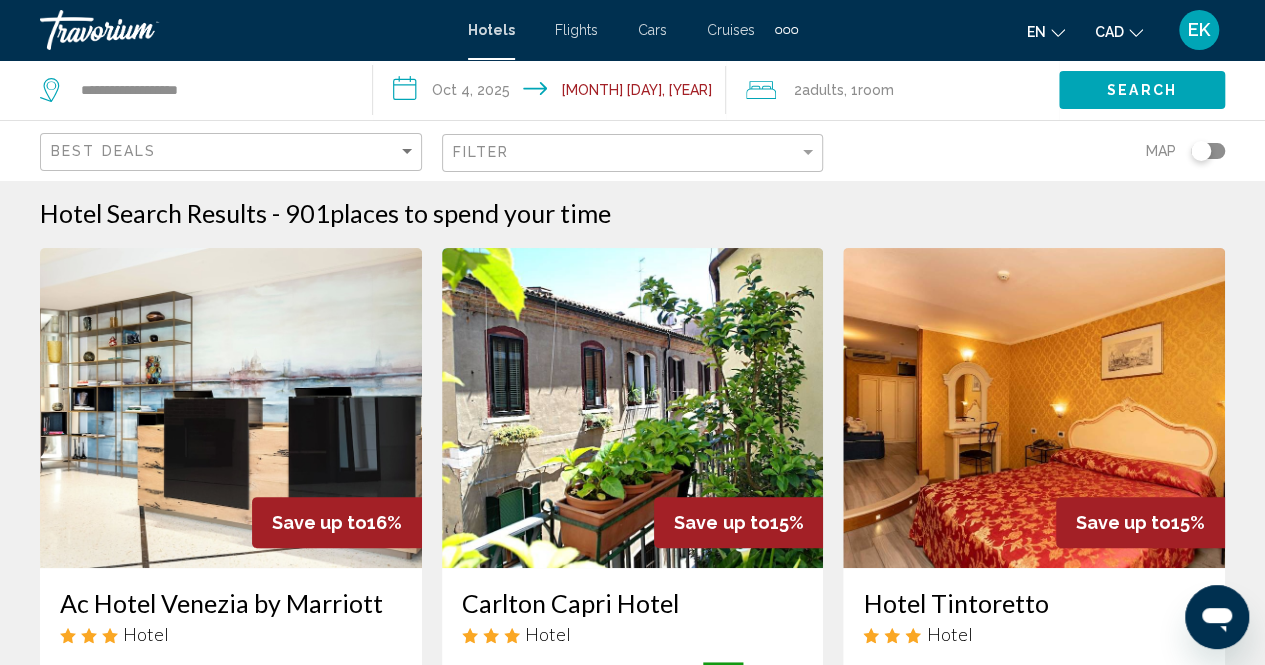 scroll, scrollTop: 0, scrollLeft: 0, axis: both 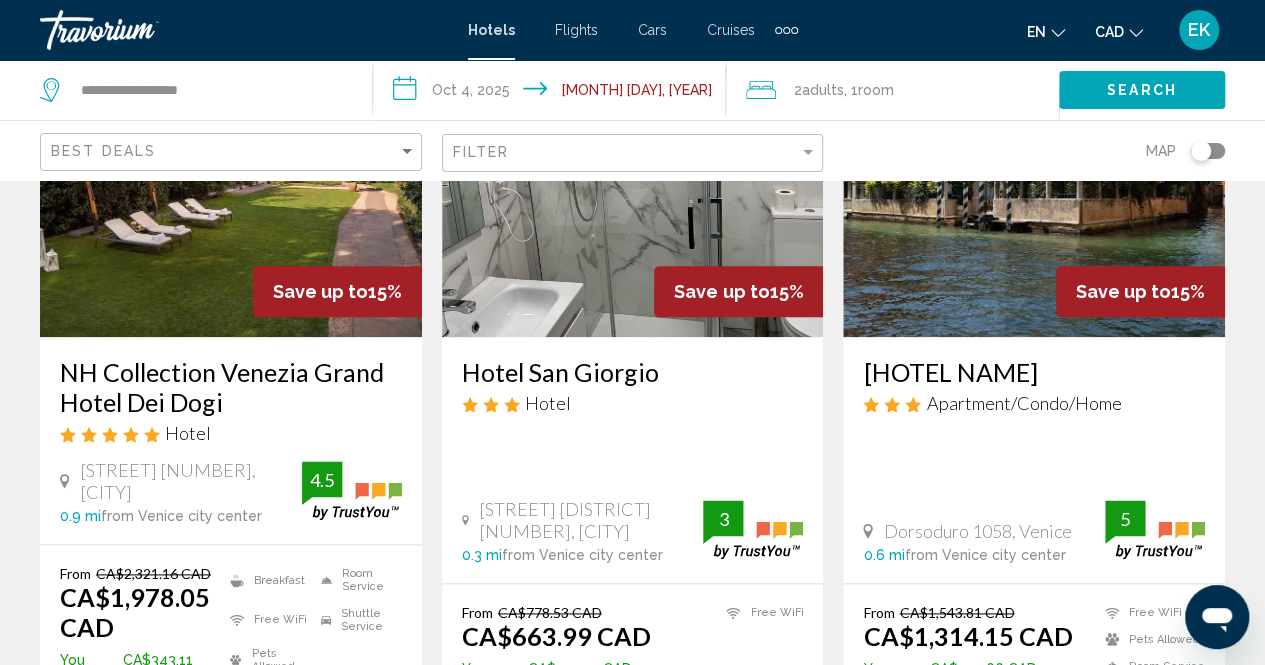 click at bounding box center [633, 177] 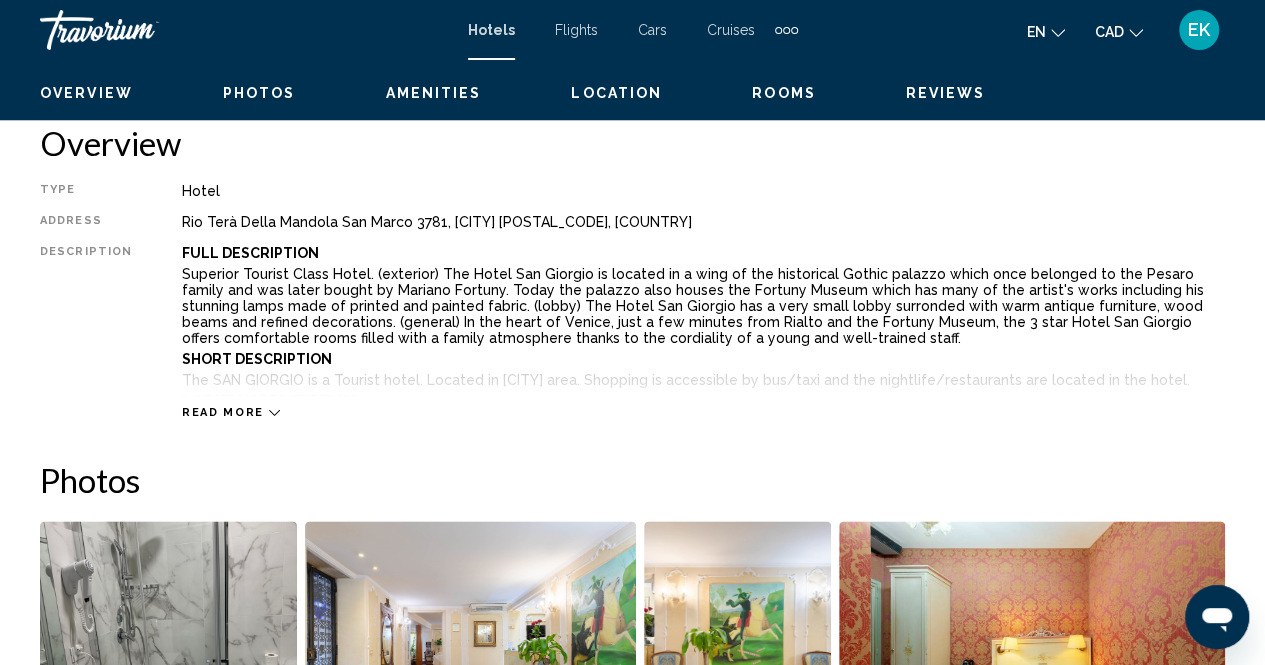 scroll, scrollTop: 202, scrollLeft: 0, axis: vertical 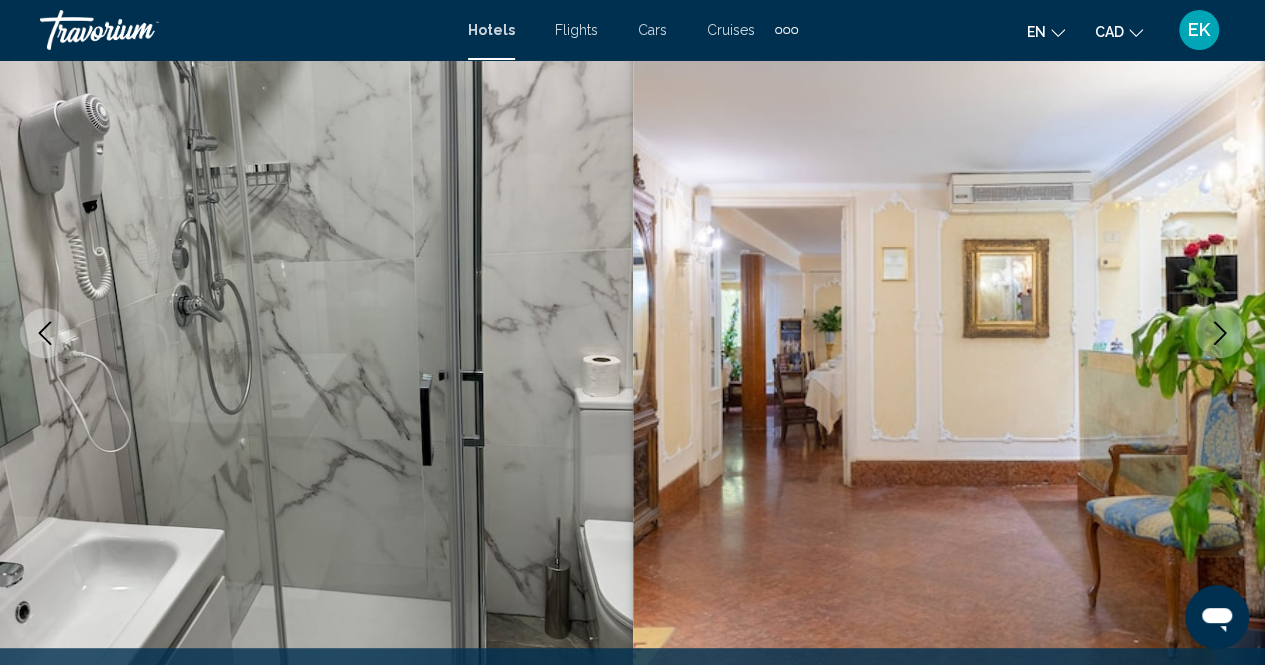 click 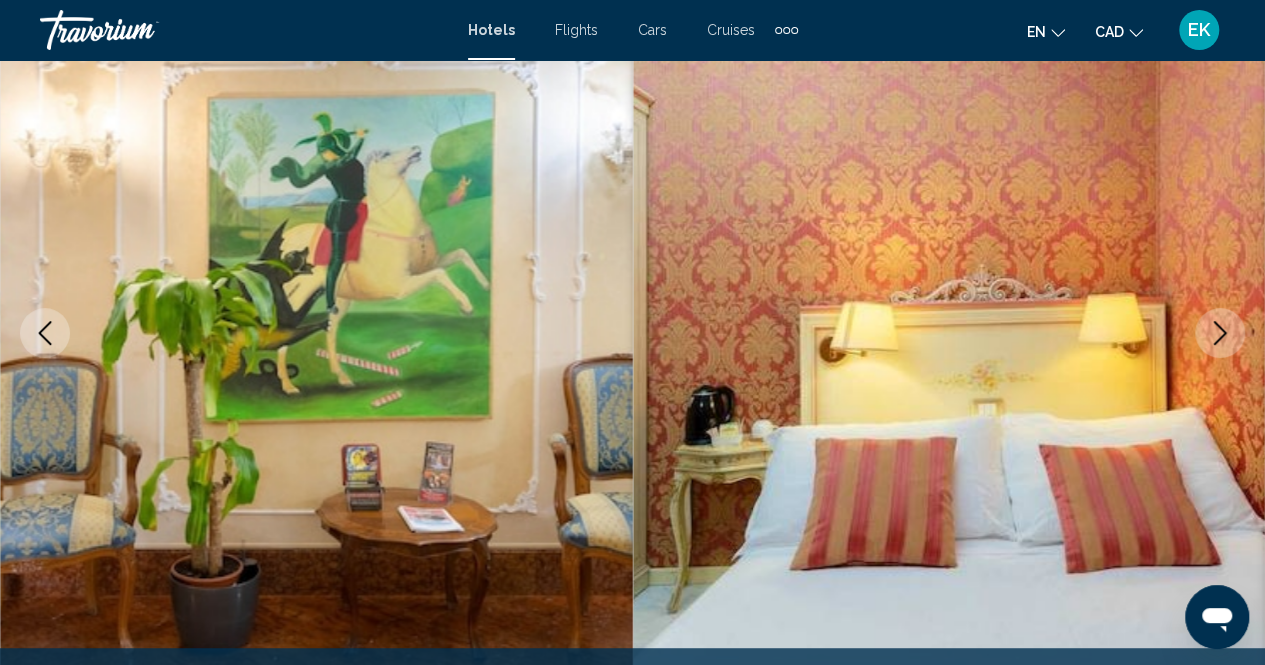 click 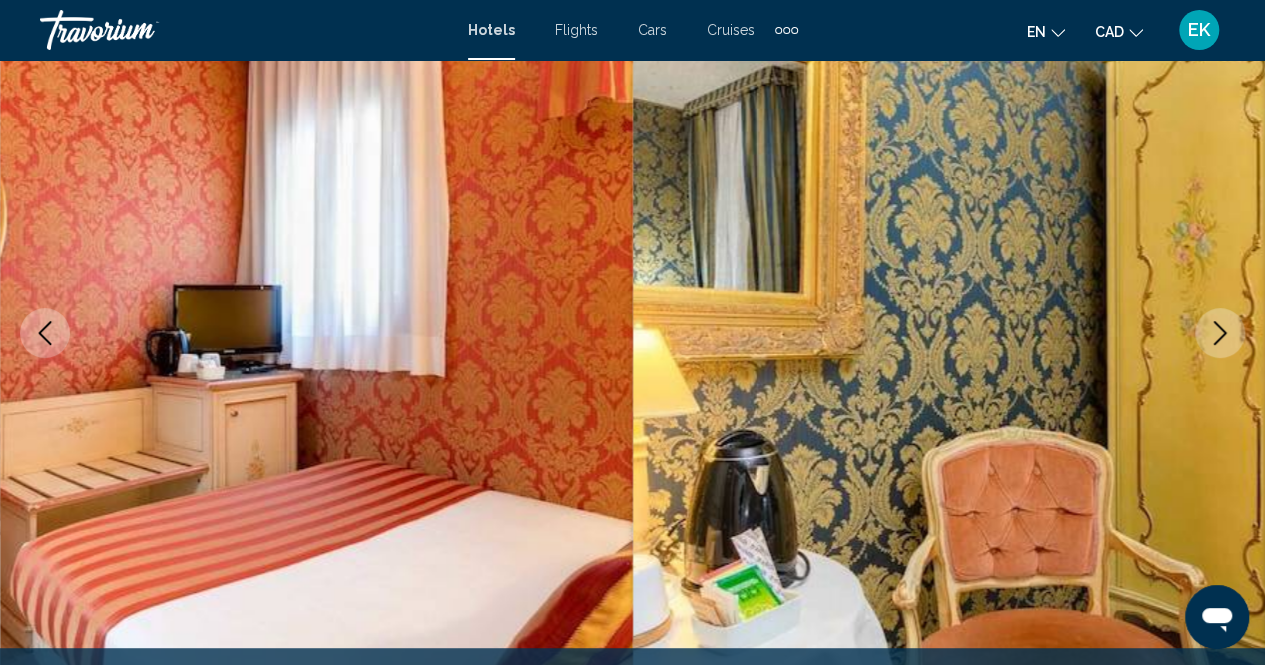 click 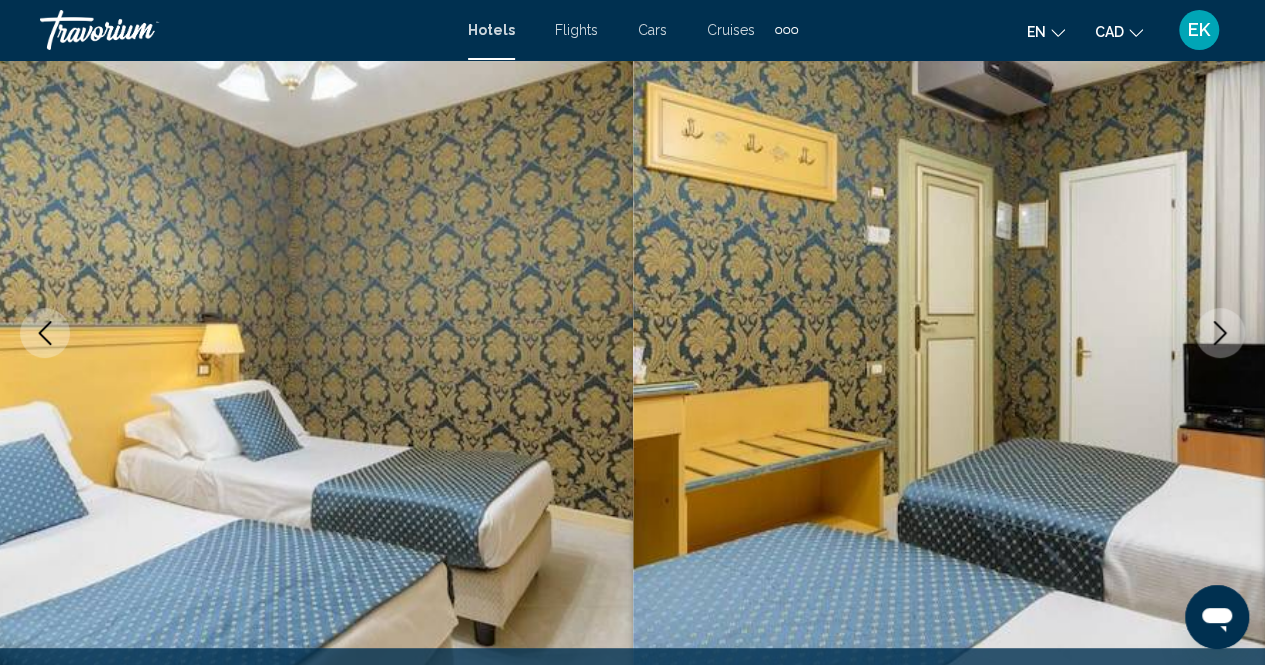 click 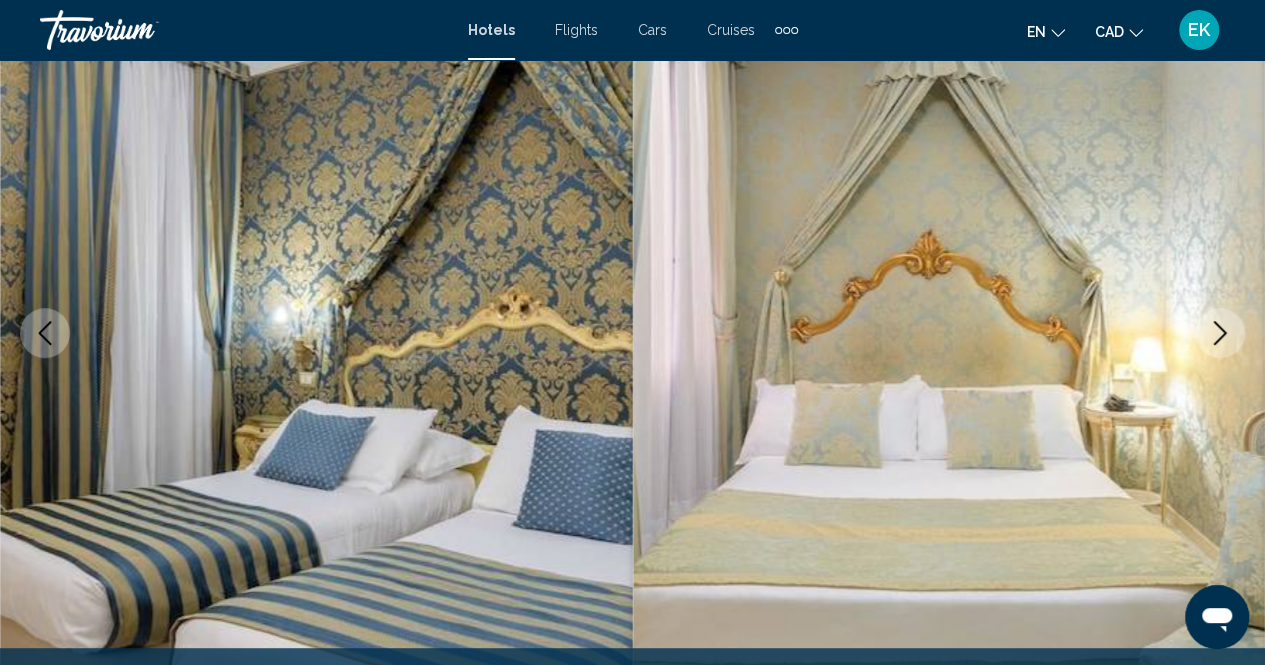 click 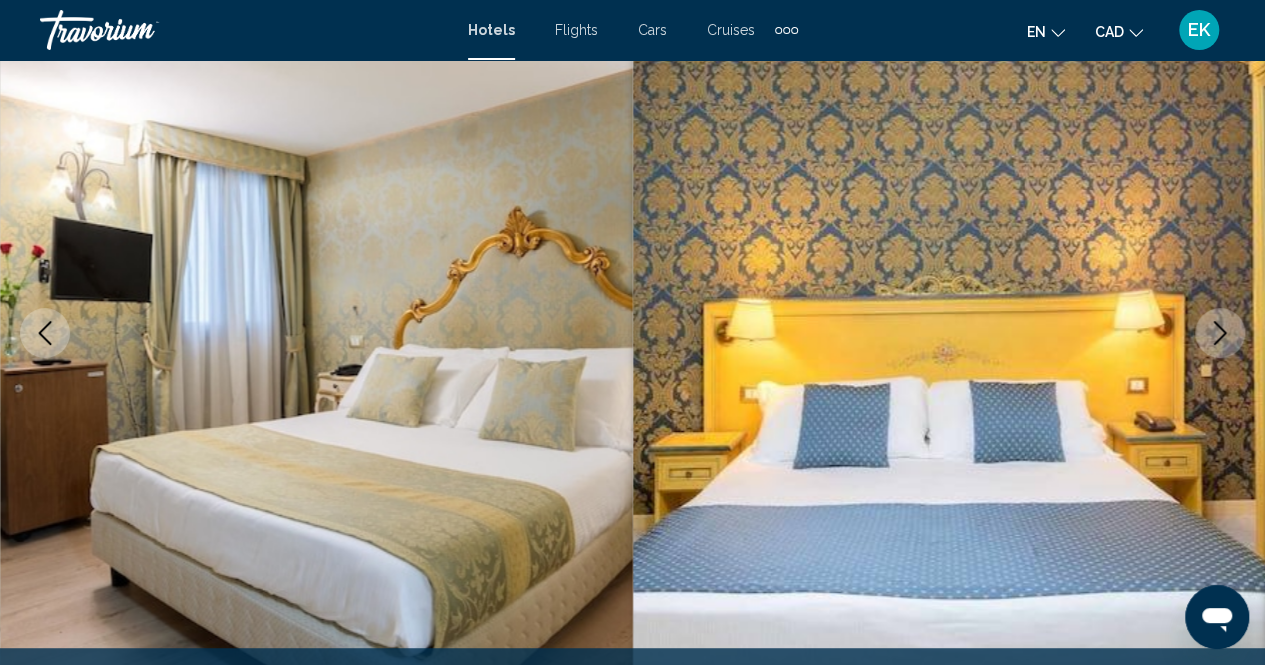 click 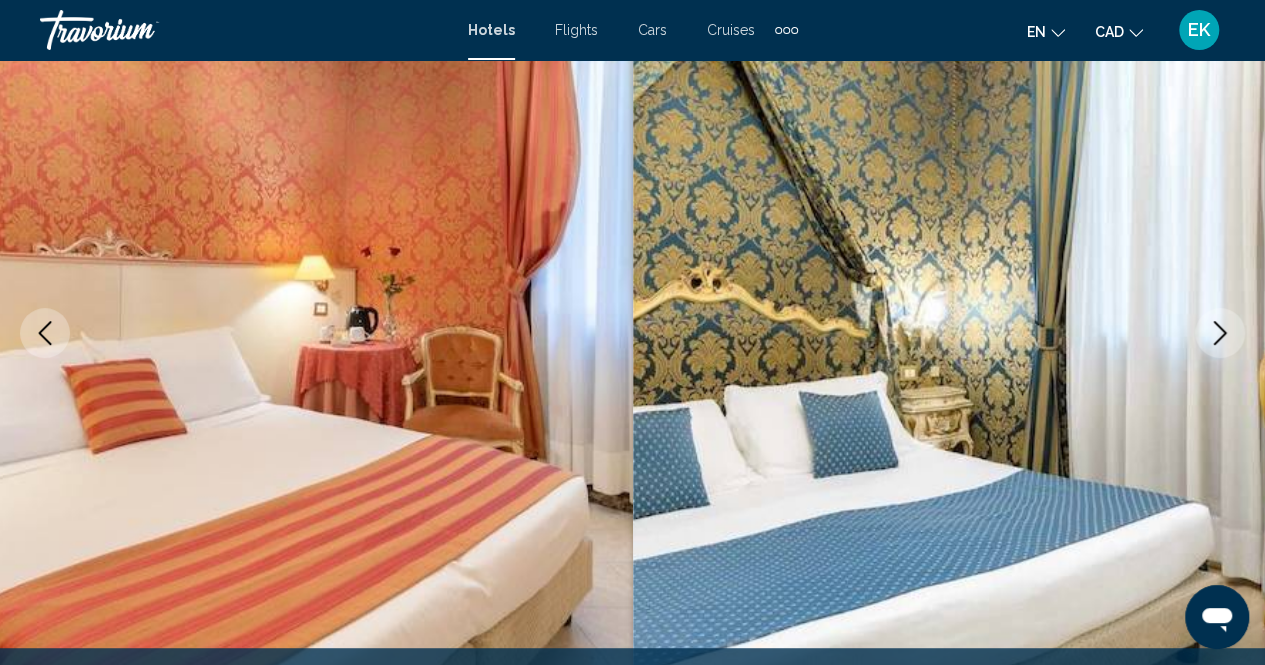 click 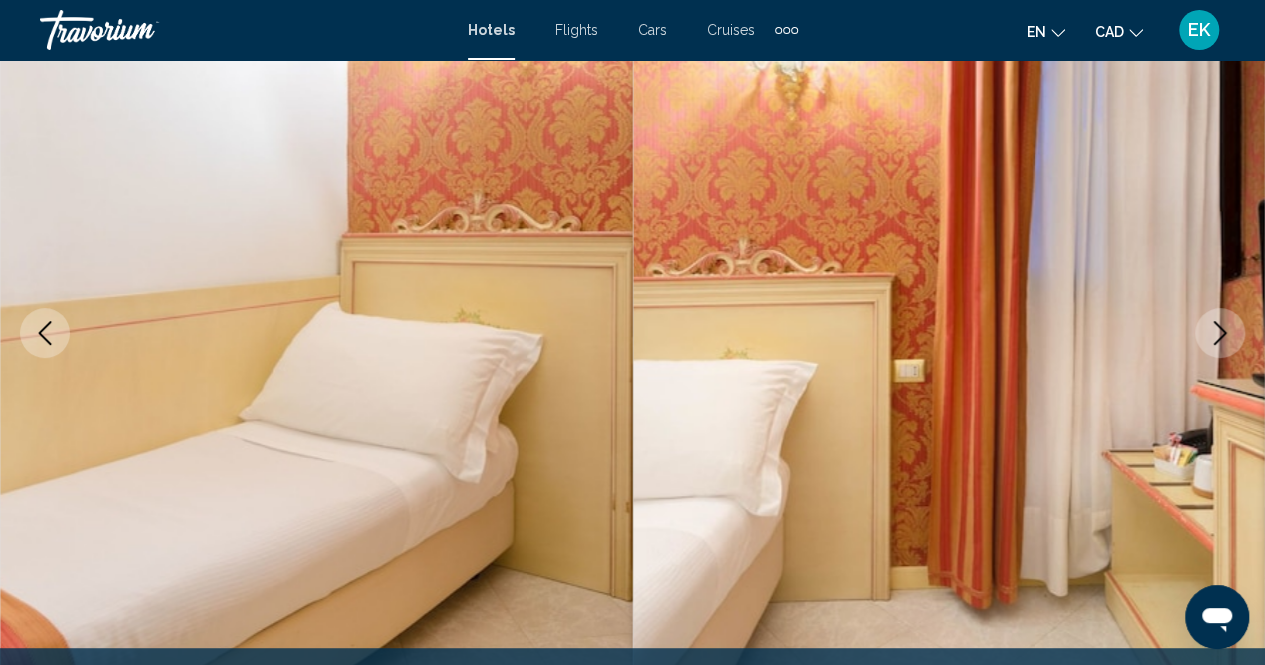 click 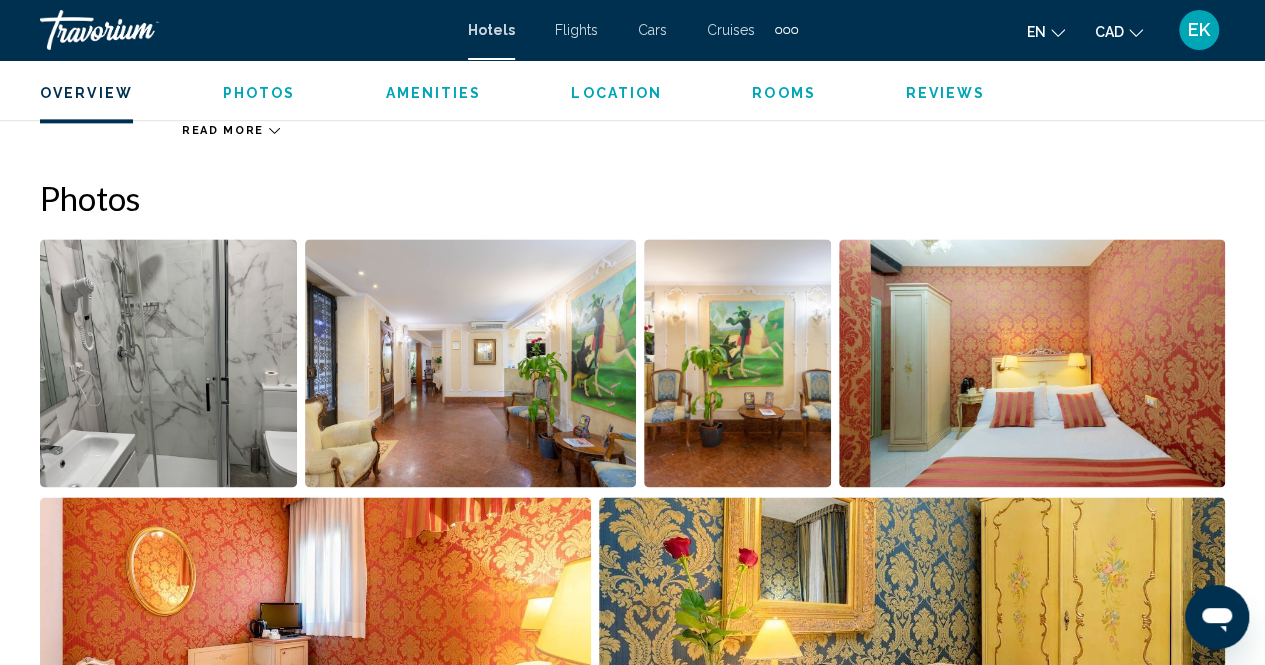 scroll, scrollTop: 1282, scrollLeft: 0, axis: vertical 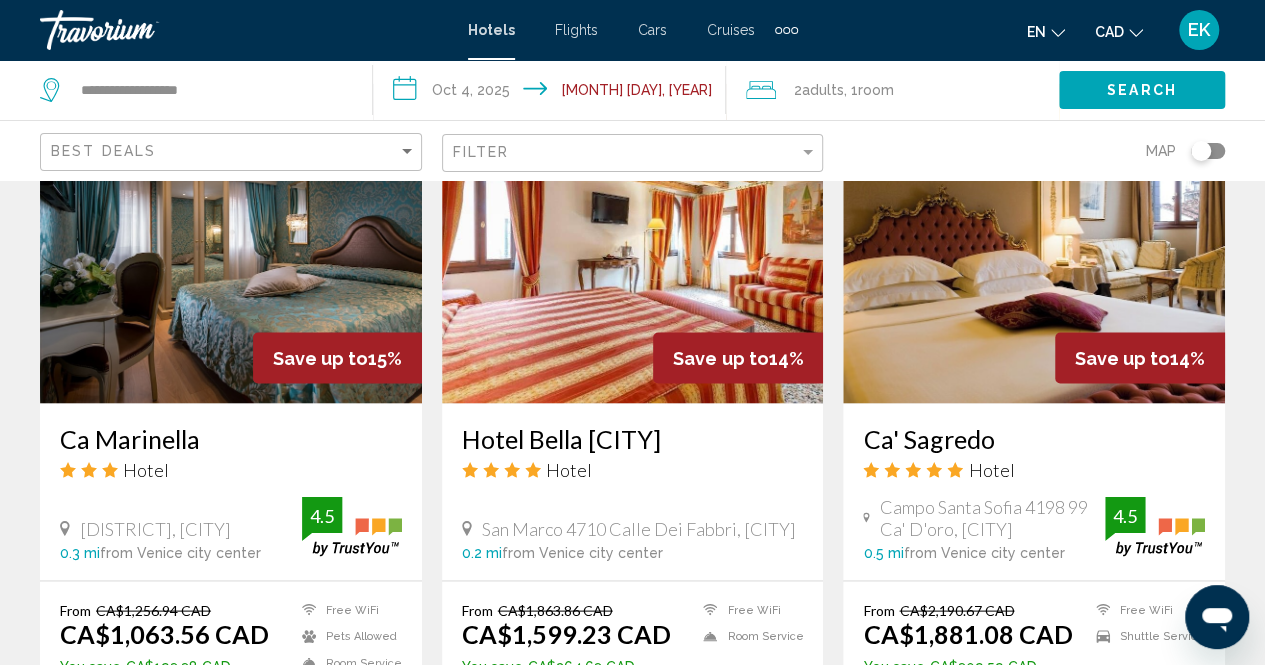 click at bounding box center [231, 243] 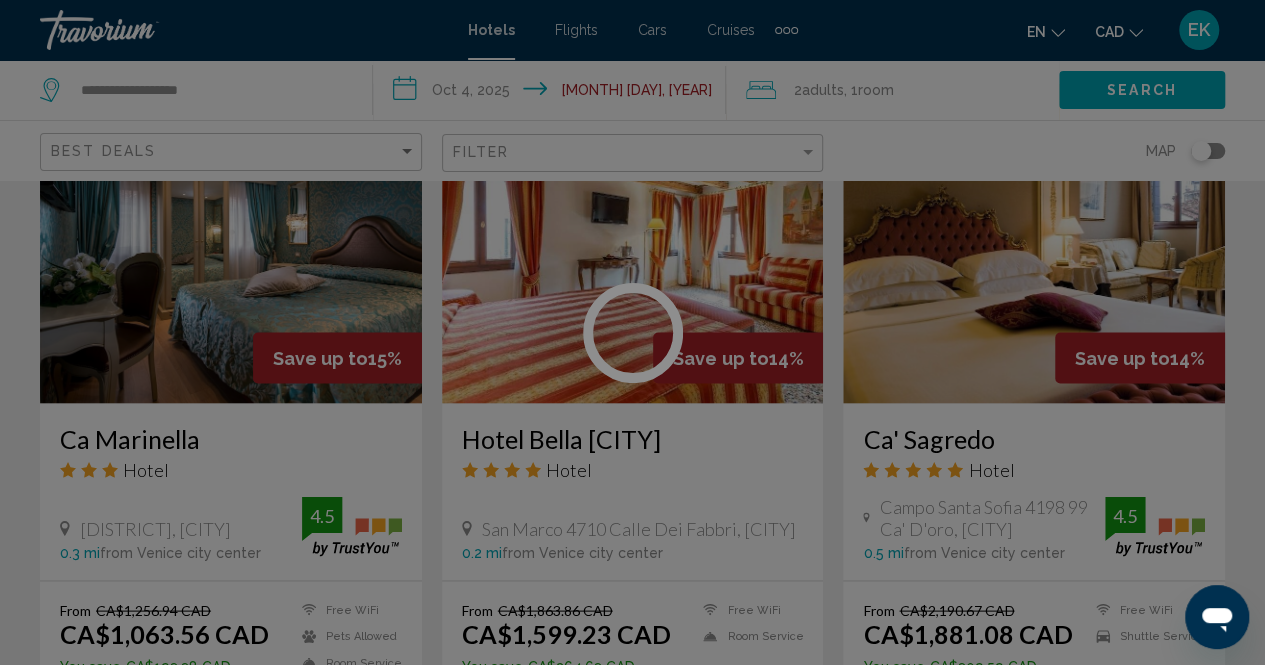 scroll, scrollTop: 202, scrollLeft: 0, axis: vertical 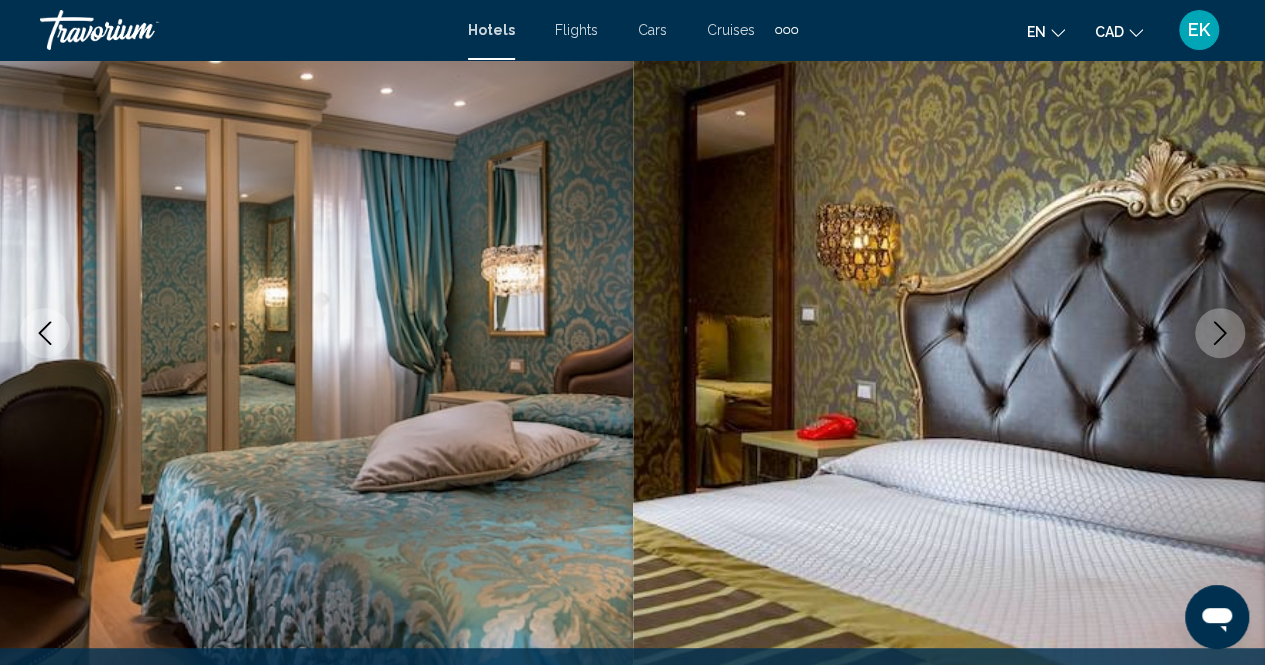 click 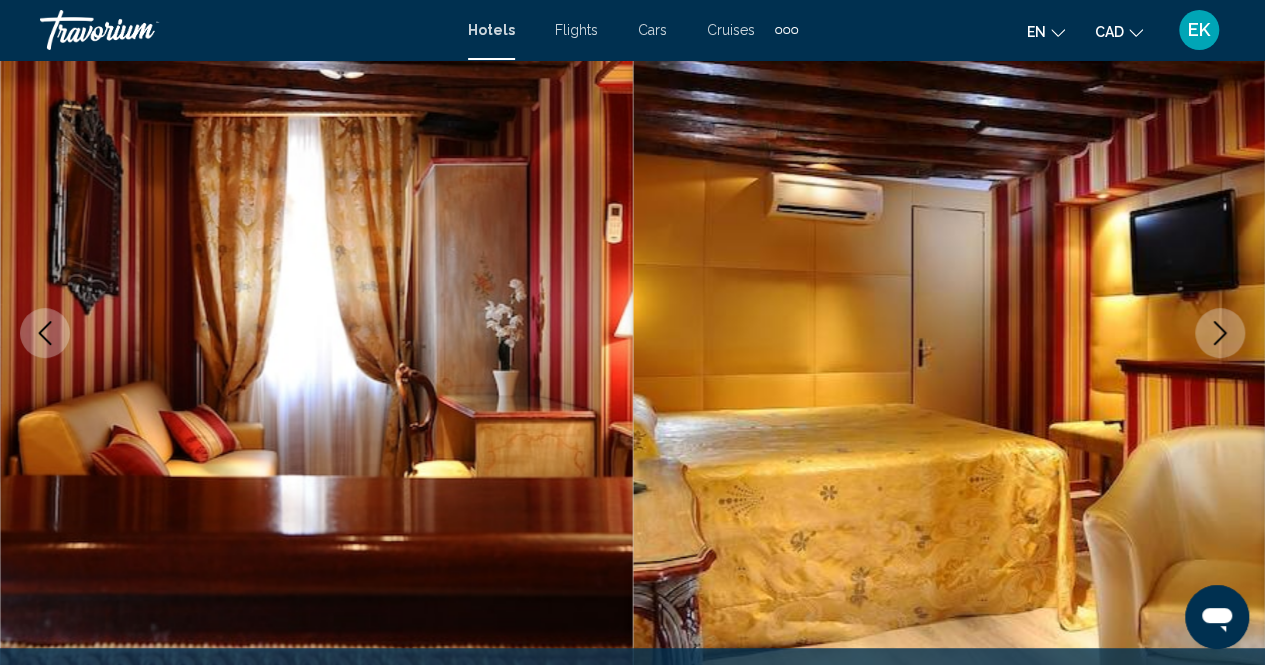 click 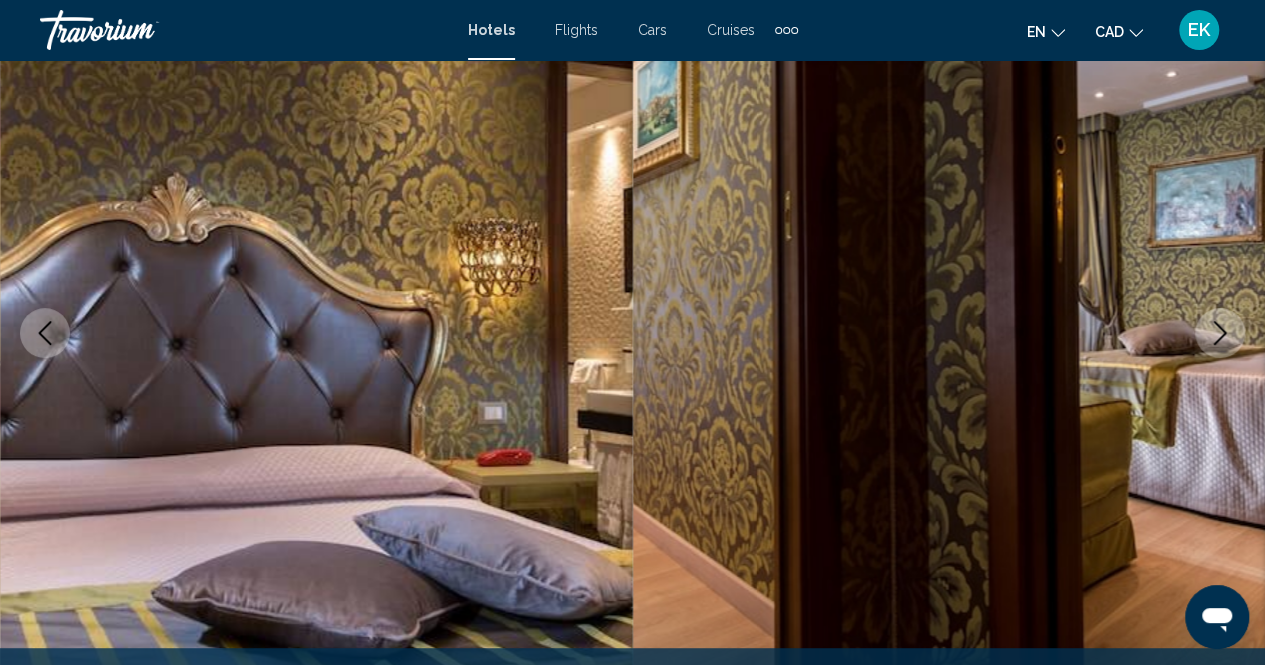 click 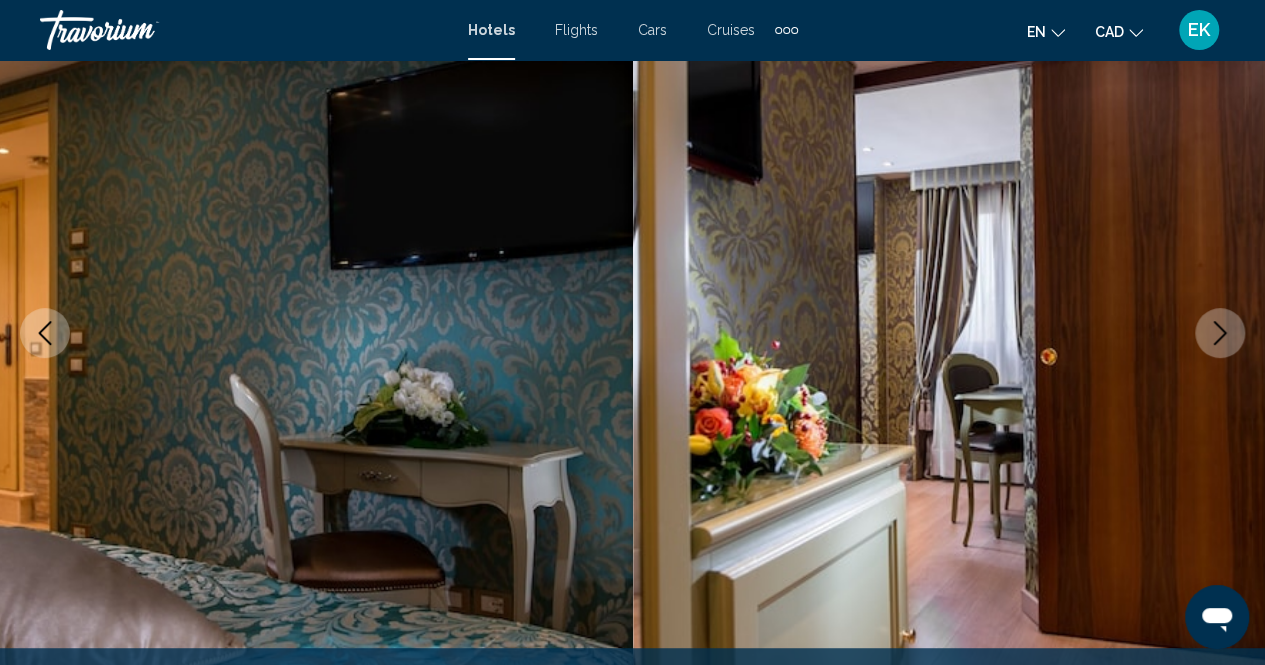 click 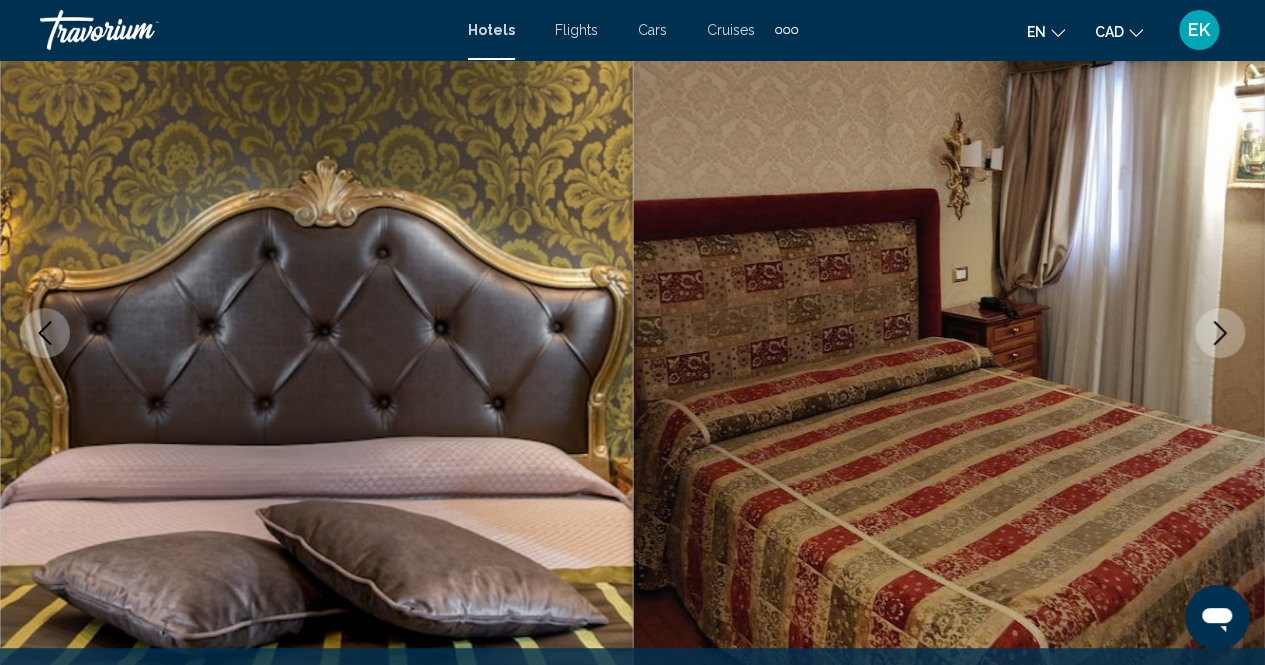 click 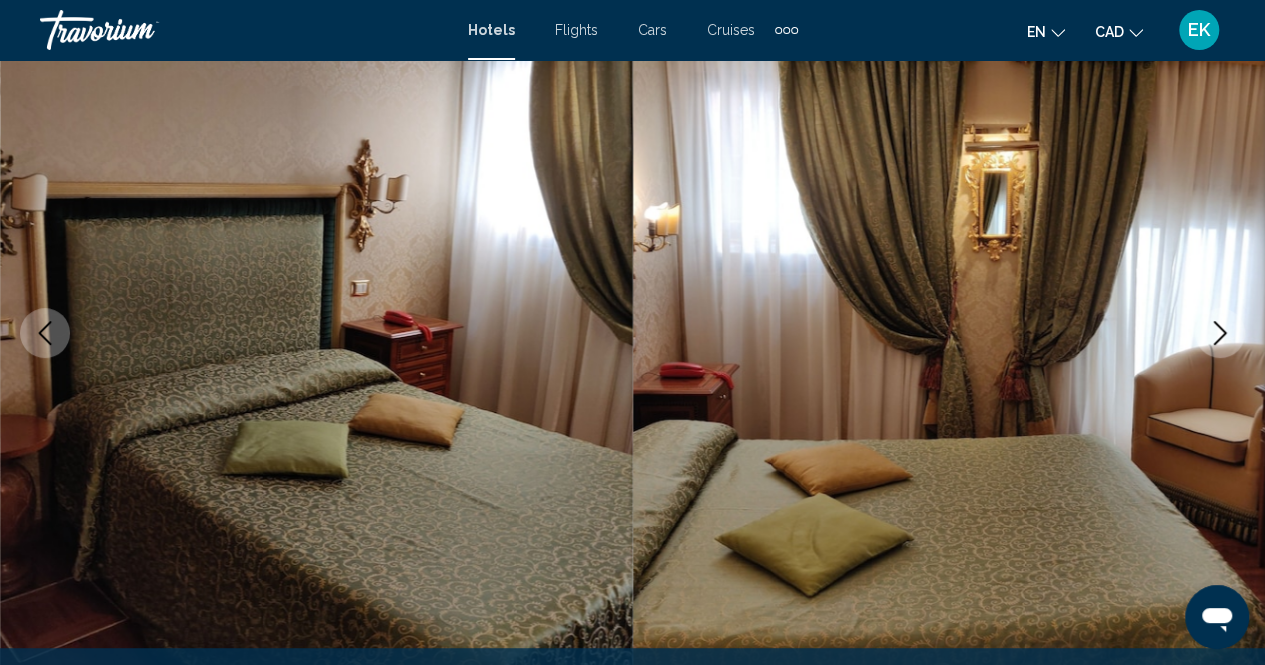 click 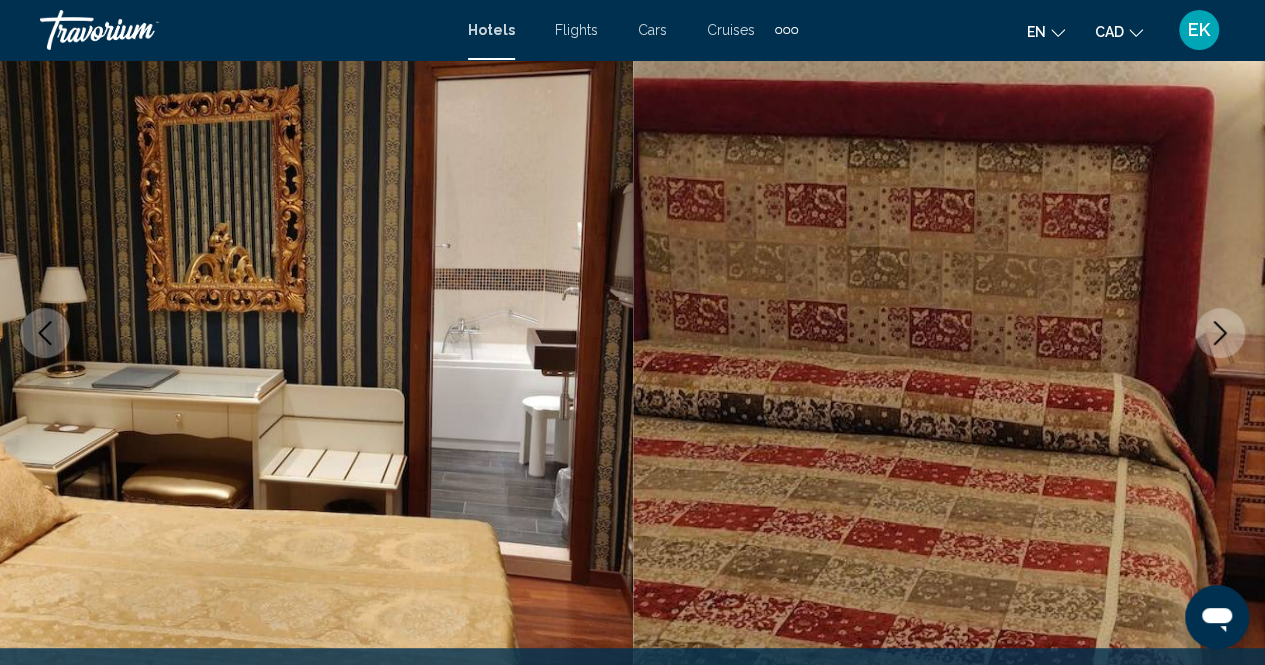 click 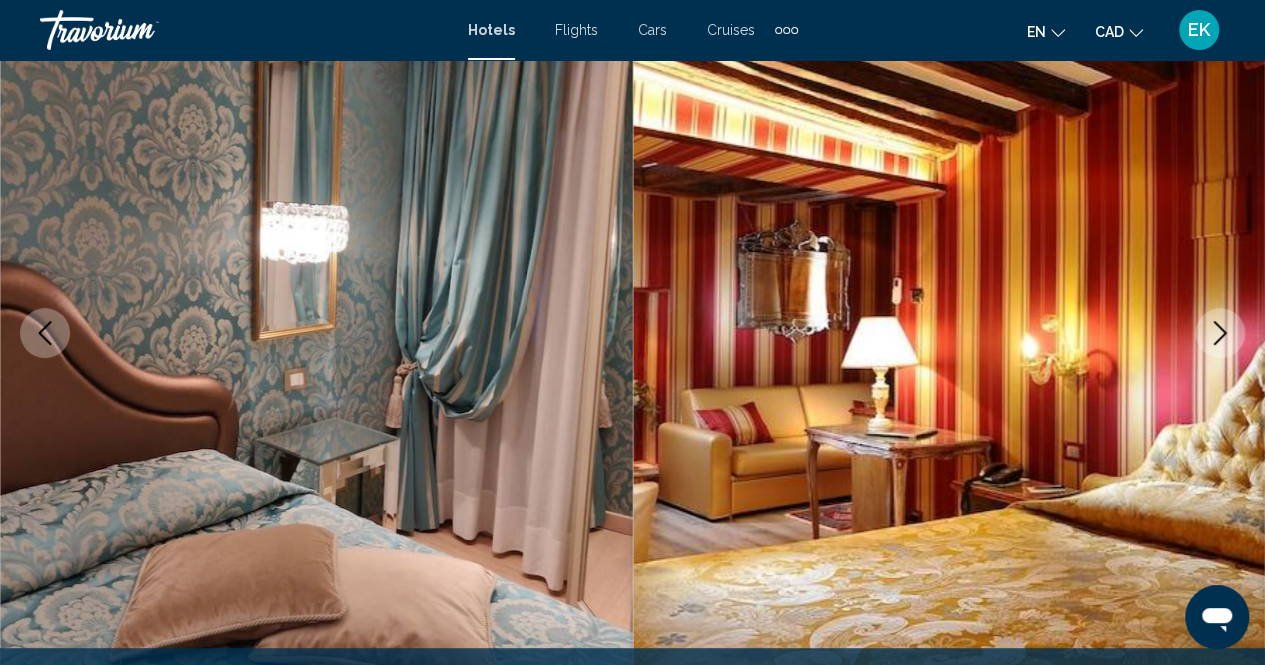 click at bounding box center (45, 333) 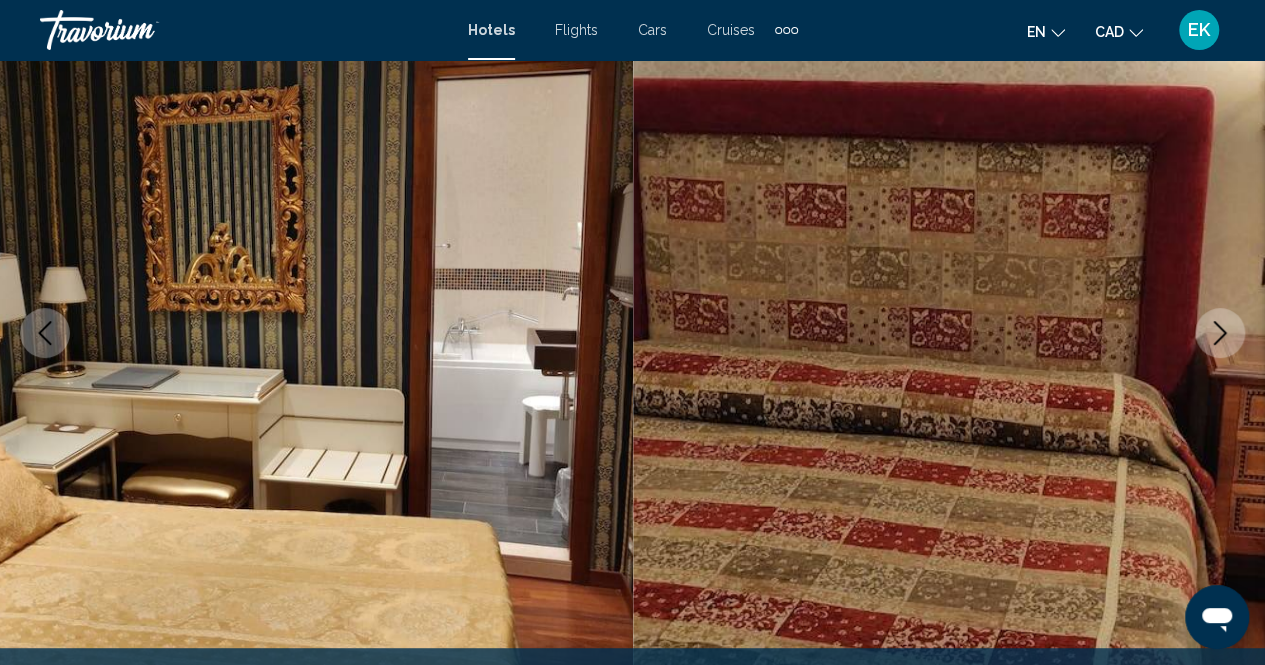 click 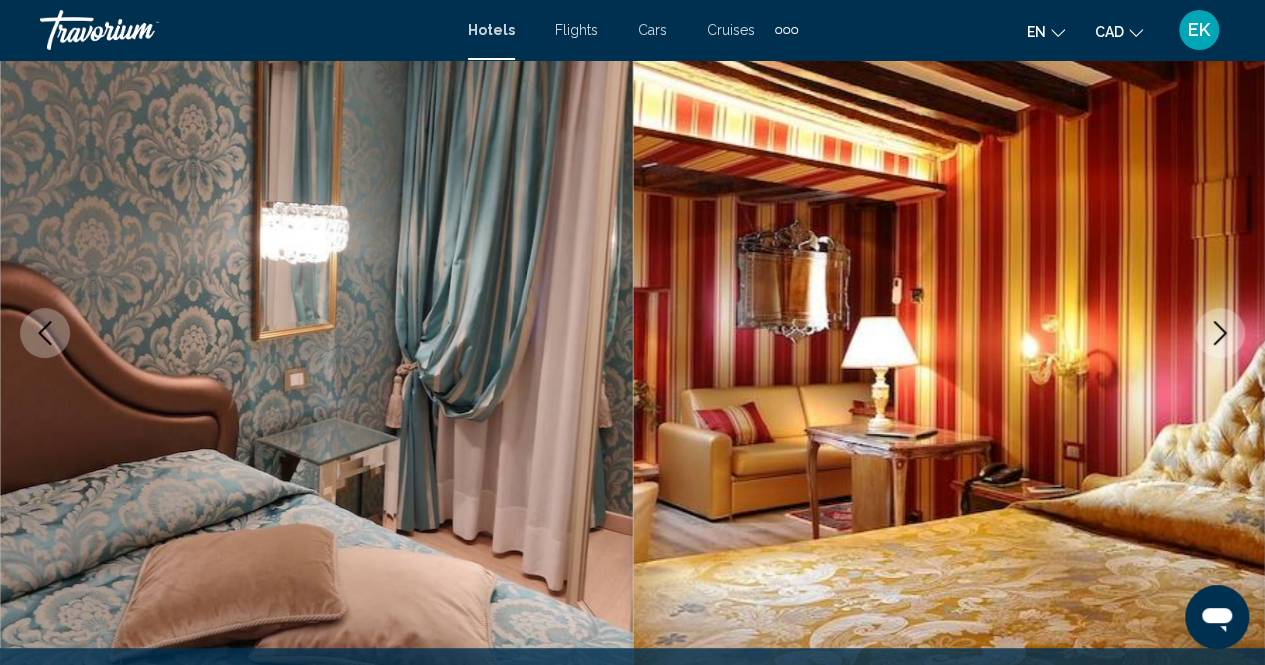 click 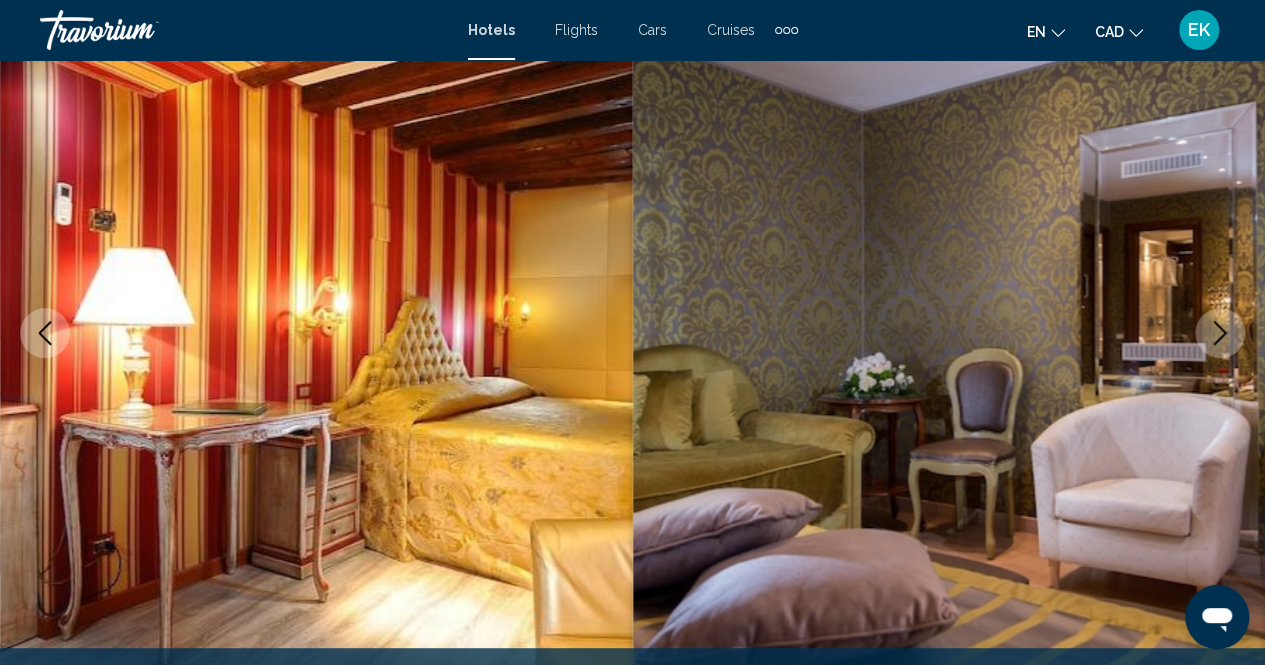 click 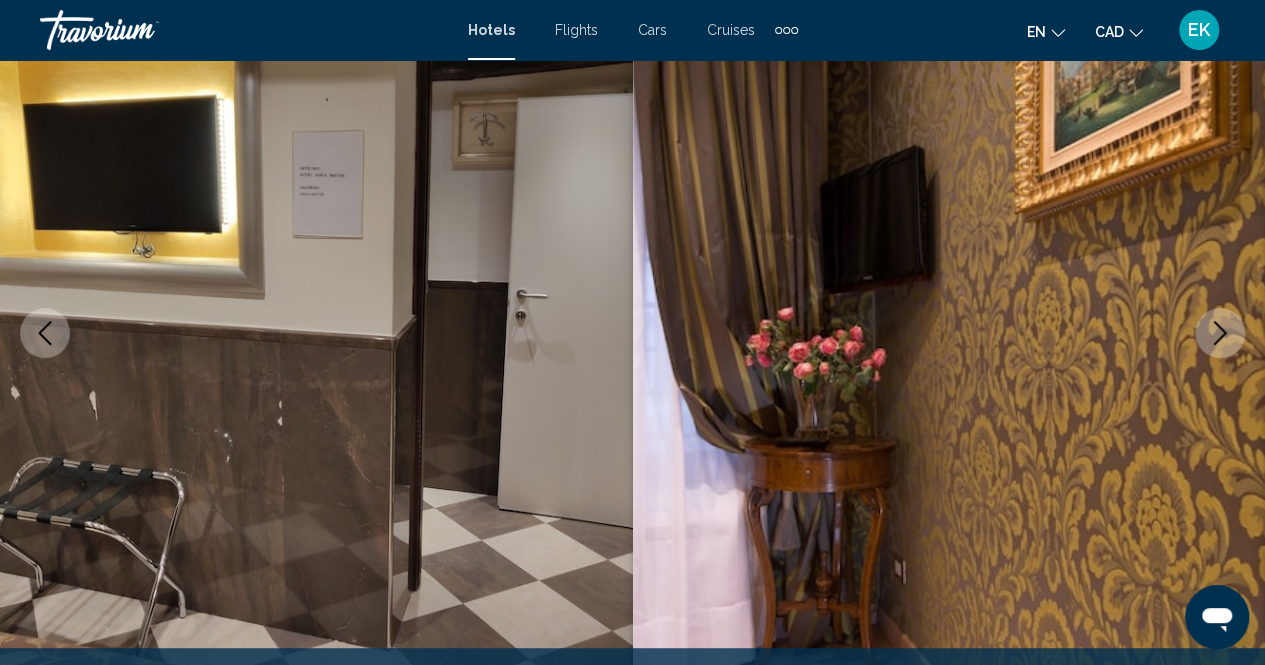 click 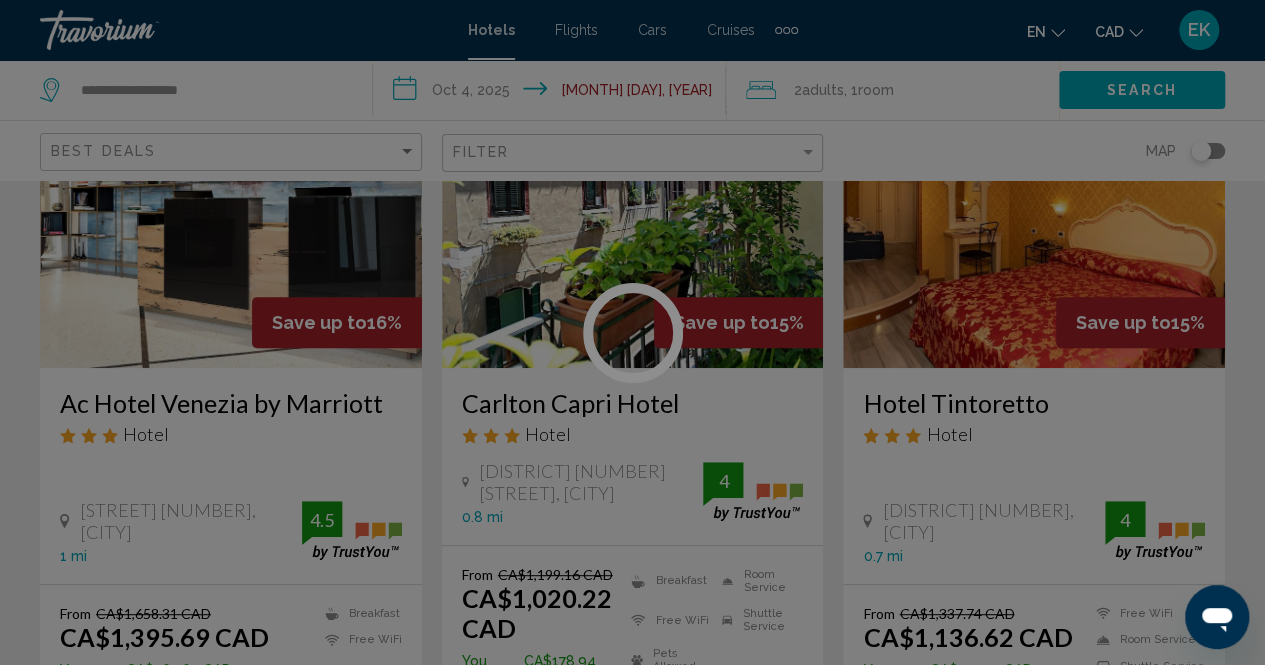 scroll, scrollTop: 0, scrollLeft: 0, axis: both 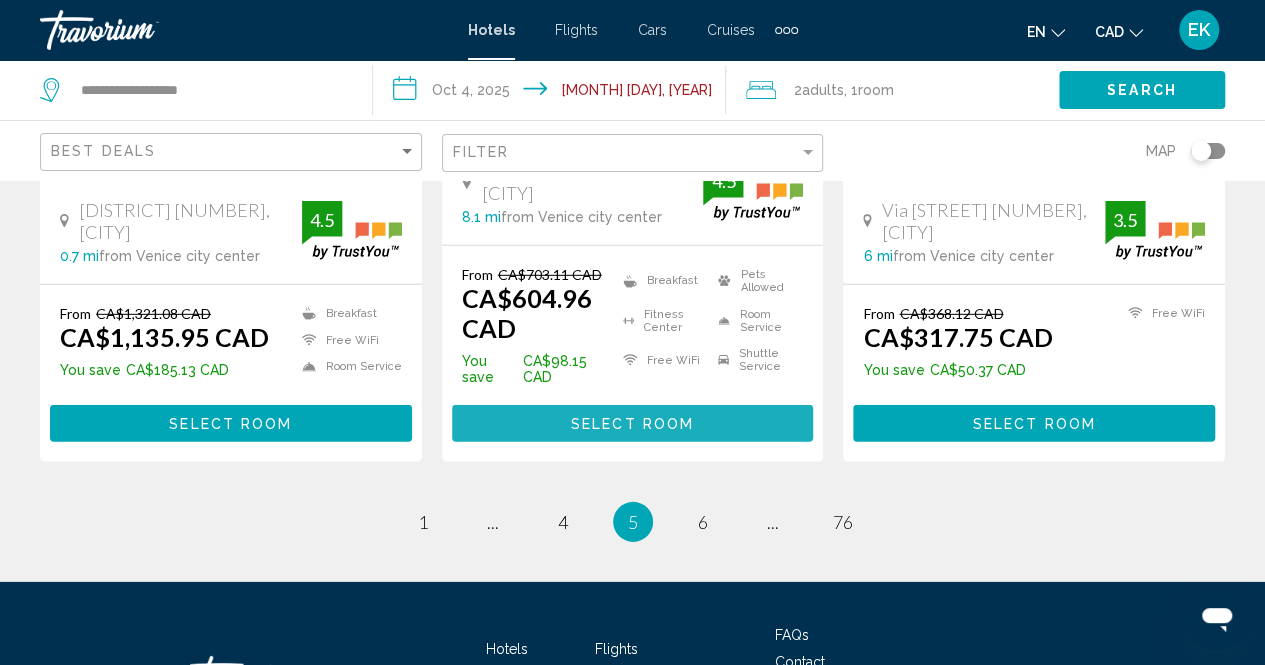 click on "Select Room" at bounding box center (632, 424) 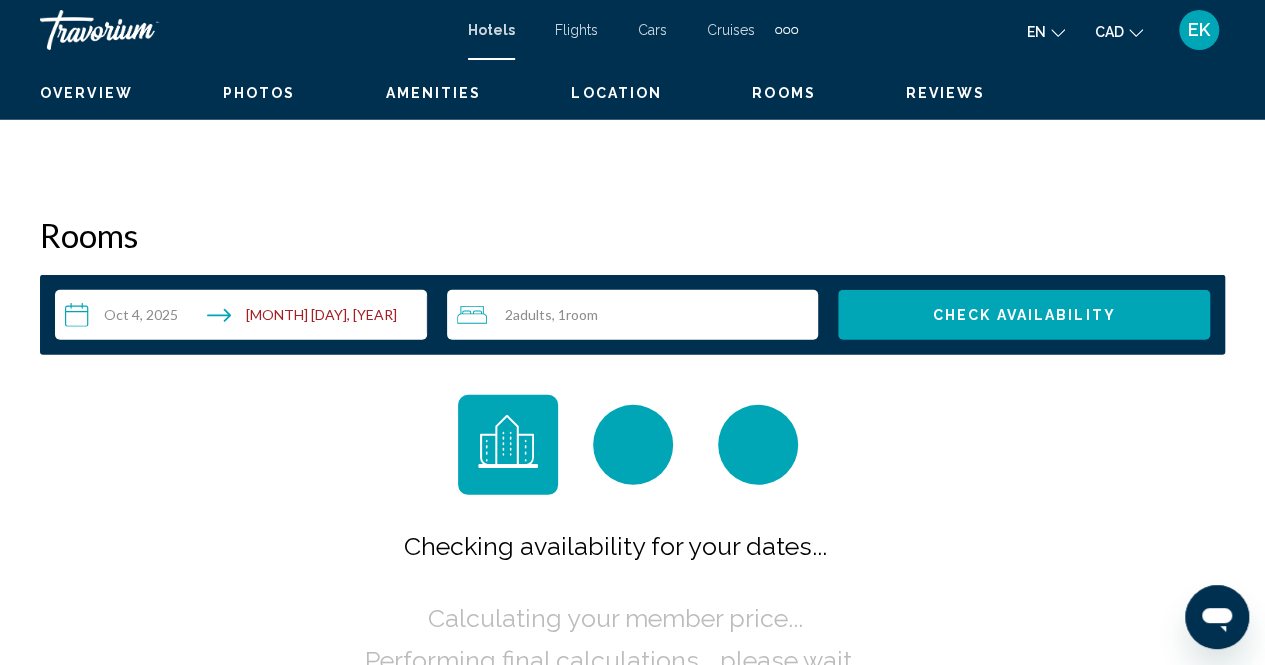 scroll, scrollTop: 202, scrollLeft: 0, axis: vertical 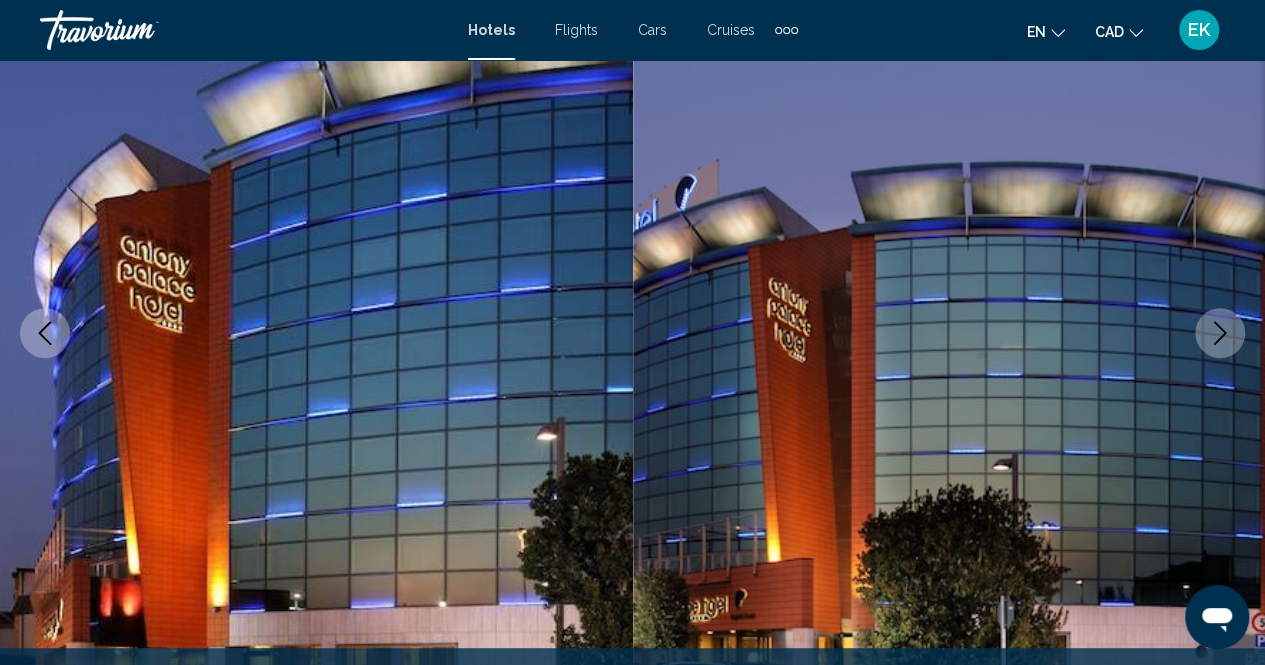 click 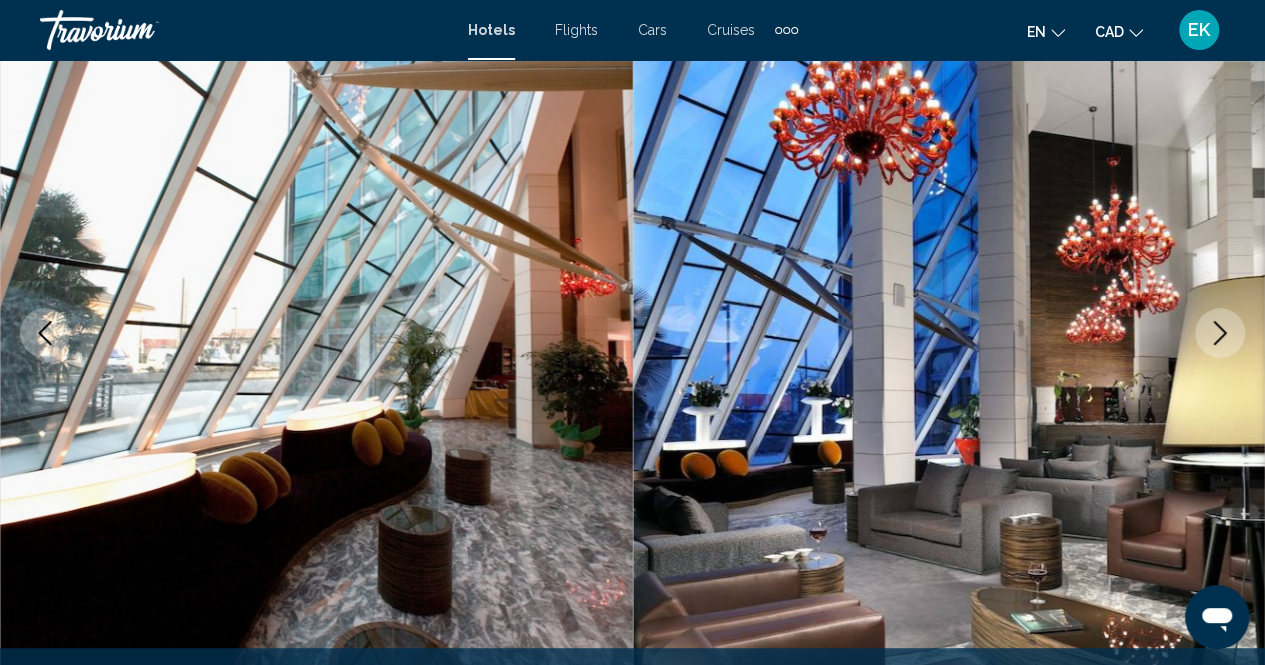click 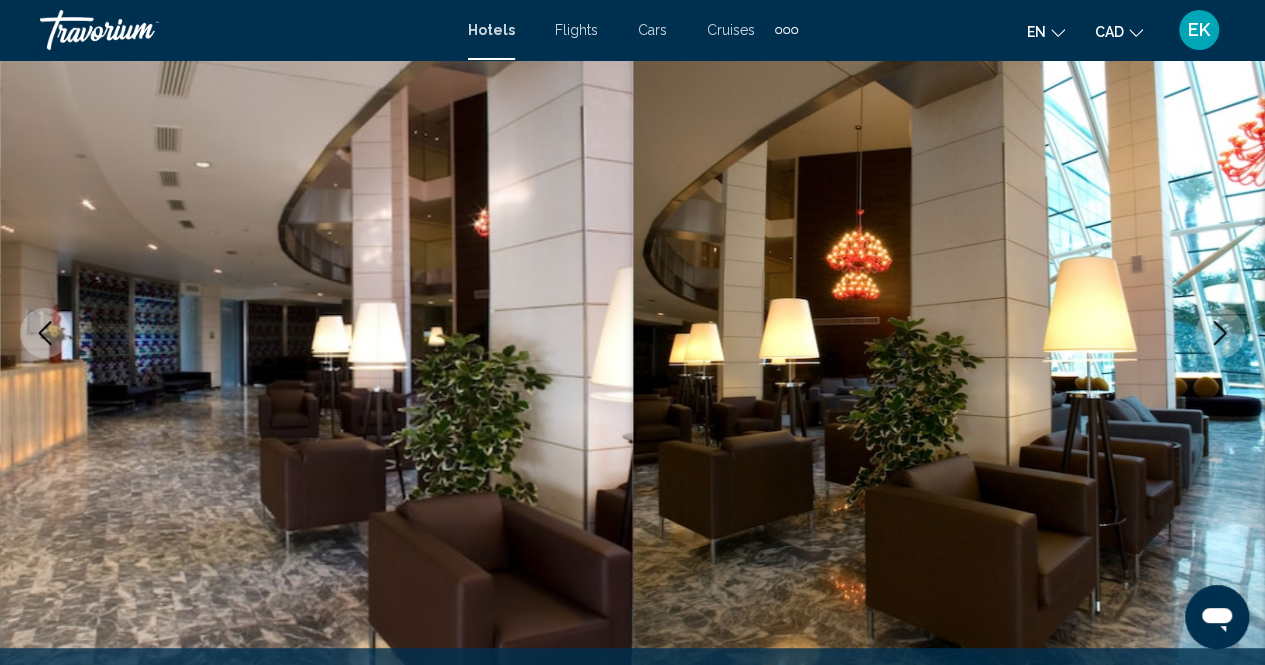 click 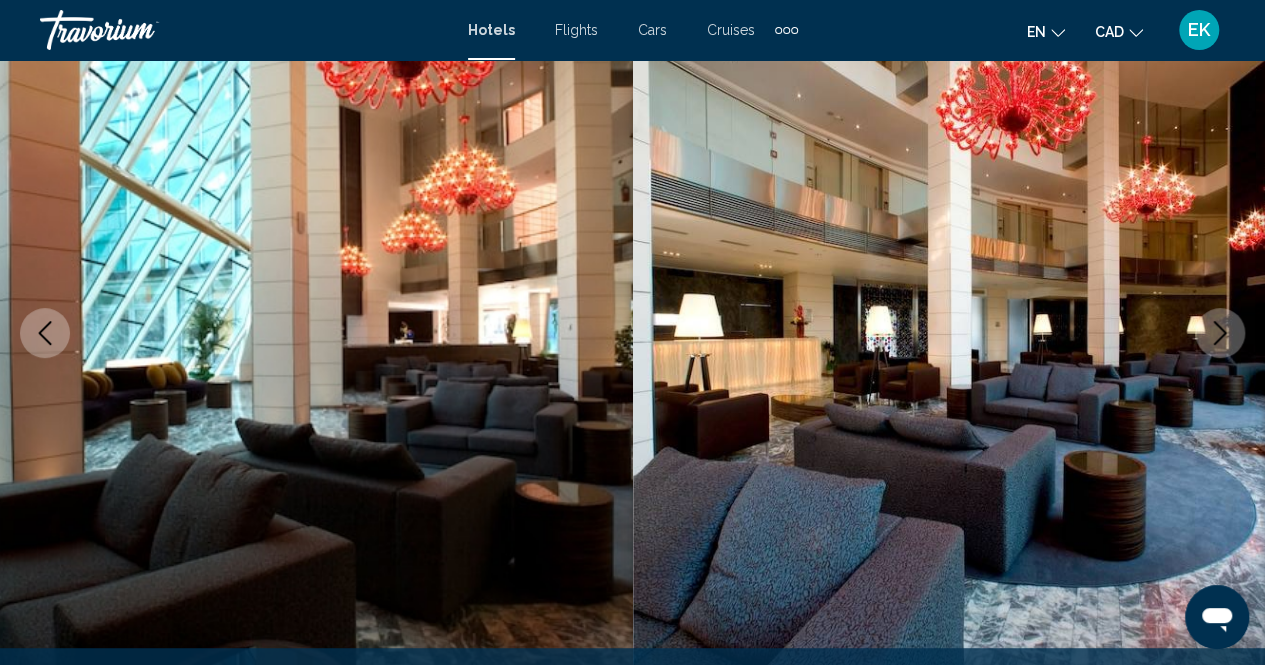 click 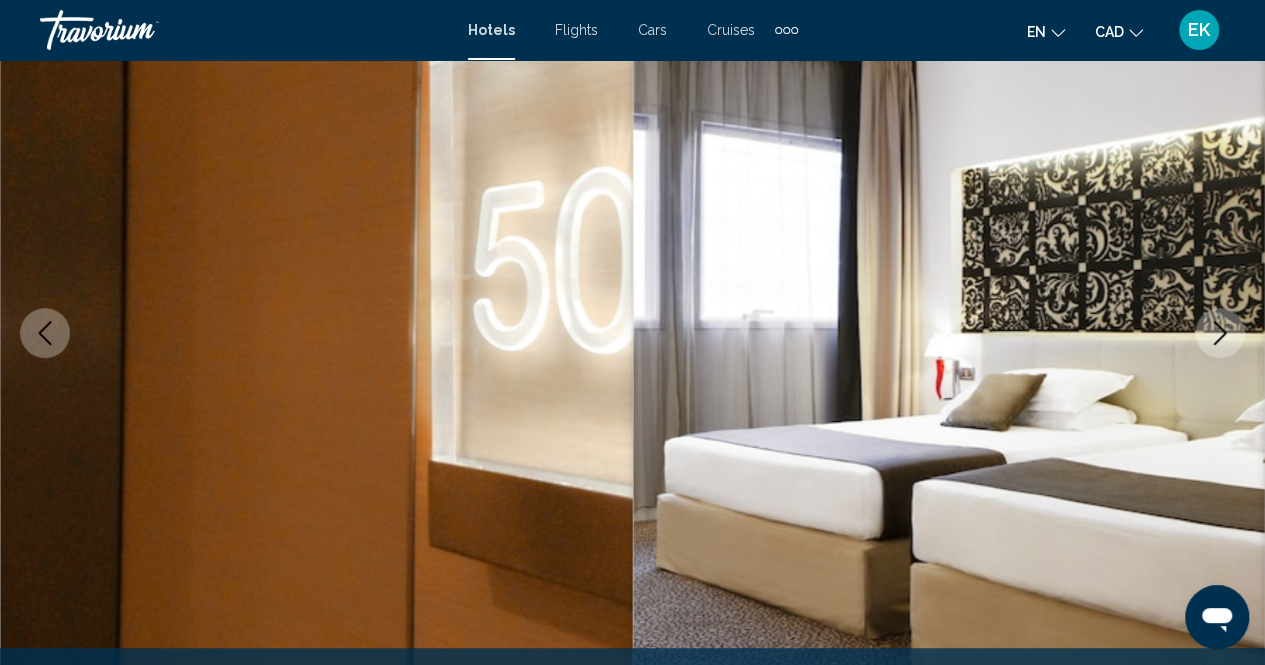 click 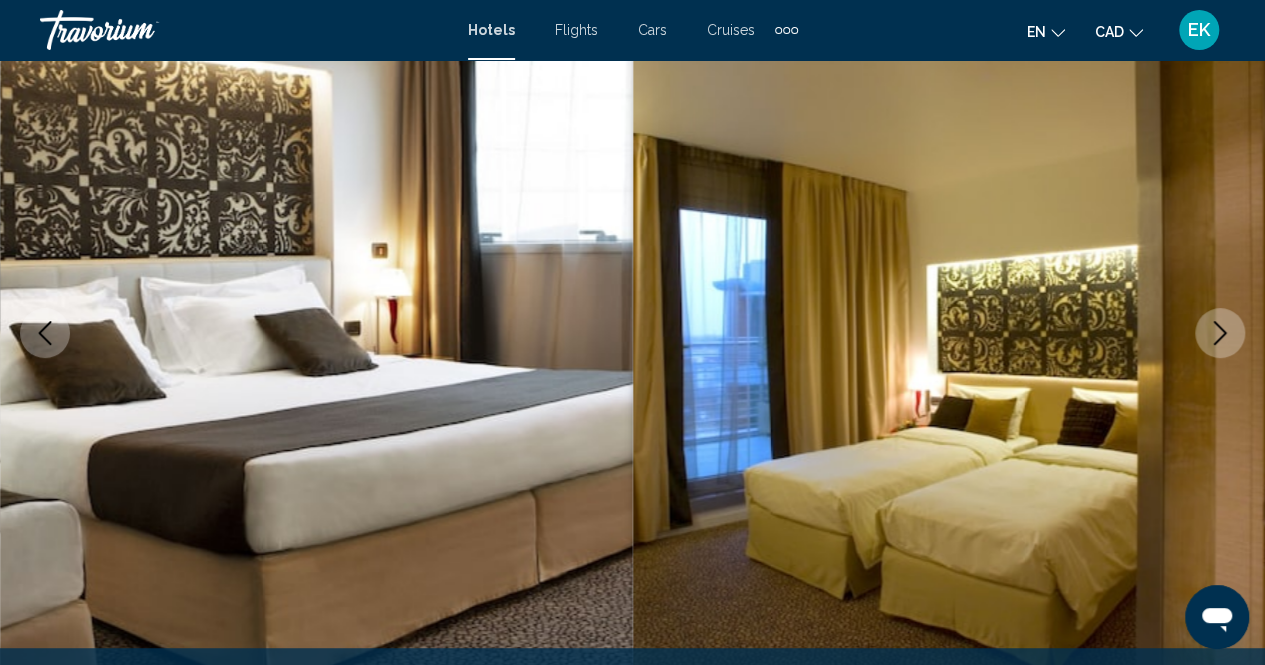 click 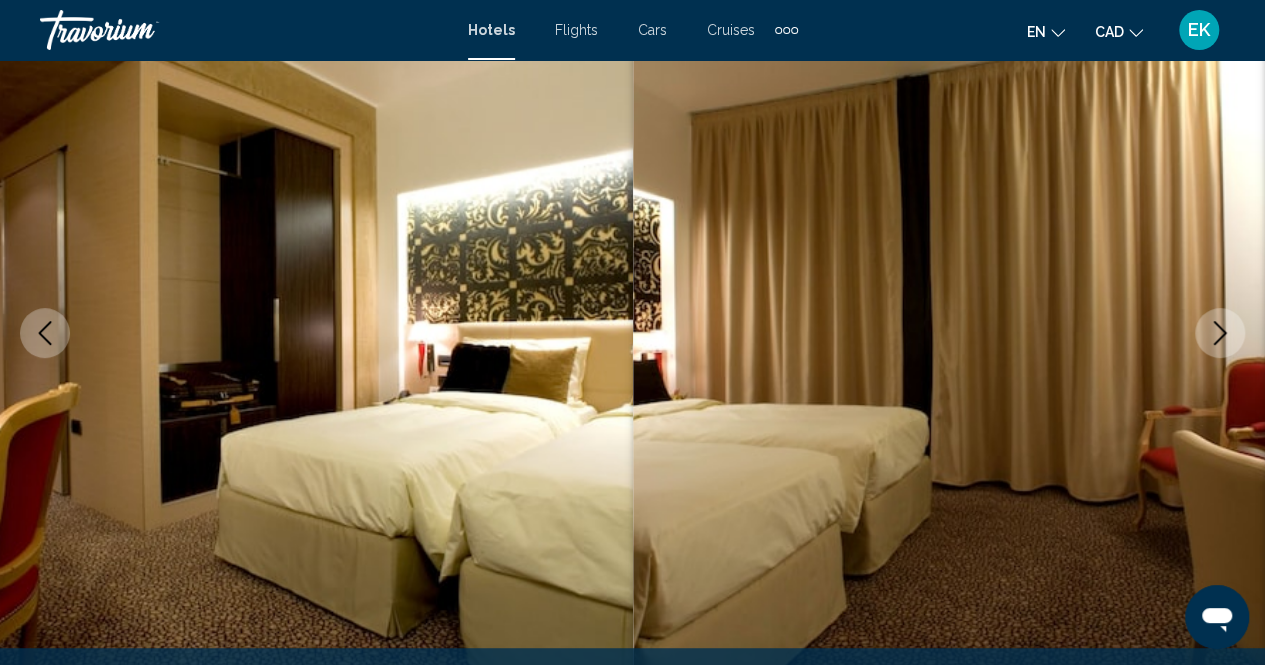 click 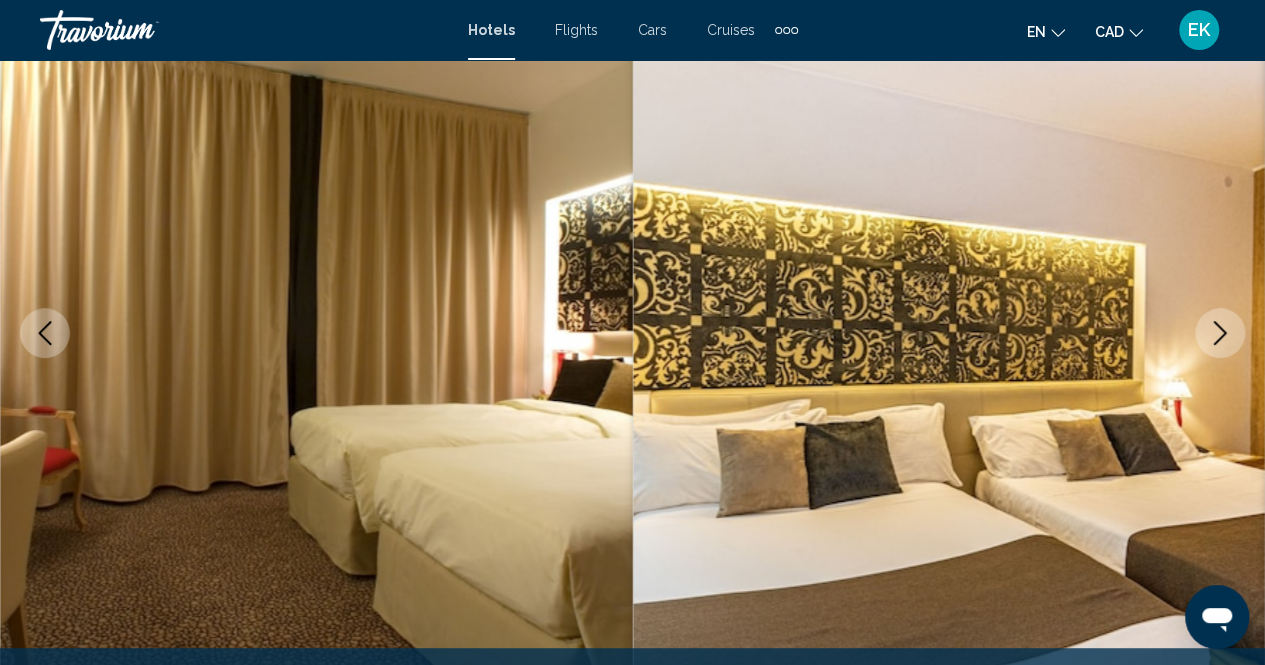 click 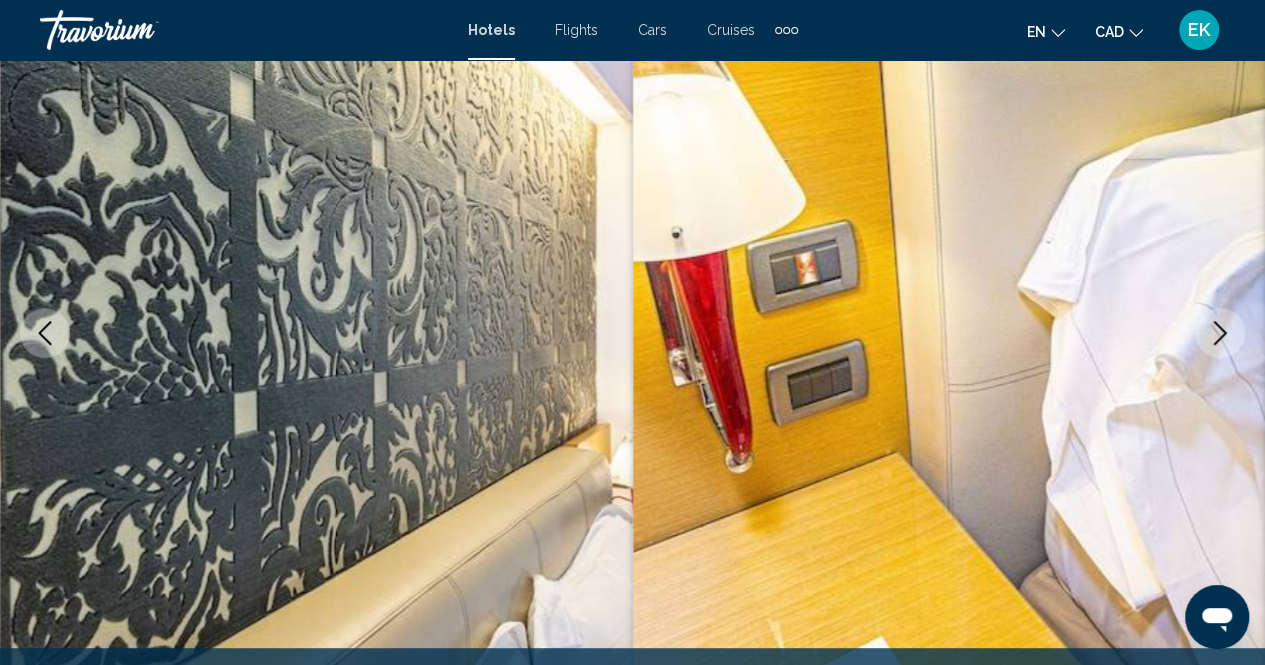 click 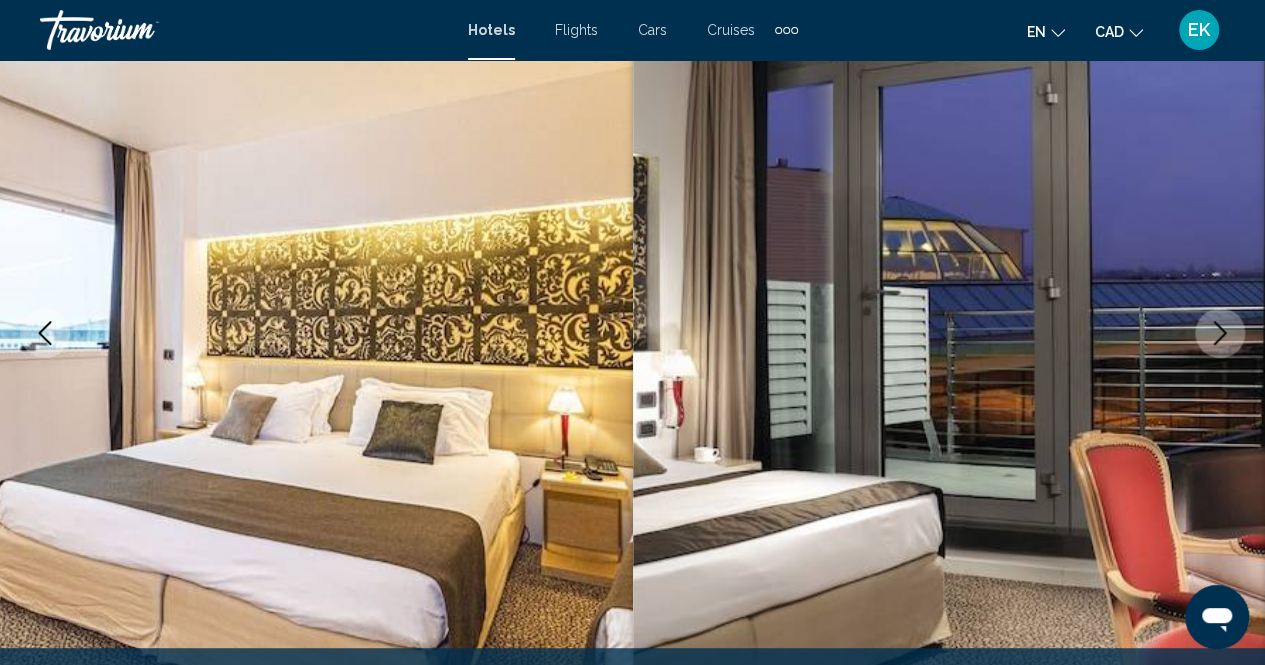 click 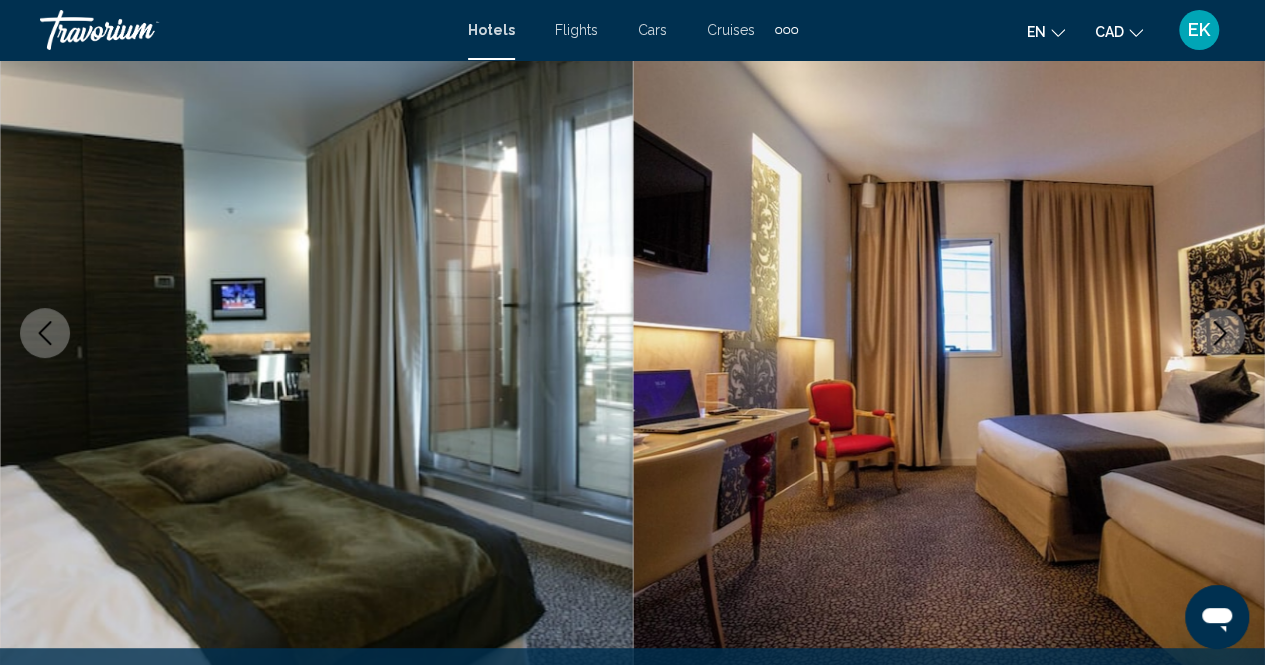 scroll, scrollTop: 0, scrollLeft: 0, axis: both 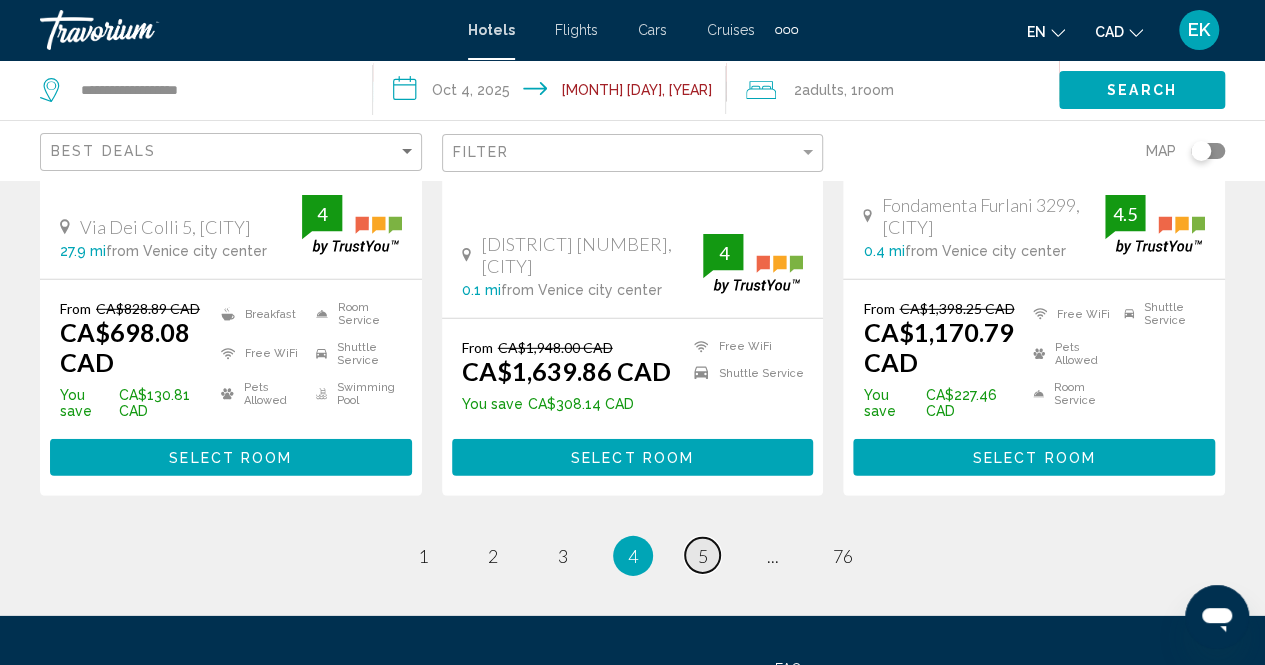 click on "5" at bounding box center (703, 556) 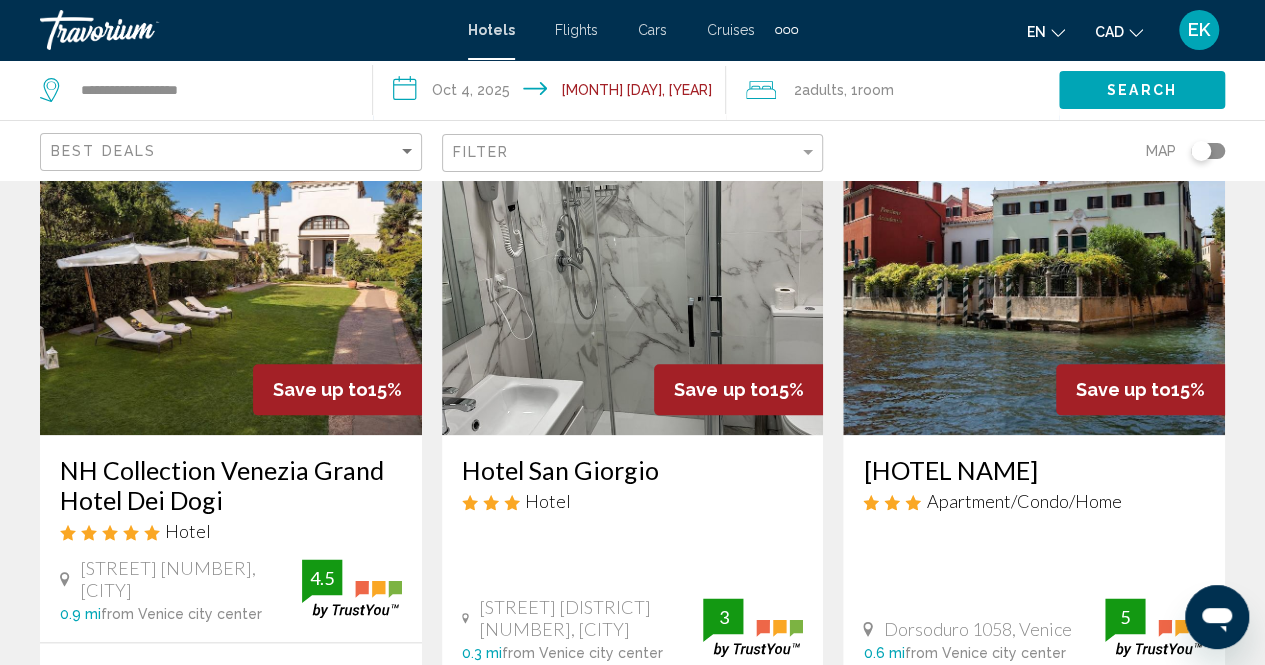scroll, scrollTop: 894, scrollLeft: 0, axis: vertical 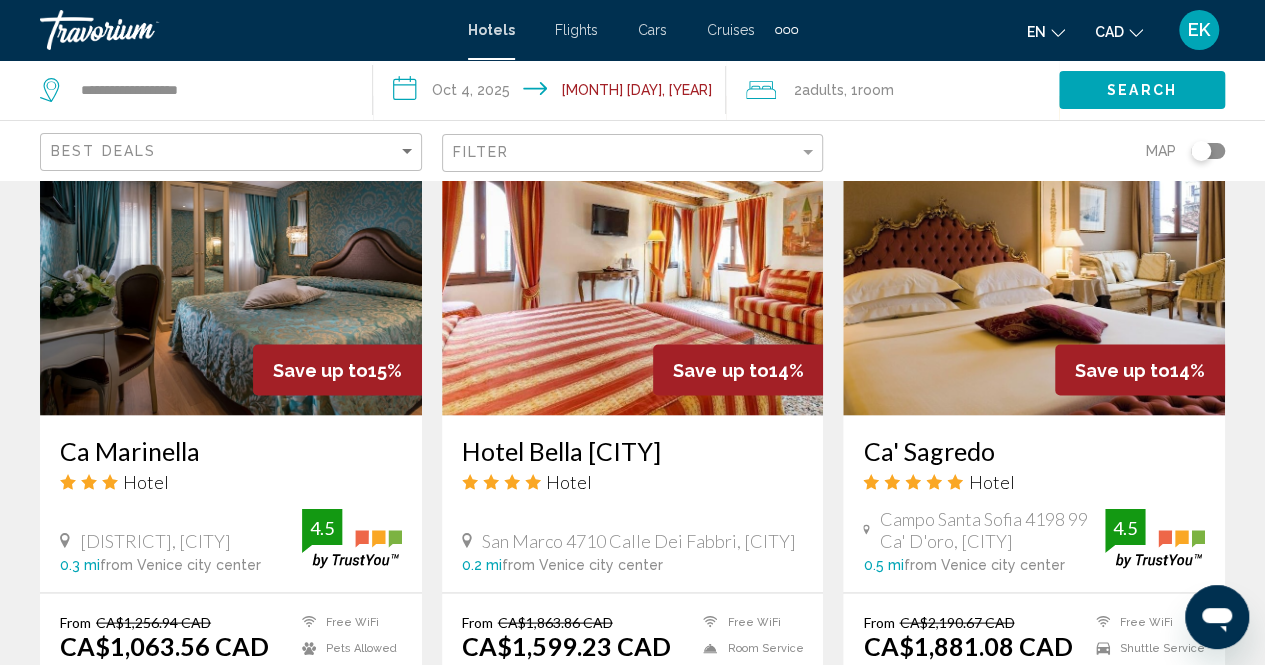 click on "Save up to  15%" at bounding box center [337, 369] 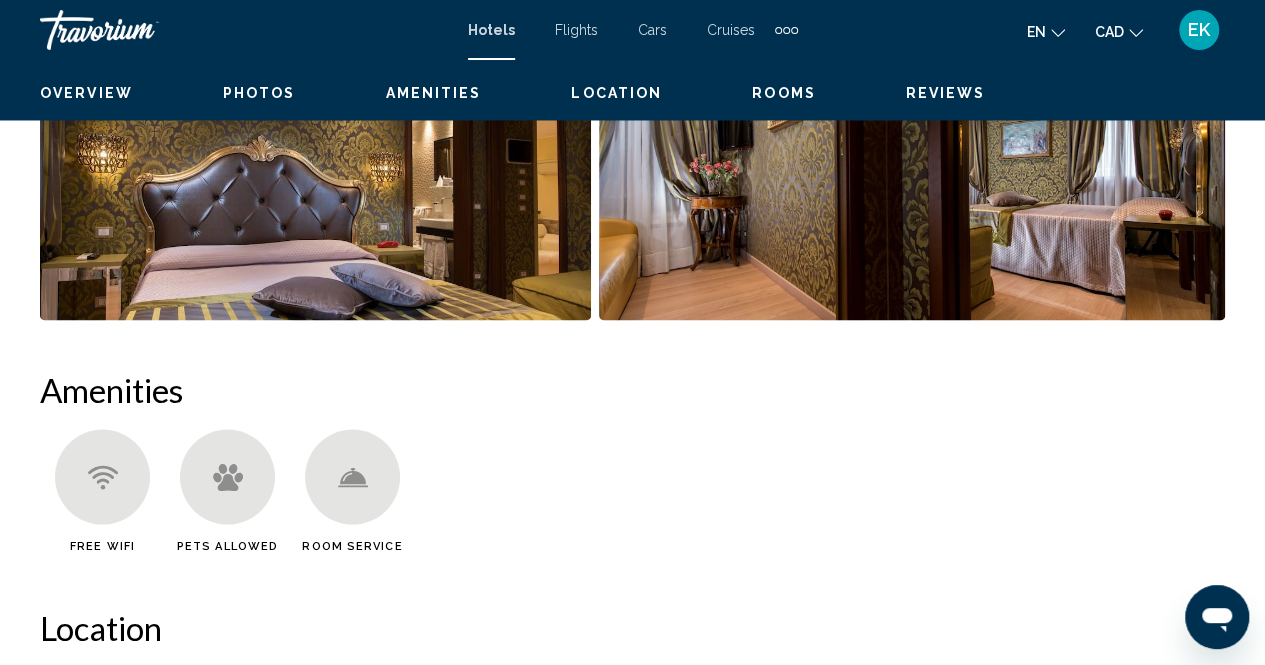 scroll, scrollTop: 202, scrollLeft: 0, axis: vertical 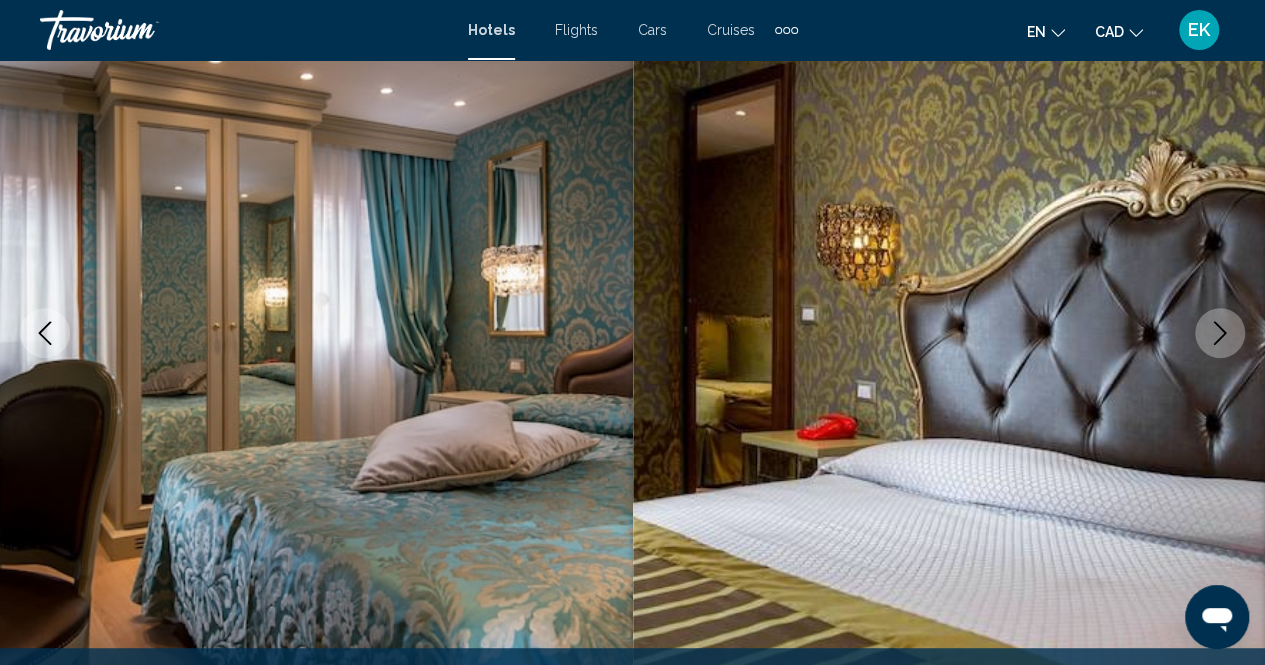 click 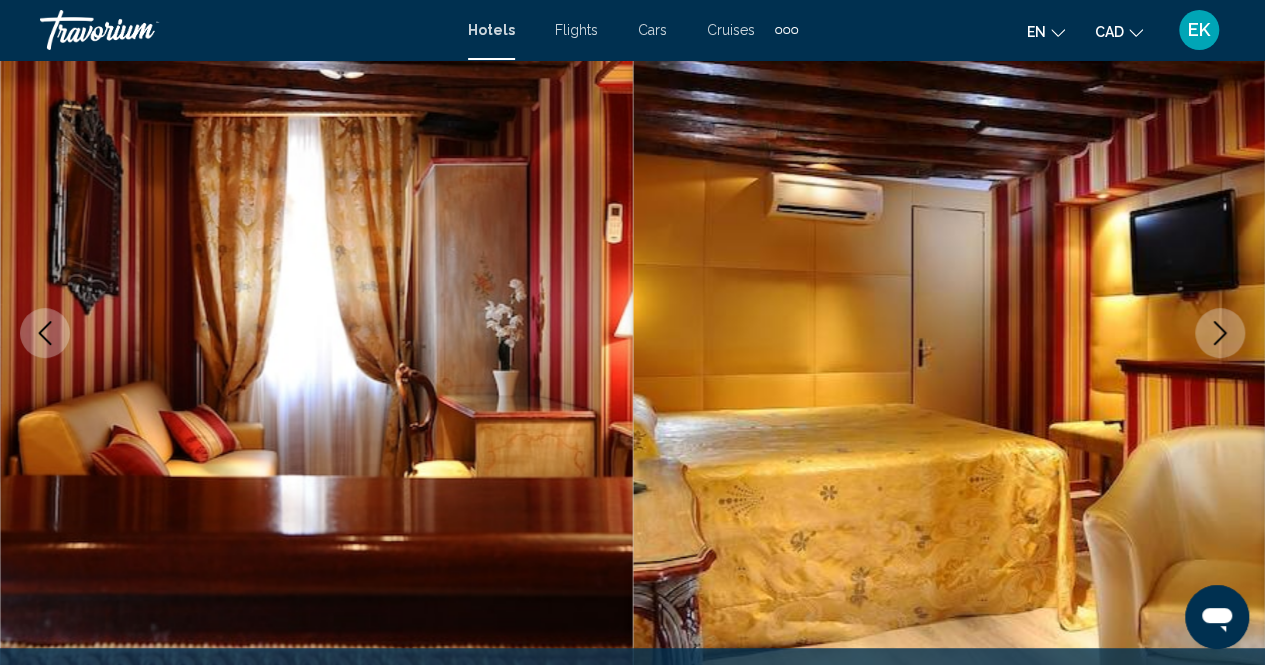 click 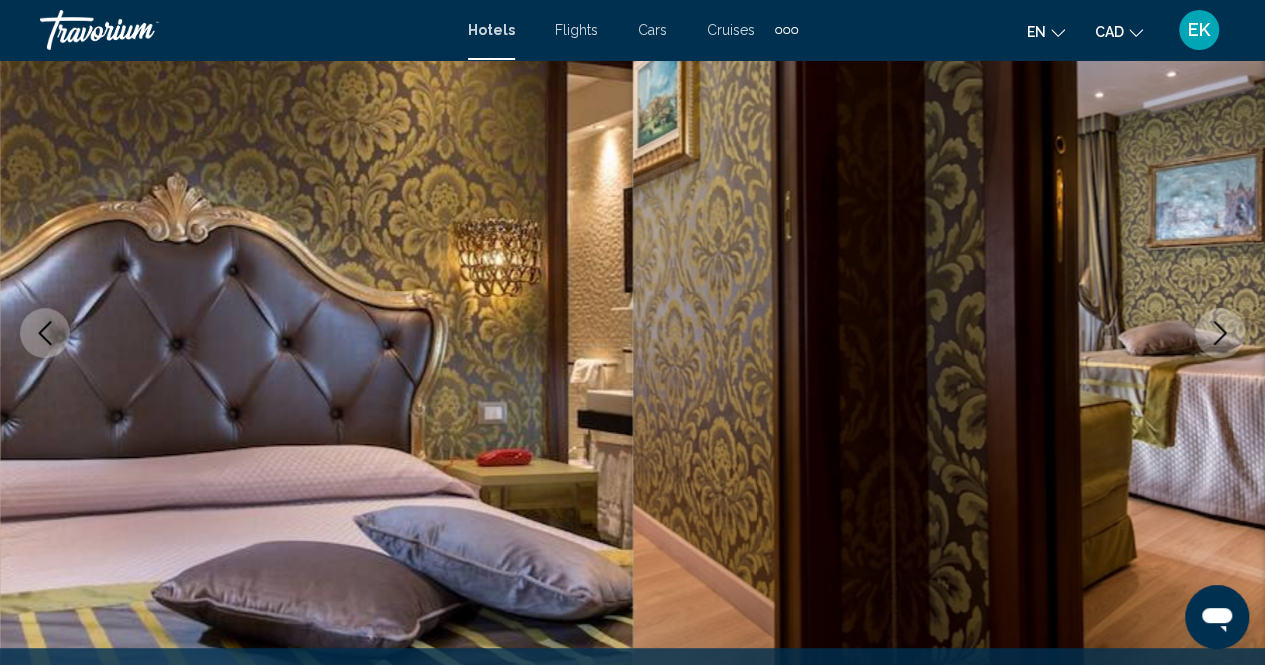 click 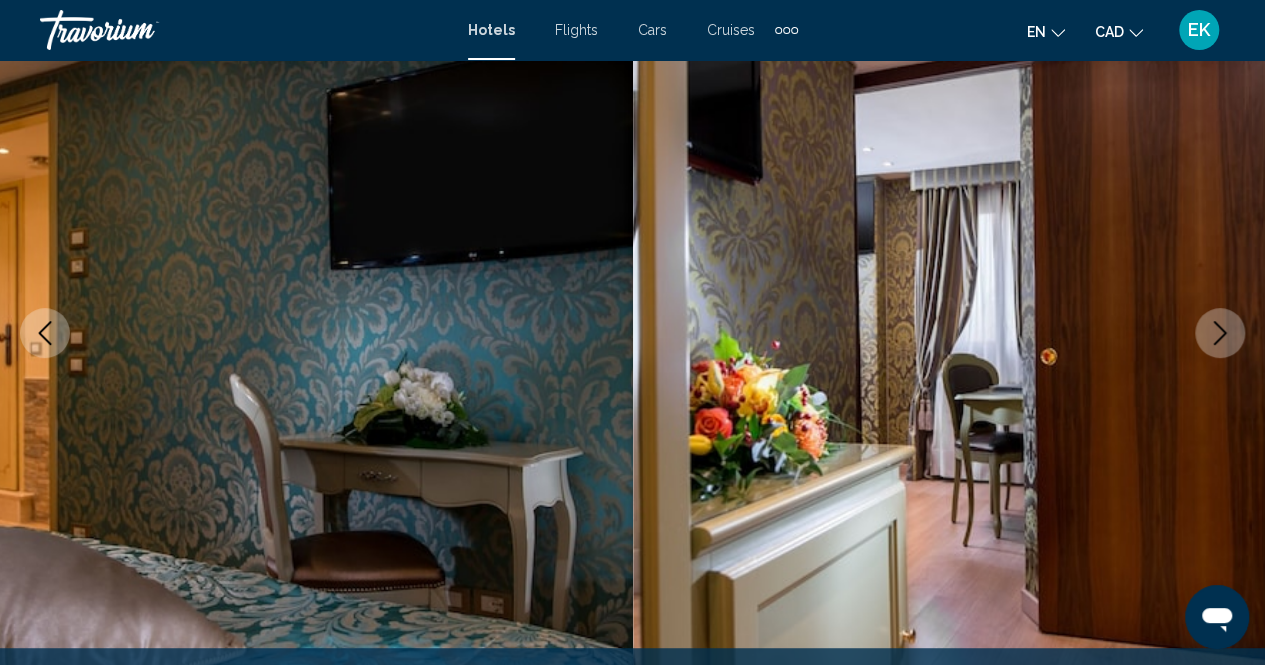 click 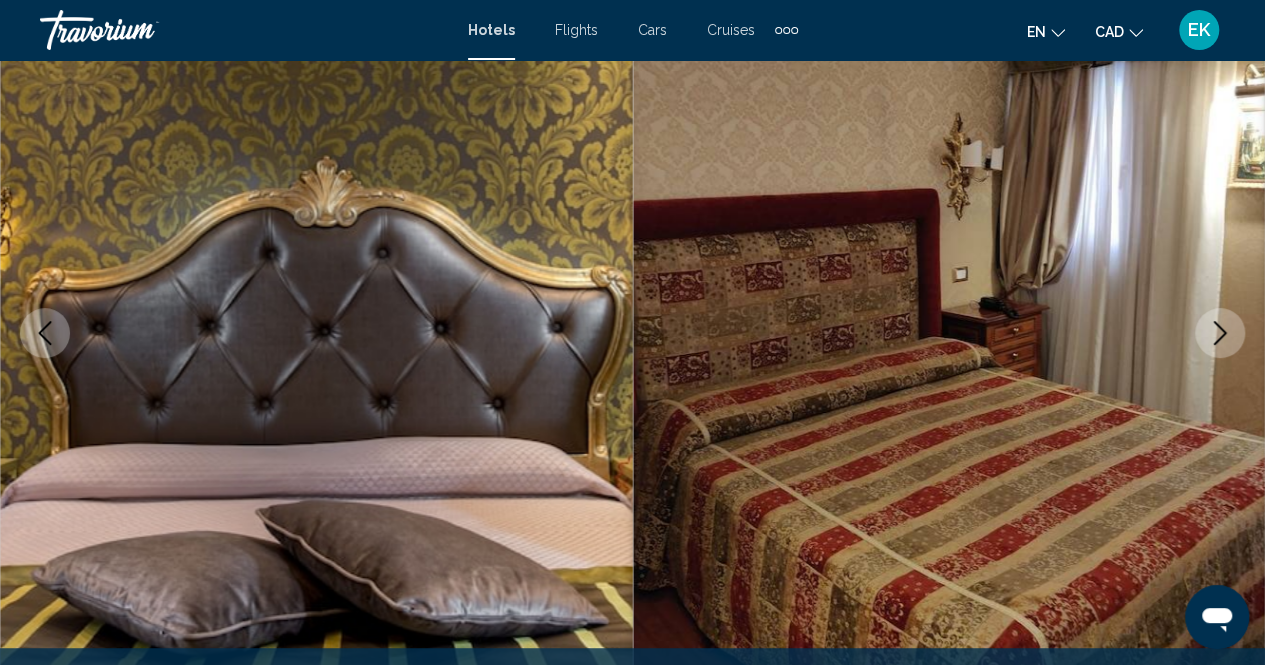 click 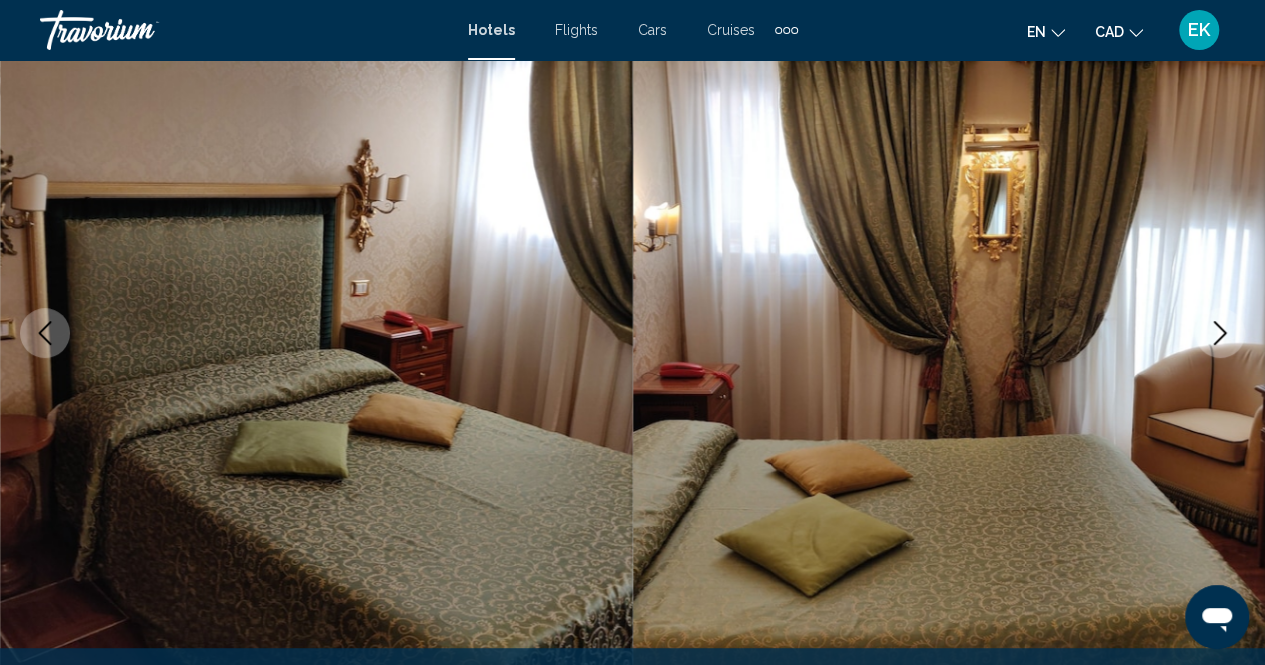 click 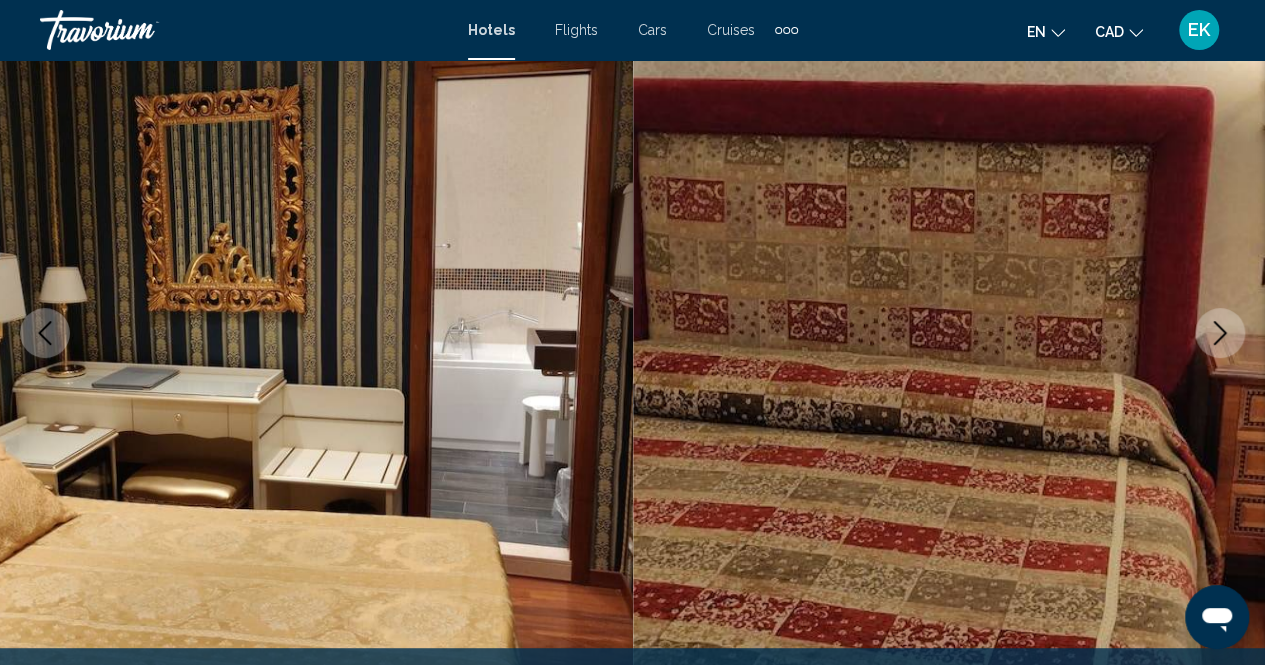 click 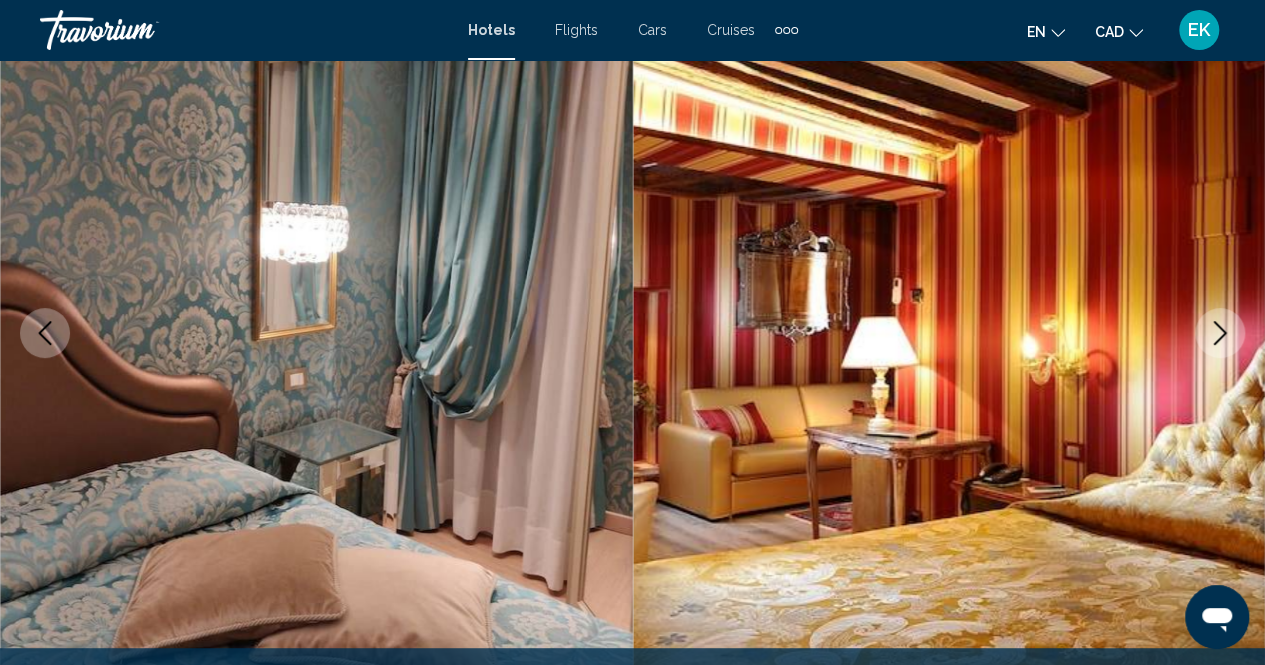 click 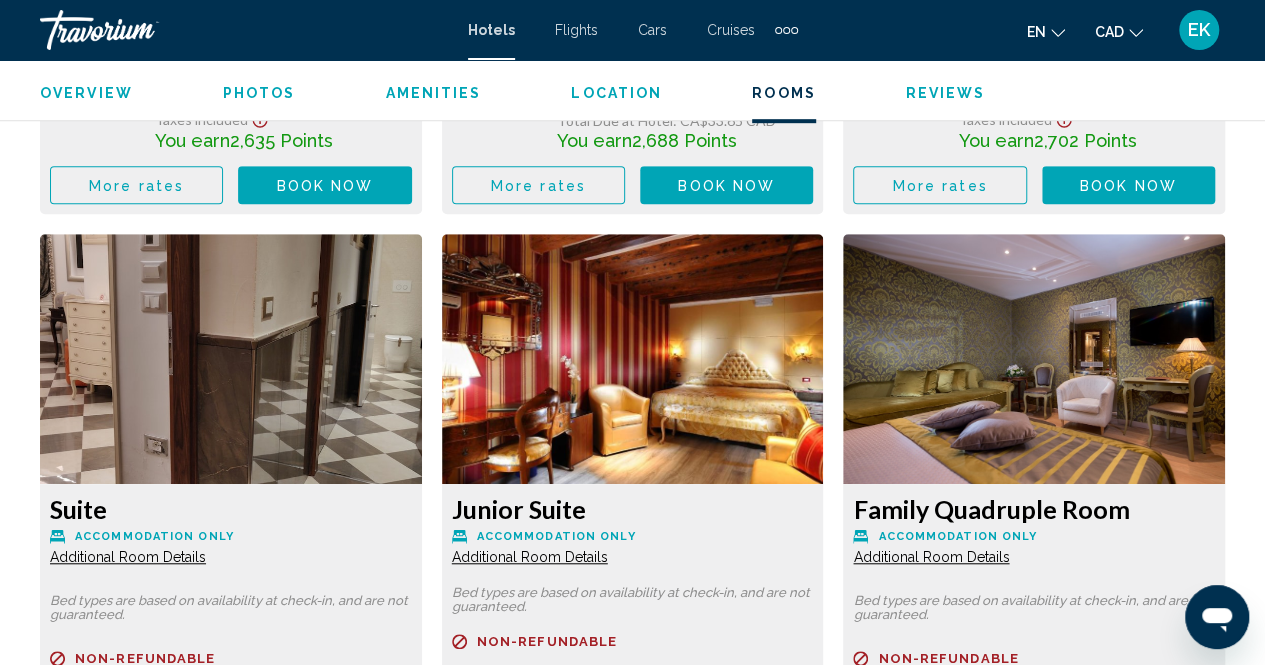 scroll, scrollTop: 4388, scrollLeft: 0, axis: vertical 